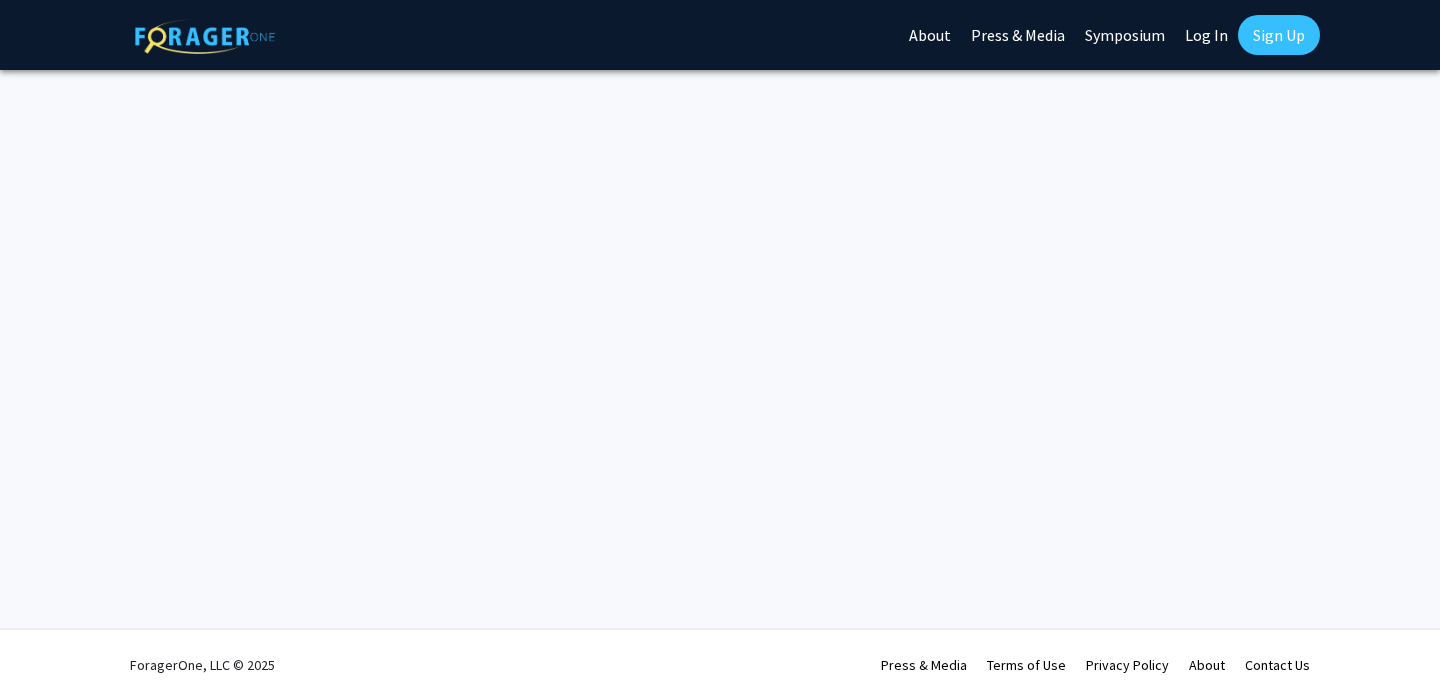 scroll, scrollTop: 0, scrollLeft: 0, axis: both 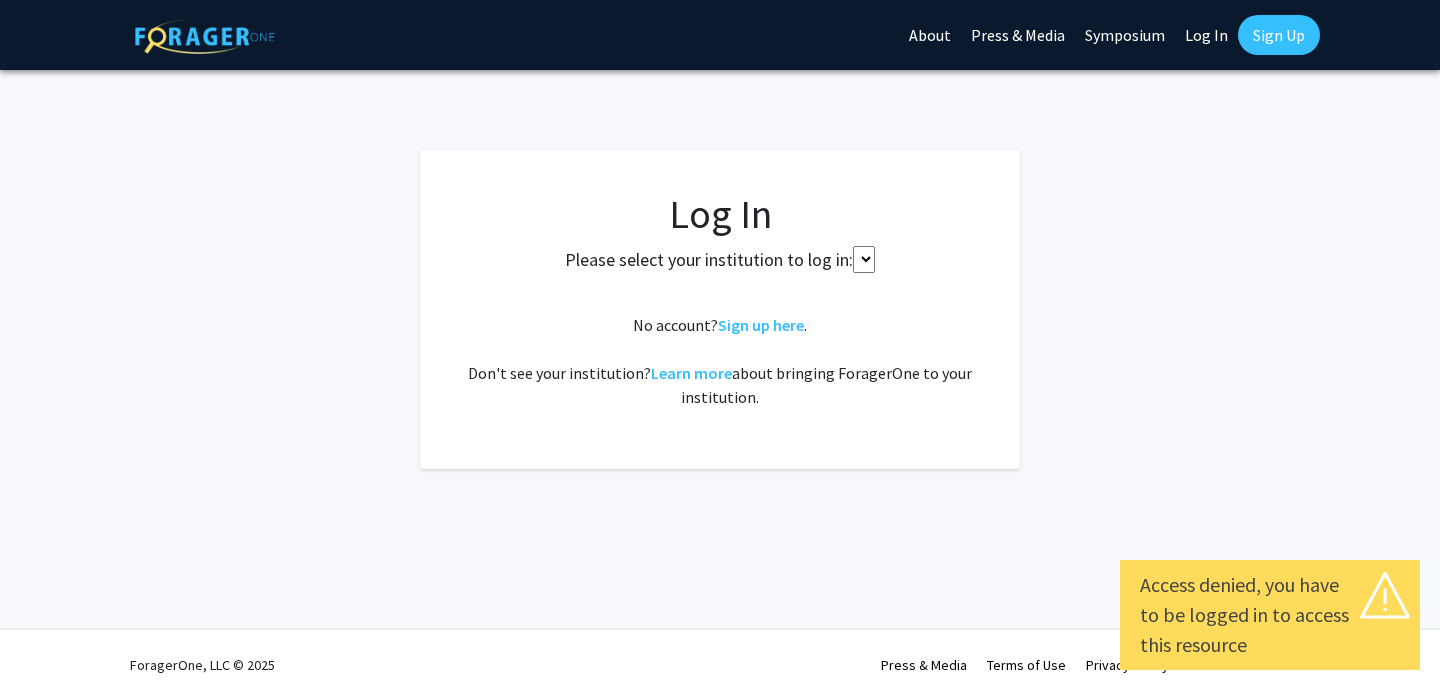 select 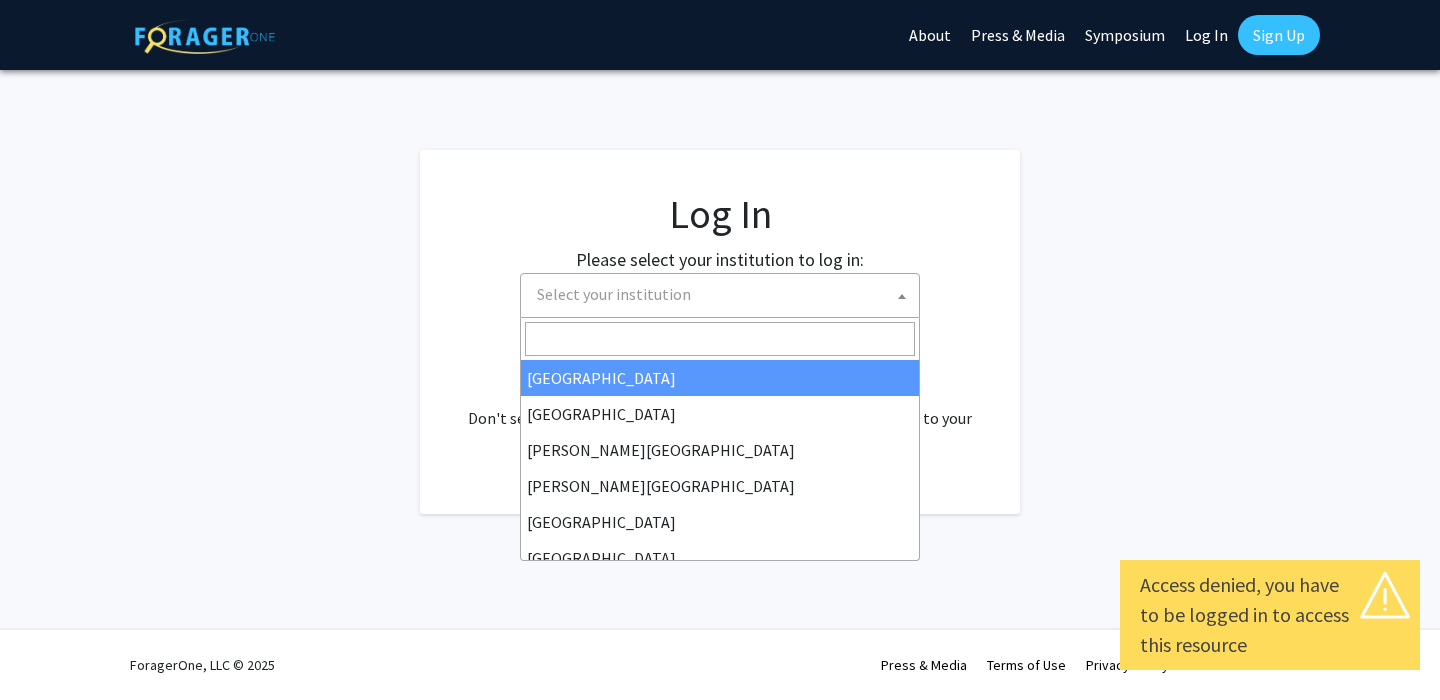click on "Select your institution" at bounding box center [724, 294] 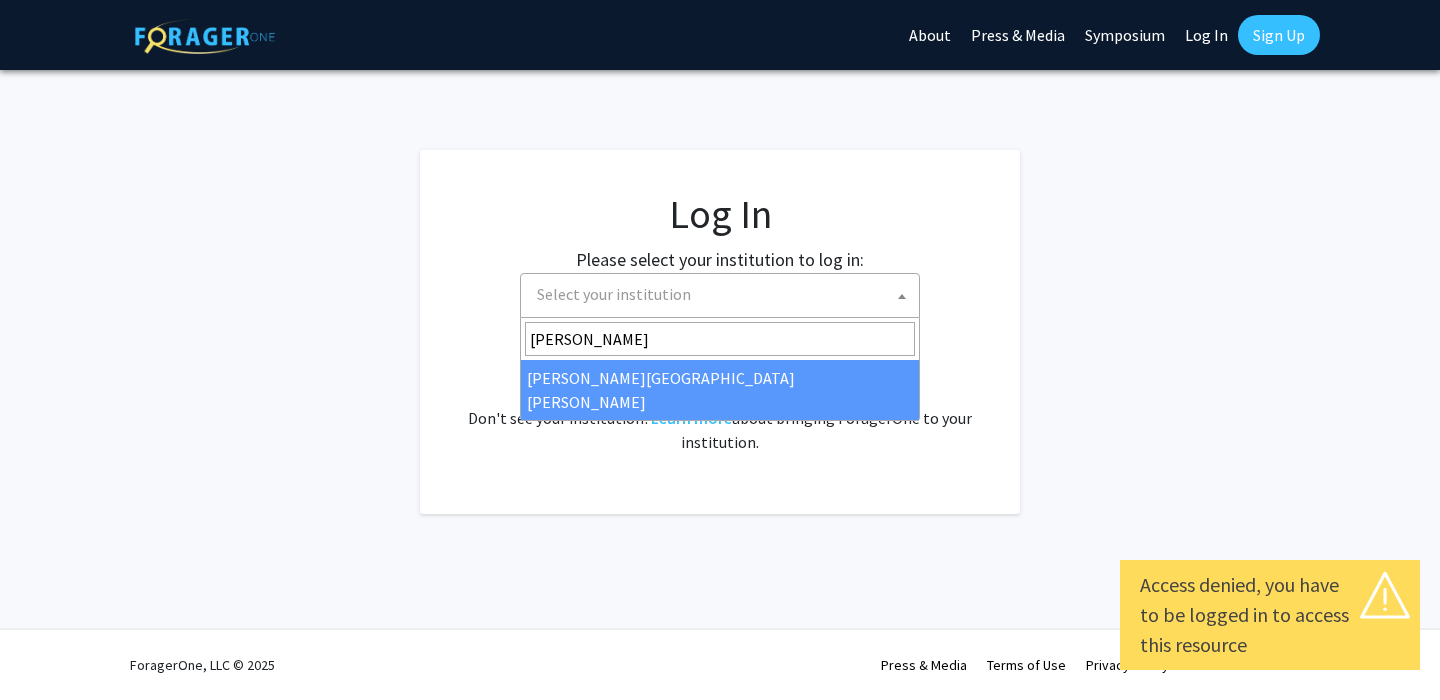 type on "johns" 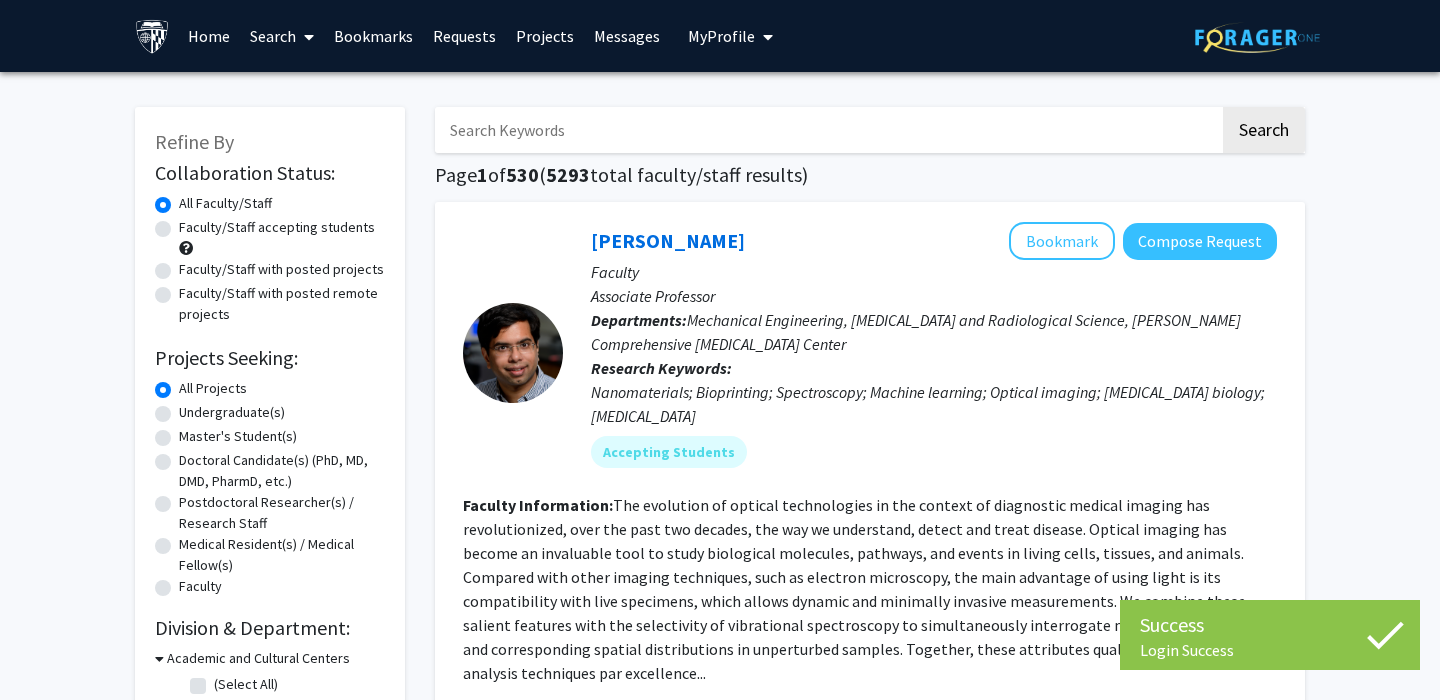 scroll, scrollTop: 0, scrollLeft: 0, axis: both 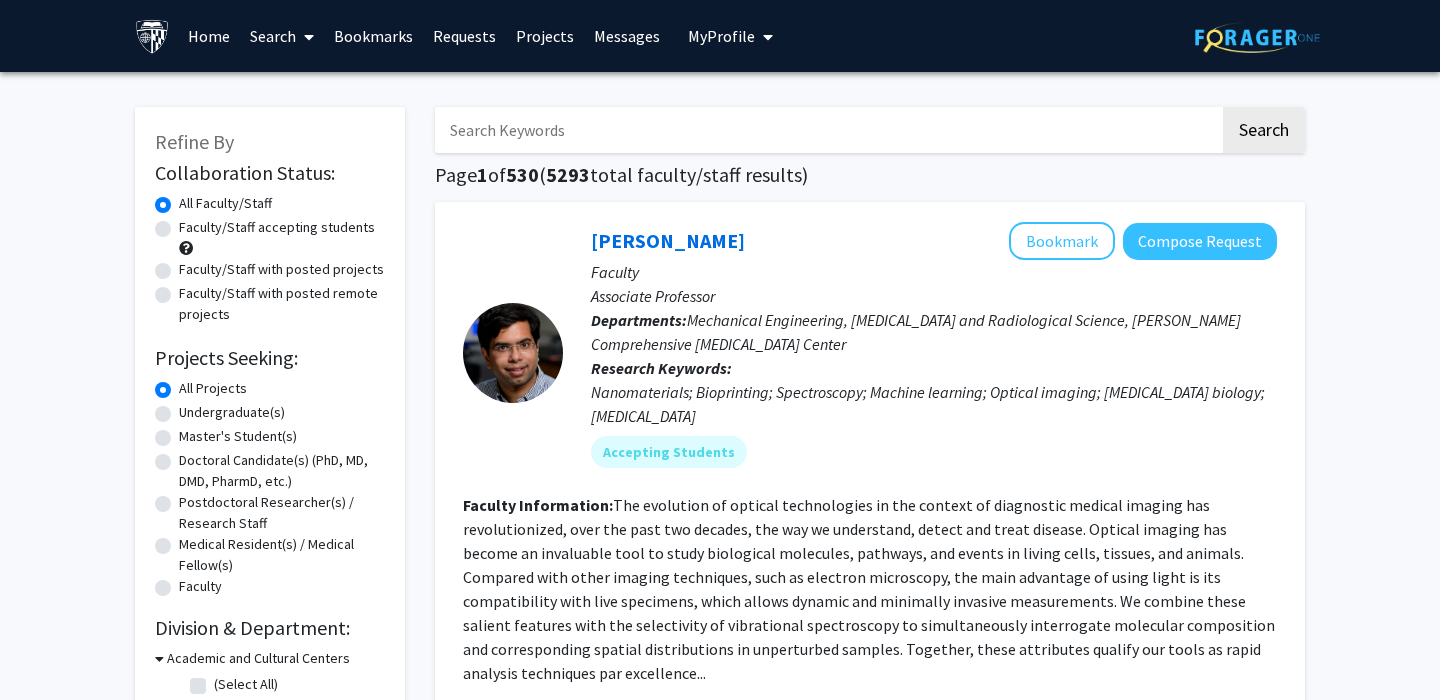 click on "Bookmarks" at bounding box center [373, 36] 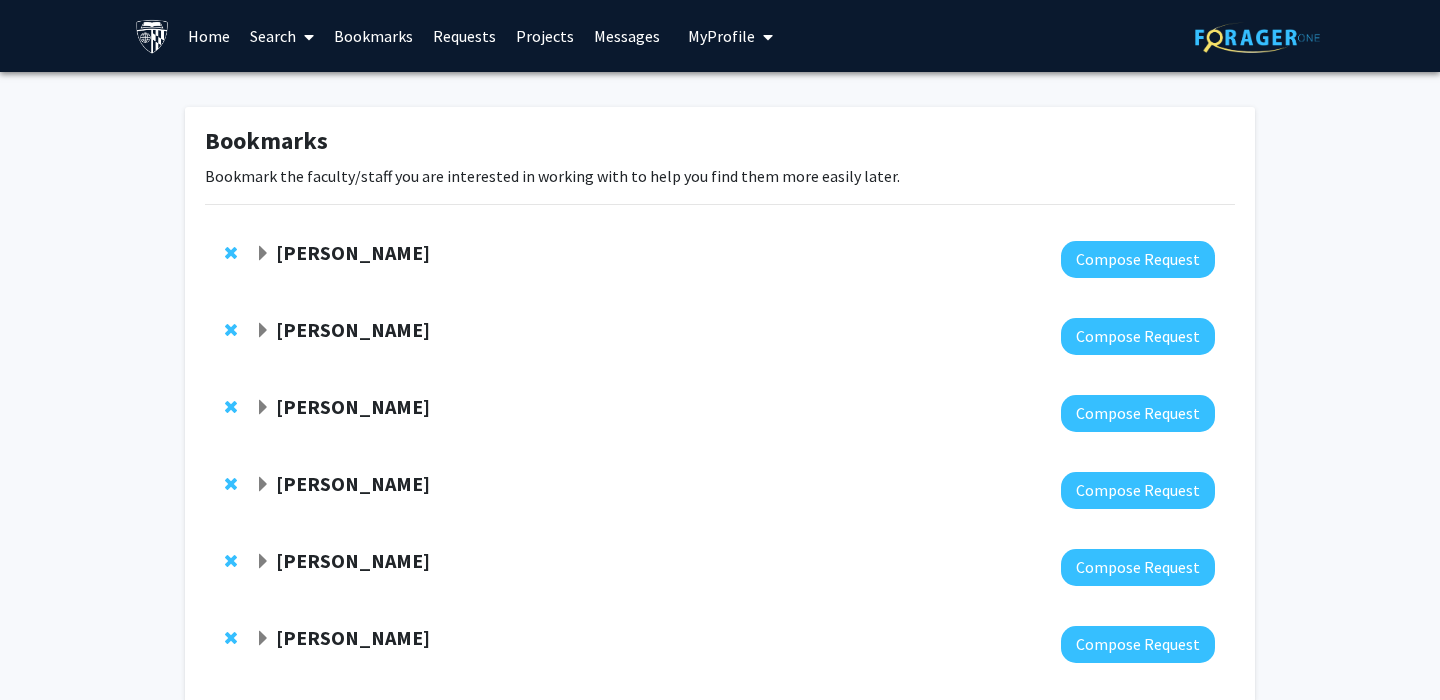 click on "[PERSON_NAME]" 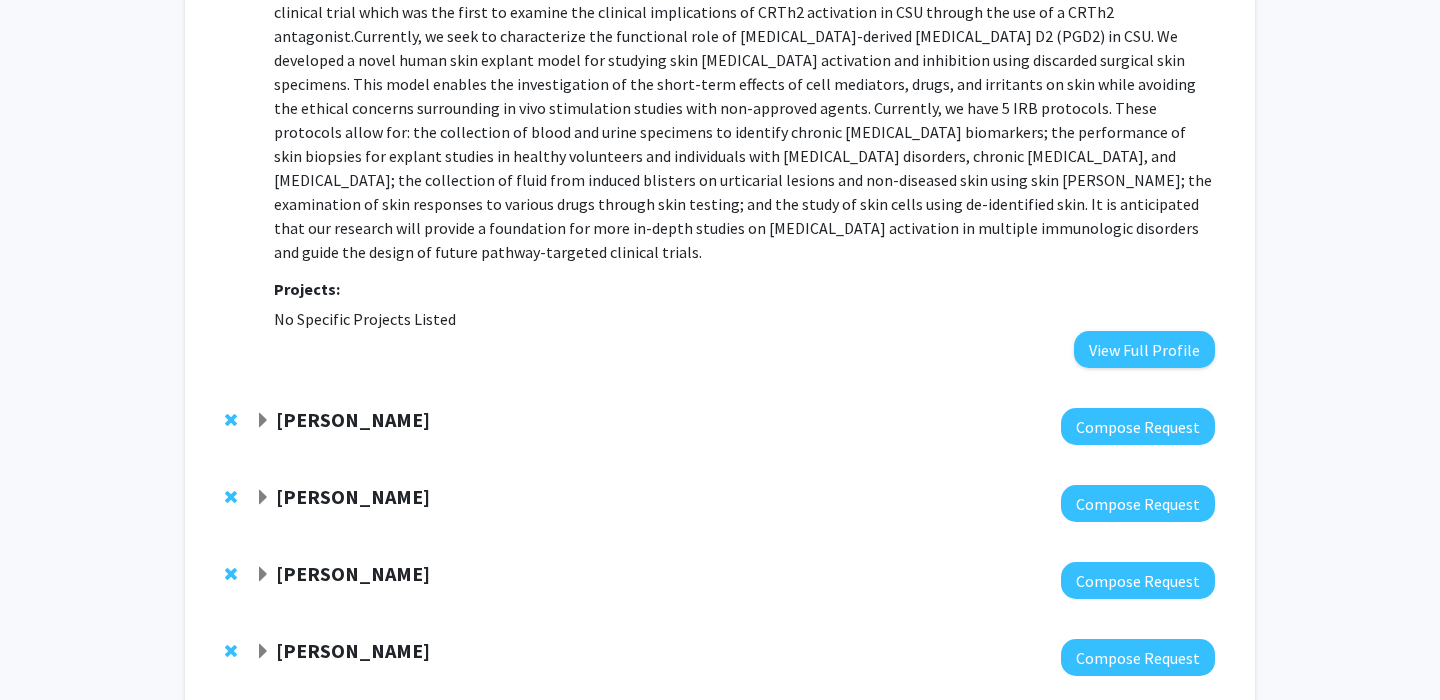 scroll, scrollTop: 466, scrollLeft: 0, axis: vertical 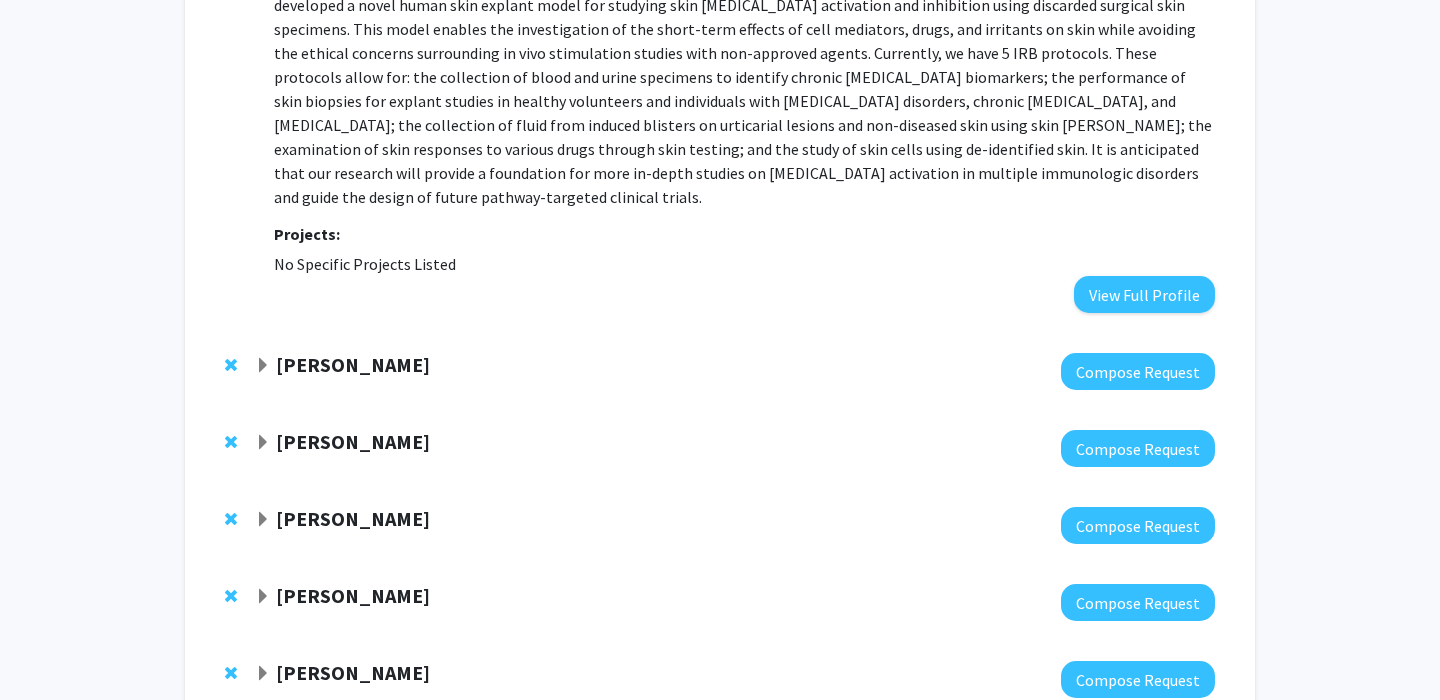click 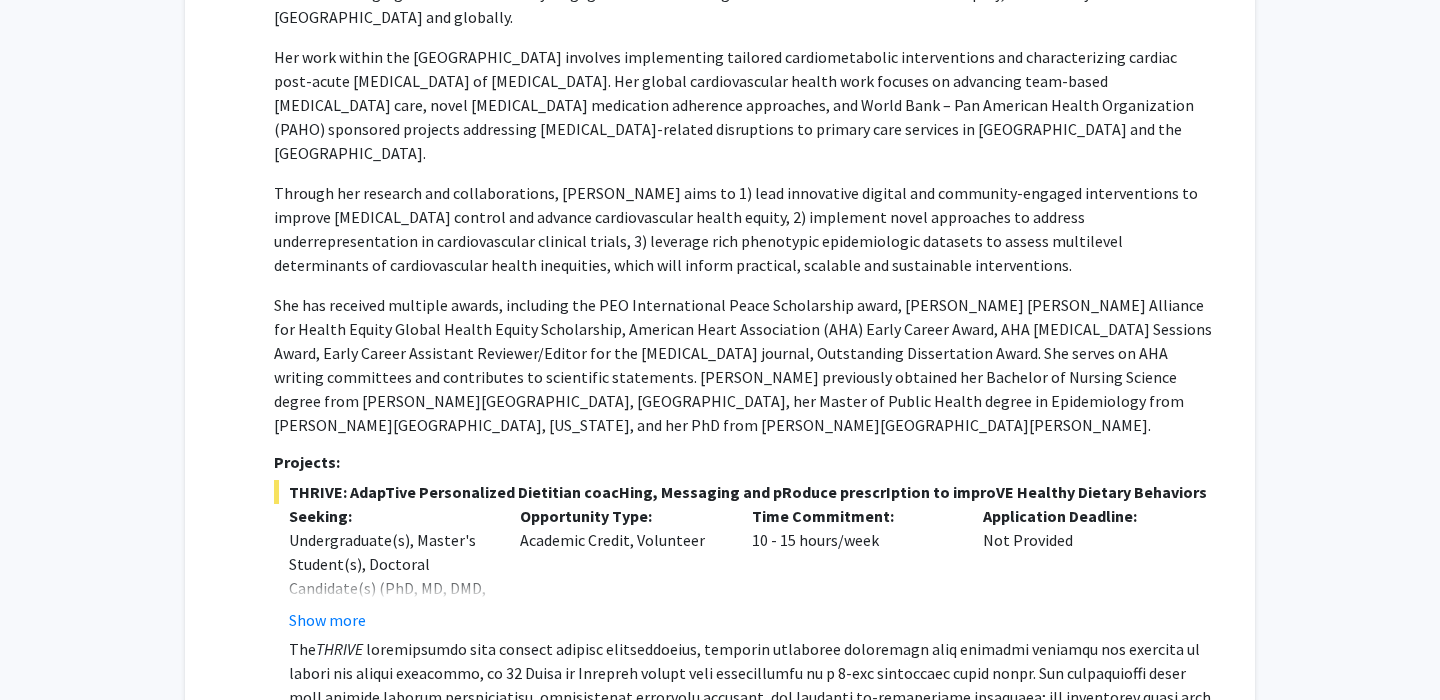 scroll, scrollTop: 1030, scrollLeft: 0, axis: vertical 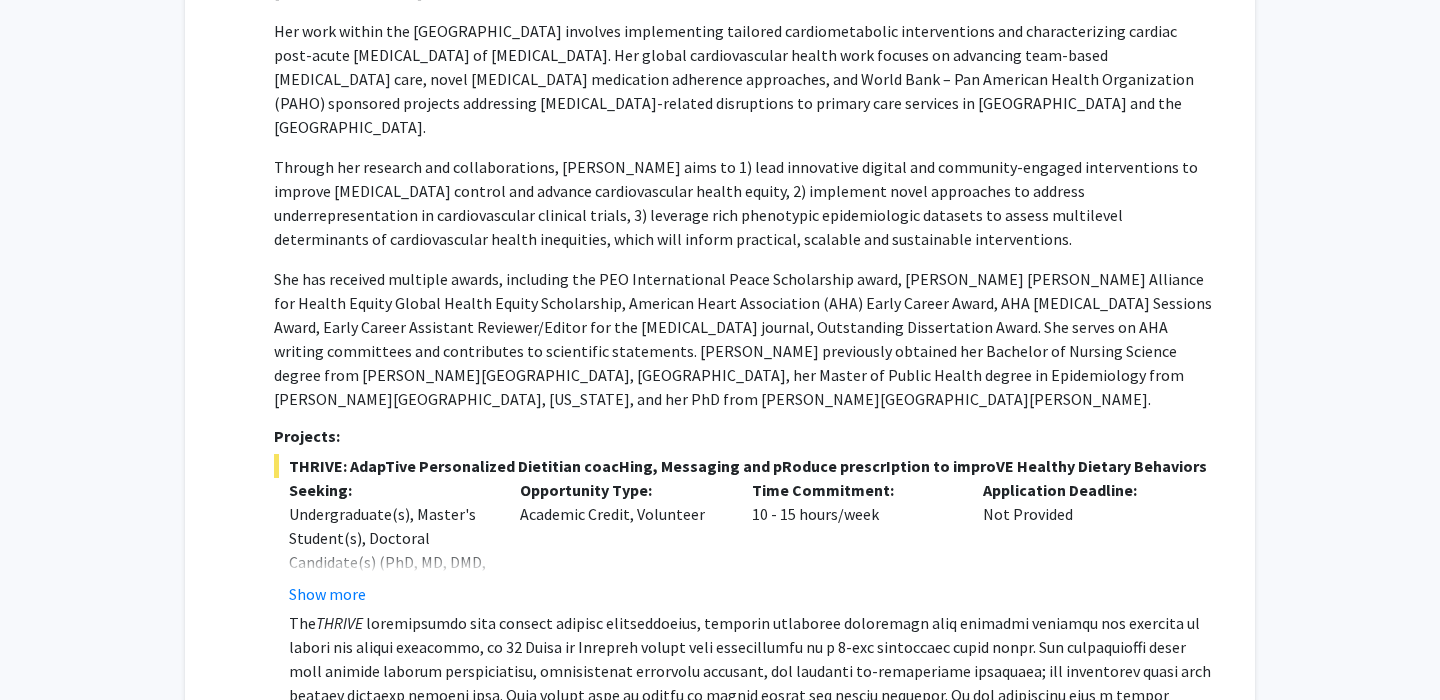 click at bounding box center (750, 719) 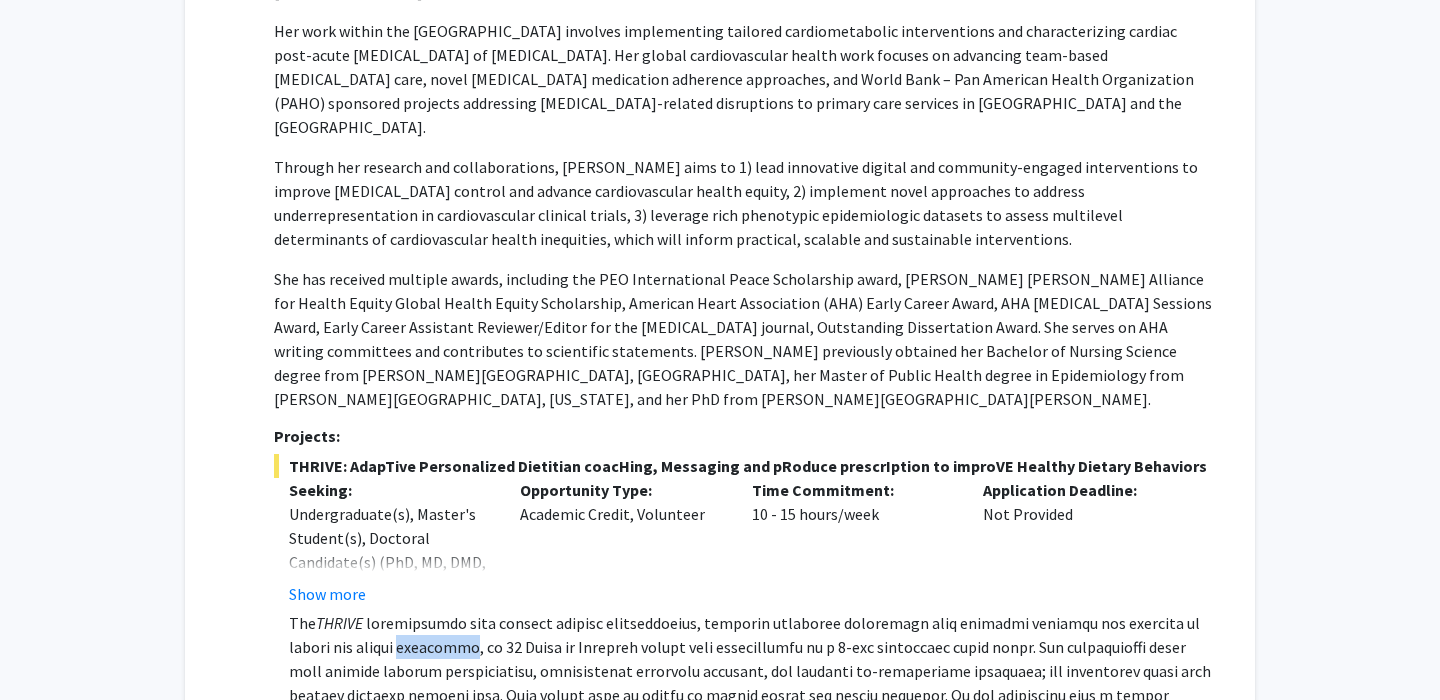 click at bounding box center (750, 719) 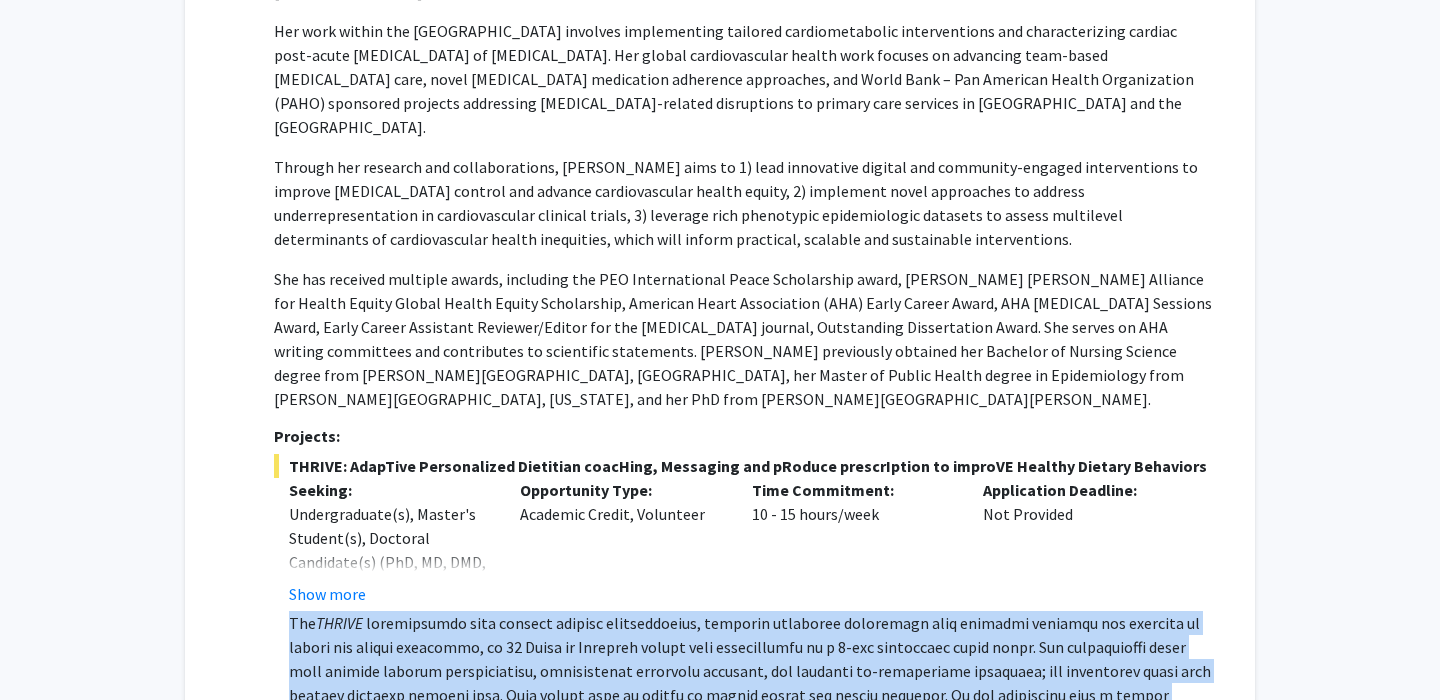 click at bounding box center (750, 719) 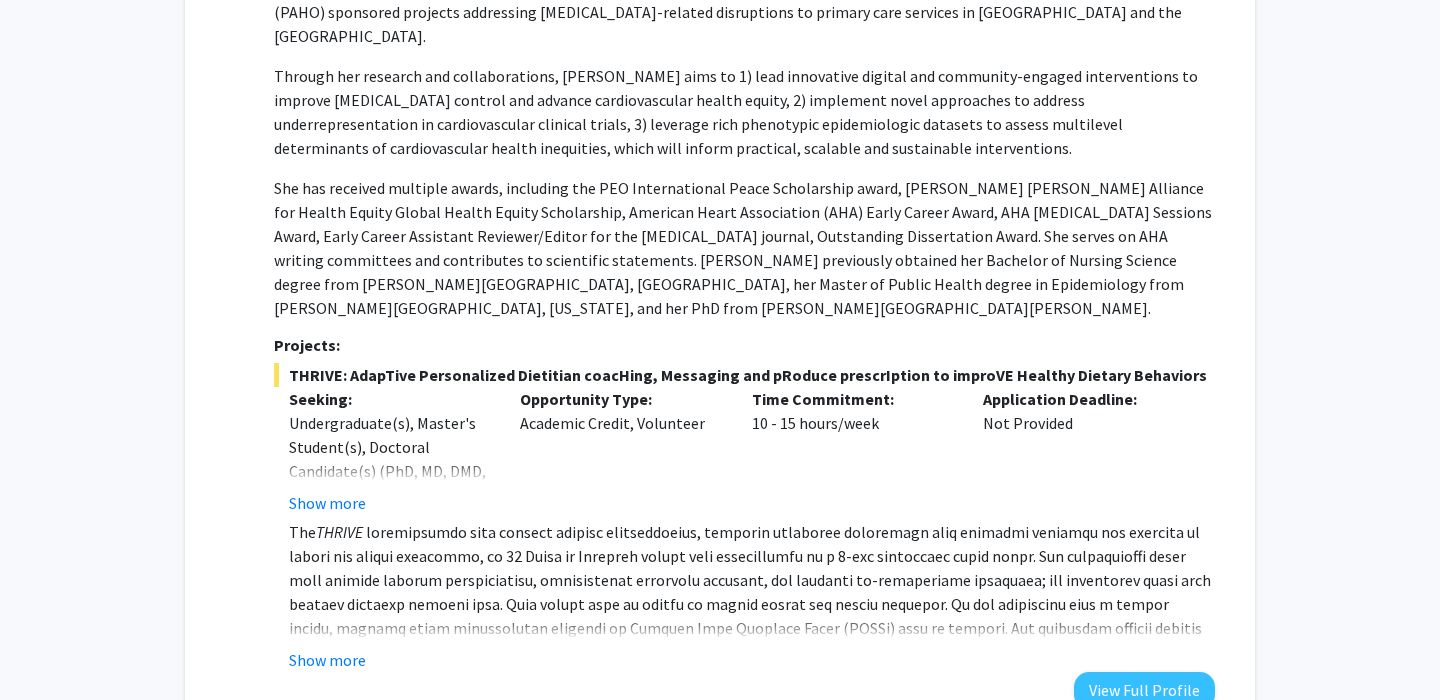 scroll, scrollTop: 1122, scrollLeft: 0, axis: vertical 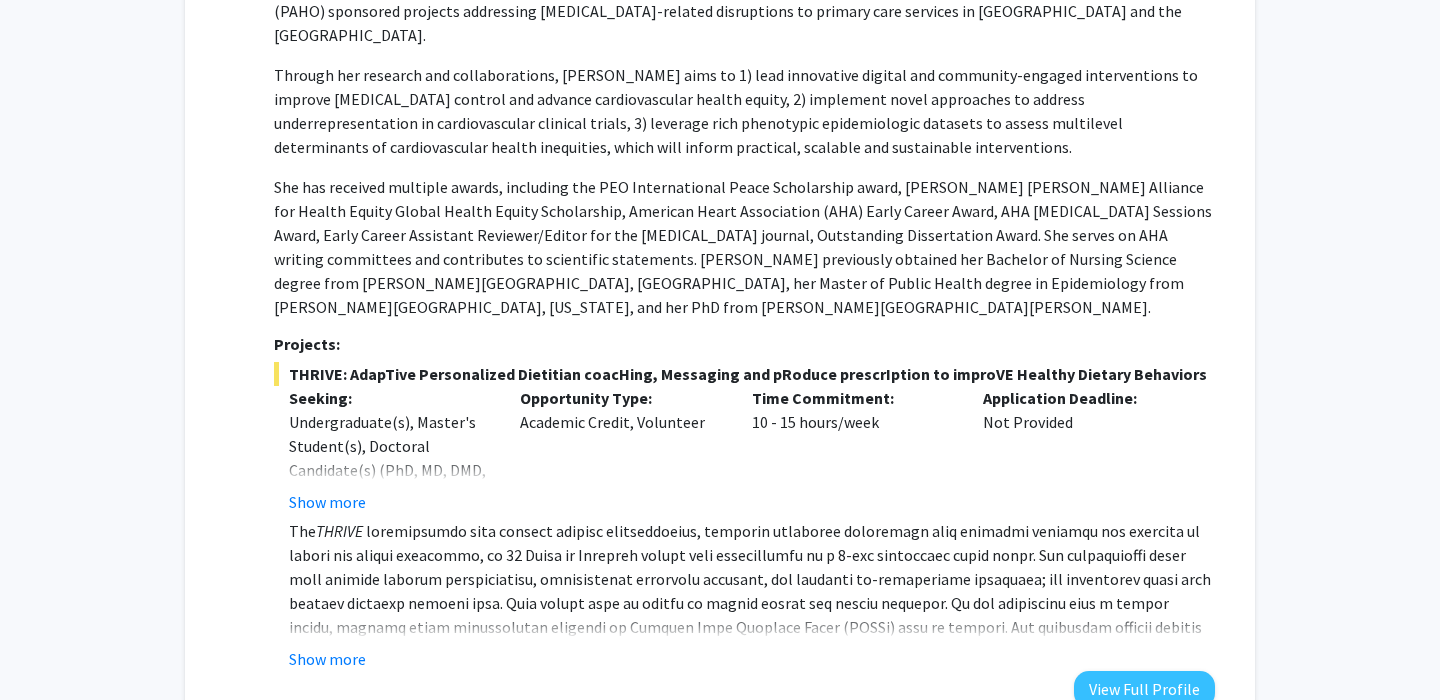click at bounding box center (750, 627) 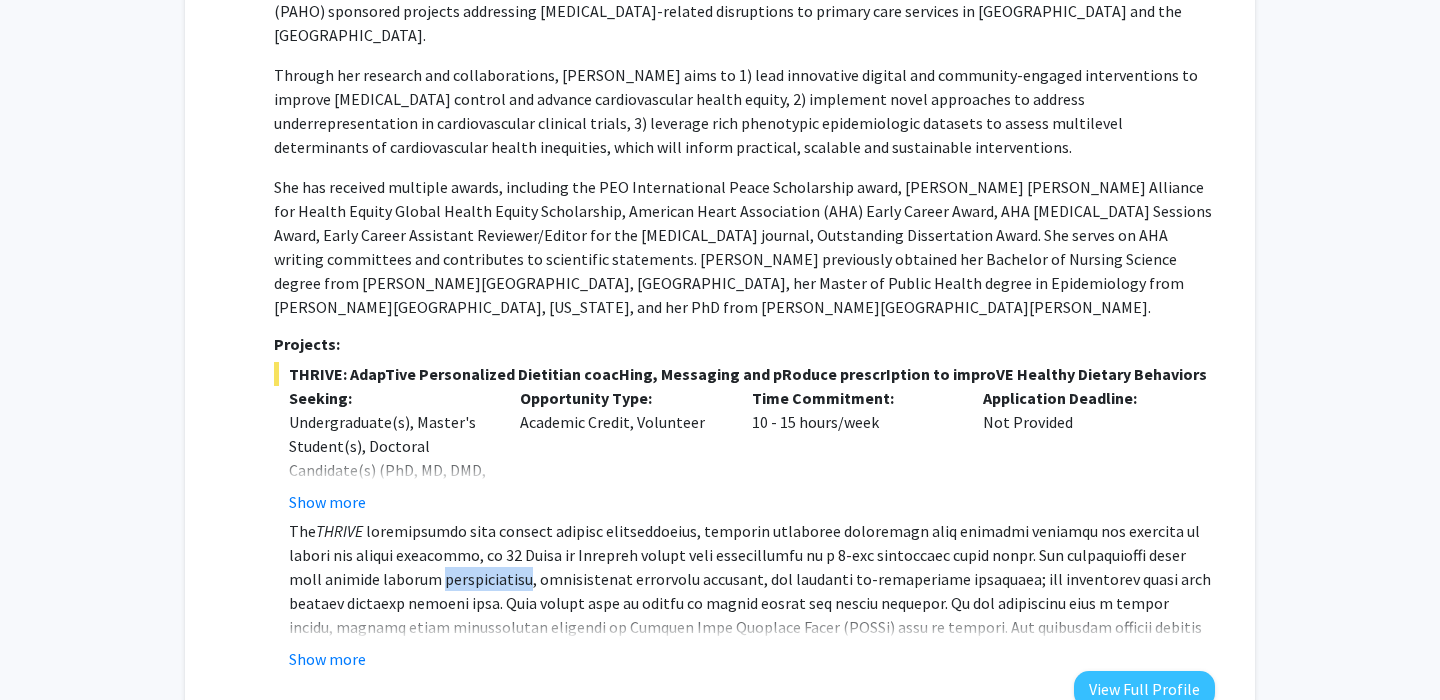 click at bounding box center [750, 627] 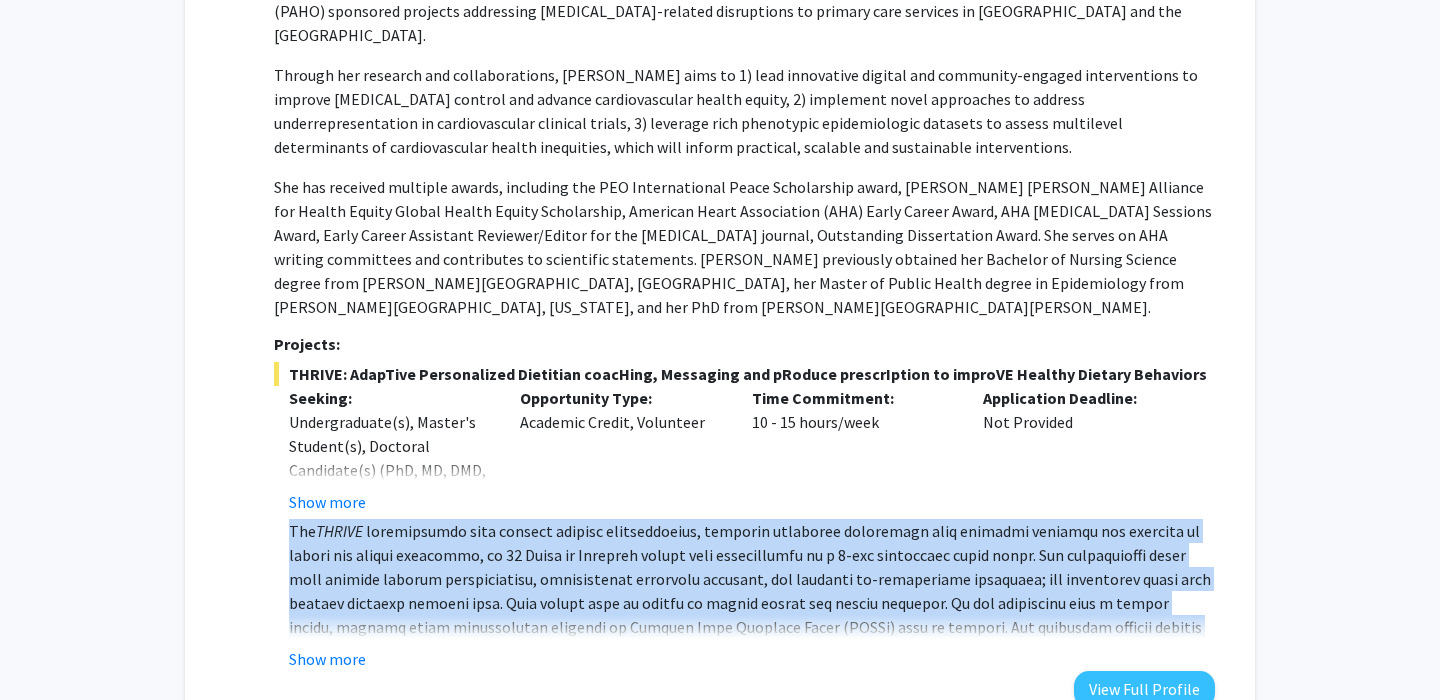 click at bounding box center [750, 627] 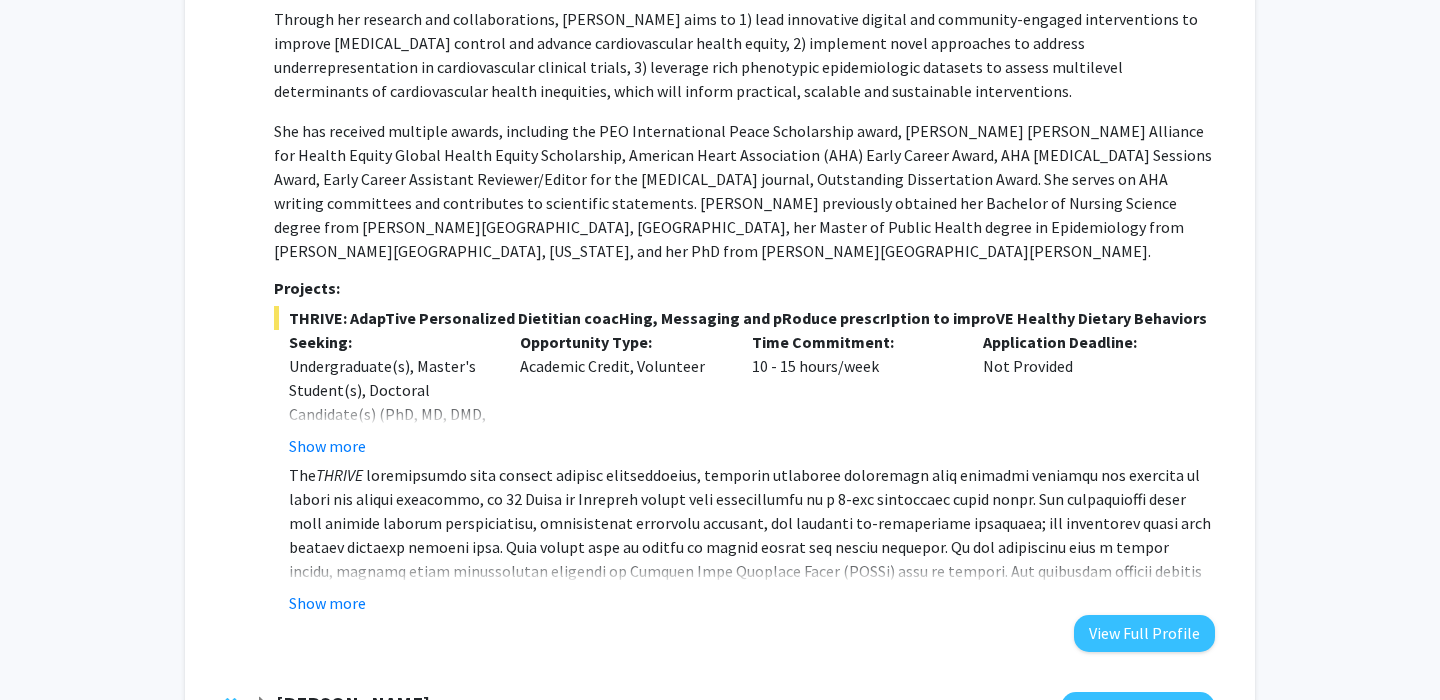 scroll, scrollTop: 1180, scrollLeft: 0, axis: vertical 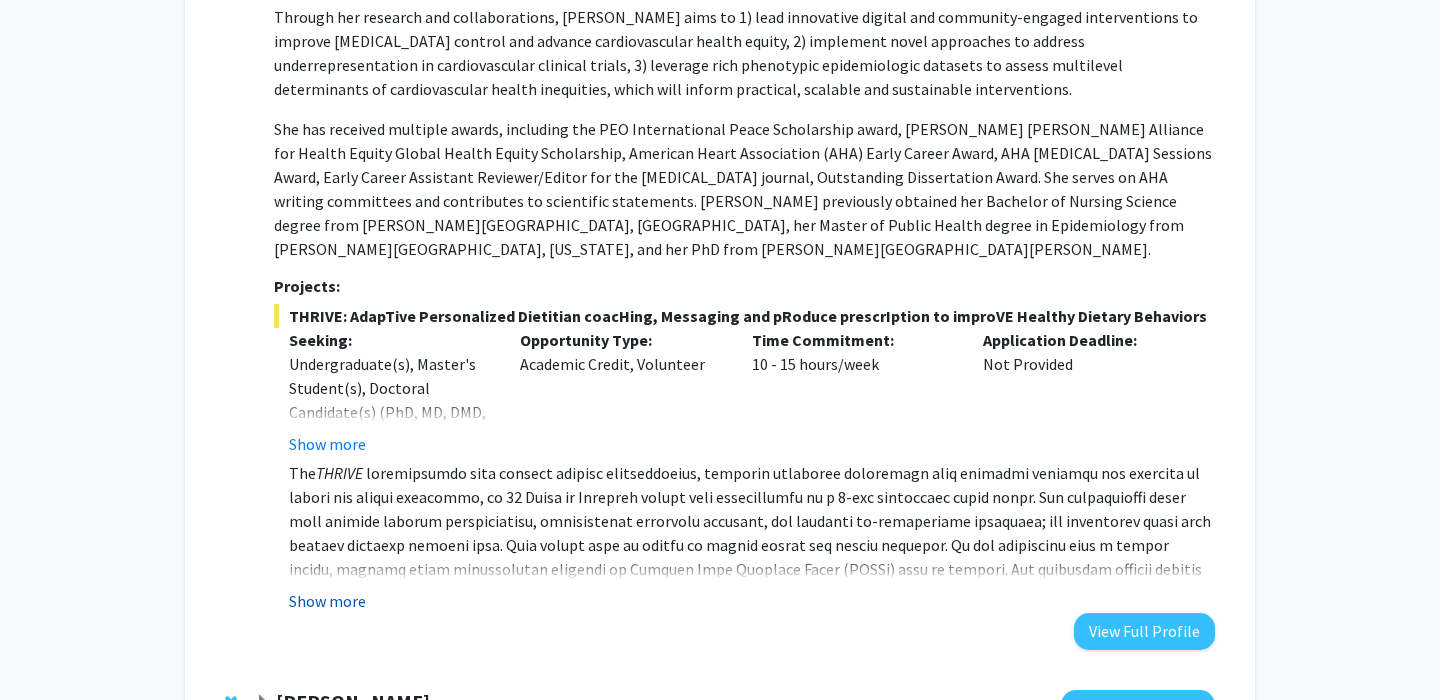click on "Show more" at bounding box center (327, 601) 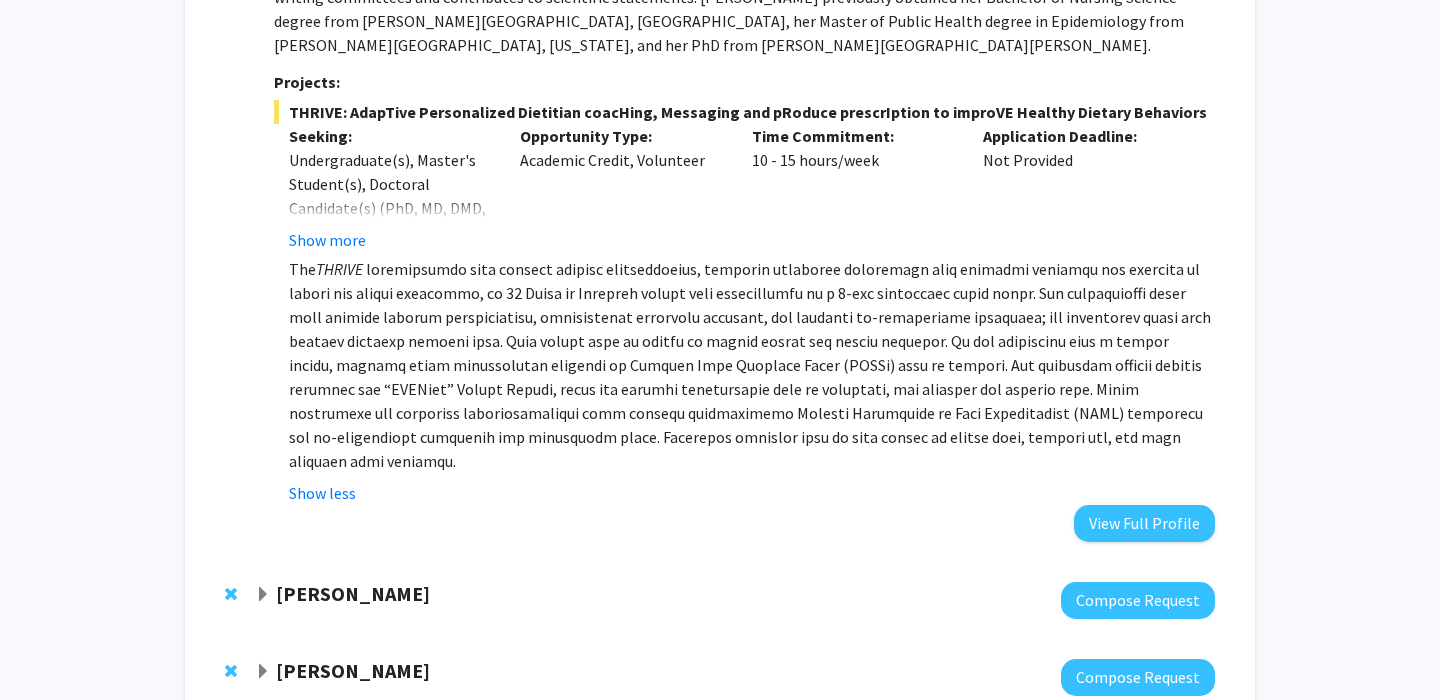 scroll, scrollTop: 1422, scrollLeft: 0, axis: vertical 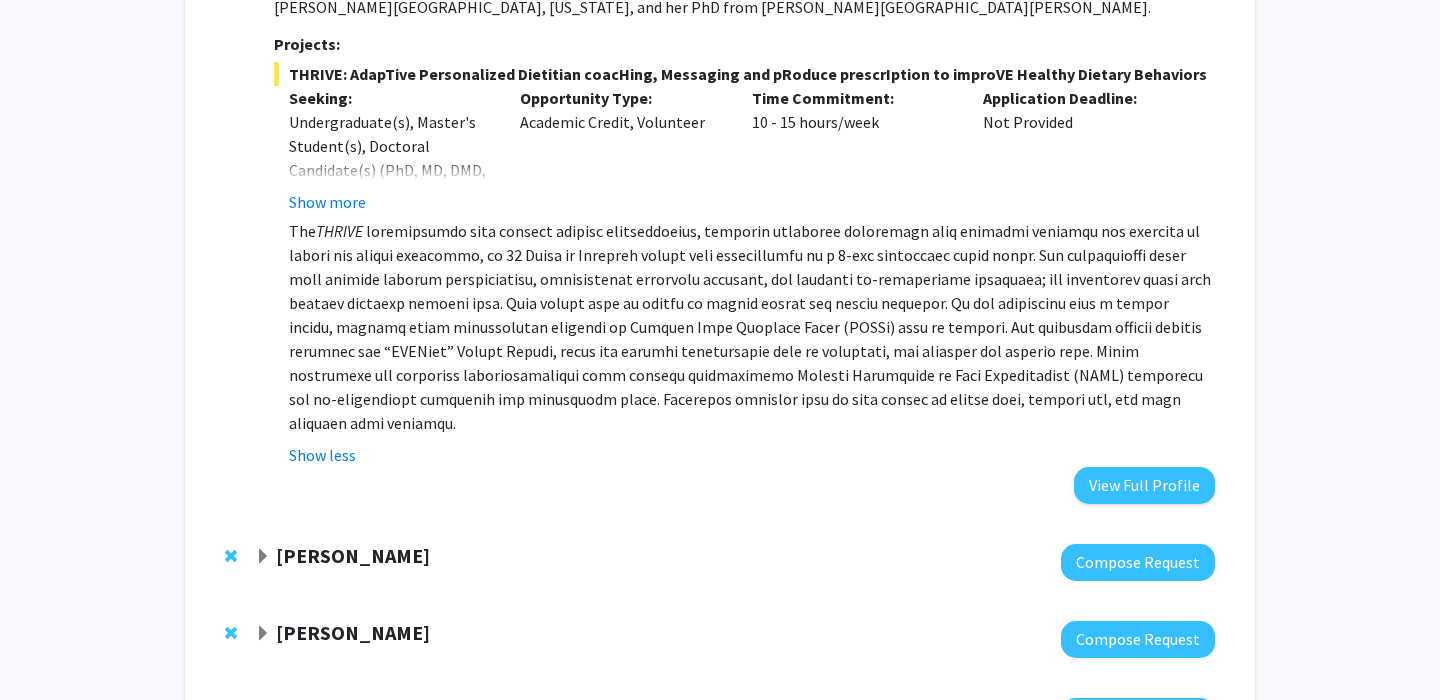 click on "[PERSON_NAME]" 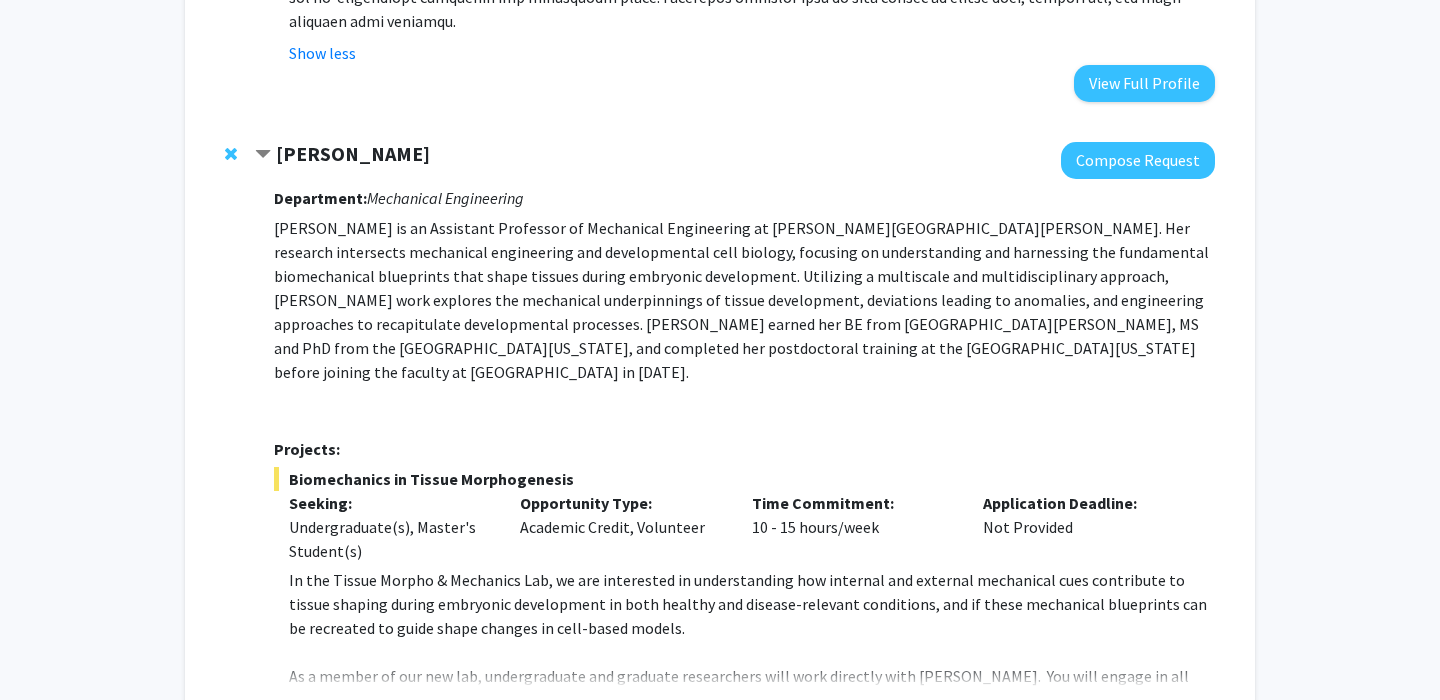 scroll, scrollTop: 1826, scrollLeft: 0, axis: vertical 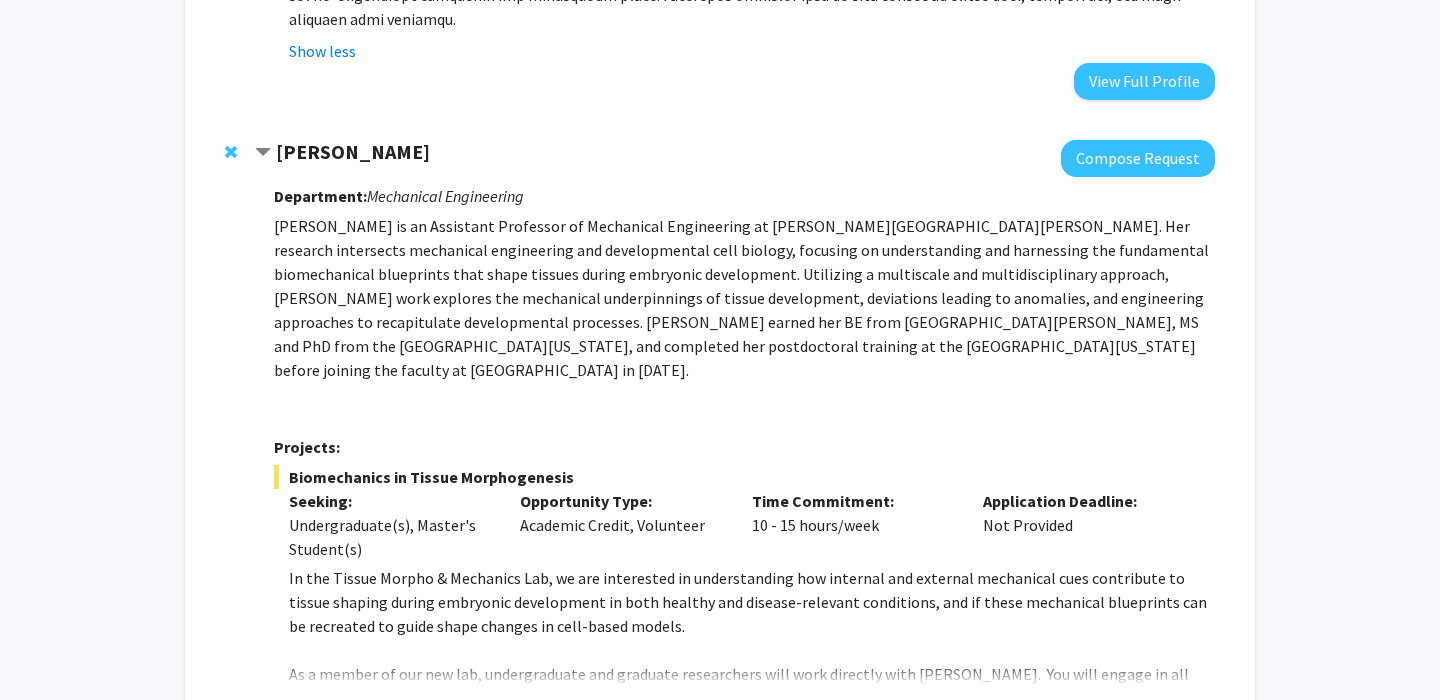 click on "Show more" at bounding box center (327, 706) 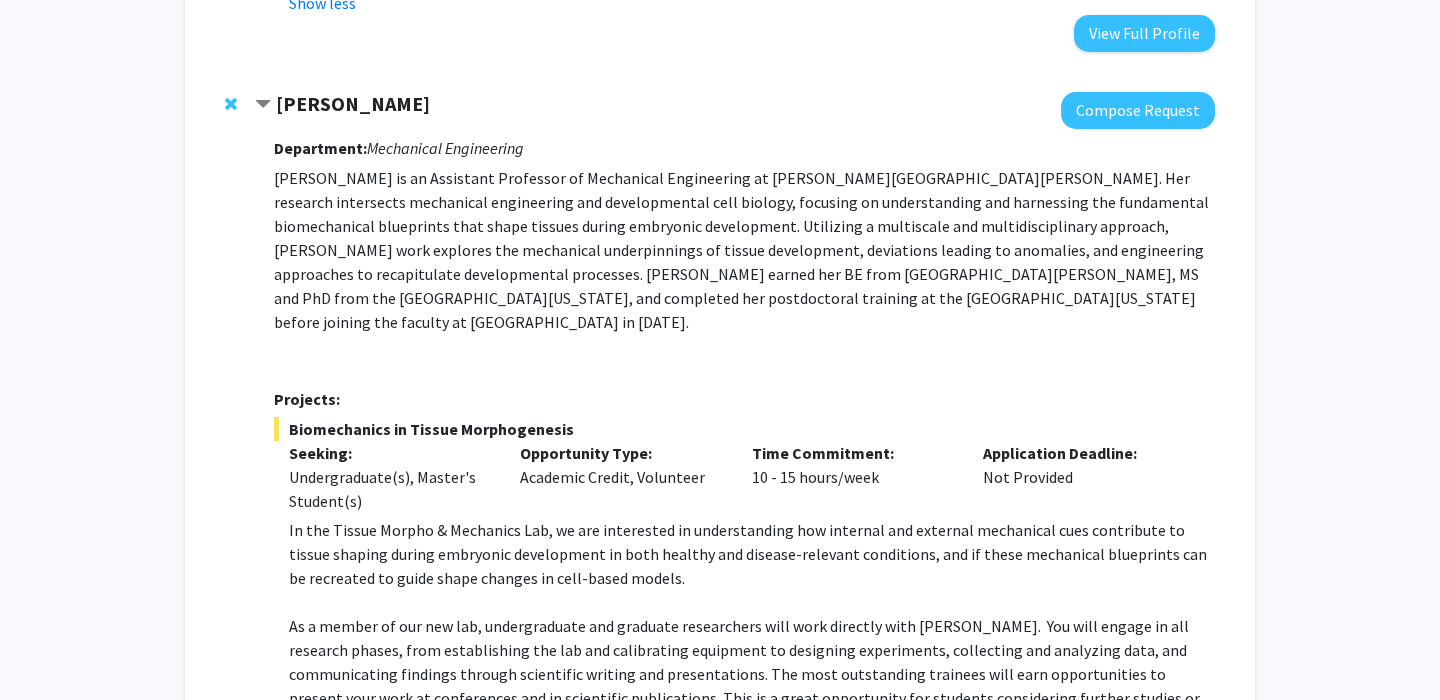 scroll, scrollTop: 1890, scrollLeft: 0, axis: vertical 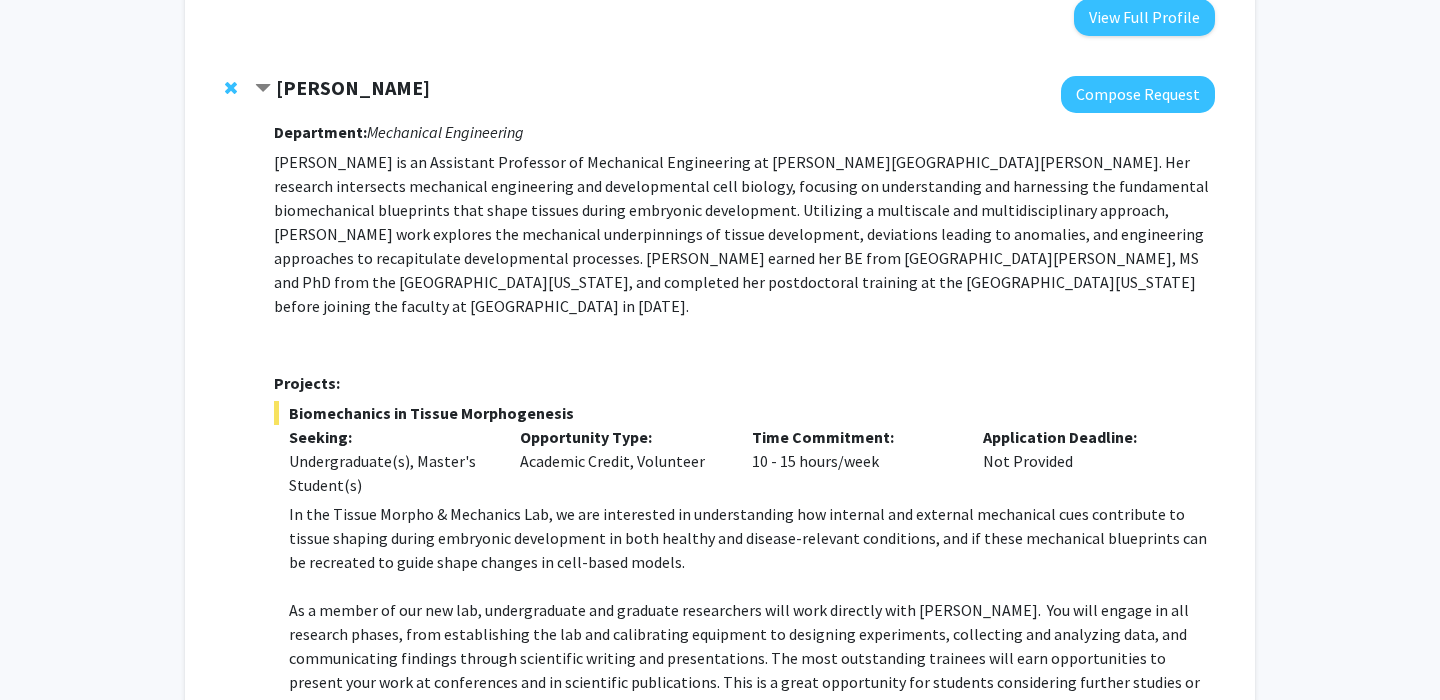 click on "As a member of our new lab, undergraduate and graduate researchers will work directly with [PERSON_NAME].  You will engage in all research phases, from establishing the lab and calibrating equipment to designing experiments, collecting and analyzing data, and communicating findings through scientific writing and presentations. The most outstanding trainees will earn opportunities to present your work at conferences and in scientific publications. This is a great opportunity for students considering further studies or careers in academia." at bounding box center (752, 658) 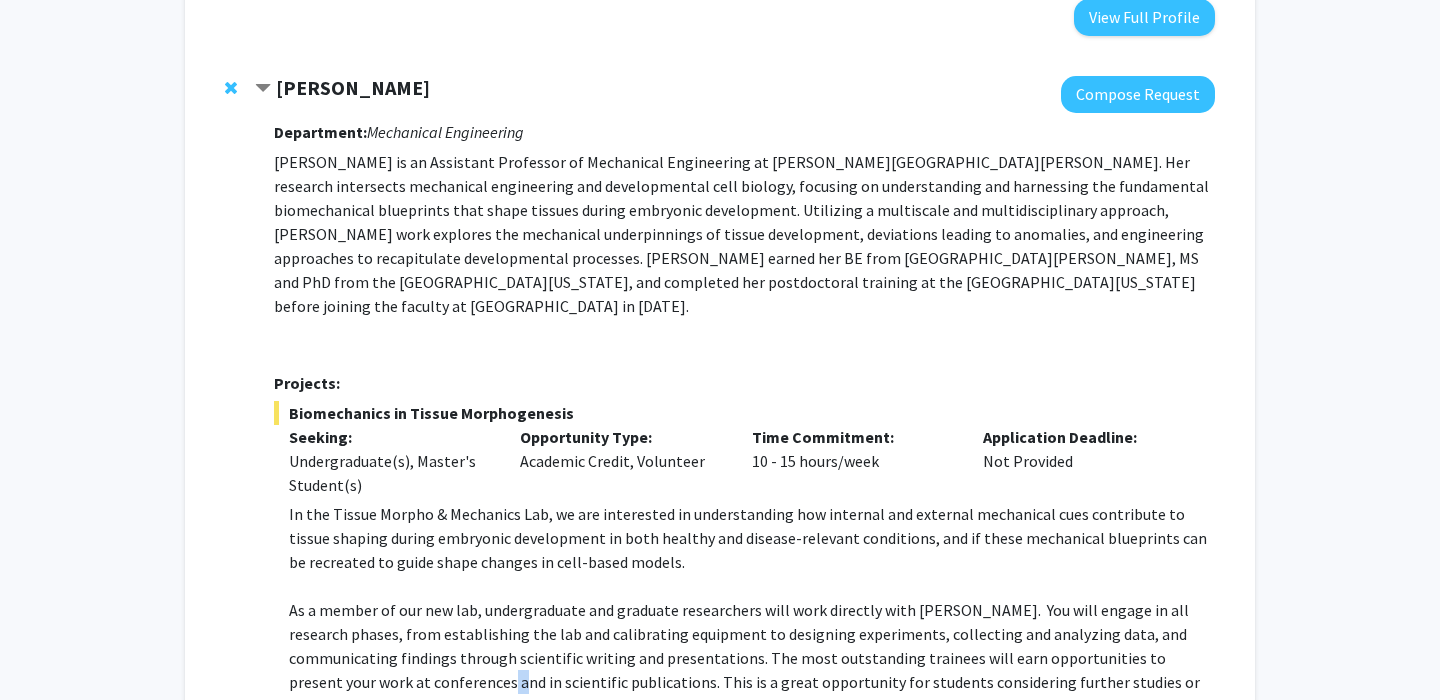 click on "As a member of our new lab, undergraduate and graduate researchers will work directly with [PERSON_NAME].  You will engage in all research phases, from establishing the lab and calibrating equipment to designing experiments, collecting and analyzing data, and communicating findings through scientific writing and presentations. The most outstanding trainees will earn opportunities to present your work at conferences and in scientific publications. This is a great opportunity for students considering further studies or careers in academia." at bounding box center (752, 658) 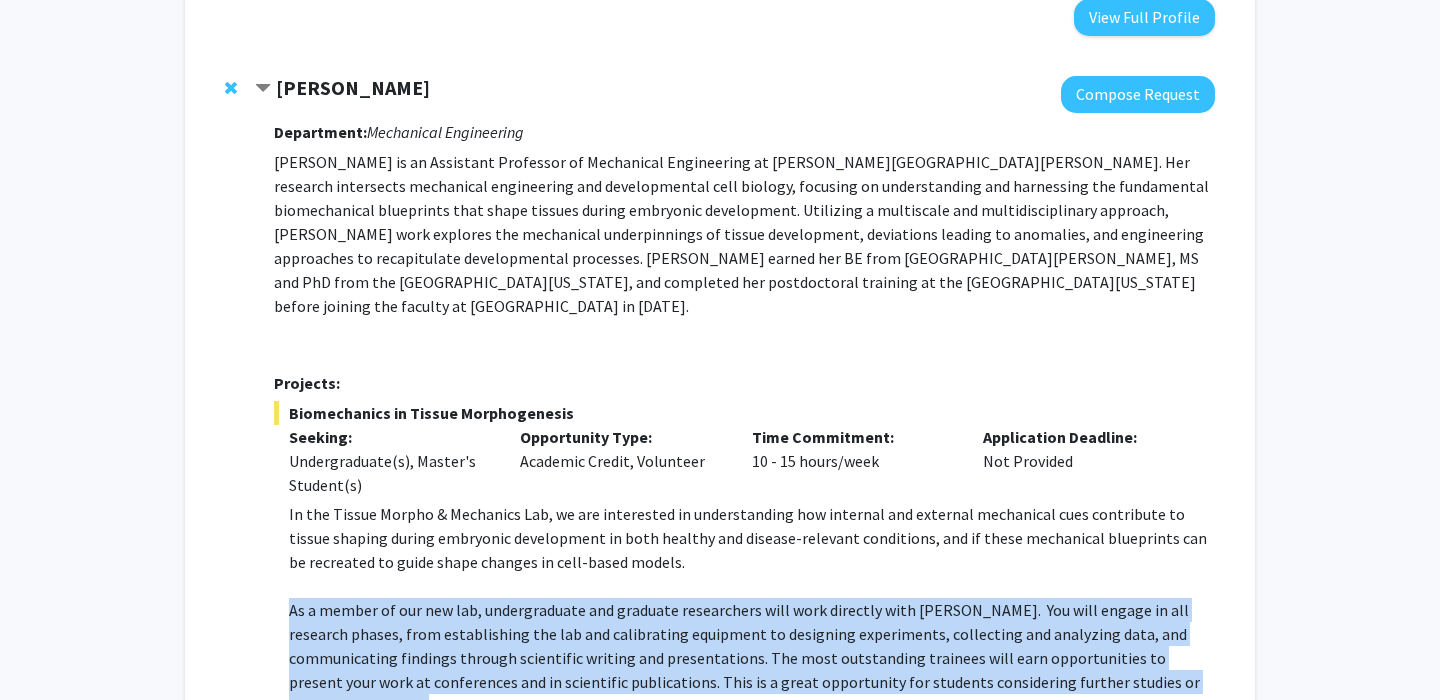 click on "As a member of our new lab, undergraduate and graduate researchers will work directly with [PERSON_NAME].  You will engage in all research phases, from establishing the lab and calibrating equipment to designing experiments, collecting and analyzing data, and communicating findings through scientific writing and presentations. The most outstanding trainees will earn opportunities to present your work at conferences and in scientific publications. This is a great opportunity for students considering further studies or careers in academia." at bounding box center (752, 658) 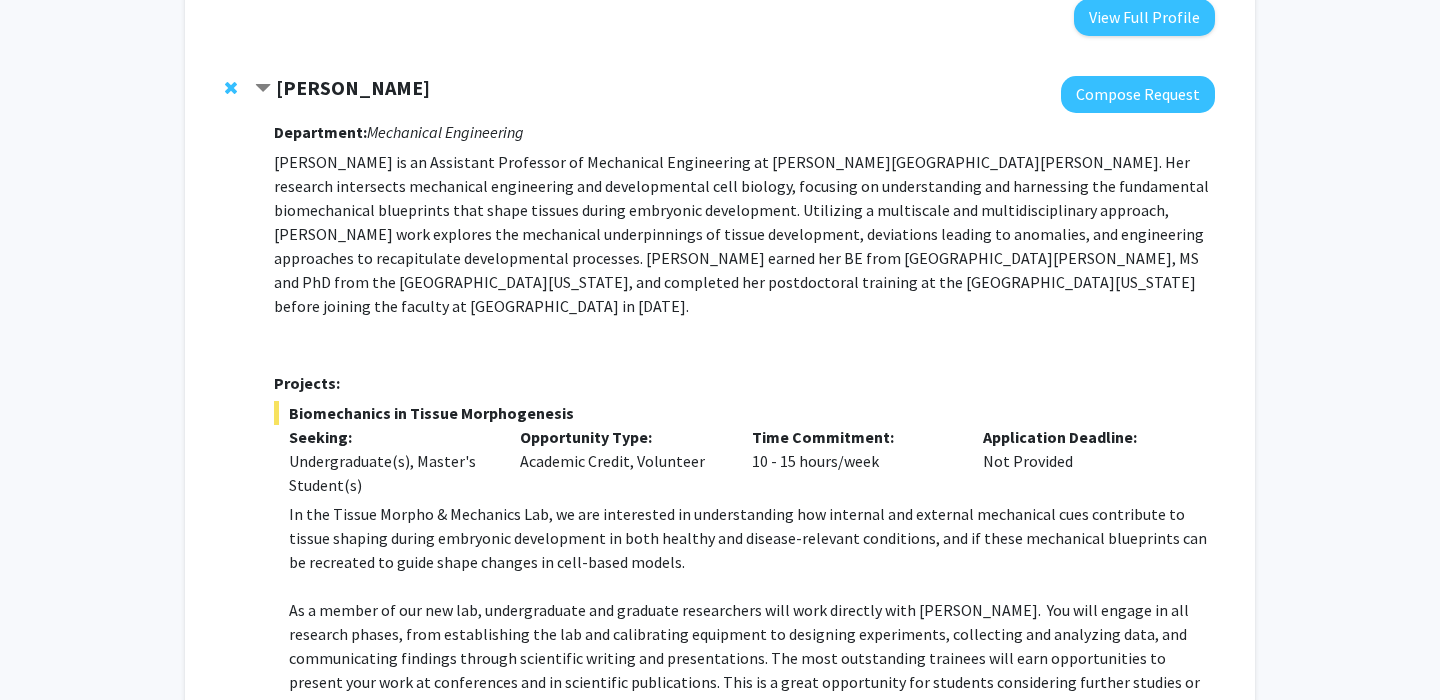 click on "As a member of our new lab, undergraduate and graduate researchers will work directly with [PERSON_NAME].  You will engage in all research phases, from establishing the lab and calibrating equipment to designing experiments, collecting and analyzing data, and communicating findings through scientific writing and presentations. The most outstanding trainees will earn opportunities to present your work at conferences and in scientific publications. This is a great opportunity for students considering further studies or careers in academia." at bounding box center (752, 658) 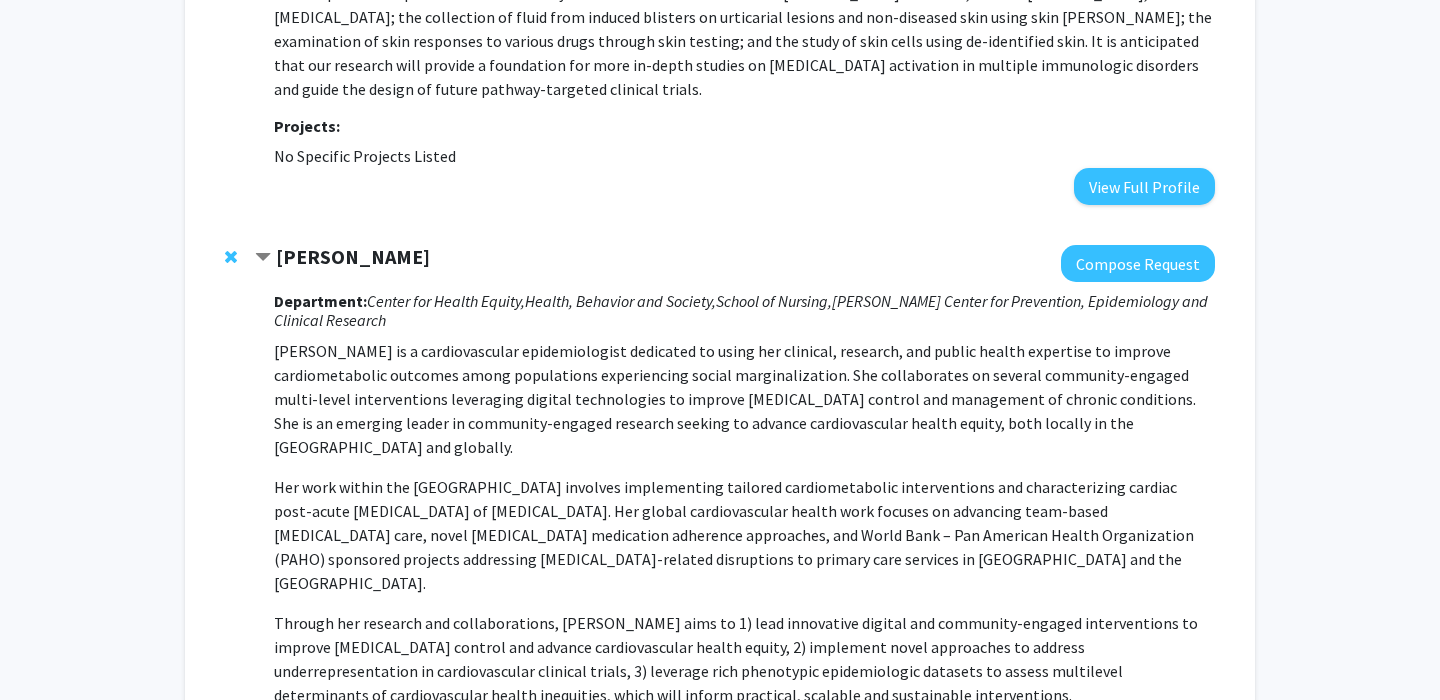 scroll, scrollTop: 544, scrollLeft: 0, axis: vertical 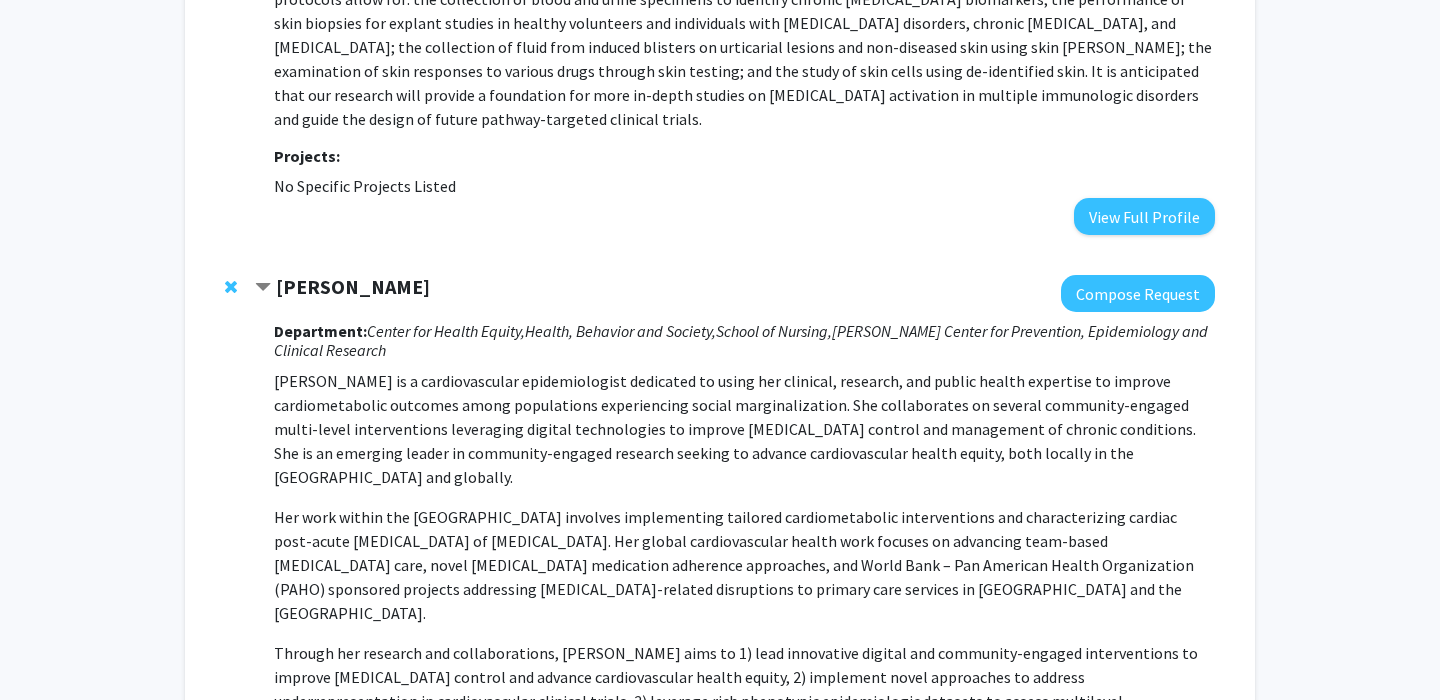 drag, startPoint x: 462, startPoint y: 276, endPoint x: 275, endPoint y: 263, distance: 187.45132 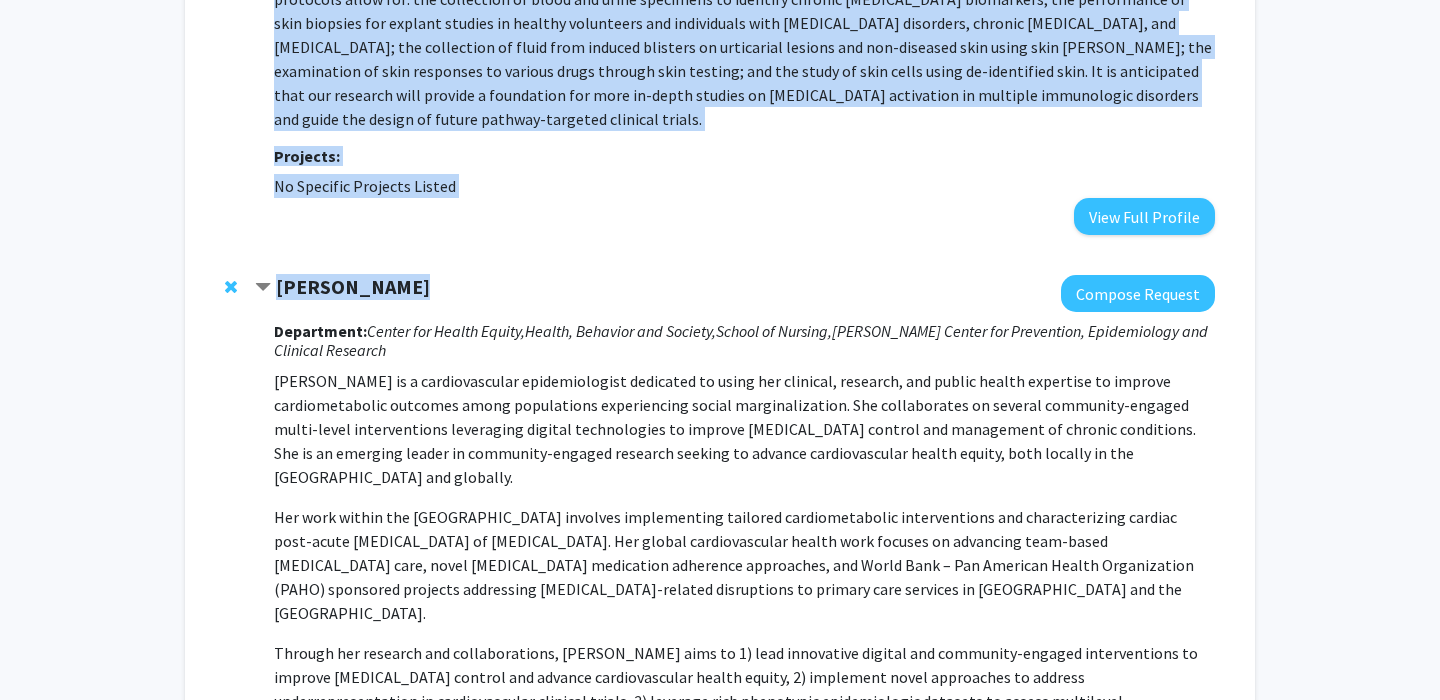 drag, startPoint x: 451, startPoint y: 272, endPoint x: 281, endPoint y: 224, distance: 176.64655 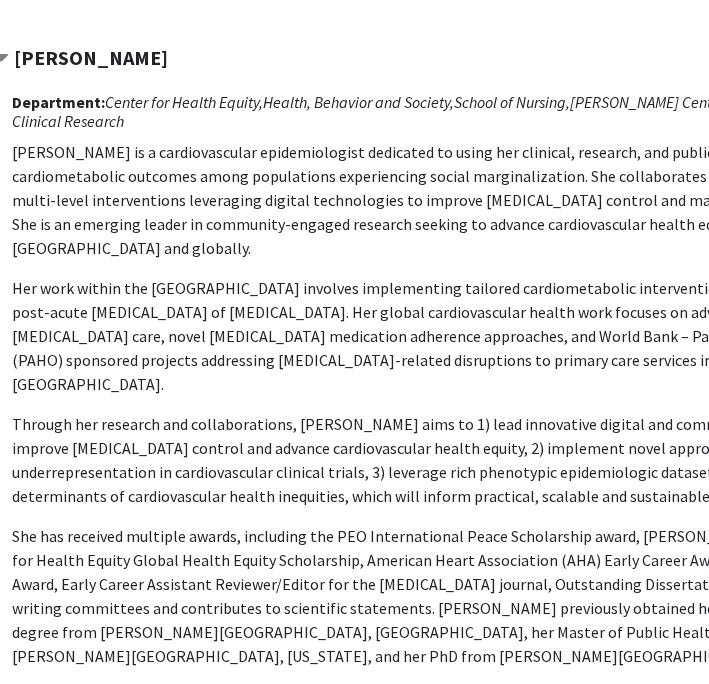 scroll, scrollTop: 773, scrollLeft: 0, axis: vertical 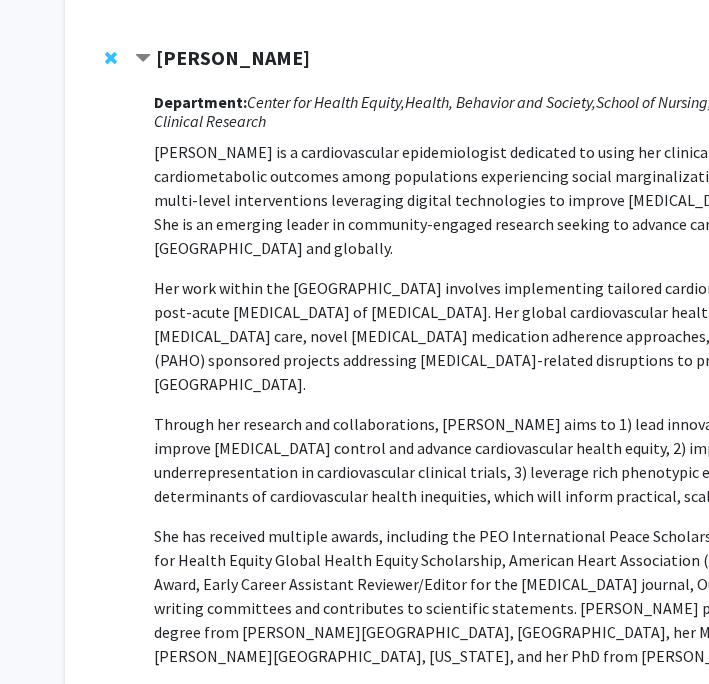 click 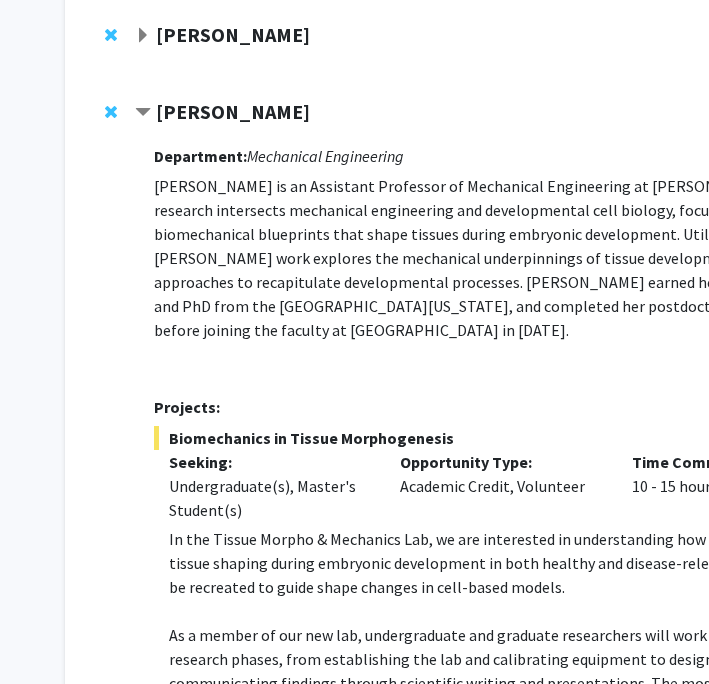 scroll, scrollTop: 830, scrollLeft: 0, axis: vertical 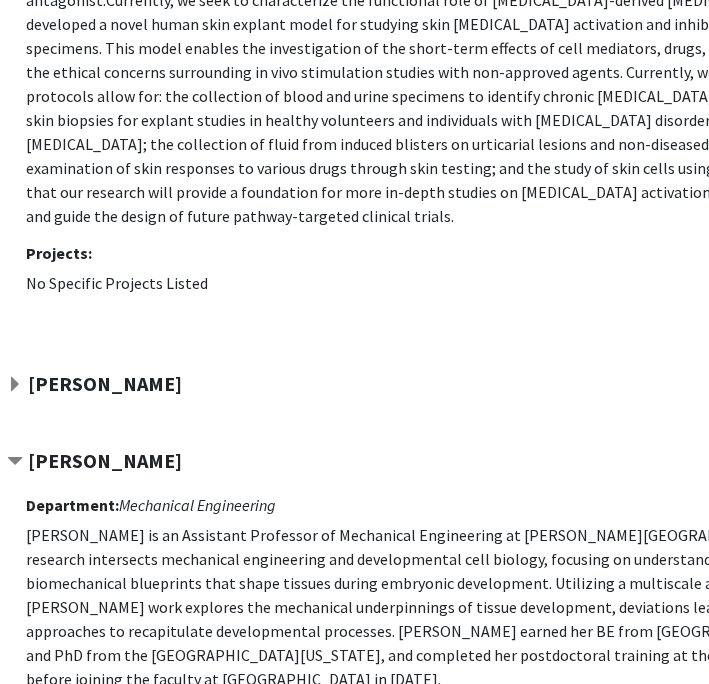 click on "[PERSON_NAME]" 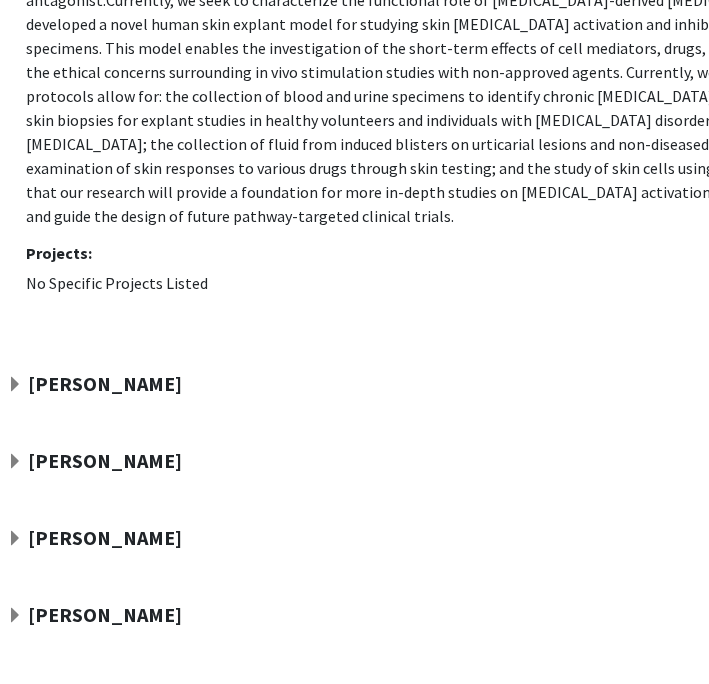 click on "[PERSON_NAME]" 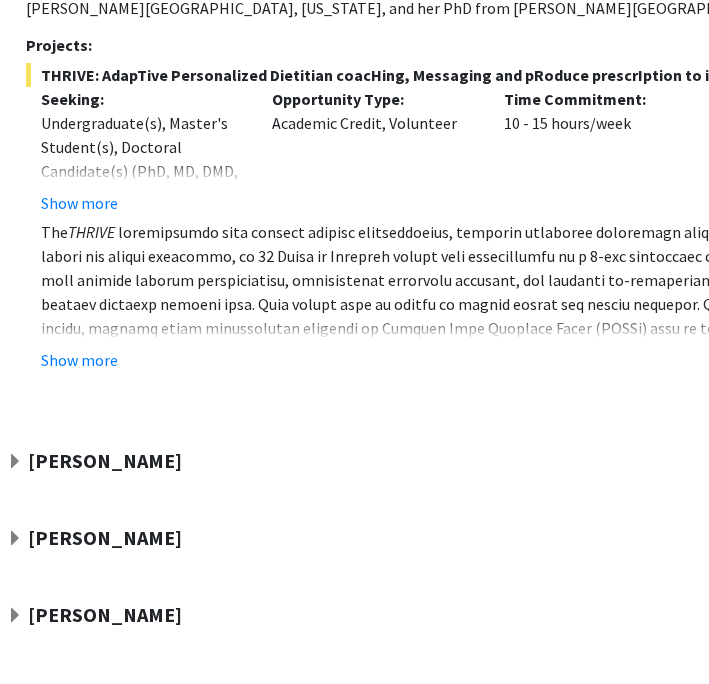scroll, scrollTop: 1428, scrollLeft: 128, axis: both 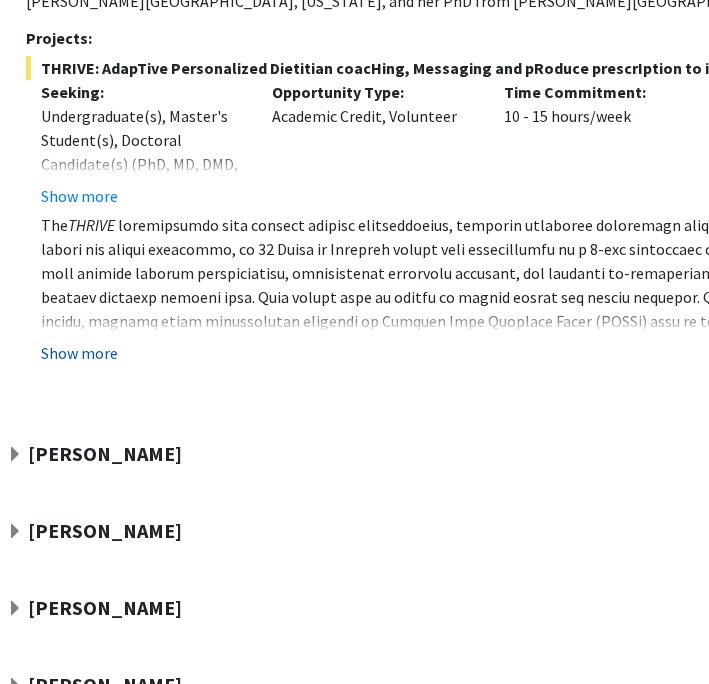 click on "Show more" at bounding box center (79, 353) 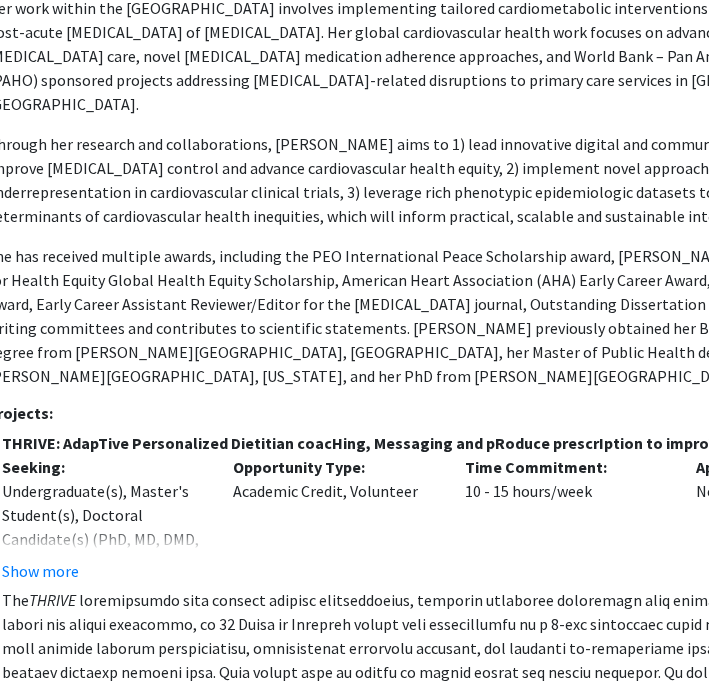 scroll, scrollTop: 1053, scrollLeft: 136, axis: both 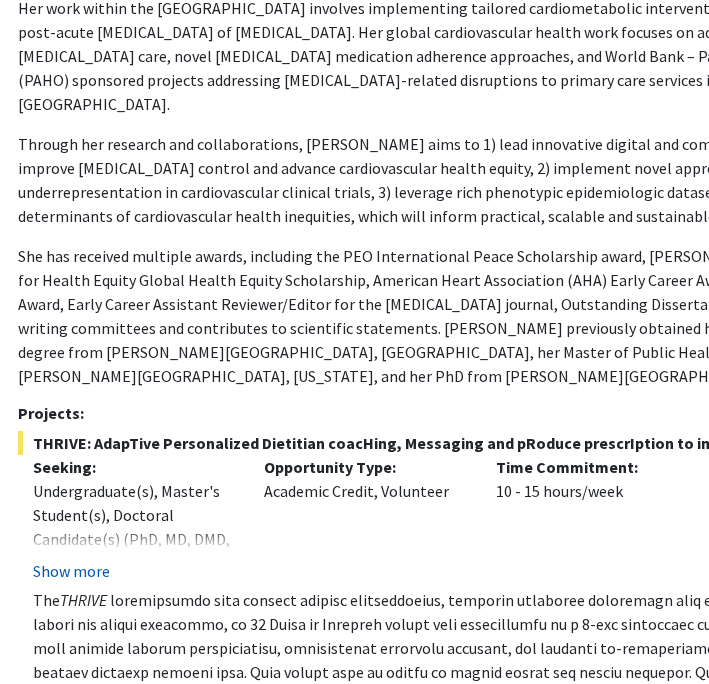 click on "Show more" at bounding box center (71, 571) 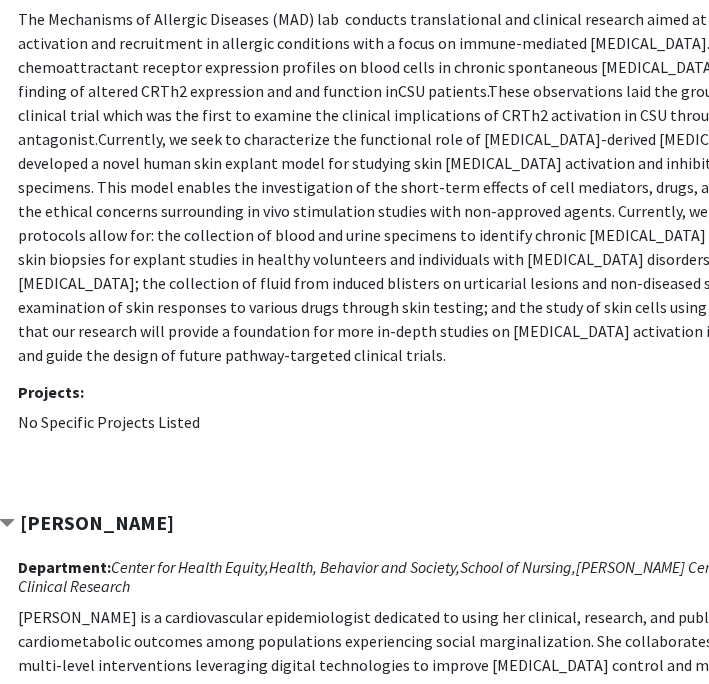 scroll, scrollTop: 331, scrollLeft: 136, axis: both 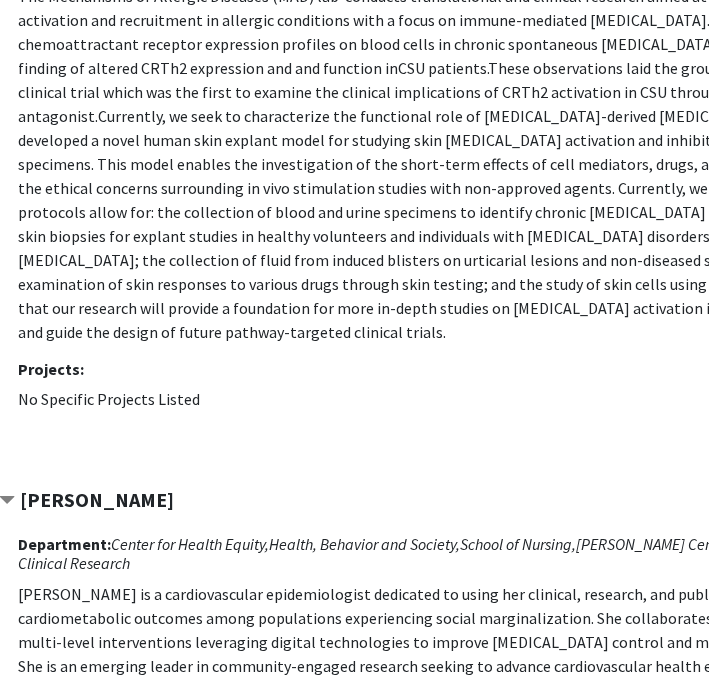 click on "[PERSON_NAME]" 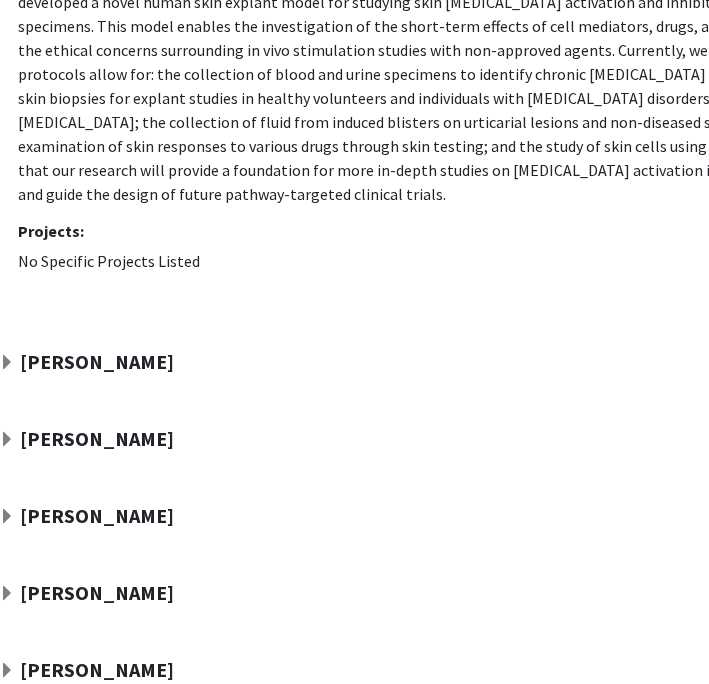scroll, scrollTop: 473, scrollLeft: 136, axis: both 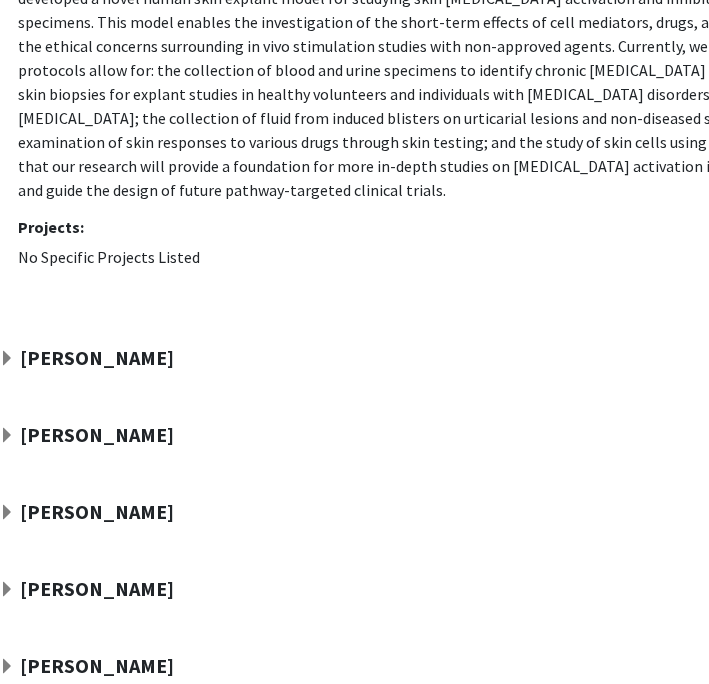 click on "[PERSON_NAME]" 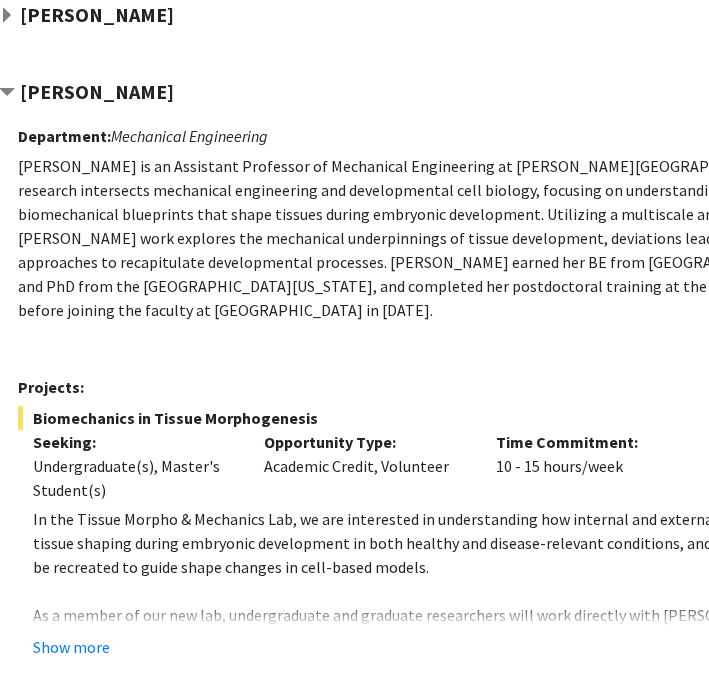scroll, scrollTop: 1066, scrollLeft: 136, axis: both 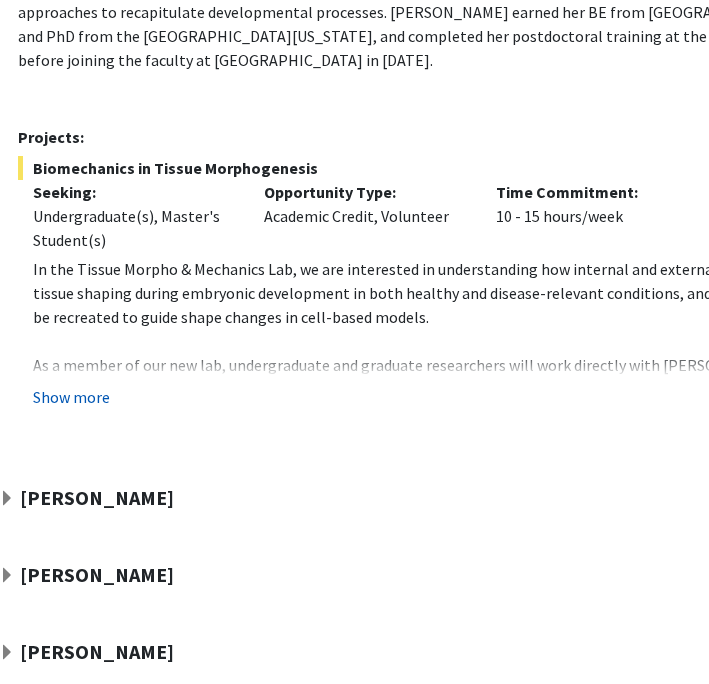 click on "Show more" at bounding box center (71, 397) 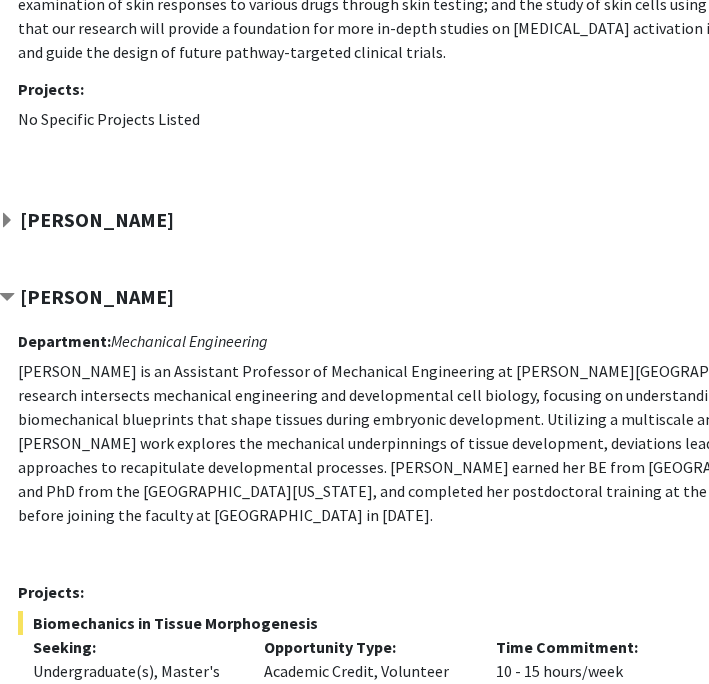 click on "[PERSON_NAME]" 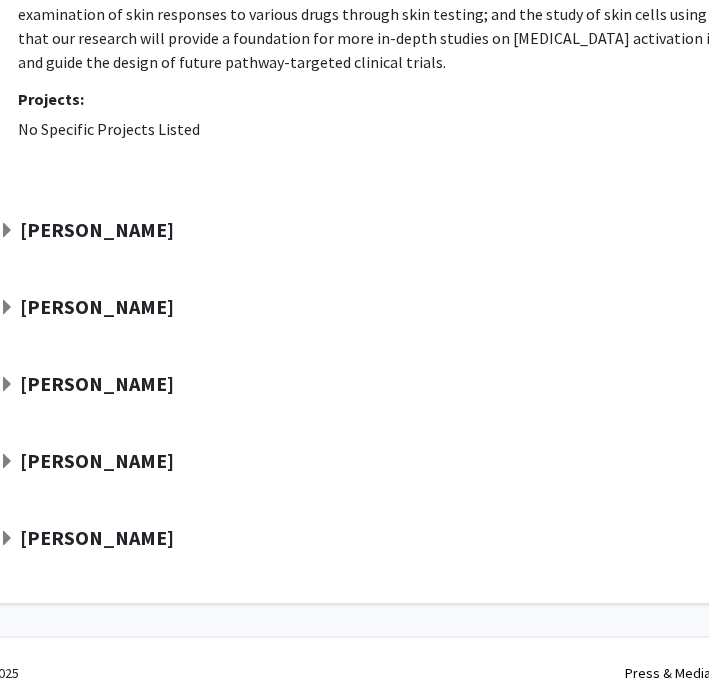 click on "[PERSON_NAME]" 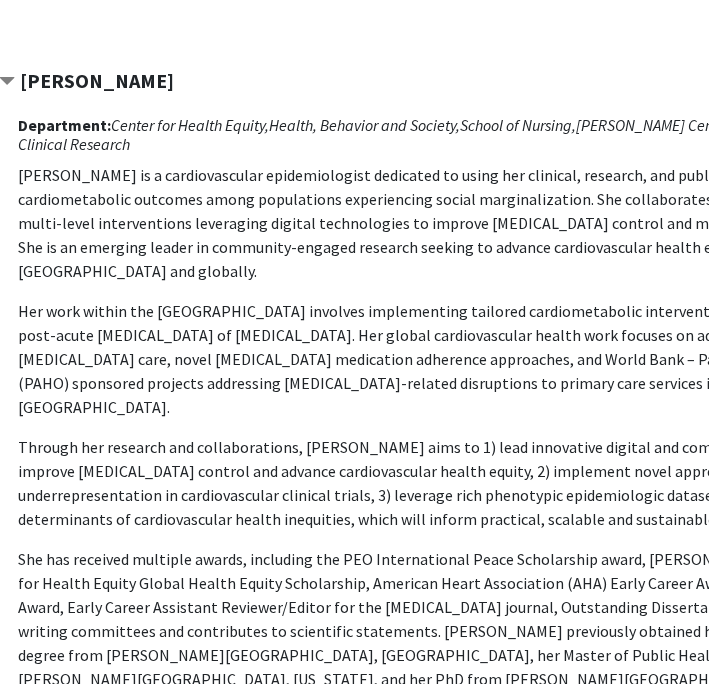 scroll, scrollTop: 598, scrollLeft: 136, axis: both 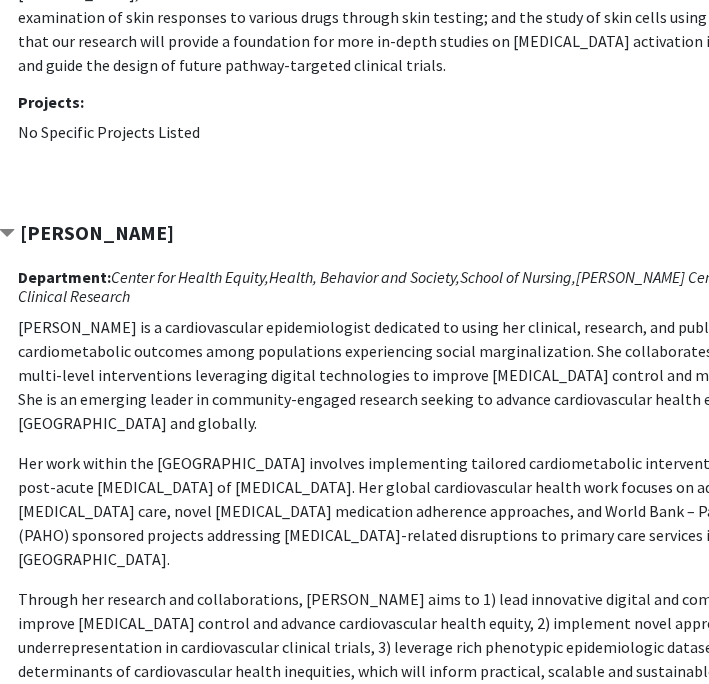 click on "[PERSON_NAME]" 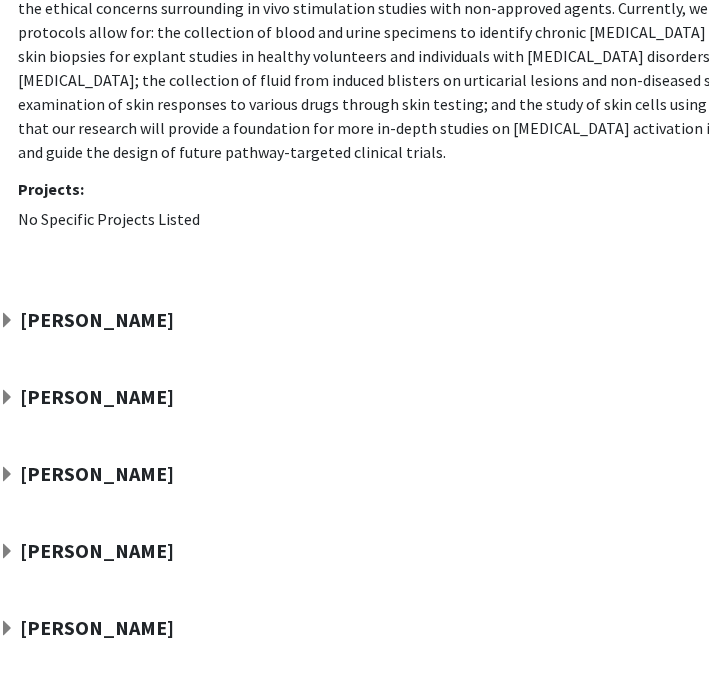 click on "[PERSON_NAME]" 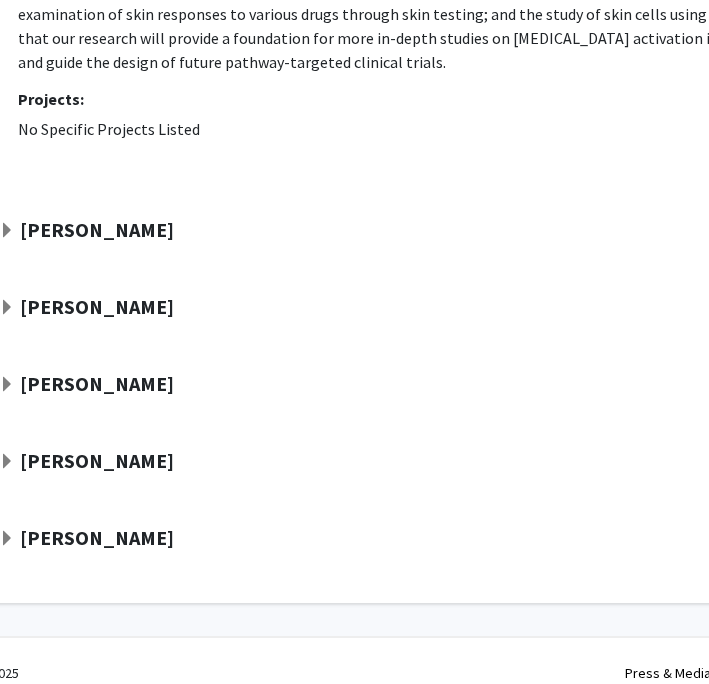 click on "[PERSON_NAME]" 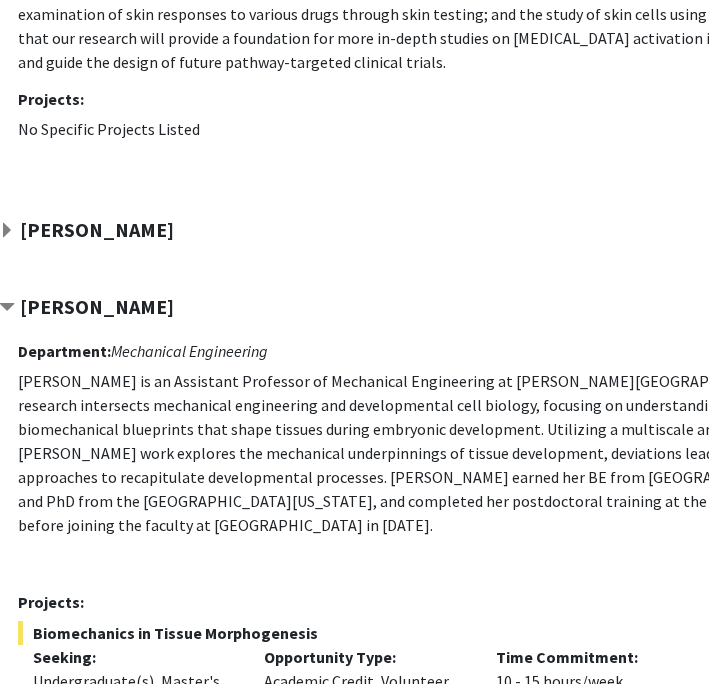 click on "[PERSON_NAME]" 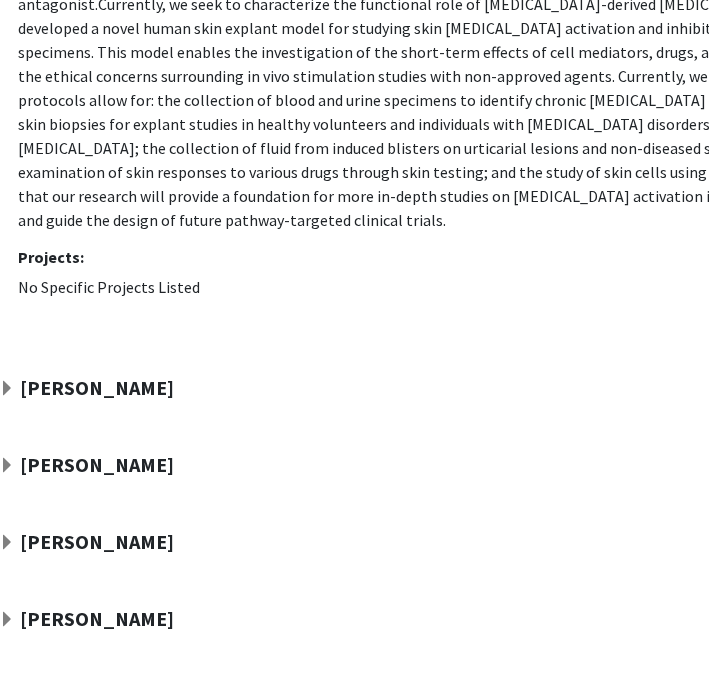 scroll, scrollTop: 94, scrollLeft: 136, axis: both 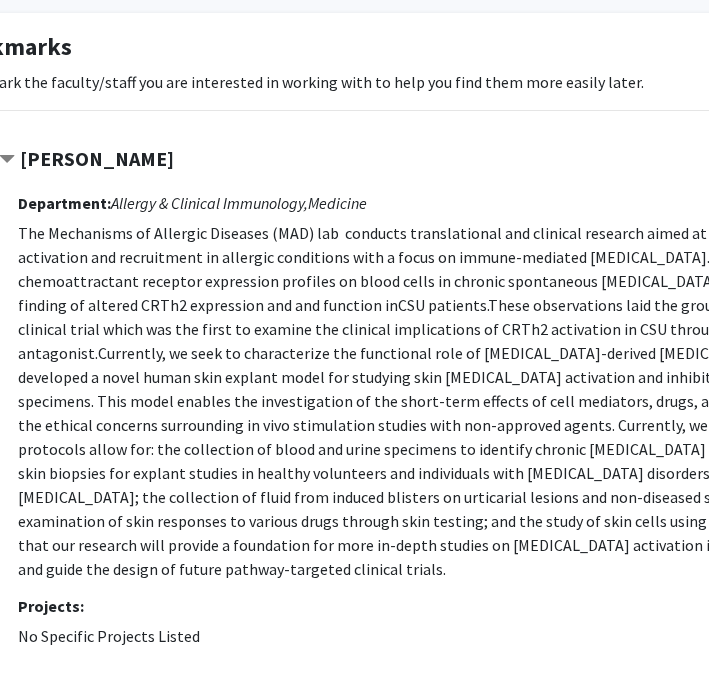 click on "[PERSON_NAME]" 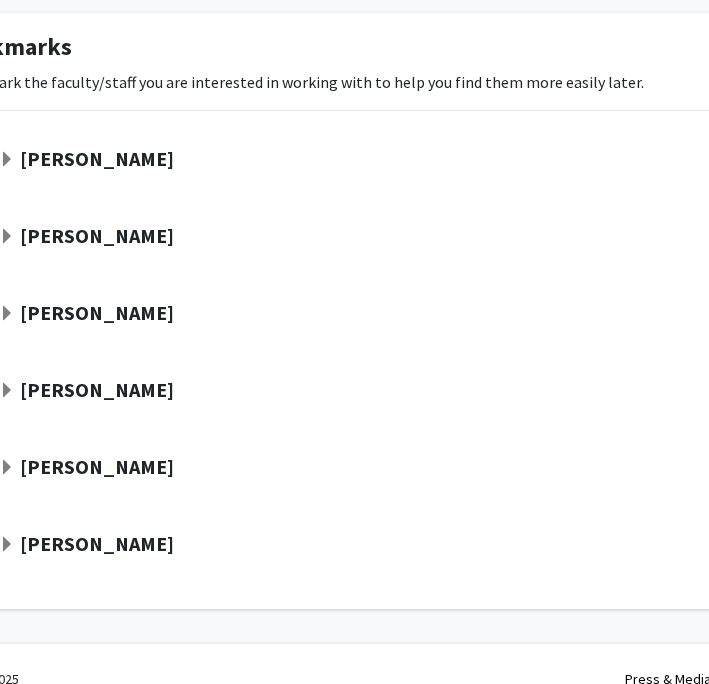scroll, scrollTop: 94, scrollLeft: 0, axis: vertical 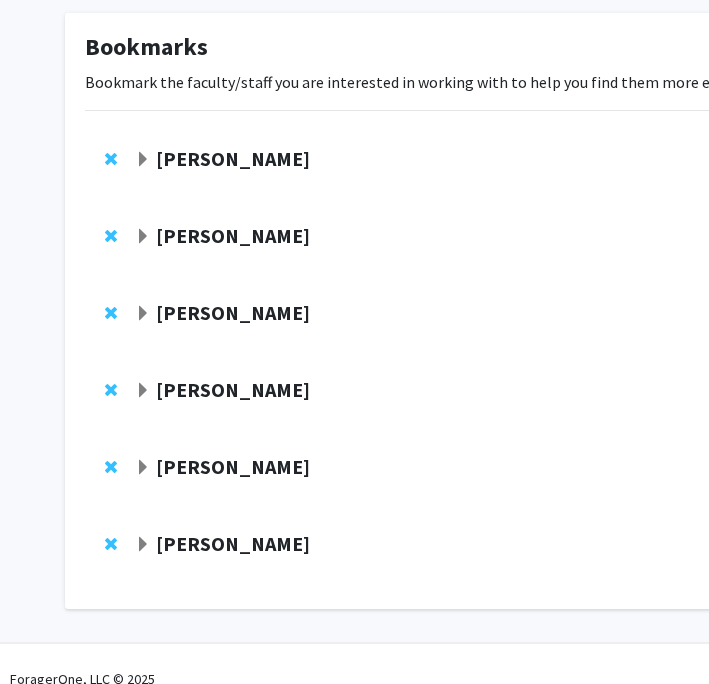 click on "[PERSON_NAME]" 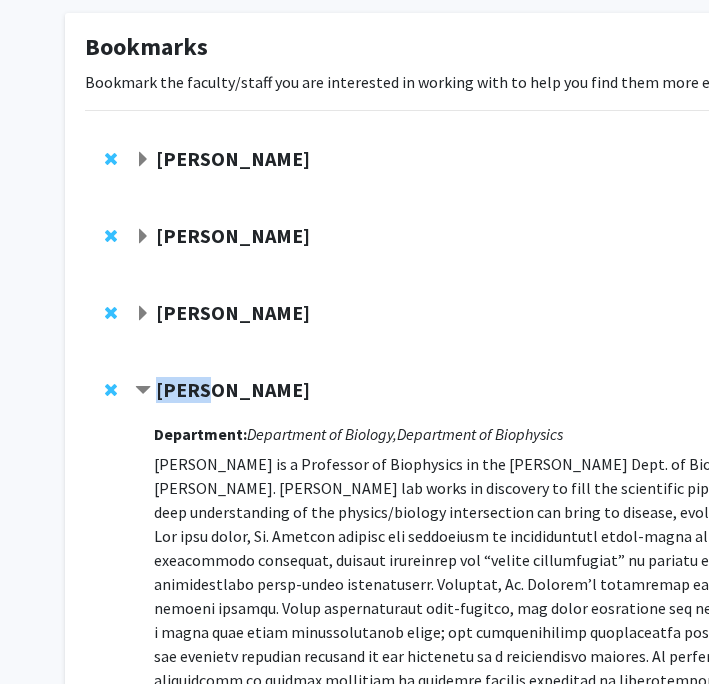 click on "[PERSON_NAME]" 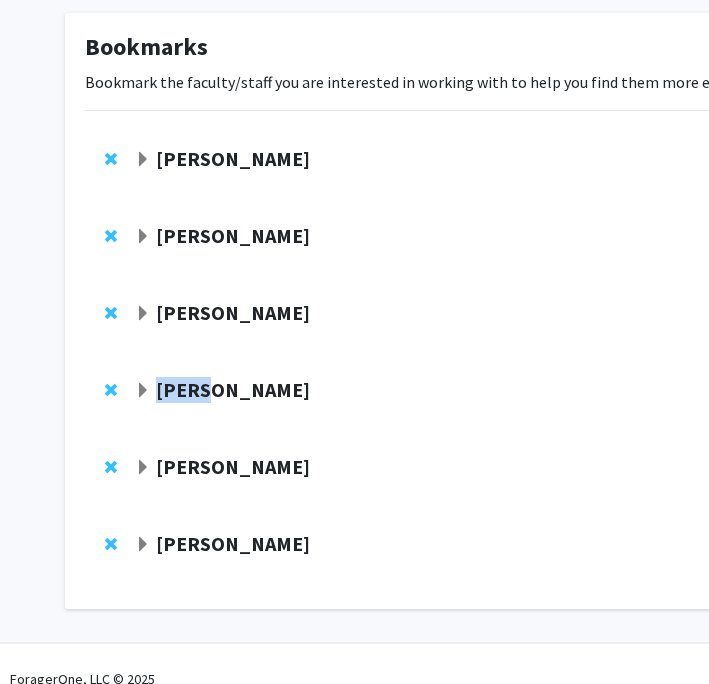 click on "[PERSON_NAME]" 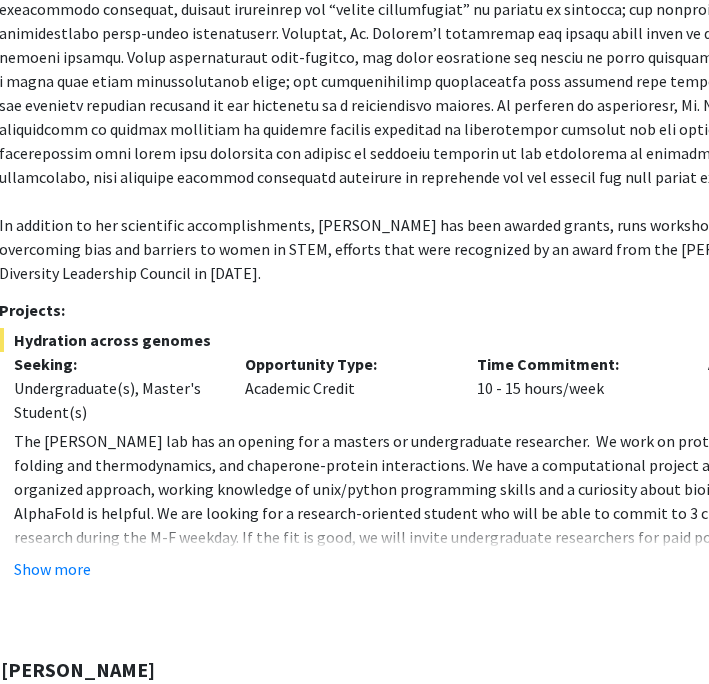 scroll, scrollTop: 645, scrollLeft: 162, axis: both 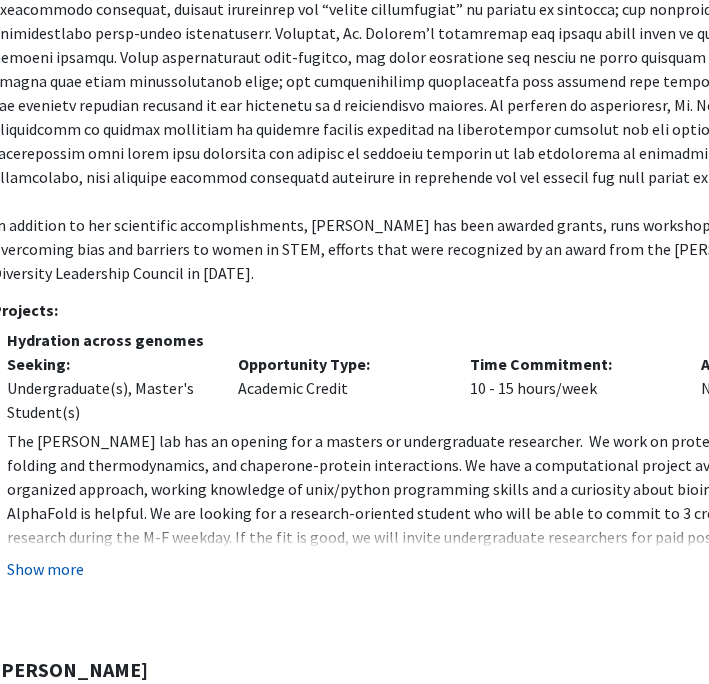 click on "Show more" at bounding box center (45, 569) 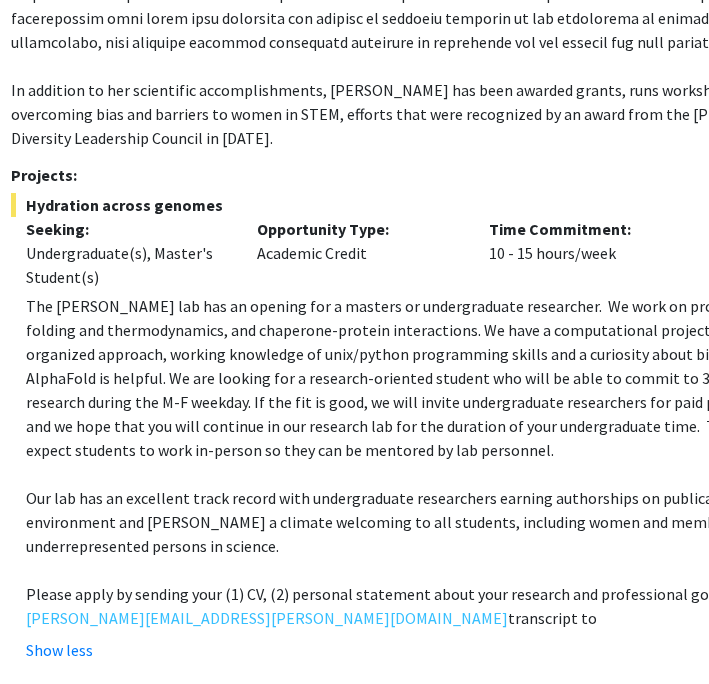 scroll, scrollTop: 780, scrollLeft: 145, axis: both 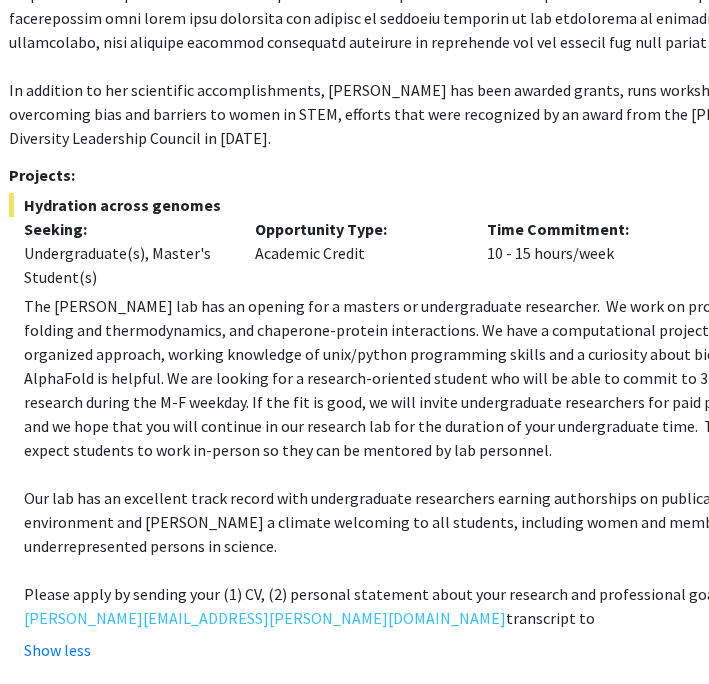 click on "Our lab has an excellent track record with undergraduate researchers earning authorships on publications. We have a collaborative lab environment and [PERSON_NAME] a climate welcoming to all students, including women and members of historically underrepresented persons in science." at bounding box center (487, 522) 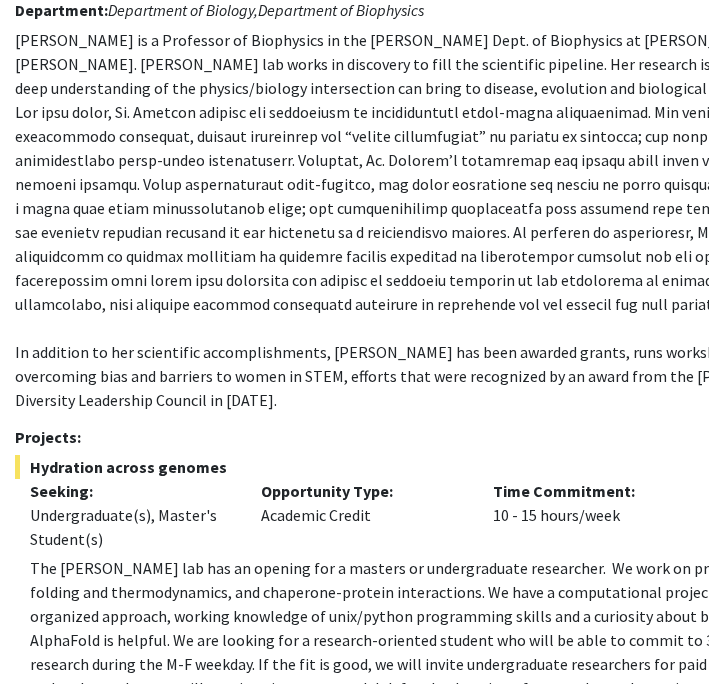 scroll, scrollTop: 510, scrollLeft: 139, axis: both 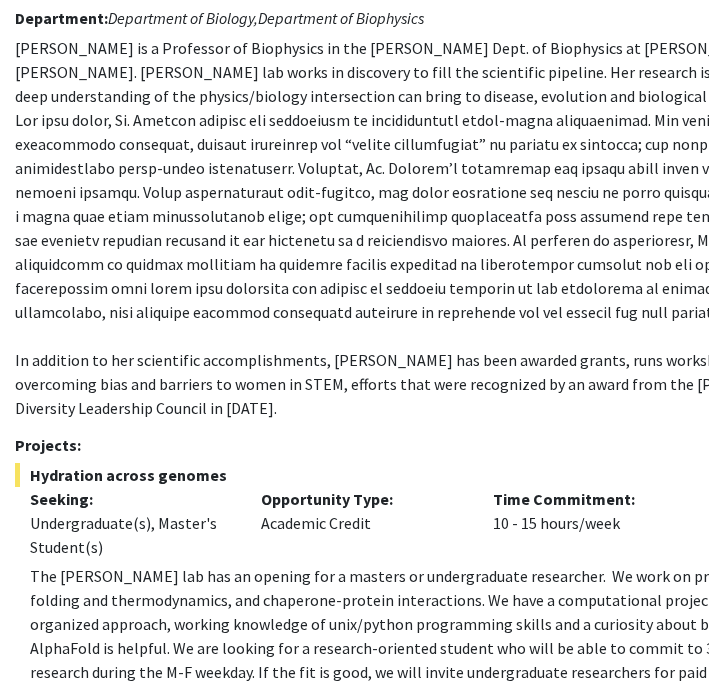 click on "[PERSON_NAME] is a Professor of Biophysics in the [PERSON_NAME] Dept. of Biophysics at [PERSON_NAME][GEOGRAPHIC_DATA][PERSON_NAME]. [PERSON_NAME] lab works in discovery to fill the scientific pipeline. Her research is motivated by the power that a deep understanding of the physics/biology intersection can bring to disease, evolution and biological design. In addition to her scientific accomplishments, [PERSON_NAME] has been awarded grants, runs workshops and gives seminars on overcoming bias and barriers to women in STEM, efforts that were recognized by an award from the [PERSON_NAME] [PERSON_NAME] Diversity Leadership Council in [DATE]." at bounding box center (485, 228) 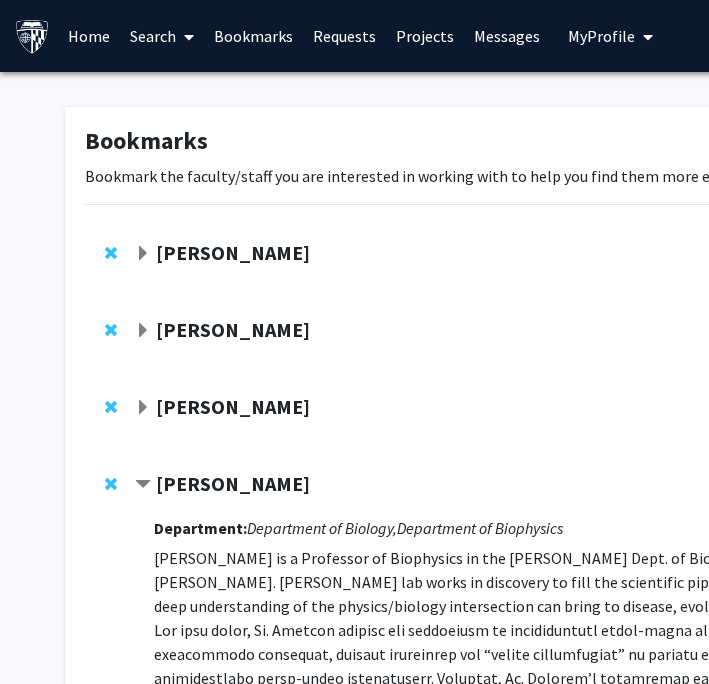 scroll, scrollTop: 47, scrollLeft: 0, axis: vertical 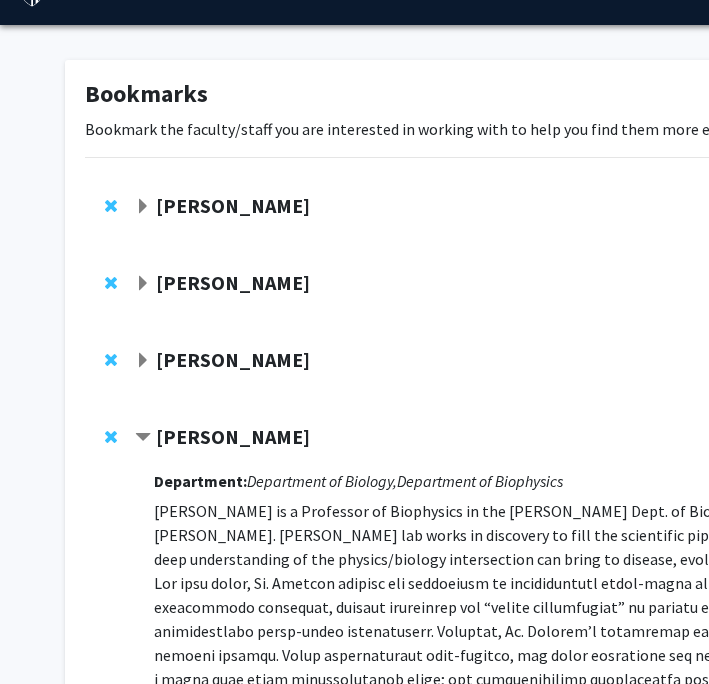 click on "[PERSON_NAME]" 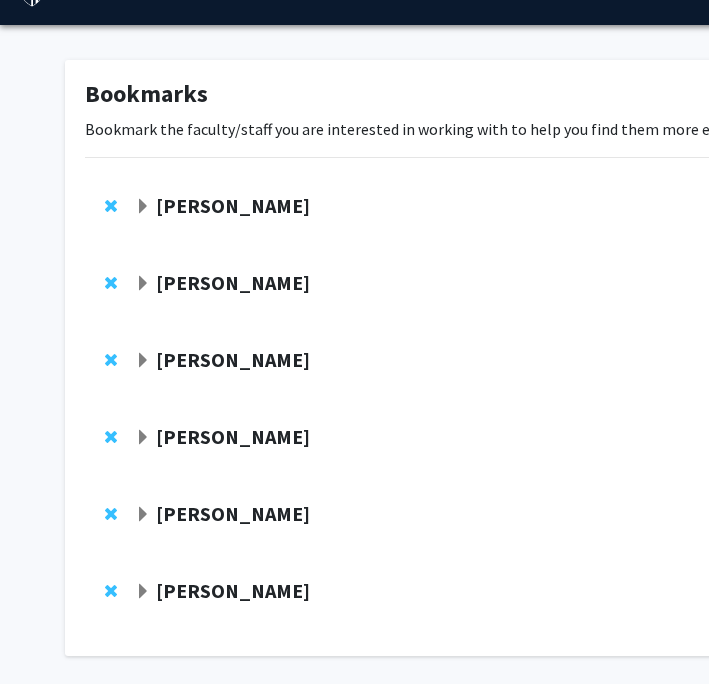 click 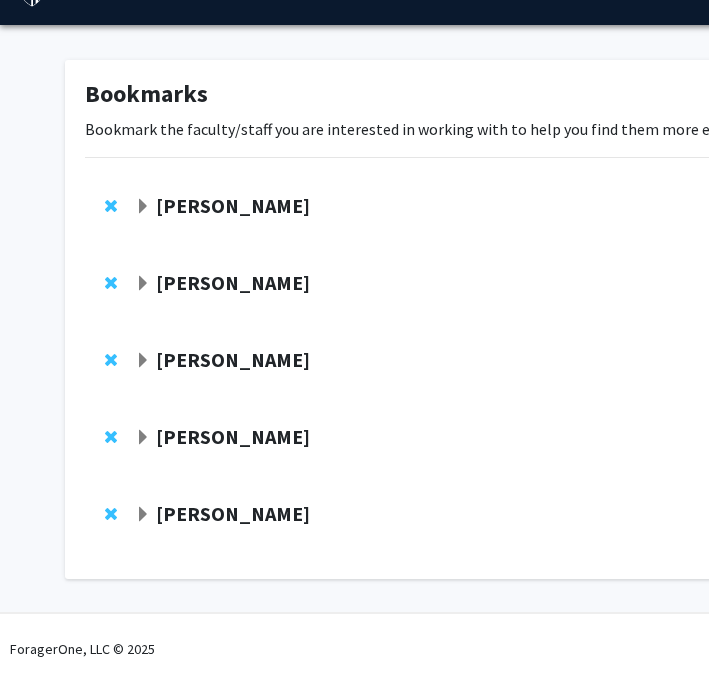 click on "[PERSON_NAME]" 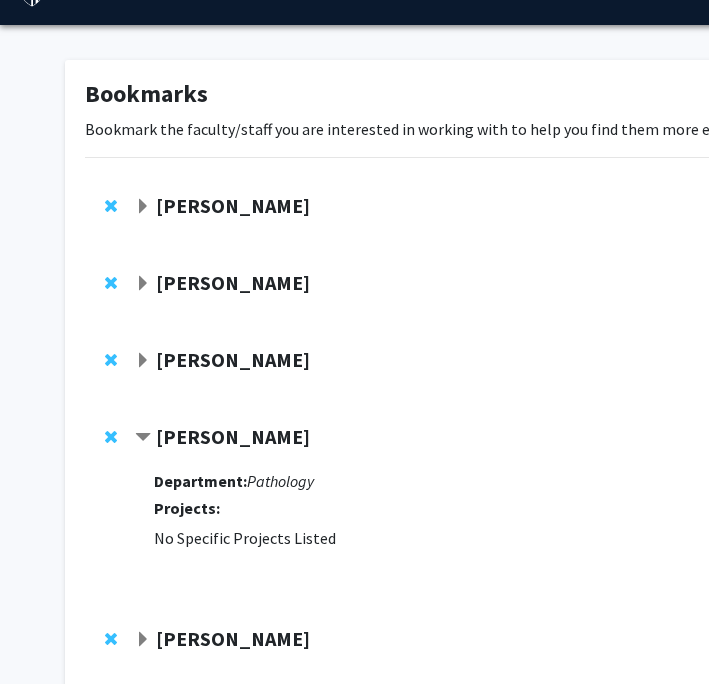 scroll, scrollTop: 172, scrollLeft: 0, axis: vertical 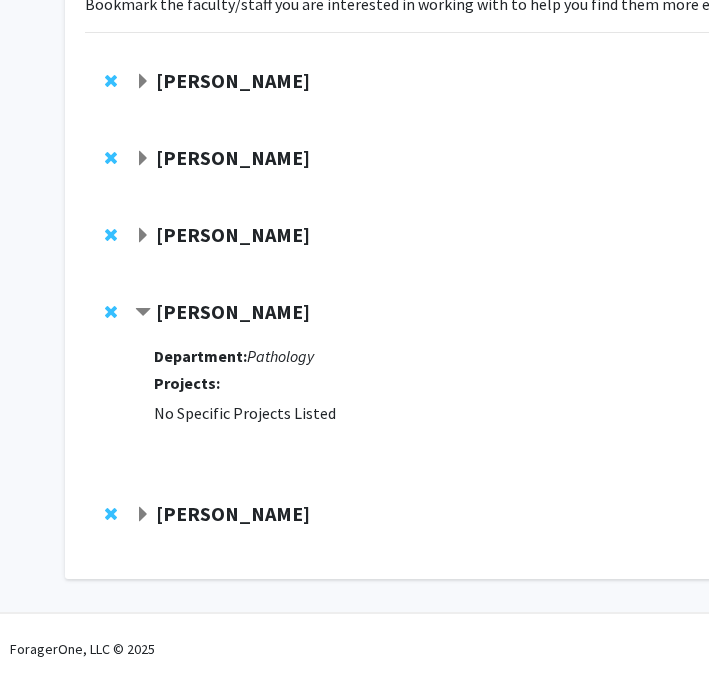 click on "[PERSON_NAME]" 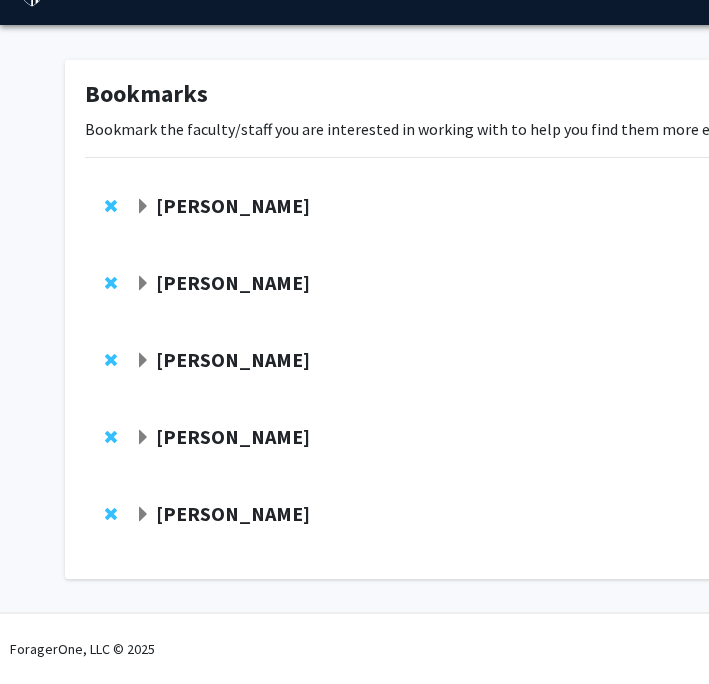 click 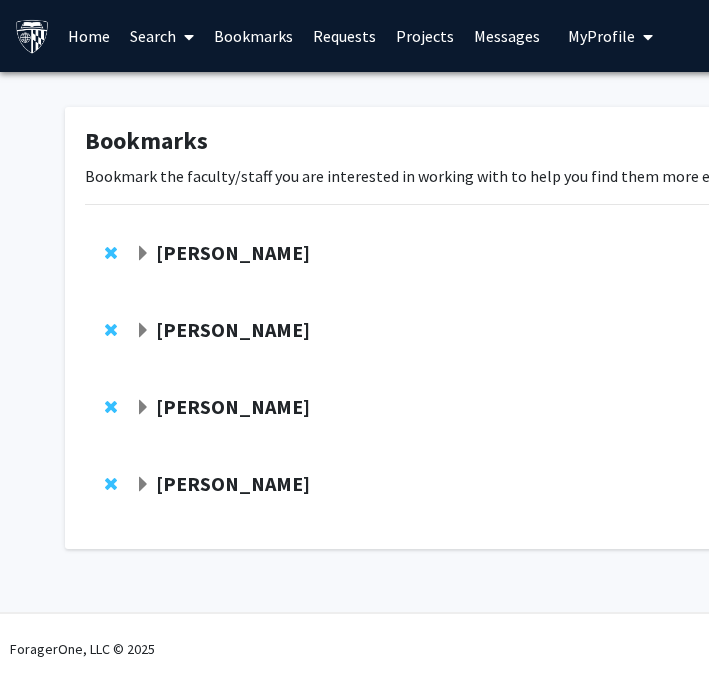 scroll, scrollTop: 0, scrollLeft: 0, axis: both 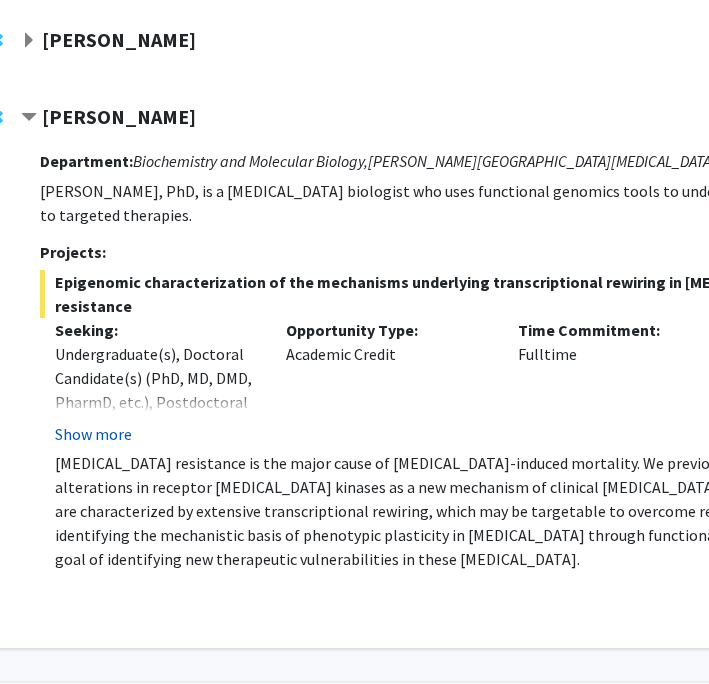 click on "Show more" at bounding box center (93, 434) 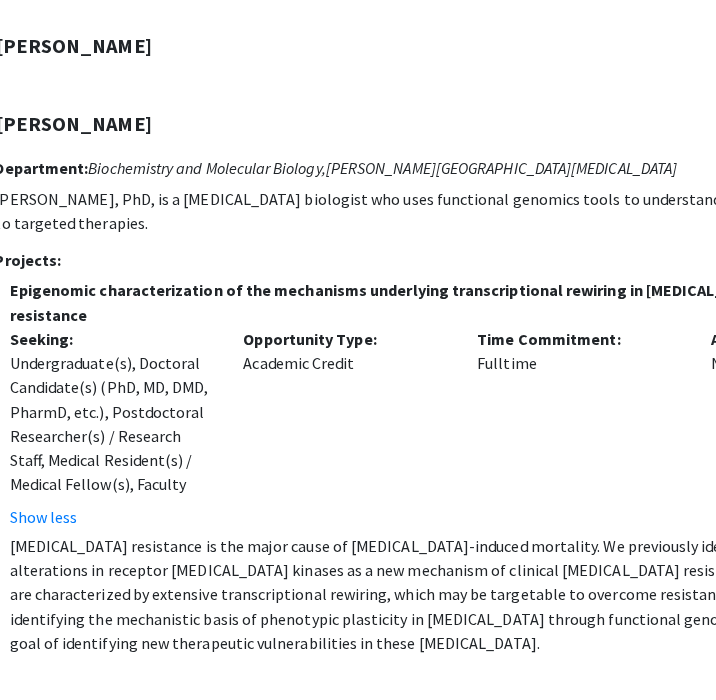 scroll, scrollTop: 366, scrollLeft: 0, axis: vertical 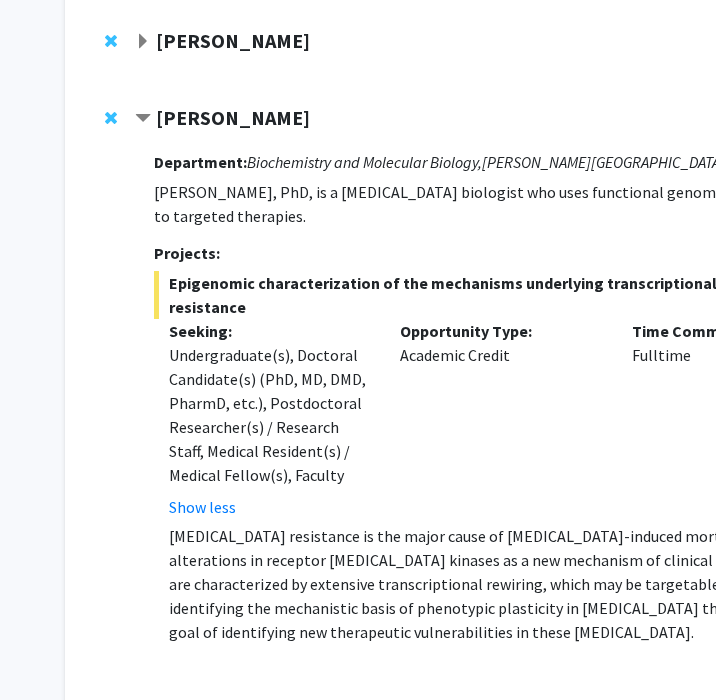 type 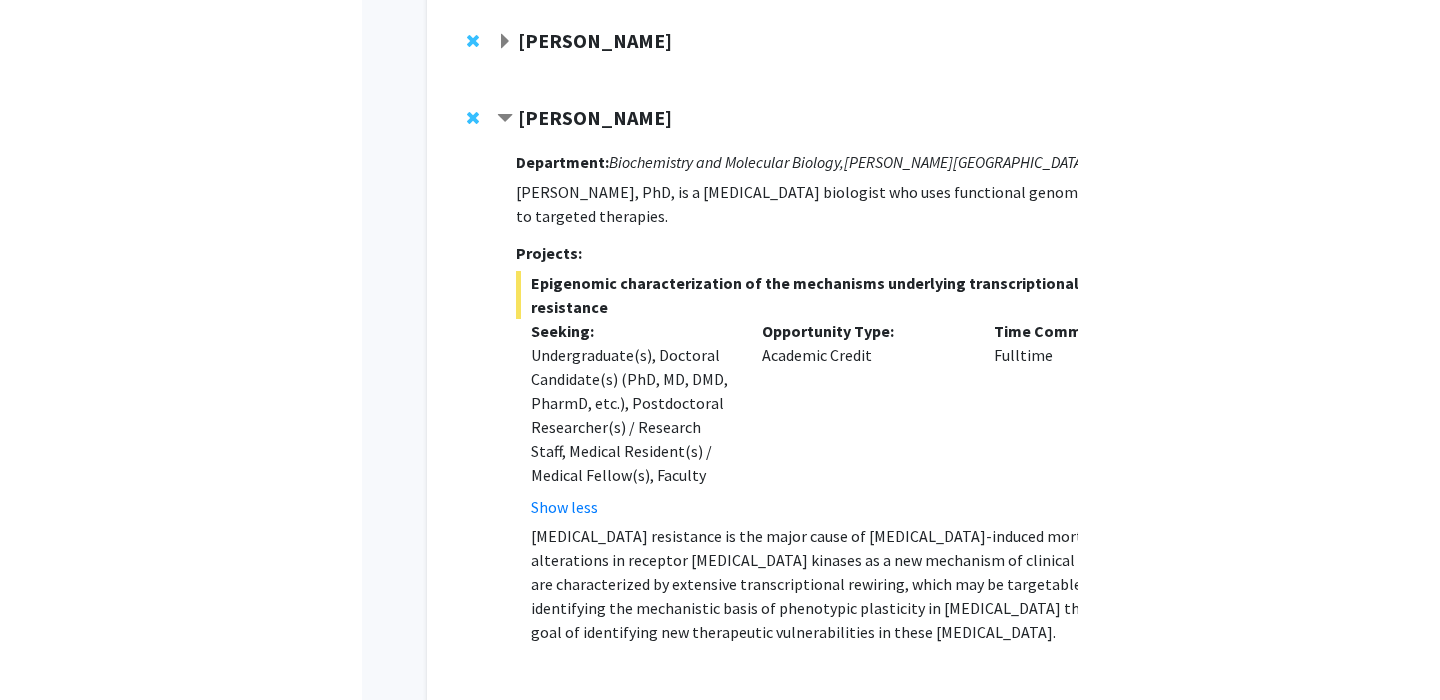 scroll, scrollTop: 0, scrollLeft: 0, axis: both 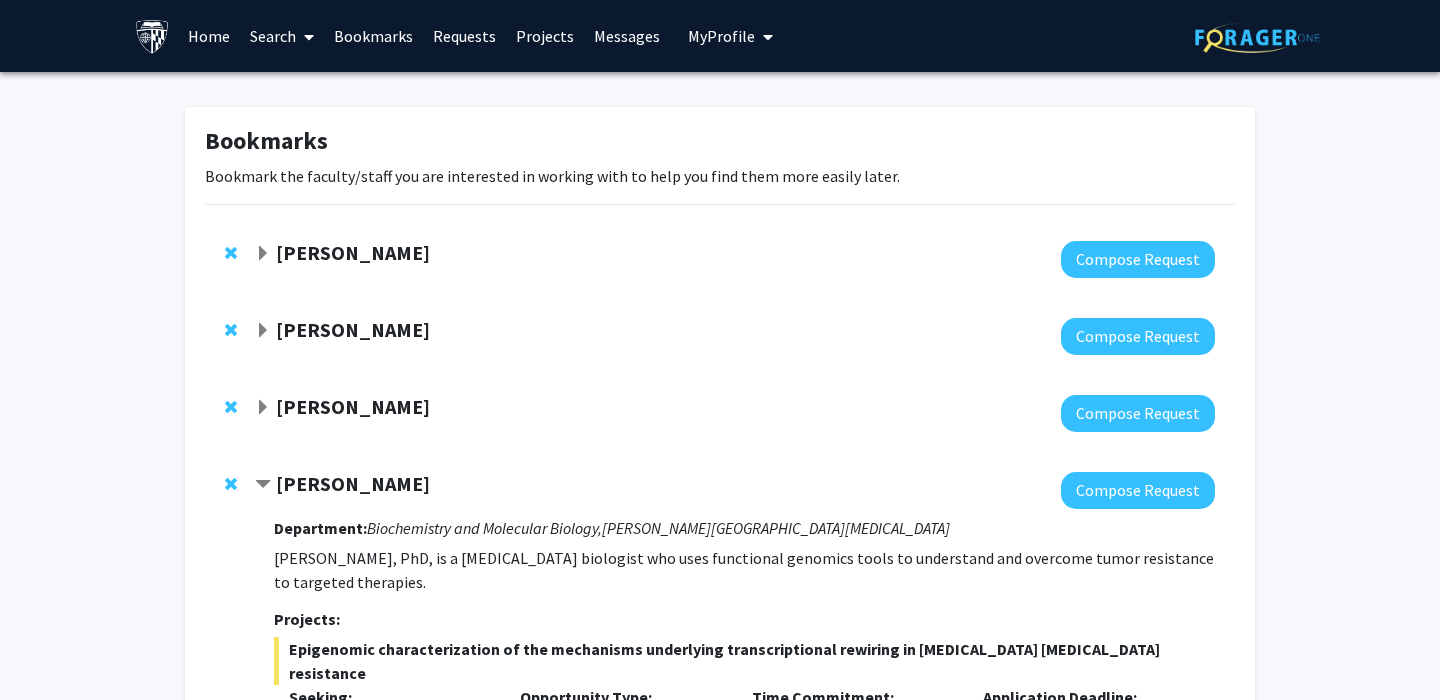 click on "Home" at bounding box center (209, 36) 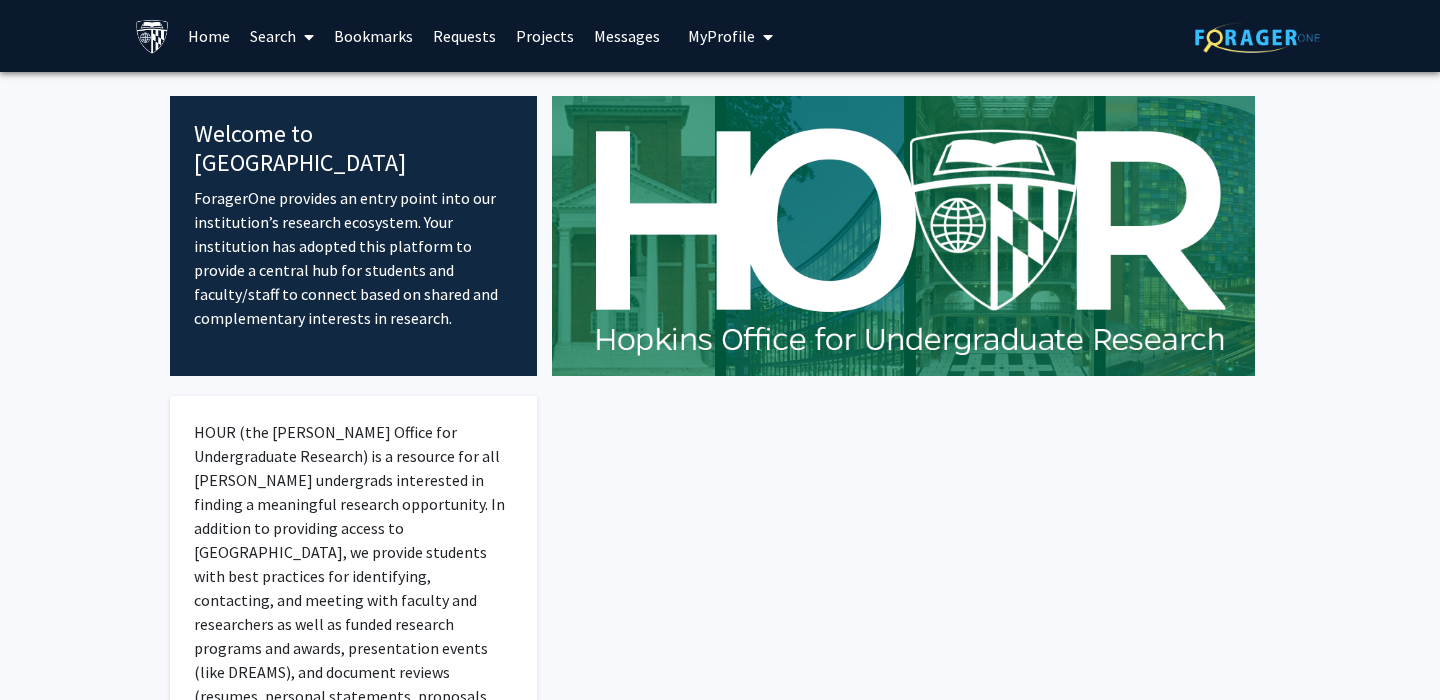 click on "Search" at bounding box center [282, 36] 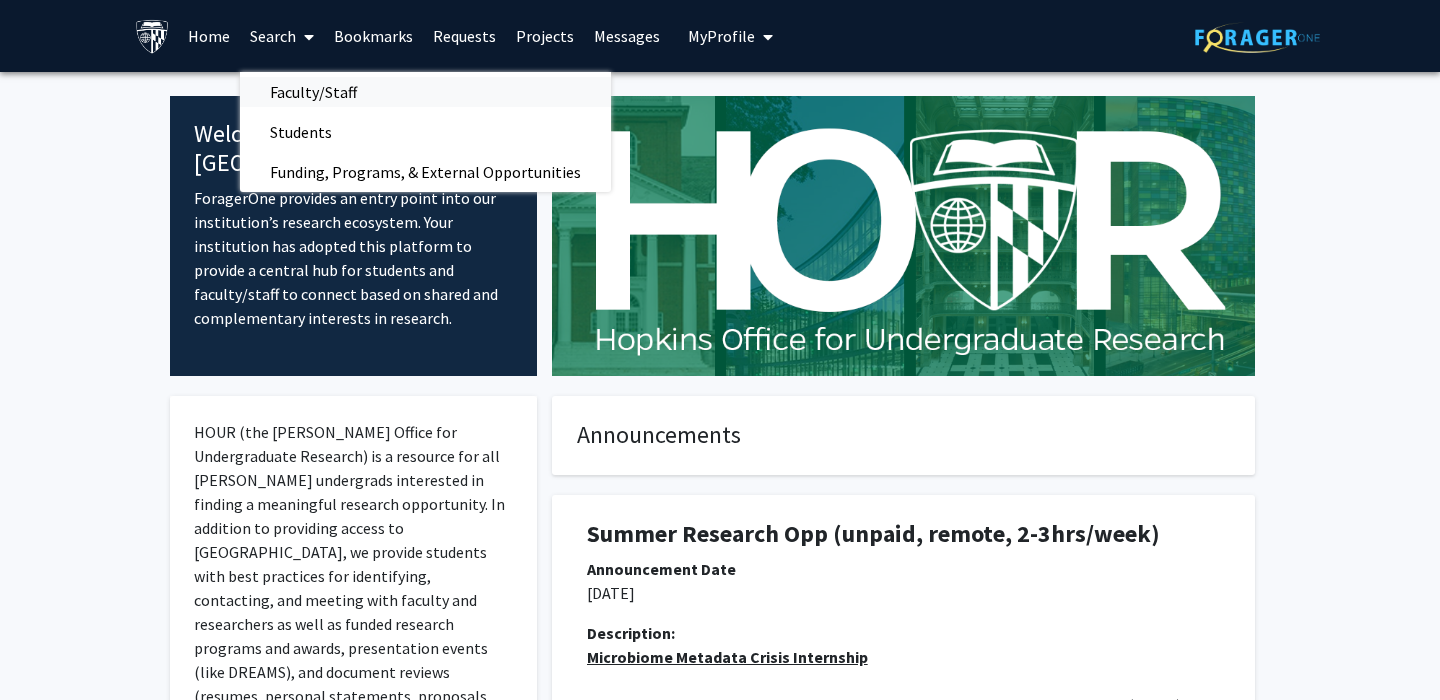 click on "Faculty/Staff" at bounding box center [313, 92] 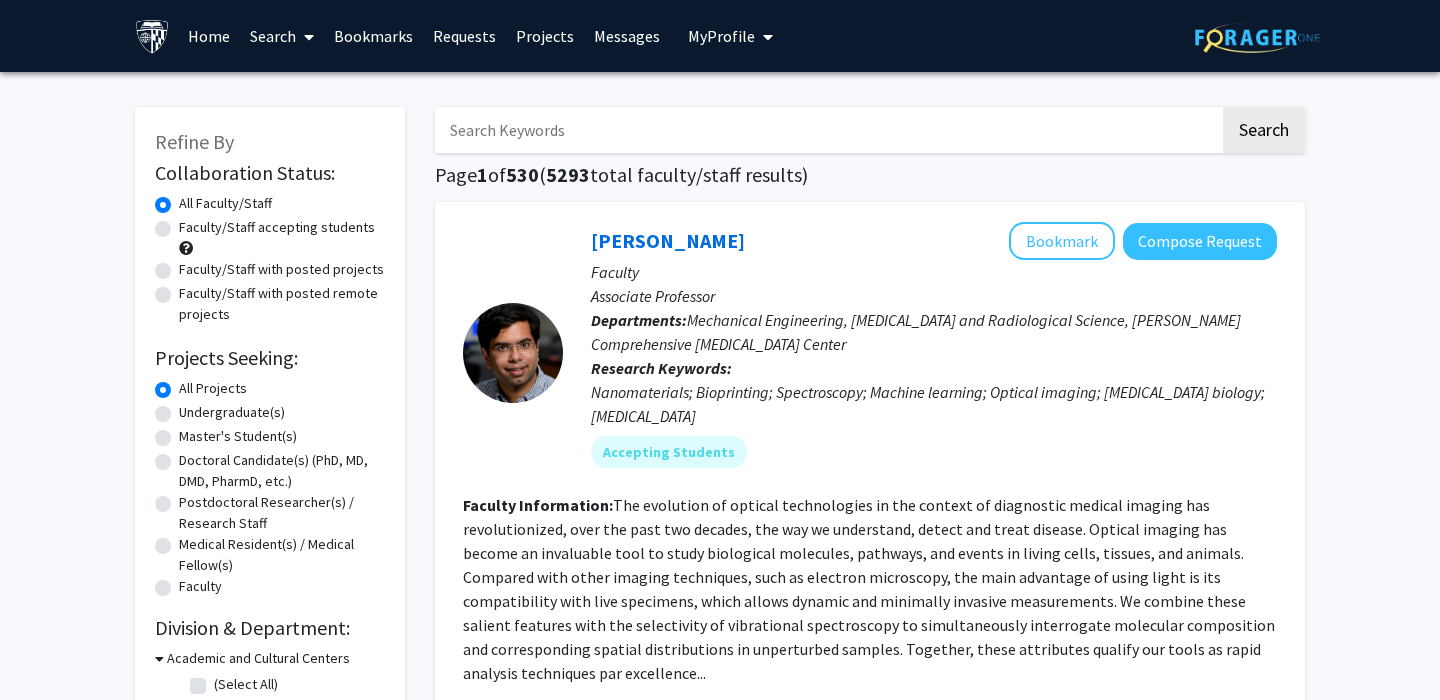 click on "Home" at bounding box center (209, 36) 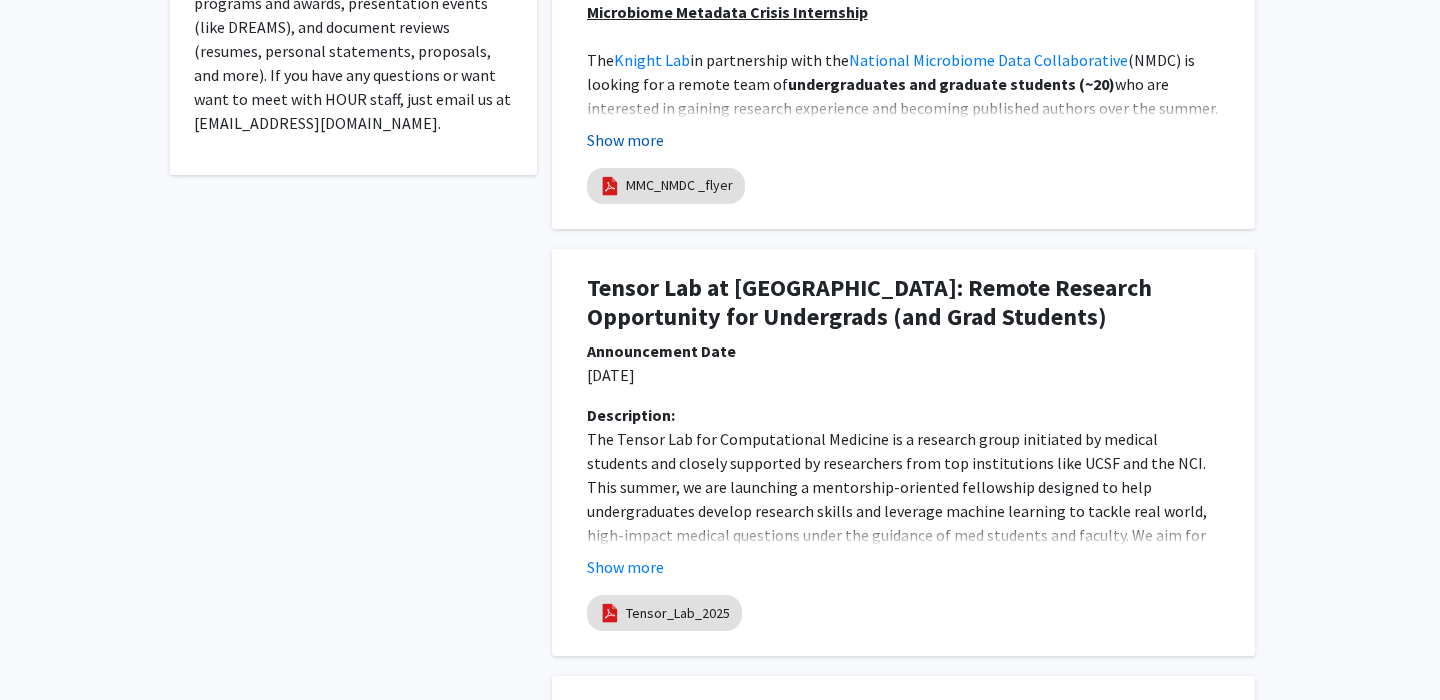 scroll, scrollTop: 647, scrollLeft: 0, axis: vertical 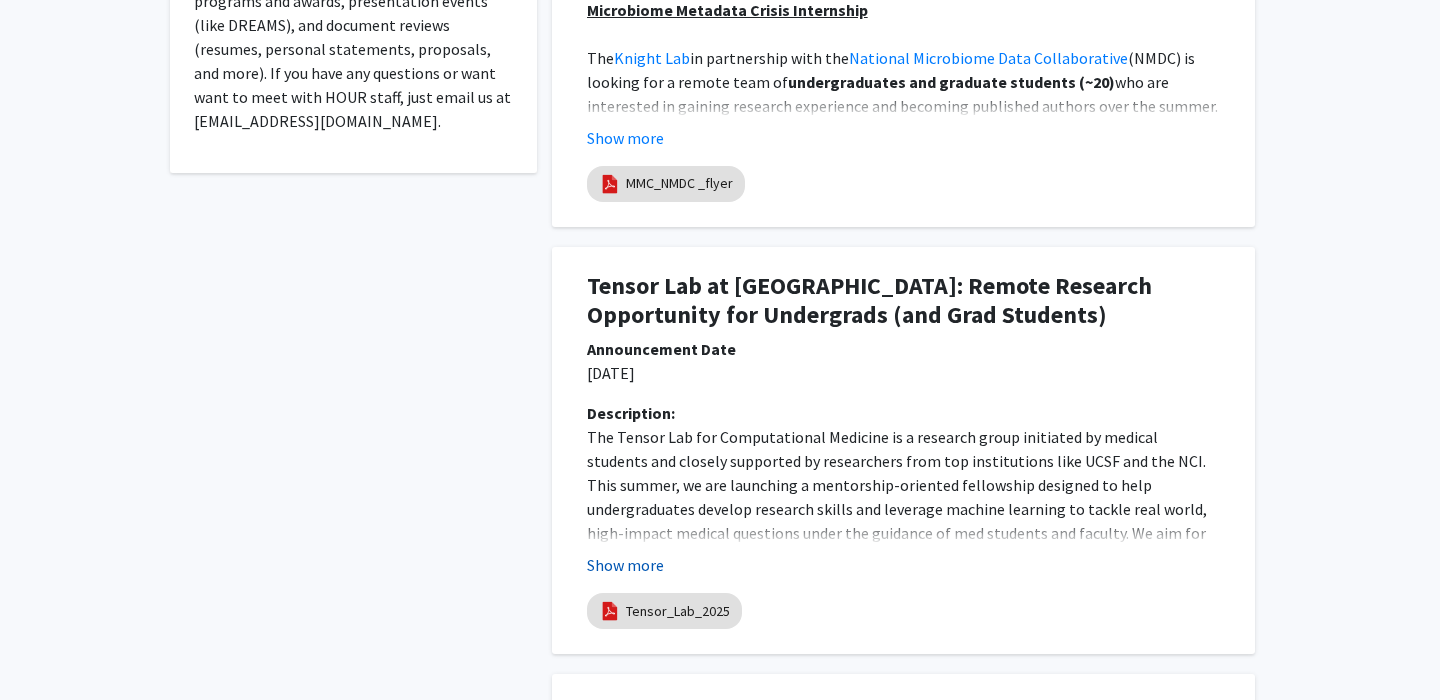click on "Show more" 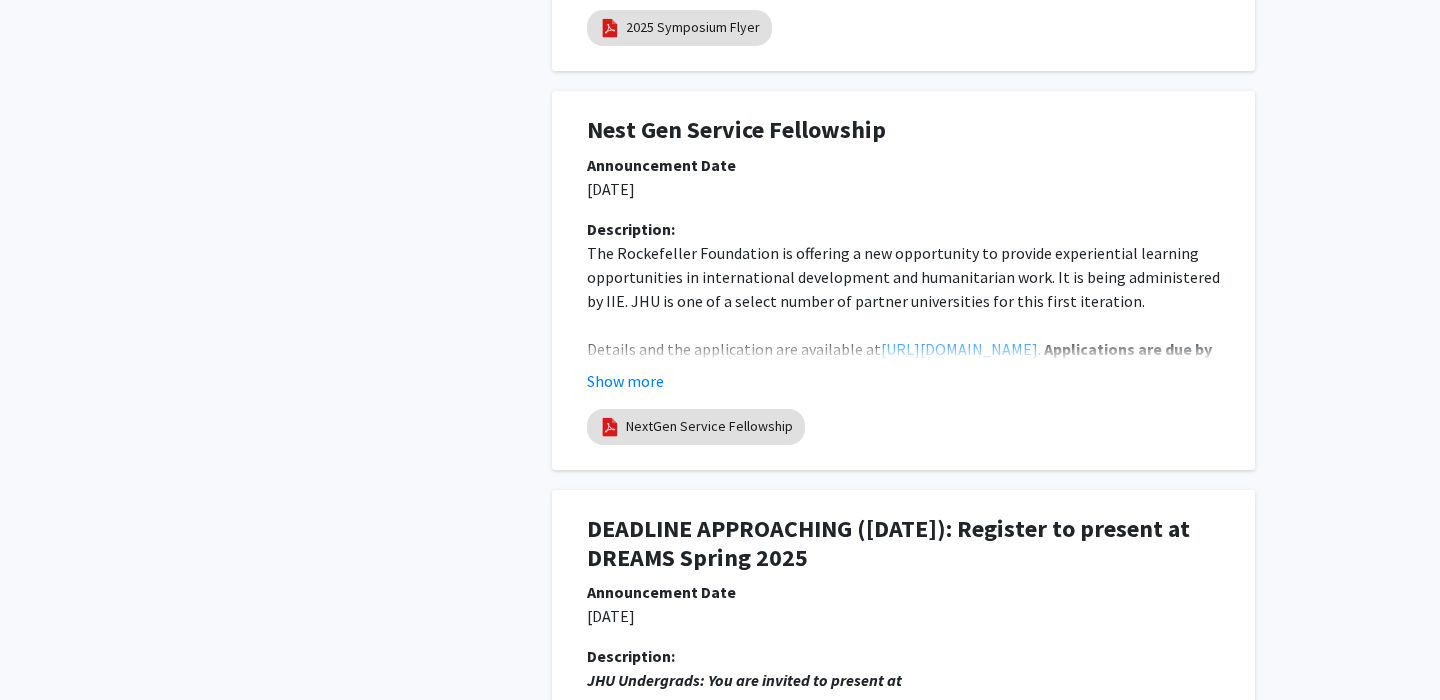 scroll, scrollTop: 3060, scrollLeft: 0, axis: vertical 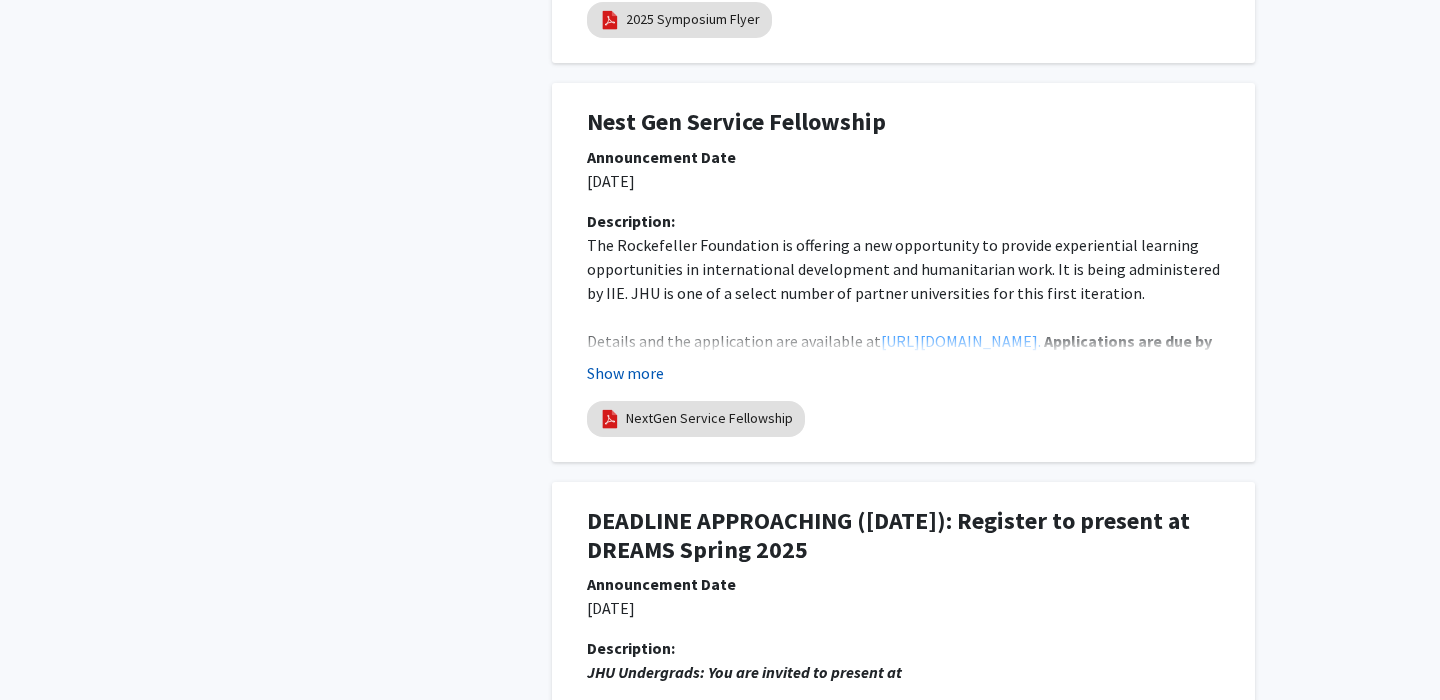 click on "Show more" 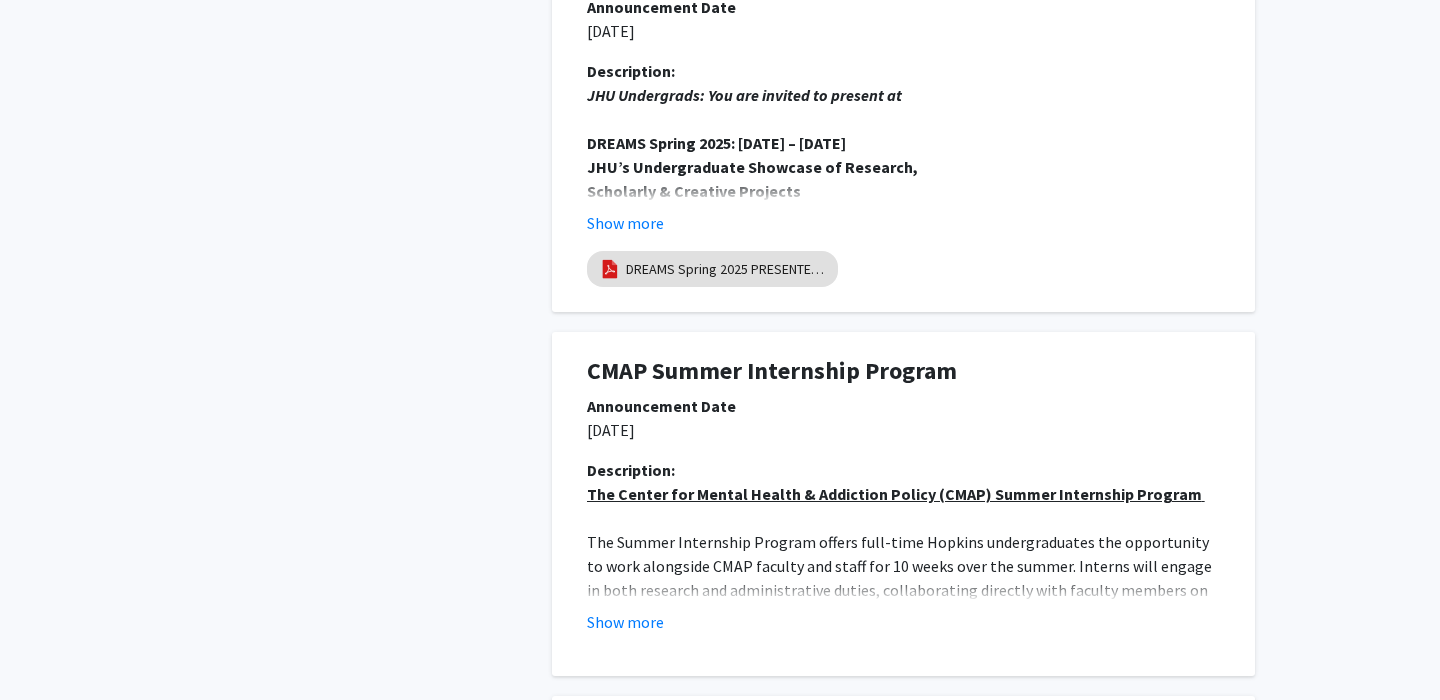 scroll, scrollTop: 4145, scrollLeft: 0, axis: vertical 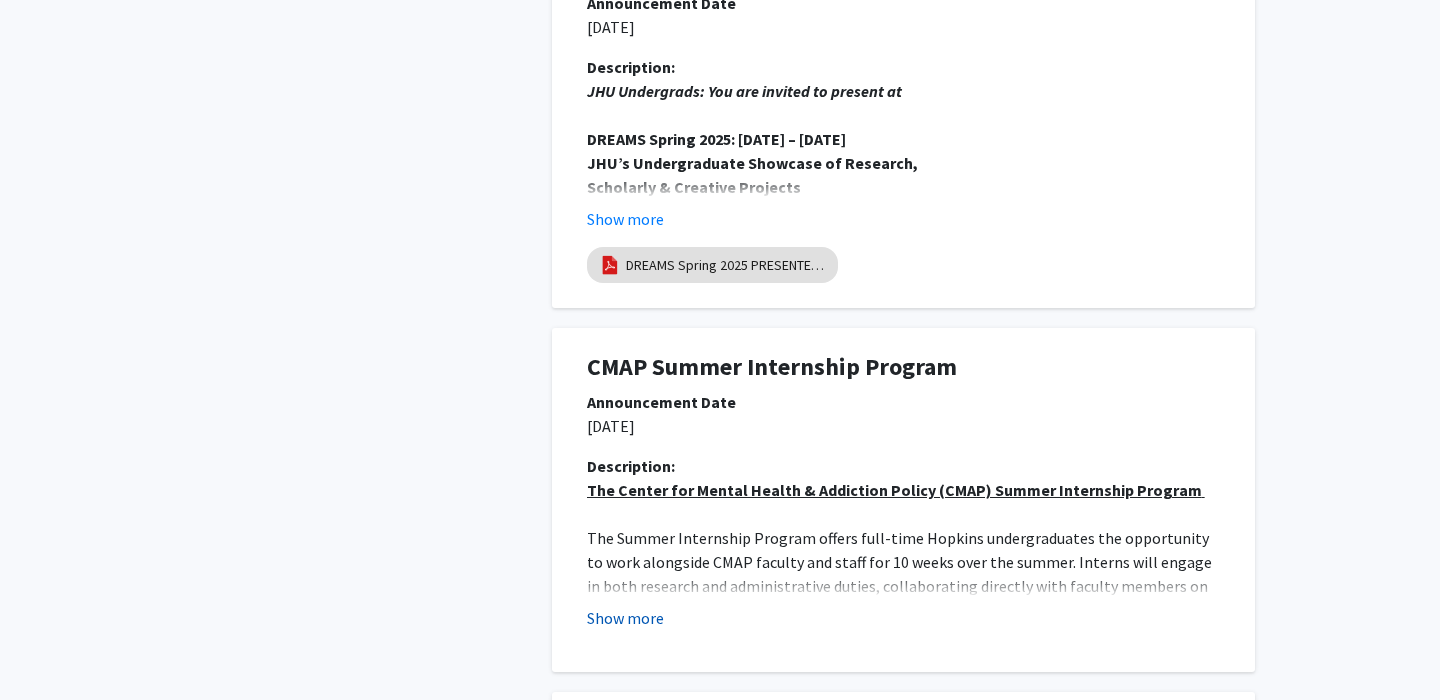 click on "Show more" 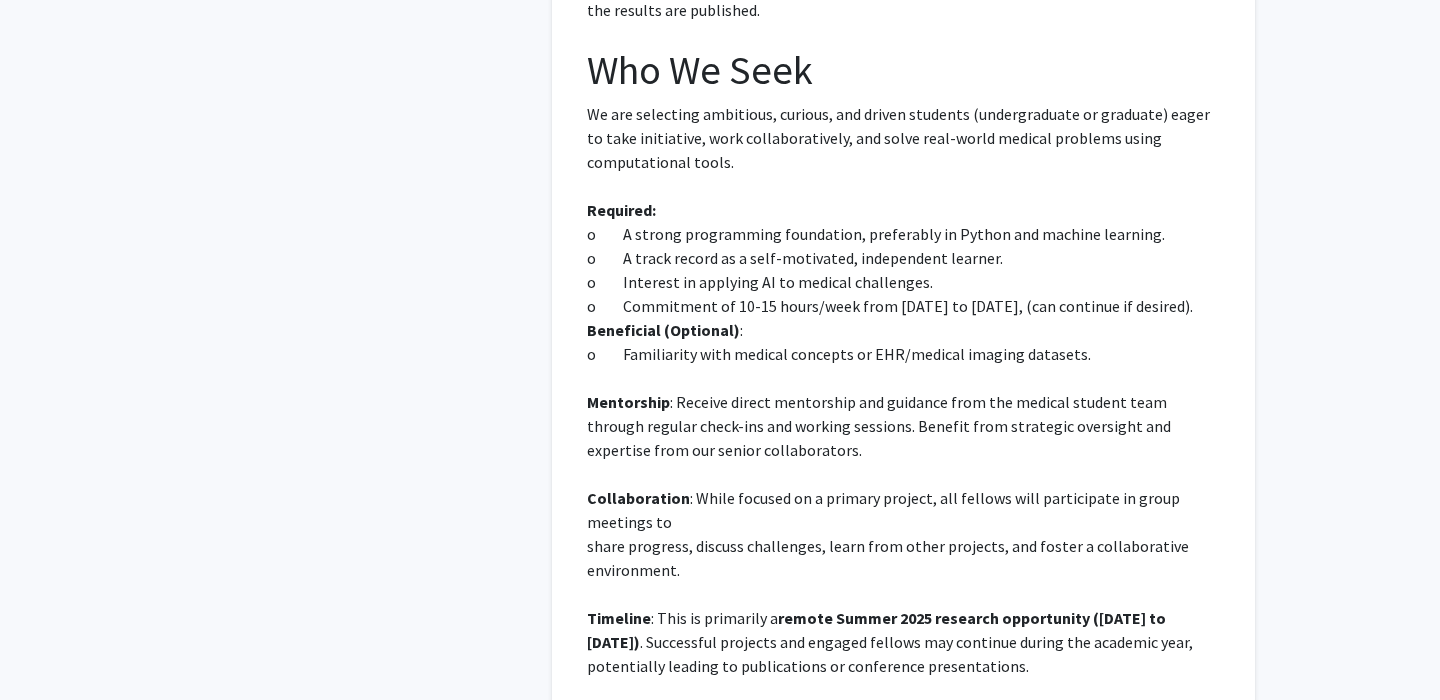 scroll, scrollTop: 0, scrollLeft: 0, axis: both 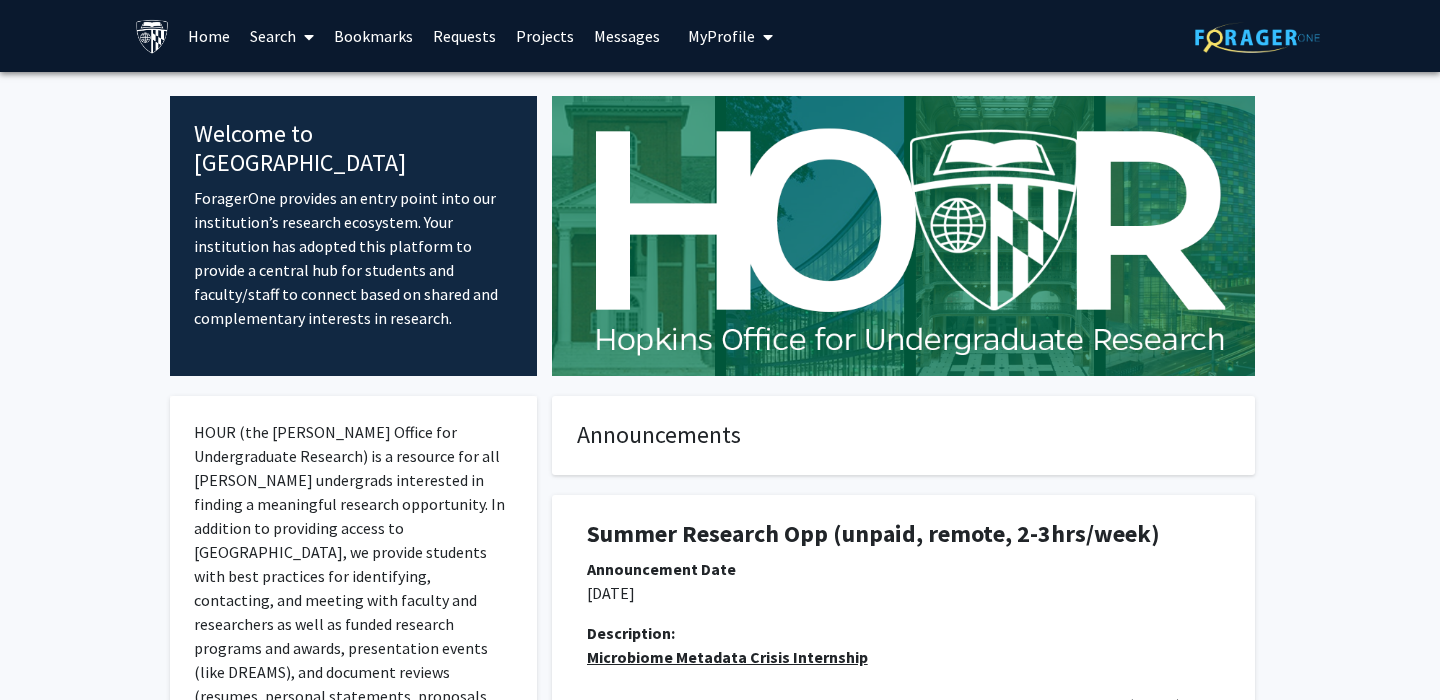 click at bounding box center (309, 37) 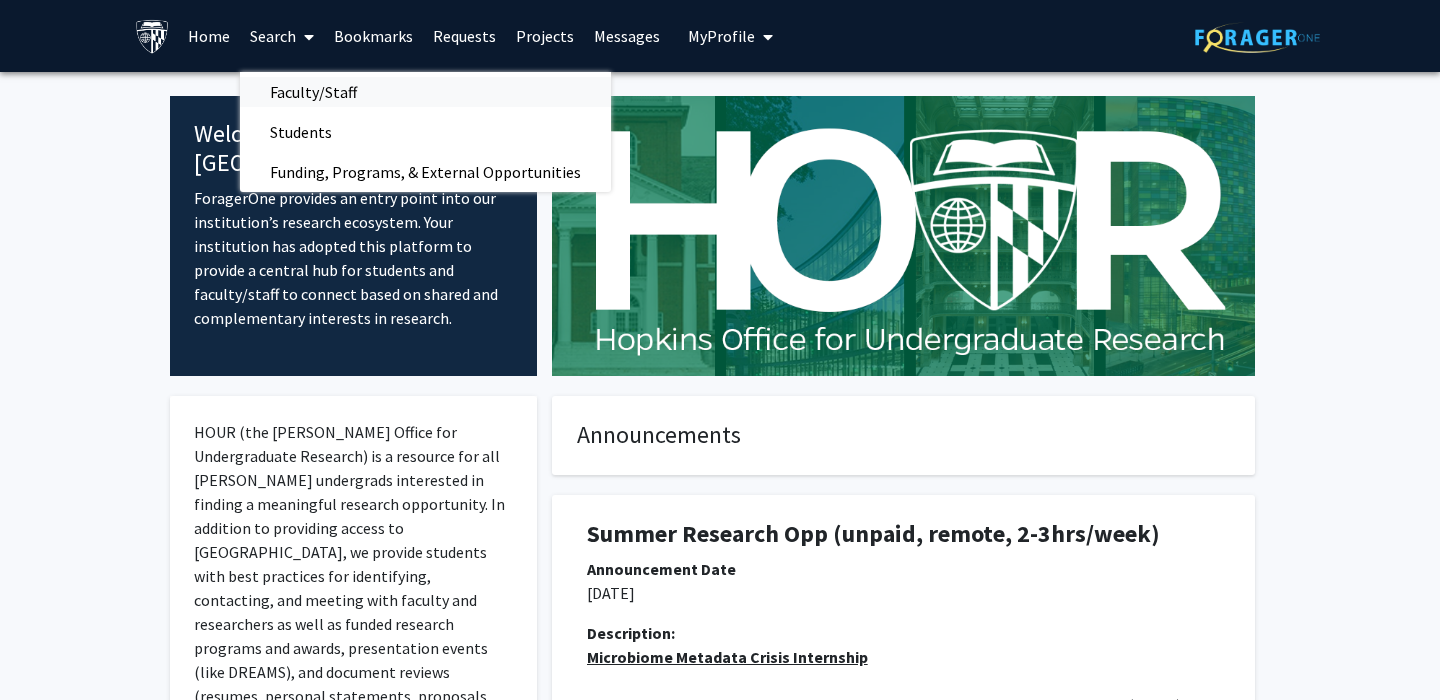 click on "Faculty/Staff" at bounding box center (313, 92) 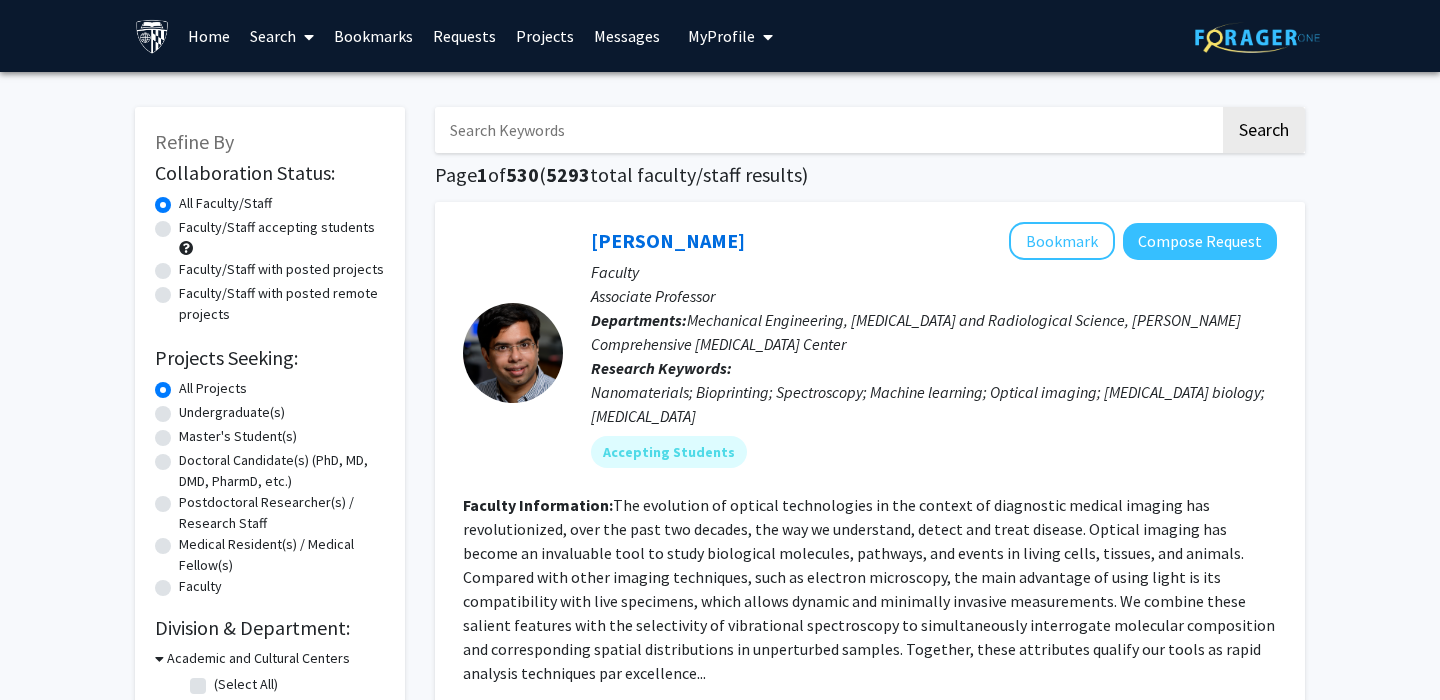 click on "Faculty/Staff accepting students" 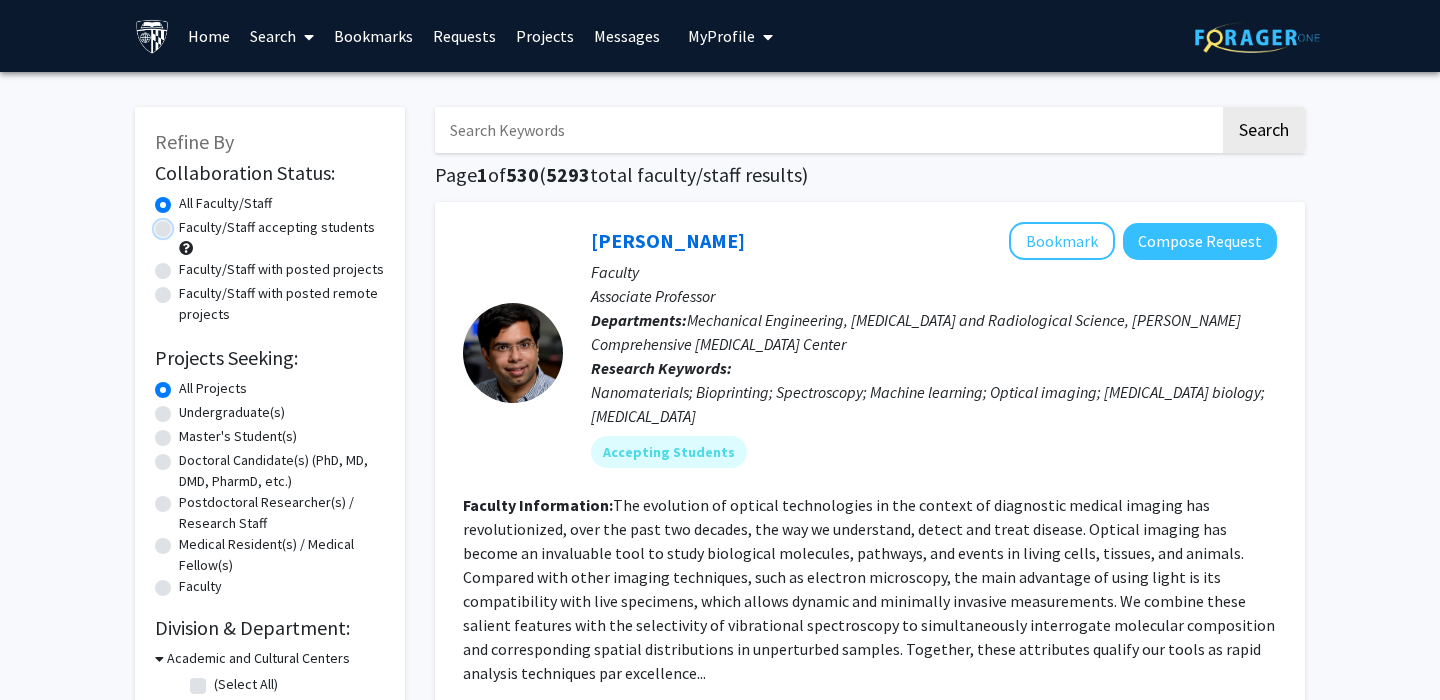 click on "Faculty/Staff accepting students" at bounding box center [185, 223] 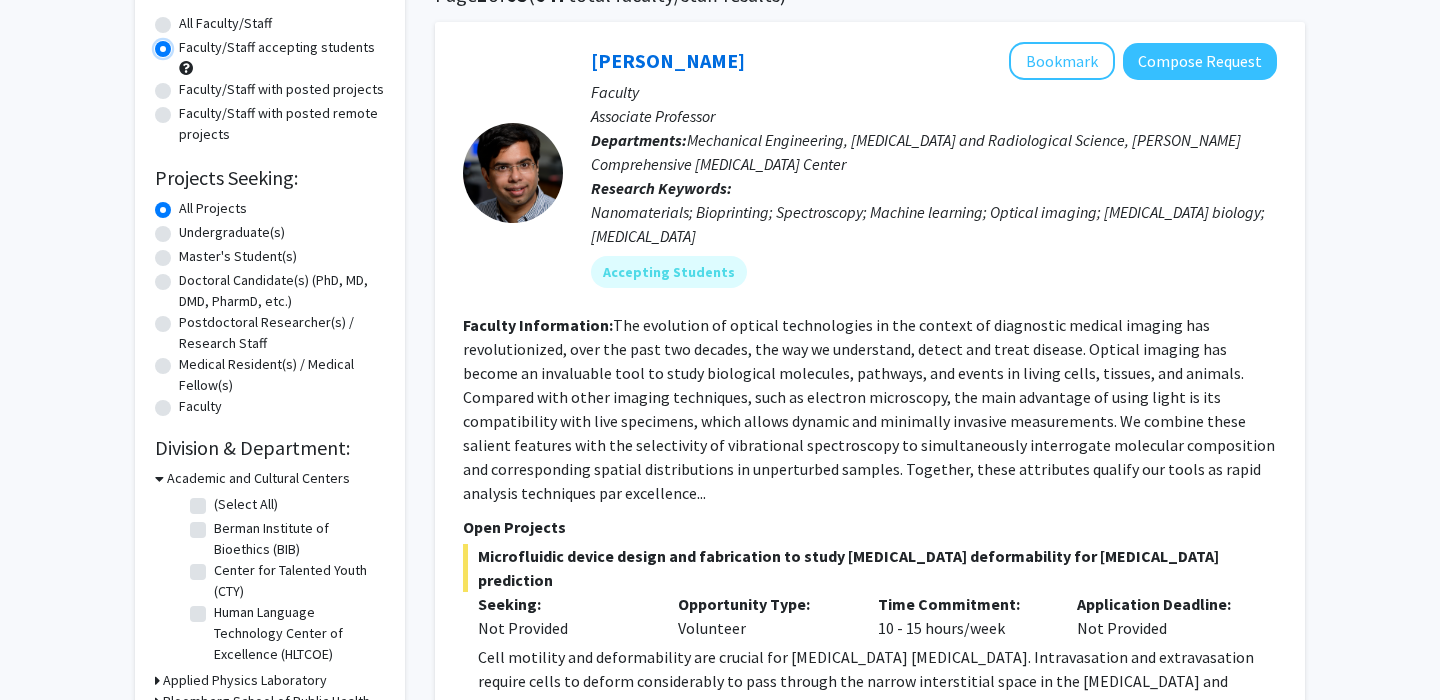 scroll, scrollTop: 188, scrollLeft: 0, axis: vertical 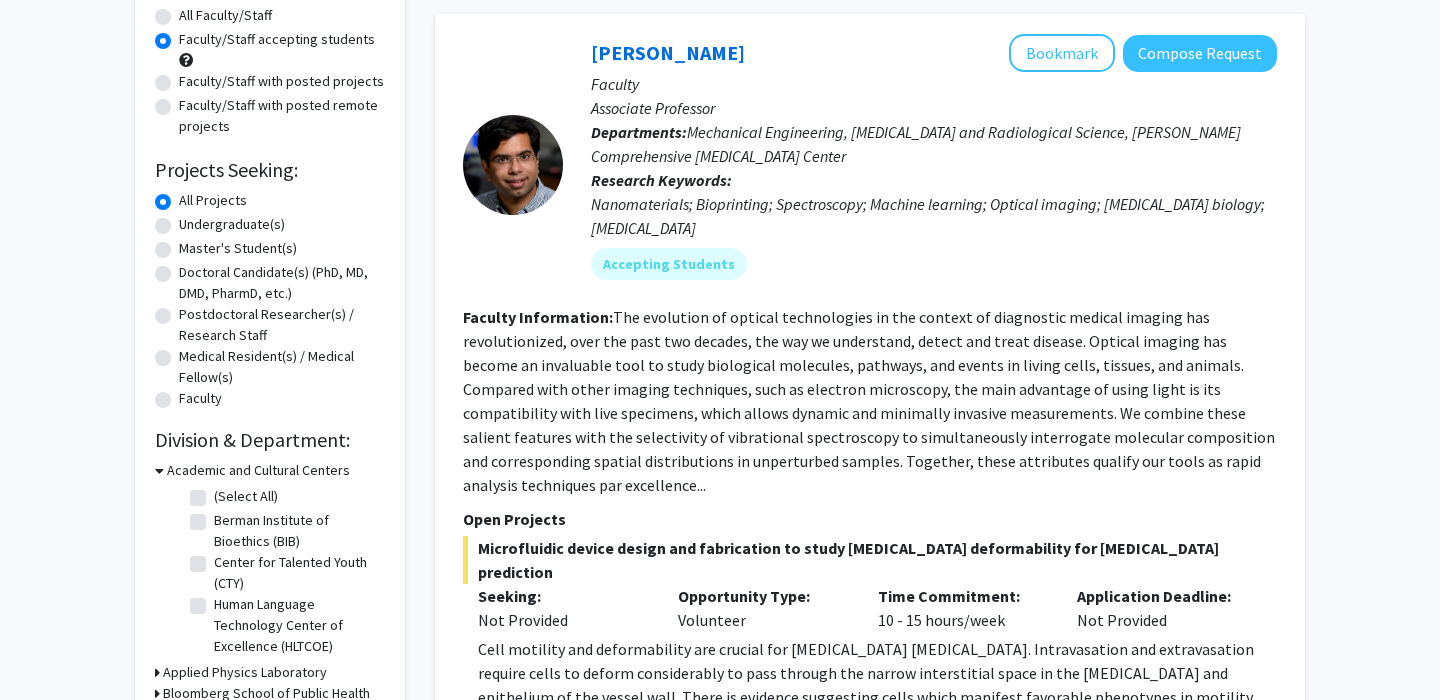 click on "Undergraduate(s)" 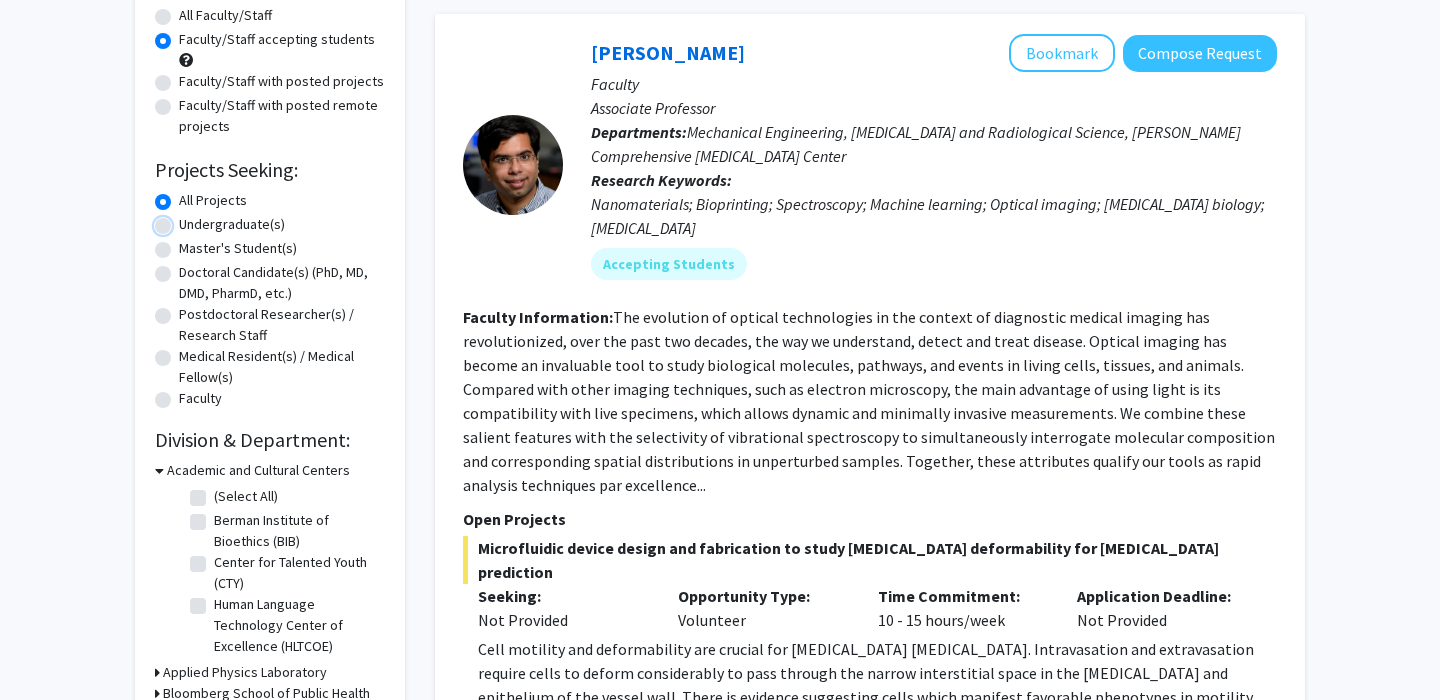 click on "Undergraduate(s)" at bounding box center (185, 220) 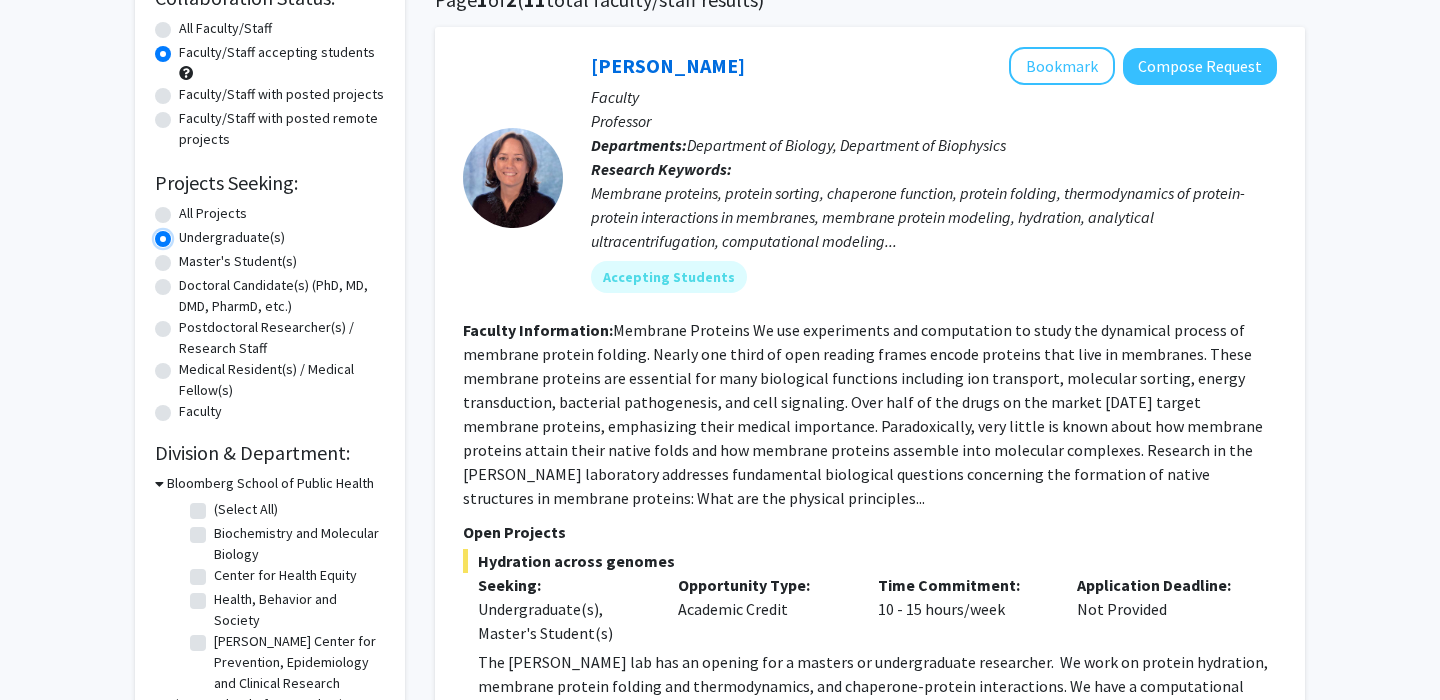 scroll, scrollTop: 197, scrollLeft: 0, axis: vertical 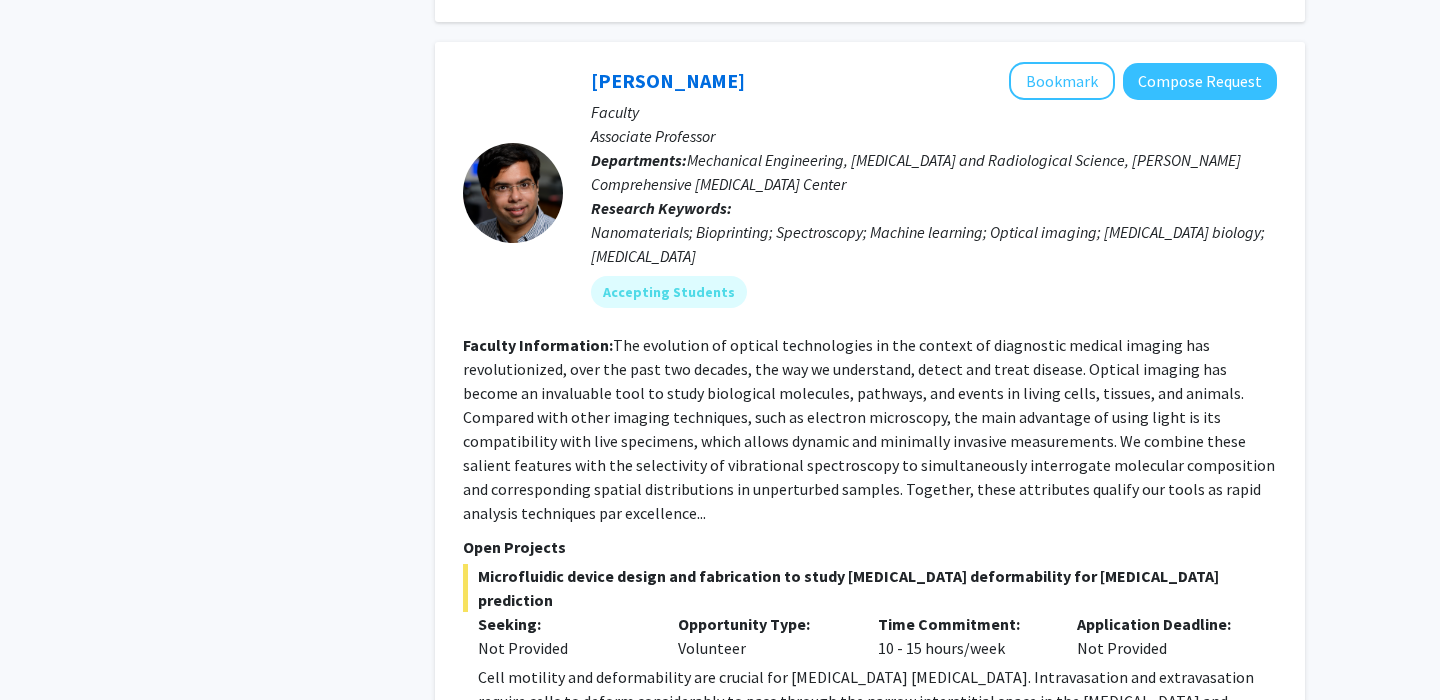 click on "The evolution of optical technologies in the context of diagnostic medical imaging has revolutionized, over the past two decades, the way we understand, detect and treat disease. Optical imaging has become an invaluable tool to study biological molecules, pathways, and events in living cells, tissues, and animals. Compared with other imaging techniques, such as electron microscopy, the main advantage of using light is its compatibility with live specimens, which allows dynamic and minimally invasive measurements. We combine these salient features with the selectivity of vibrational spectroscopy to simultaneously interrogate molecular composition and corresponding spatial distributions in unperturbed samples. Together, these attributes qualify our tools as rapid analysis techniques par excellence..." 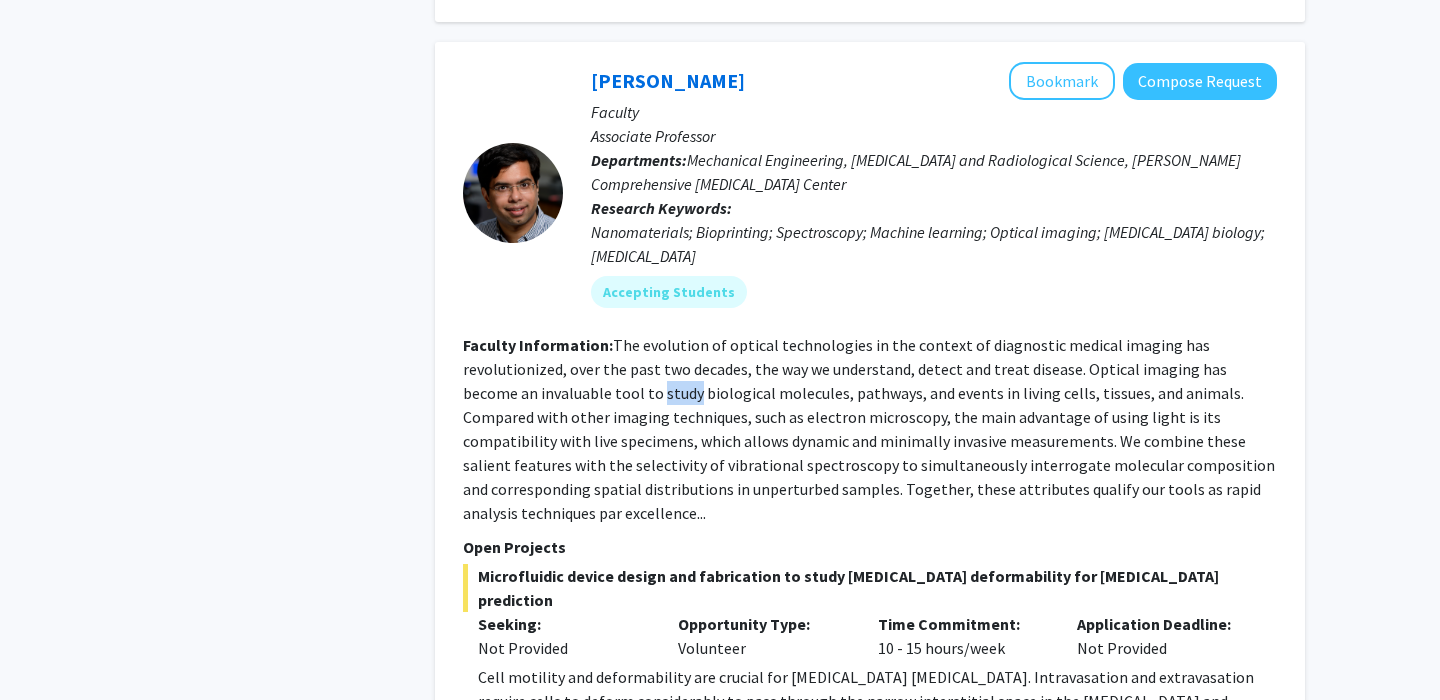 click on "The evolution of optical technologies in the context of diagnostic medical imaging has revolutionized, over the past two decades, the way we understand, detect and treat disease. Optical imaging has become an invaluable tool to study biological molecules, pathways, and events in living cells, tissues, and animals. Compared with other imaging techniques, such as electron microscopy, the main advantage of using light is its compatibility with live specimens, which allows dynamic and minimally invasive measurements. We combine these salient features with the selectivity of vibrational spectroscopy to simultaneously interrogate molecular composition and corresponding spatial distributions in unperturbed samples. Together, these attributes qualify our tools as rapid analysis techniques par excellence..." 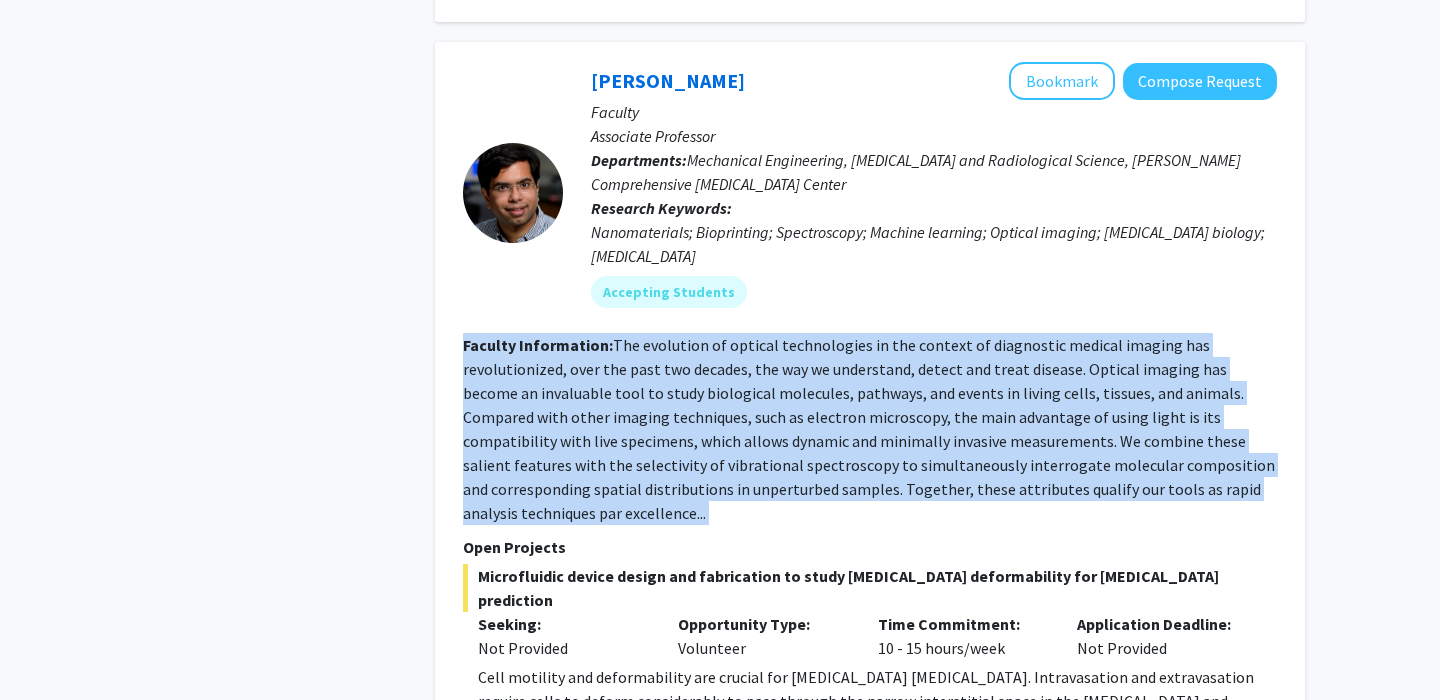 click on "The evolution of optical technologies in the context of diagnostic medical imaging has revolutionized, over the past two decades, the way we understand, detect and treat disease. Optical imaging has become an invaluable tool to study biological molecules, pathways, and events in living cells, tissues, and animals. Compared with other imaging techniques, such as electron microscopy, the main advantage of using light is its compatibility with live specimens, which allows dynamic and minimally invasive measurements. We combine these salient features with the selectivity of vibrational spectroscopy to simultaneously interrogate molecular composition and corresponding spatial distributions in unperturbed samples. Together, these attributes qualify our tools as rapid analysis techniques par excellence..." 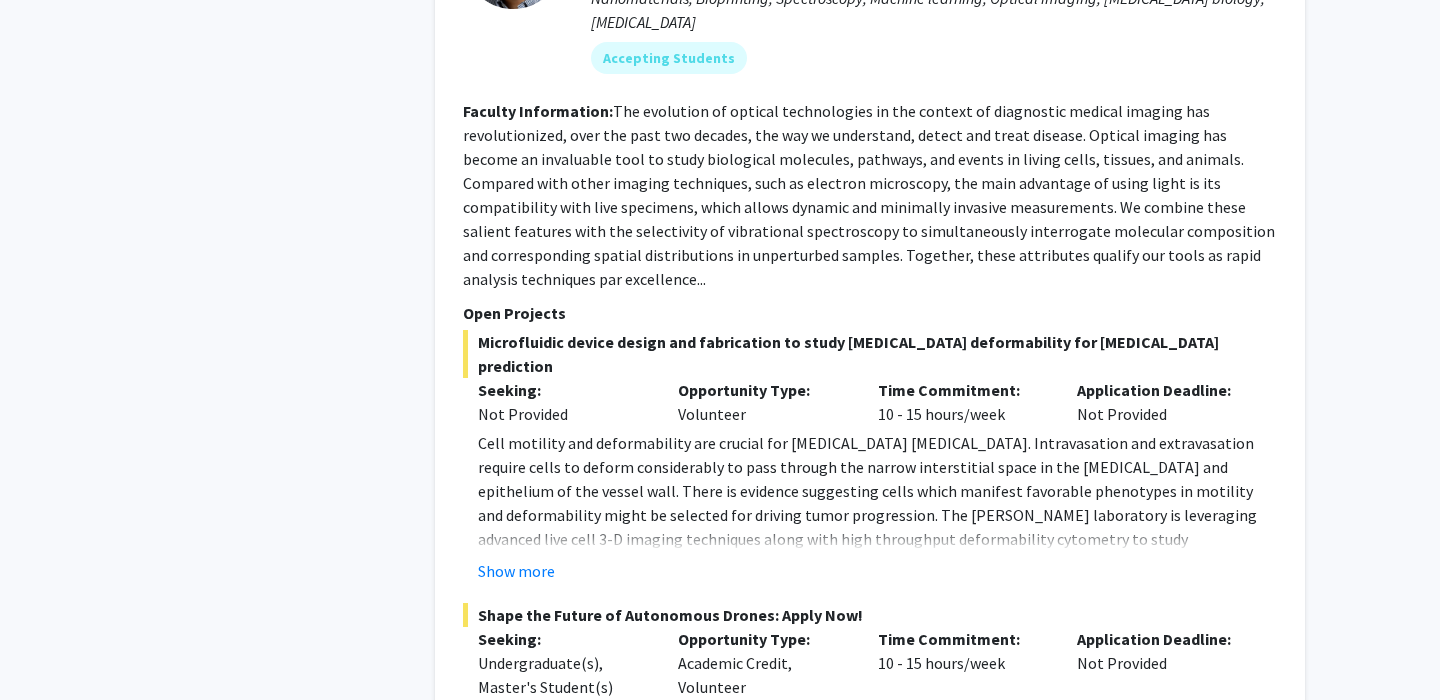 scroll, scrollTop: 2002, scrollLeft: 0, axis: vertical 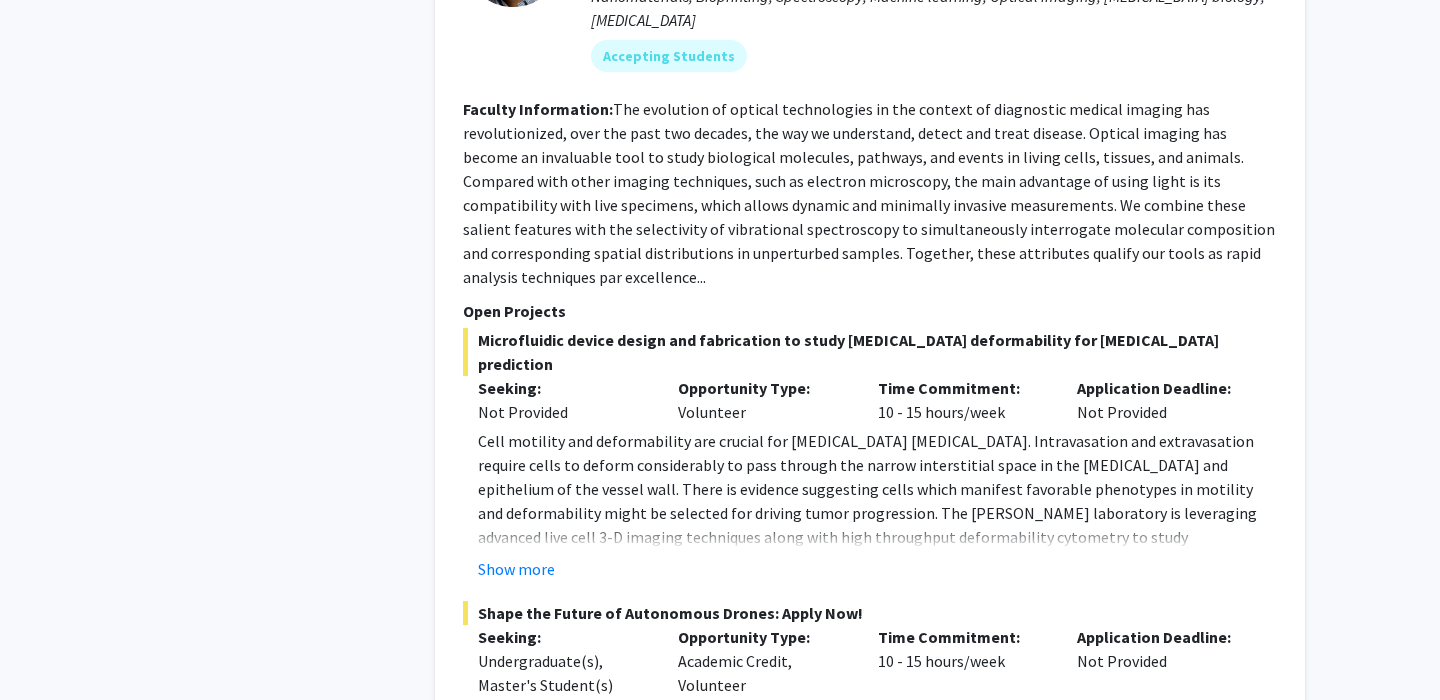 click on "Cell motility and deformability are crucial for [MEDICAL_DATA] [MEDICAL_DATA]. Intravasation and extravasation require cells to deform considerably to pass through the narrow interstitial space in the [MEDICAL_DATA] and epithelium of the vessel wall. There is evidence suggesting cells which manifest favorable phenotypes in motility and deformability might be selected for driving tumor progression. The [PERSON_NAME] laboratory is leveraging advanced live cell 3-D imaging techniques along with high throughput deformability cytometry to study [MEDICAL_DATA] heterogeneity and prediction of [MEDICAL_DATA] potential." 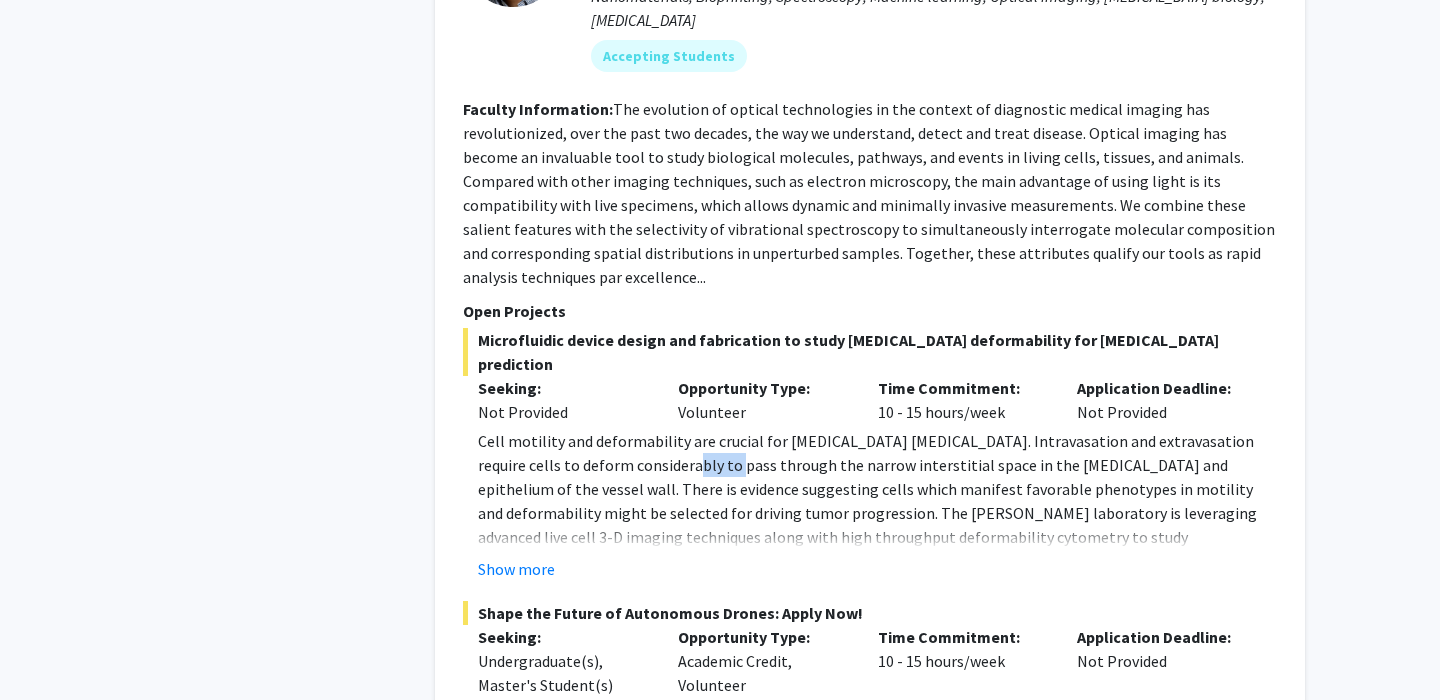 click on "Cell motility and deformability are crucial for [MEDICAL_DATA] [MEDICAL_DATA]. Intravasation and extravasation require cells to deform considerably to pass through the narrow interstitial space in the [MEDICAL_DATA] and epithelium of the vessel wall. There is evidence suggesting cells which manifest favorable phenotypes in motility and deformability might be selected for driving tumor progression. The [PERSON_NAME] laboratory is leveraging advanced live cell 3-D imaging techniques along with high throughput deformability cytometry to study [MEDICAL_DATA] heterogeneity and prediction of [MEDICAL_DATA] potential." 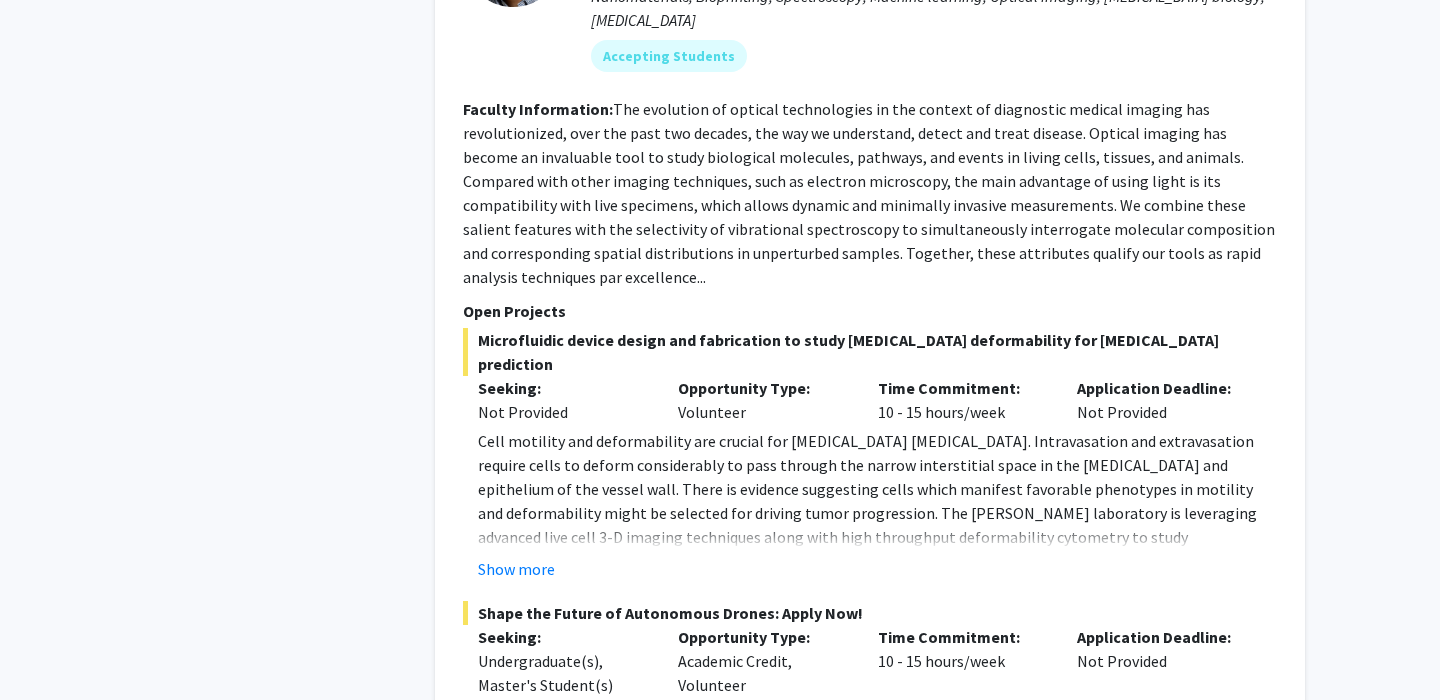 click on "Cell motility and deformability are crucial for [MEDICAL_DATA] [MEDICAL_DATA]. Intravasation and extravasation require cells to deform considerably to pass through the narrow interstitial space in the [MEDICAL_DATA] and epithelium of the vessel wall. There is evidence suggesting cells which manifest favorable phenotypes in motility and deformability might be selected for driving tumor progression. The [PERSON_NAME] laboratory is leveraging advanced live cell 3-D imaging techniques along with high throughput deformability cytometry to study [MEDICAL_DATA] heterogeneity and prediction of [MEDICAL_DATA] potential." 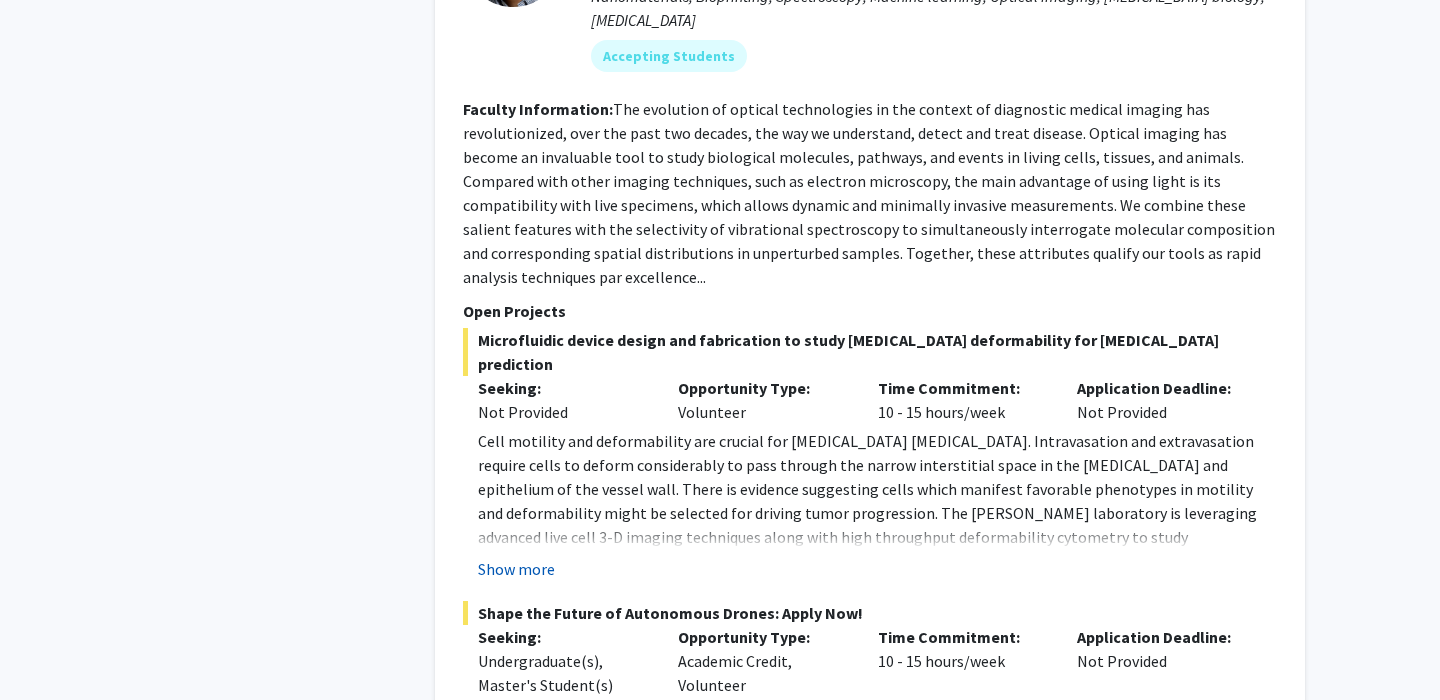 click on "Show more" 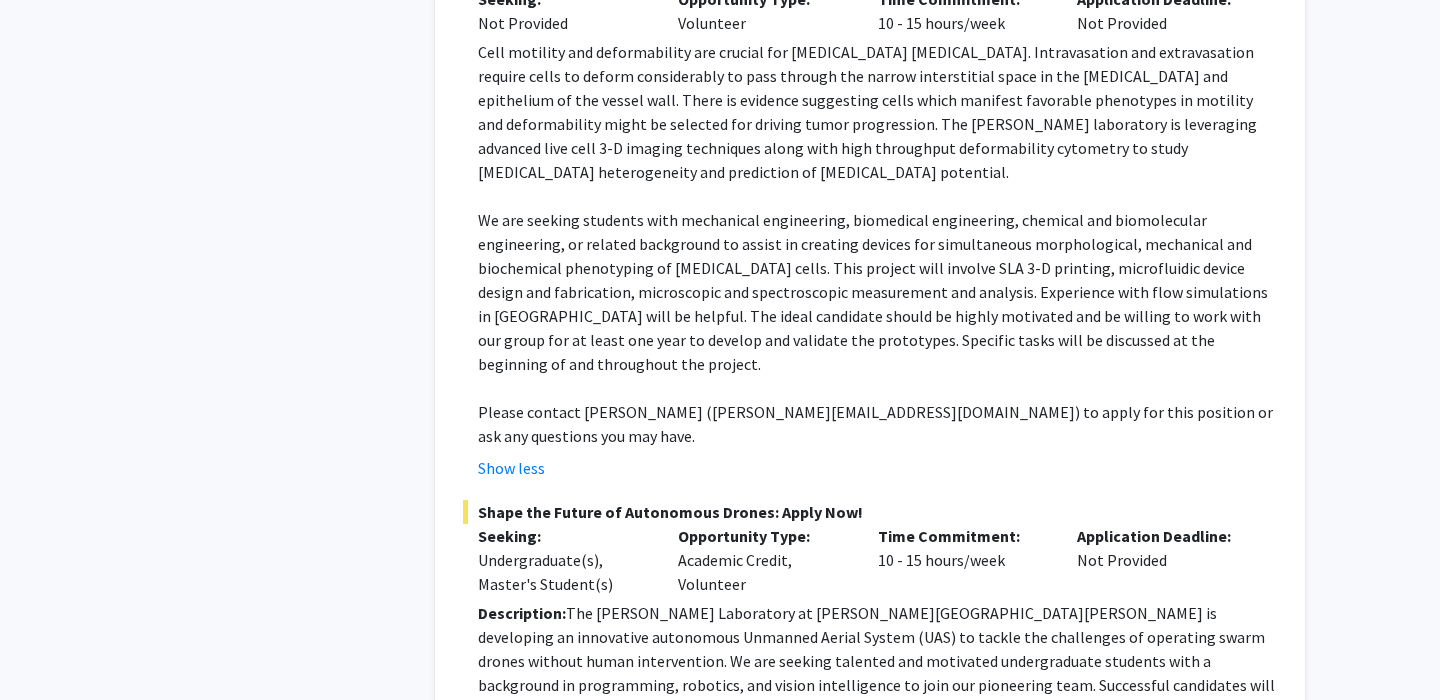 scroll, scrollTop: 2393, scrollLeft: 0, axis: vertical 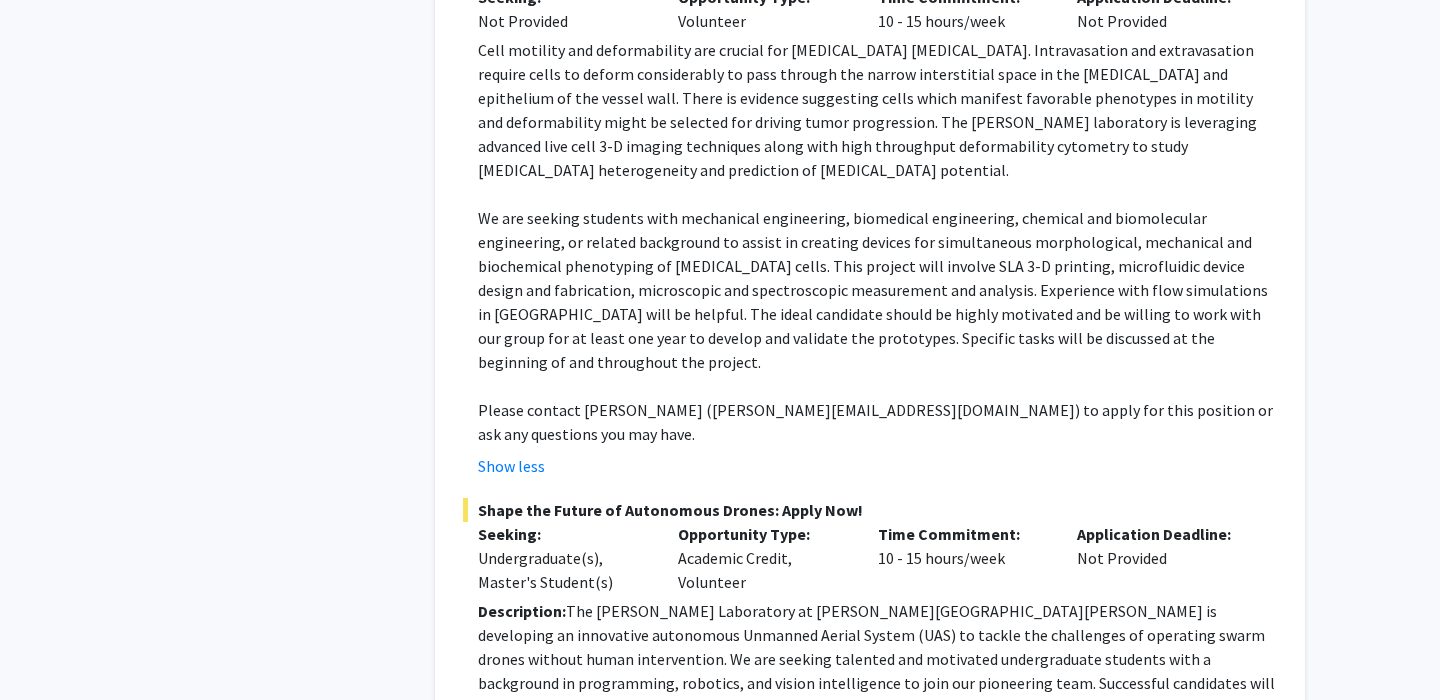 click on "Show more" 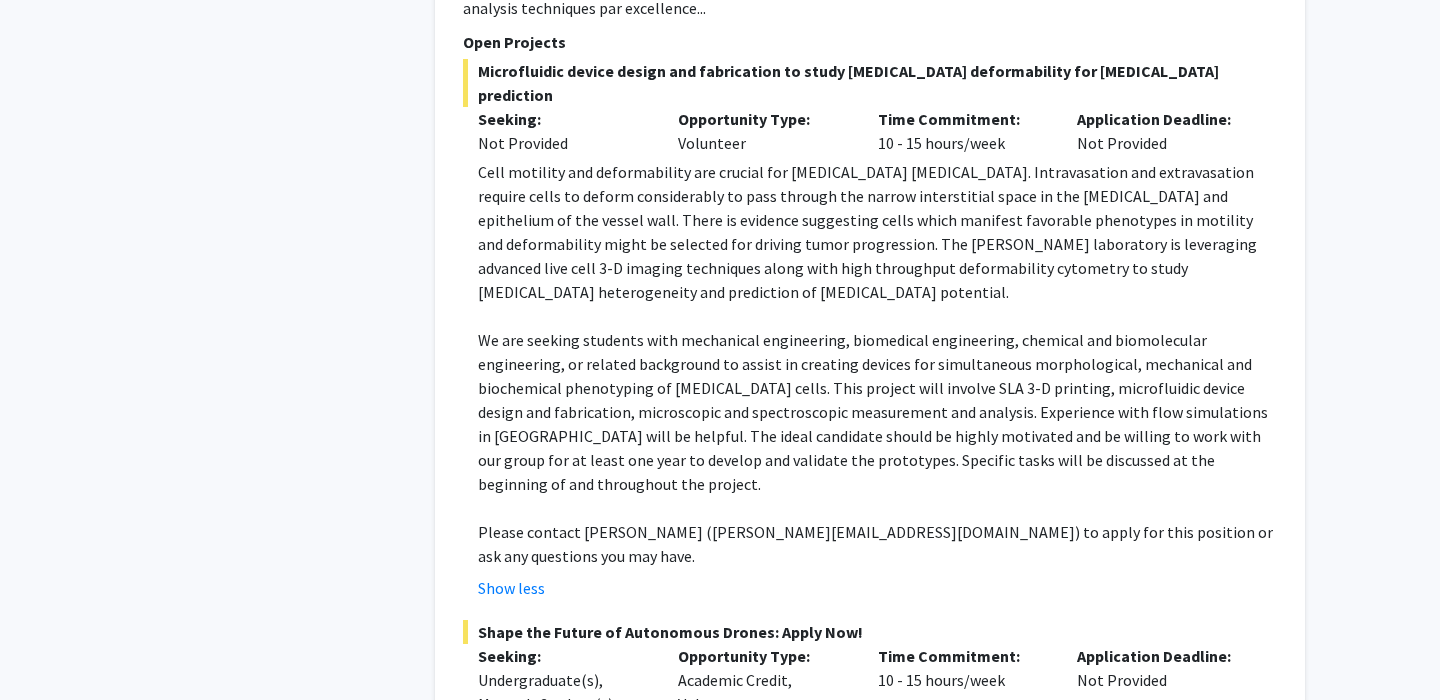 scroll, scrollTop: 2280, scrollLeft: 0, axis: vertical 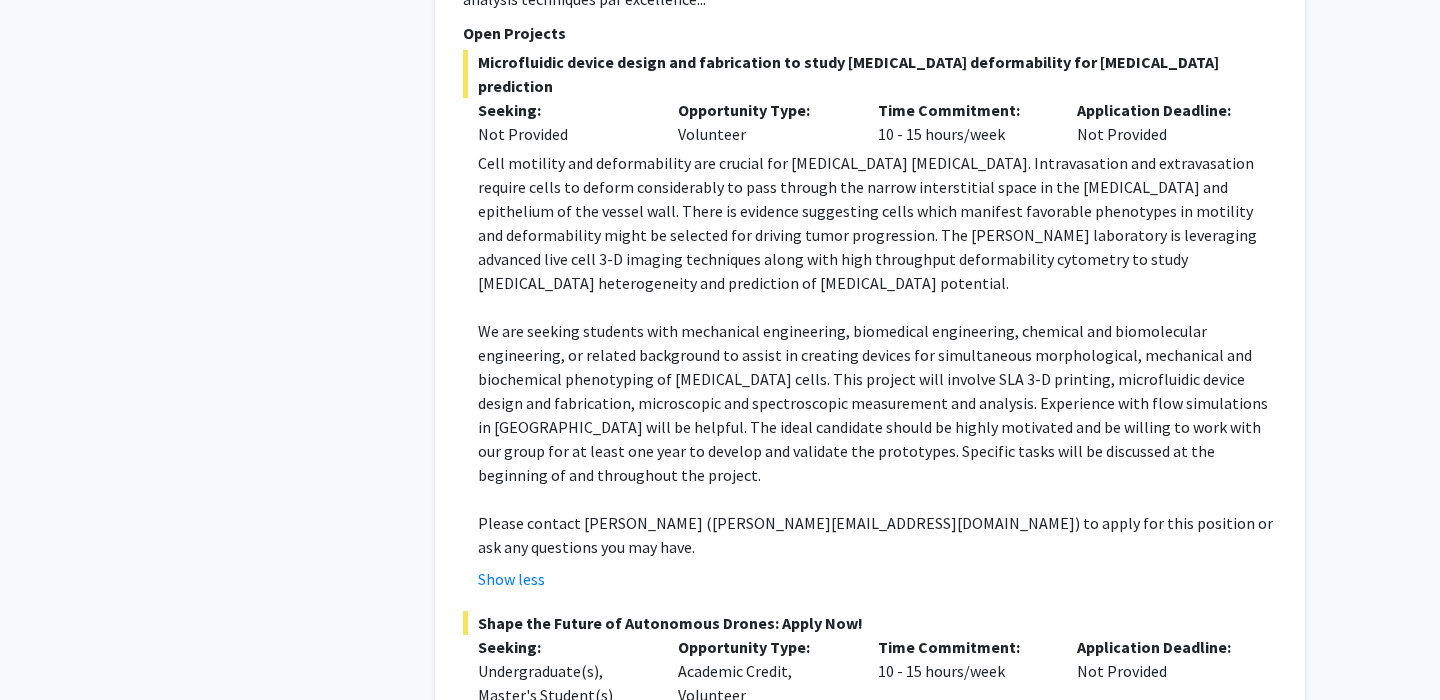 drag, startPoint x: 850, startPoint y: 99, endPoint x: 733, endPoint y: 451, distance: 370.9353 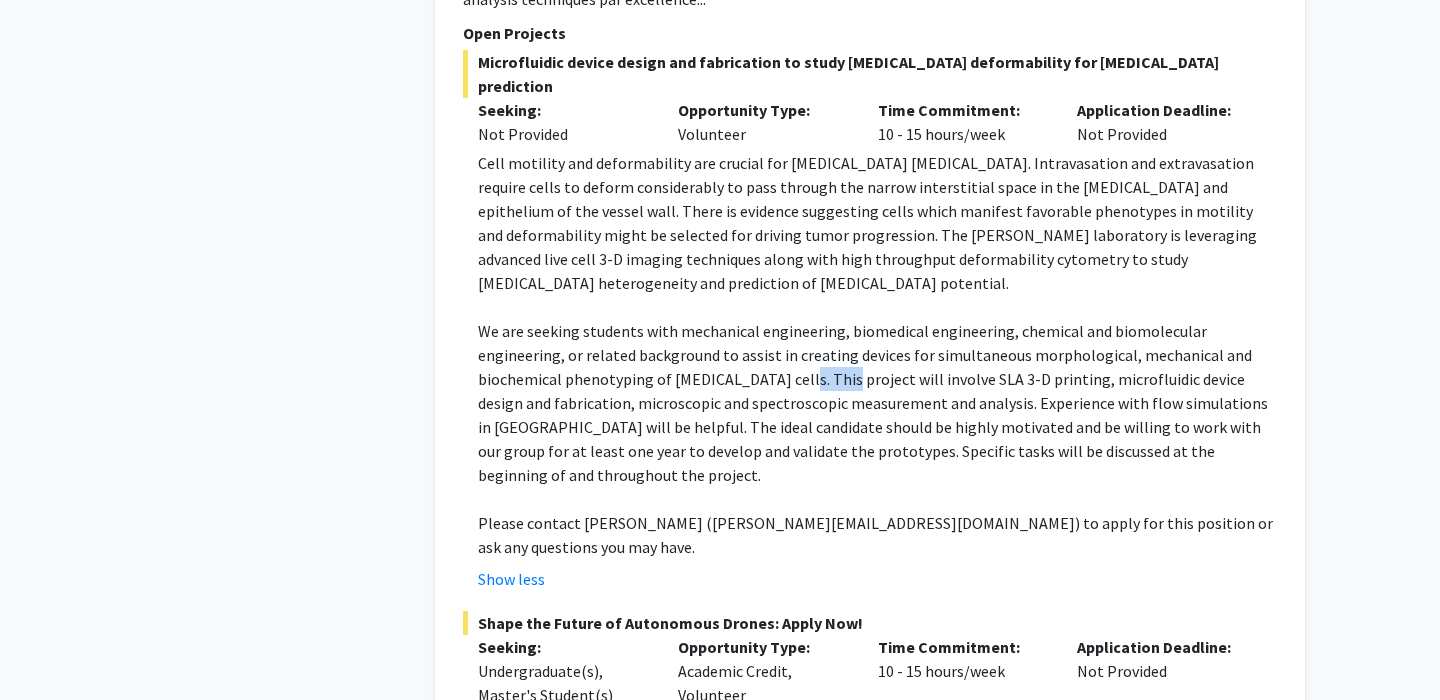 click on "We are seeking students with mechanical engineering, biomedical engineering, chemical and biomolecular engineering, or related background to assist in creating devices for simultaneous morphological, mechanical and biochemical phenotyping of [MEDICAL_DATA] cells. This project will involve SLA 3-D printing, microfluidic device design and fabrication, microscopic and spectroscopic measurement and analysis. Experience with flow simulations in [GEOGRAPHIC_DATA] will be helpful. The ideal candidate should be highly motivated and be willing to work with our group for at least one year to develop and validate the prototypes. Specific tasks will be discussed at the beginning of and throughout the project." 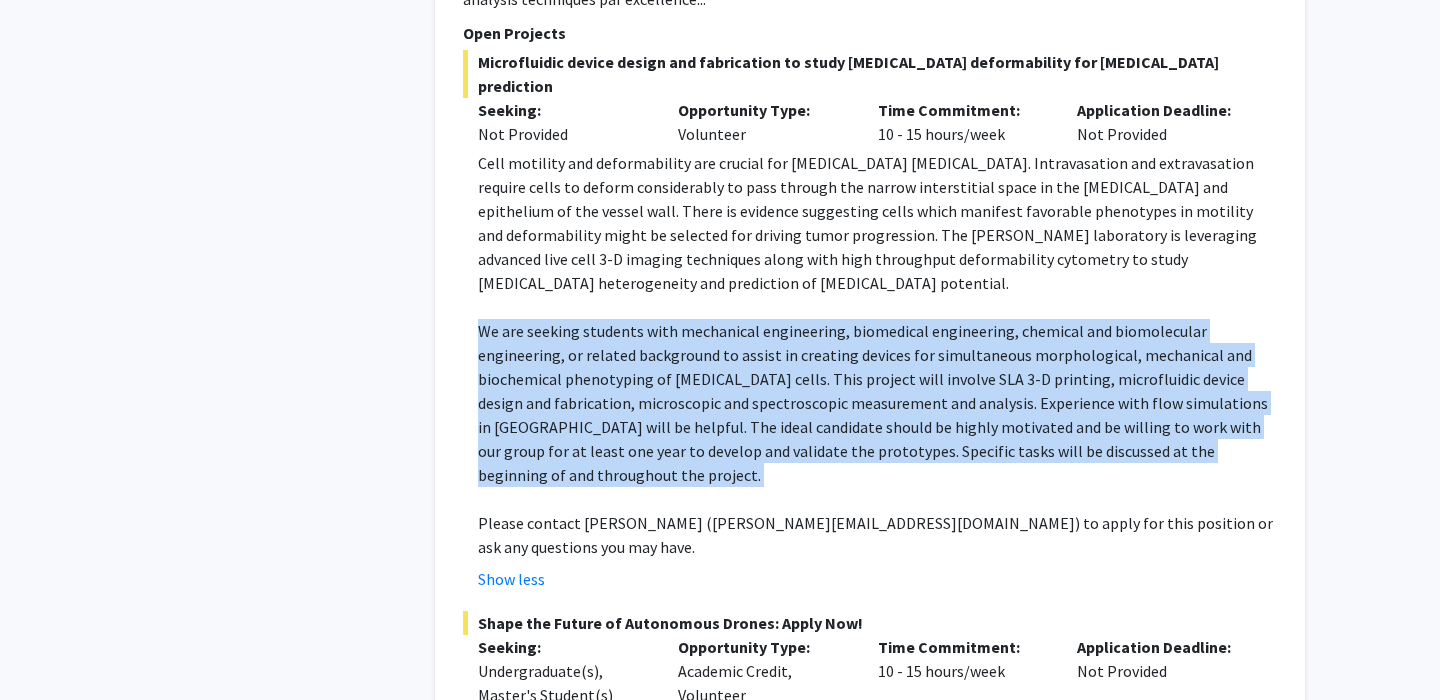 click on "We are seeking students with mechanical engineering, biomedical engineering, chemical and biomolecular engineering, or related background to assist in creating devices for simultaneous morphological, mechanical and biochemical phenotyping of [MEDICAL_DATA] cells. This project will involve SLA 3-D printing, microfluidic device design and fabrication, microscopic and spectroscopic measurement and analysis. Experience with flow simulations in [GEOGRAPHIC_DATA] will be helpful. The ideal candidate should be highly motivated and be willing to work with our group for at least one year to develop and validate the prototypes. Specific tasks will be discussed at the beginning of and throughout the project." 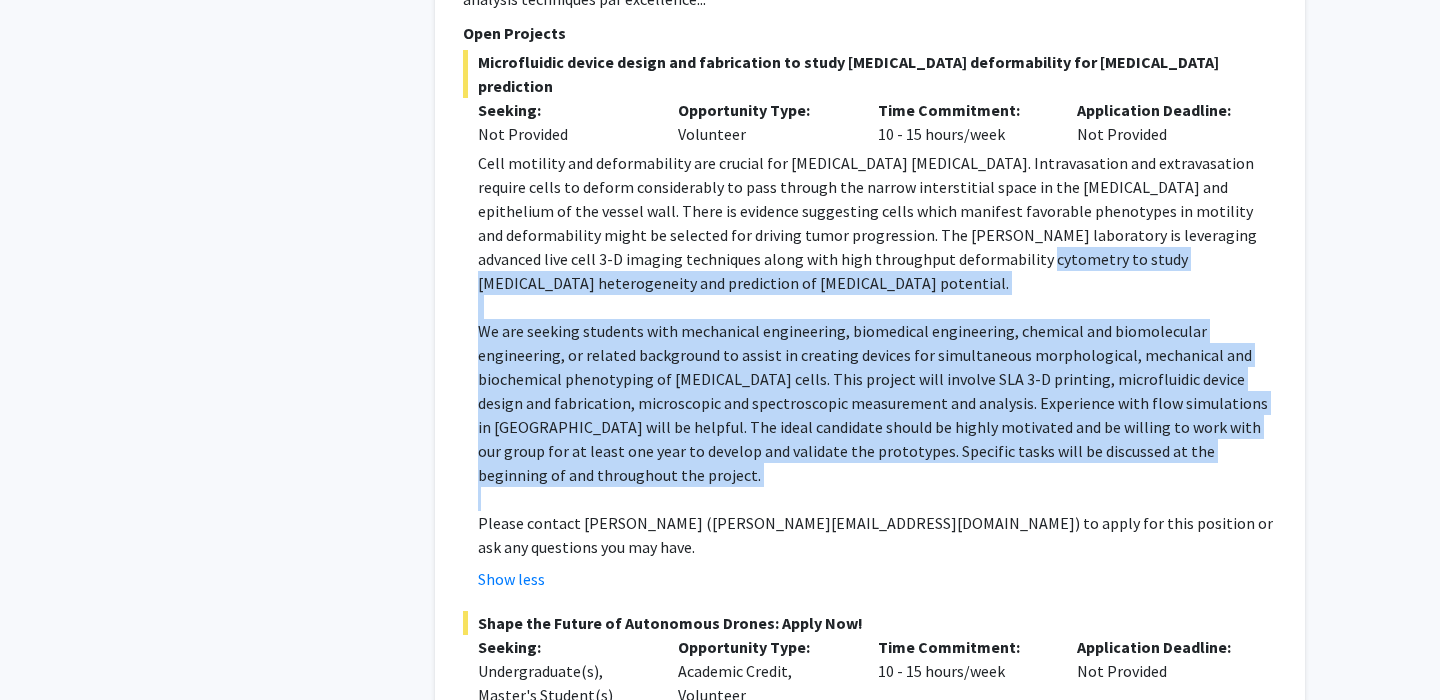 drag, startPoint x: 830, startPoint y: 217, endPoint x: 775, endPoint y: 412, distance: 202.608 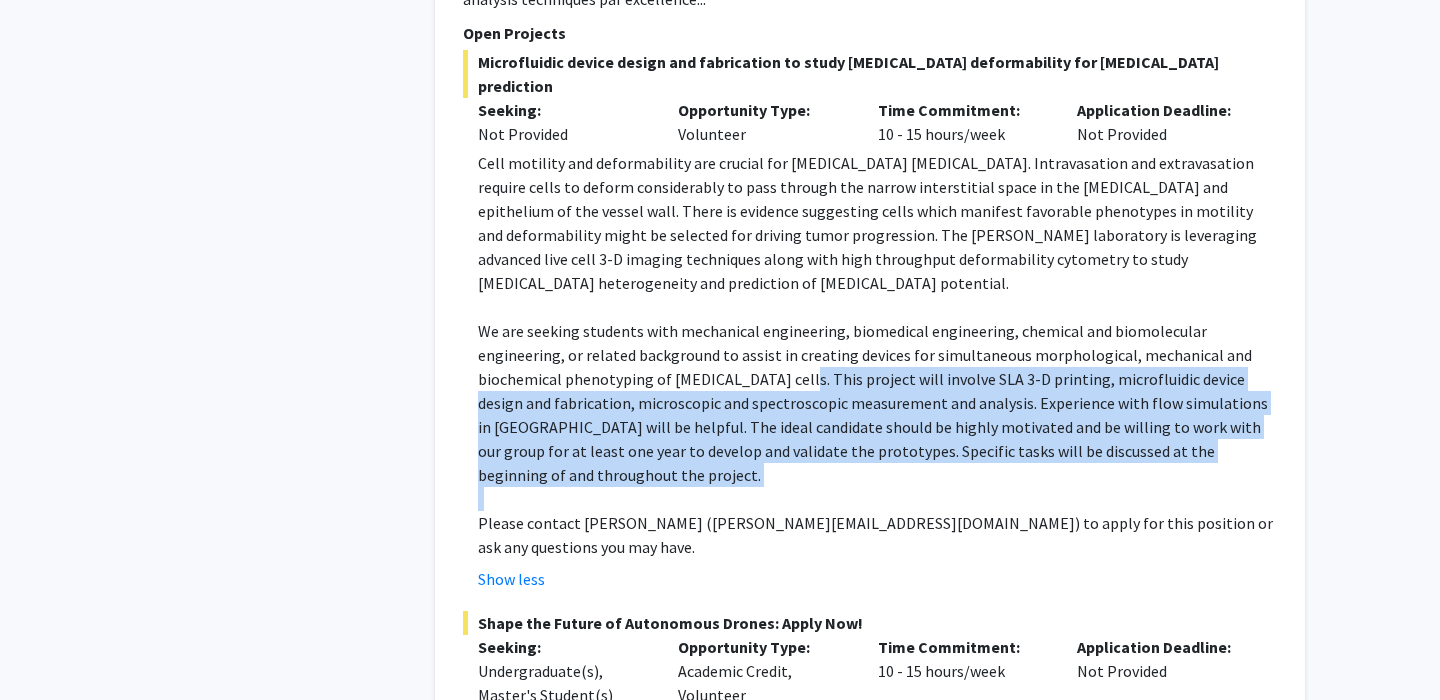 drag, startPoint x: 775, startPoint y: 412, endPoint x: 815, endPoint y: 246, distance: 170.75128 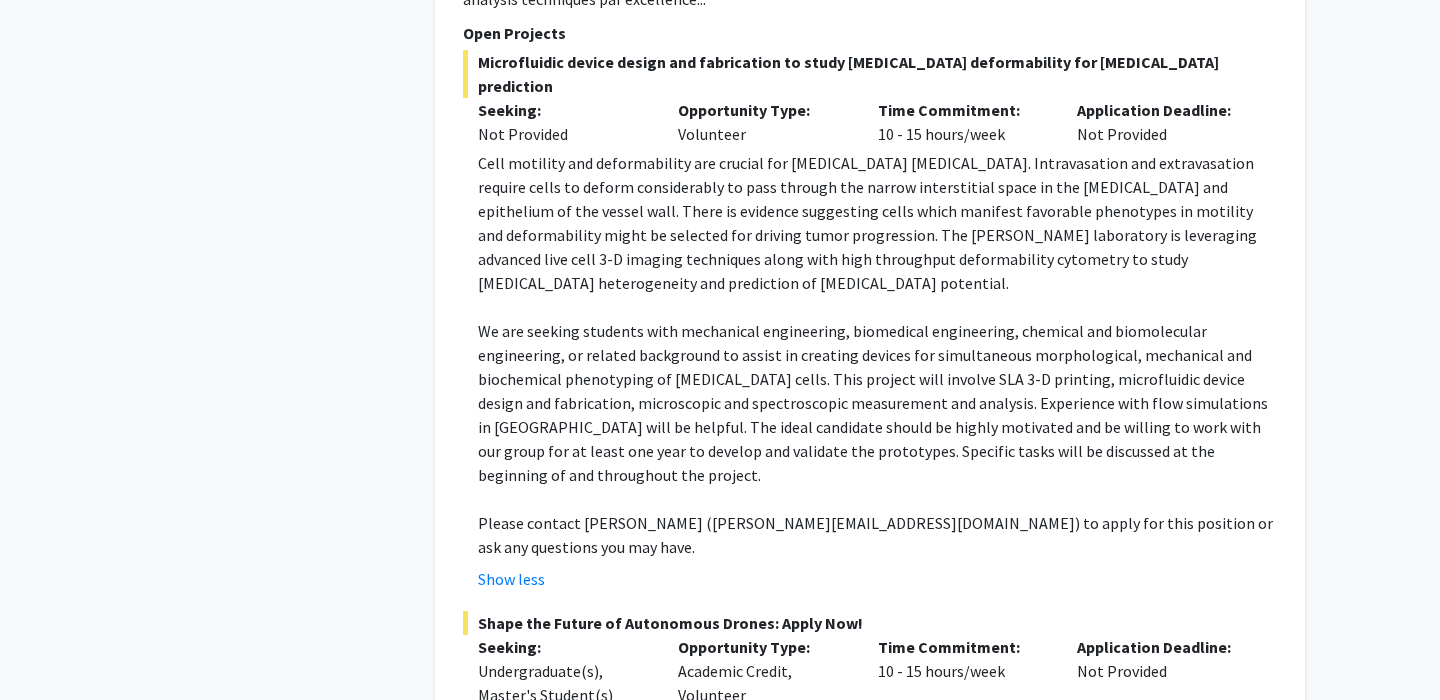 click on "We are seeking students with mechanical engineering, biomedical engineering, chemical and biomolecular engineering, or related background to assist in creating devices for simultaneous morphological, mechanical and biochemical phenotyping of [MEDICAL_DATA] cells. This project will involve SLA 3-D printing, microfluidic device design and fabrication, microscopic and spectroscopic measurement and analysis. Experience with flow simulations in [GEOGRAPHIC_DATA] will be helpful. The ideal candidate should be highly motivated and be willing to work with our group for at least one year to develop and validate the prototypes. Specific tasks will be discussed at the beginning of and throughout the project." 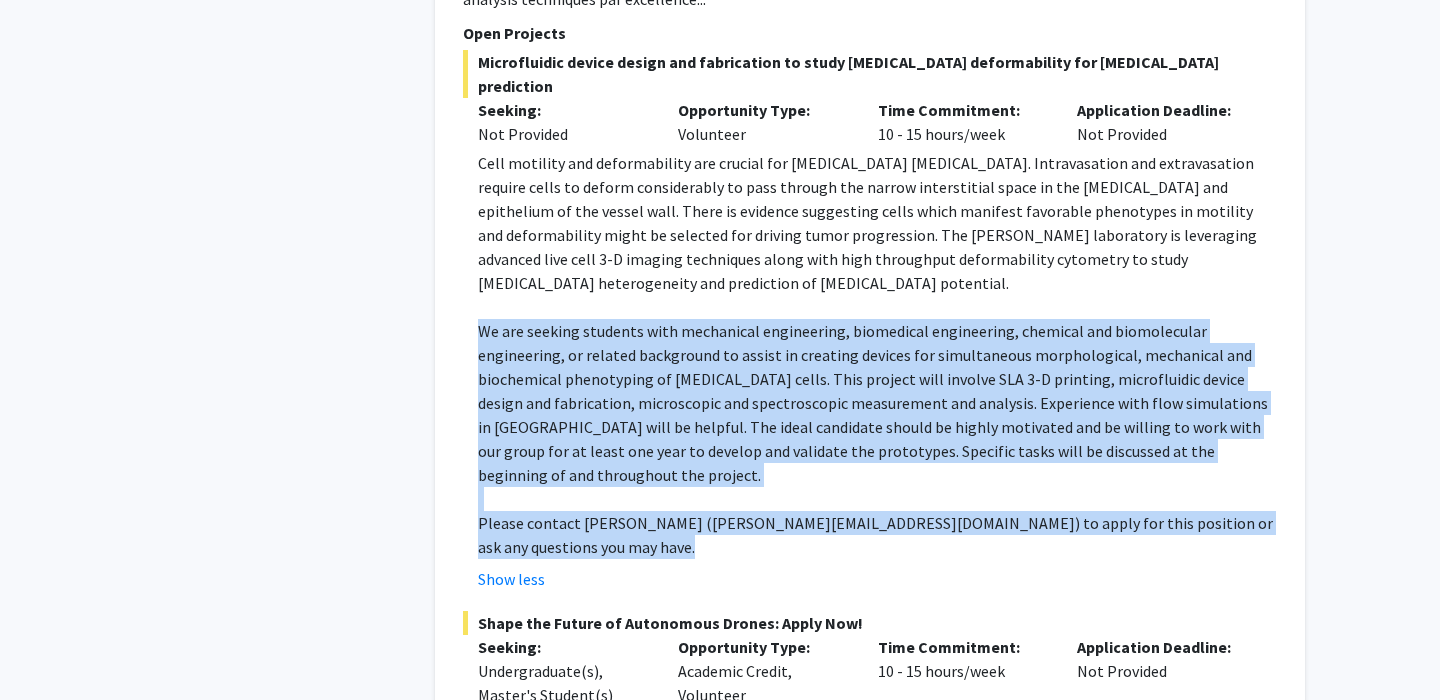 drag, startPoint x: 825, startPoint y: 234, endPoint x: 770, endPoint y: 439, distance: 212.24985 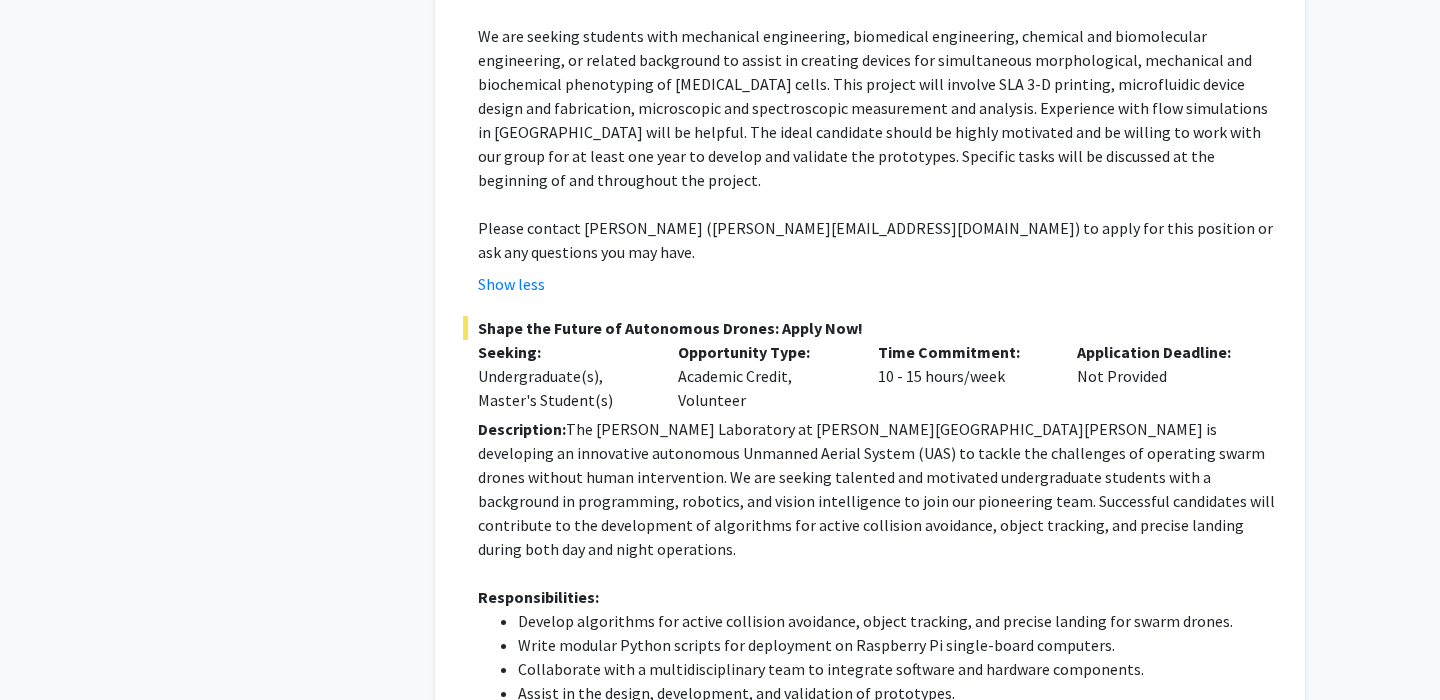 scroll, scrollTop: 2591, scrollLeft: 0, axis: vertical 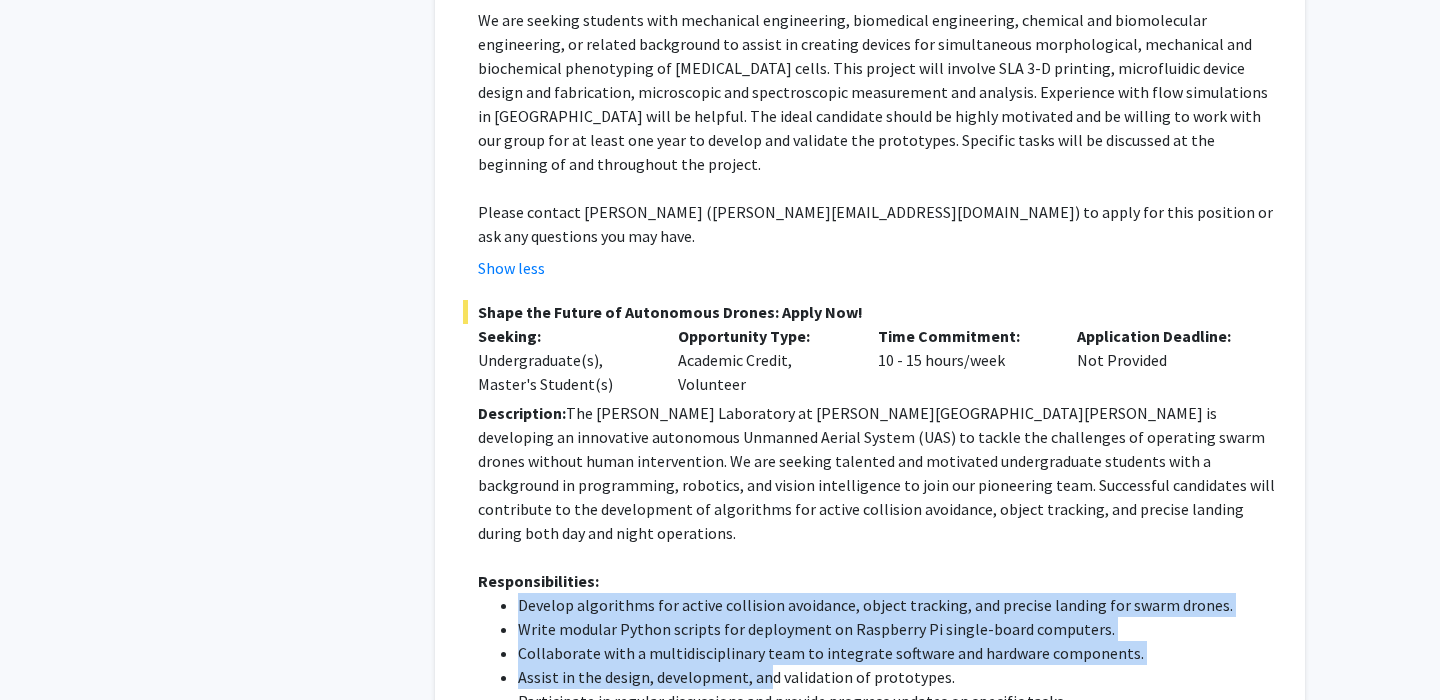 drag, startPoint x: 770, startPoint y: 439, endPoint x: 760, endPoint y: 603, distance: 164.3046 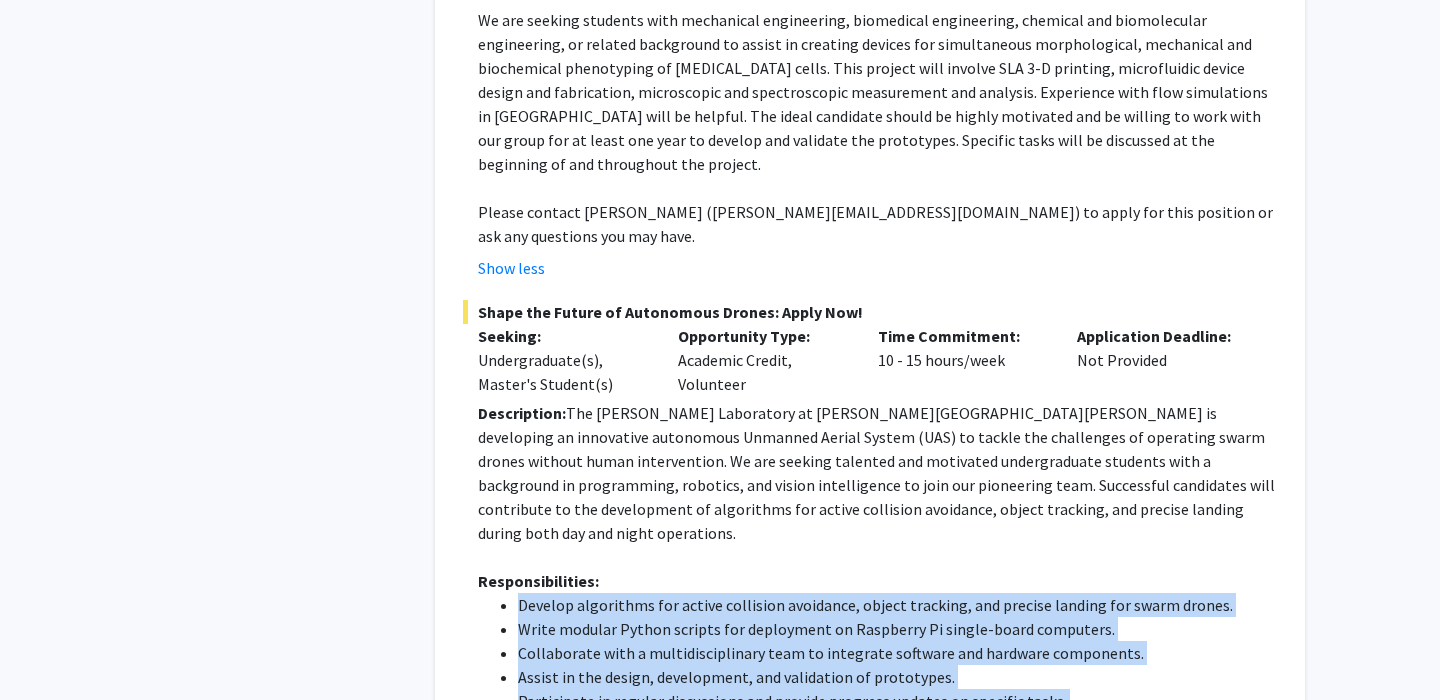 click on "Requirements:" 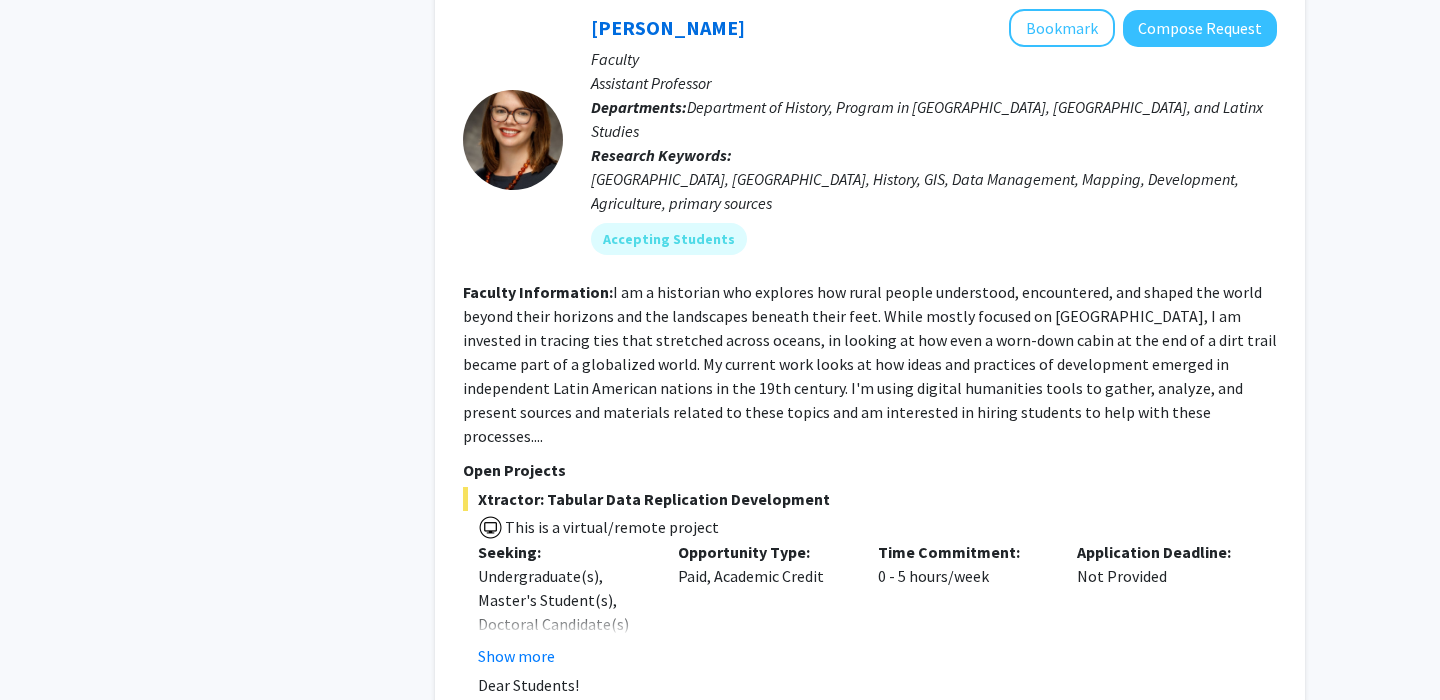 scroll, scrollTop: 4720, scrollLeft: 0, axis: vertical 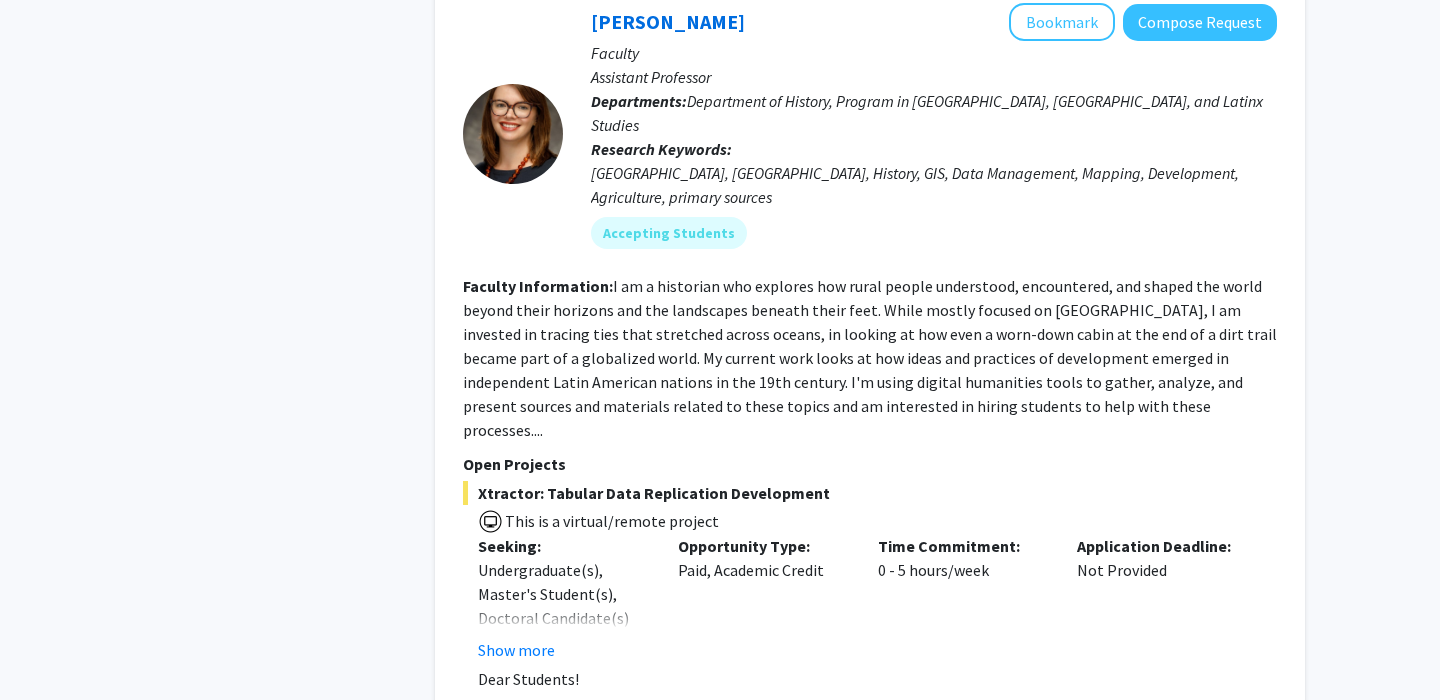 click on "Show more" 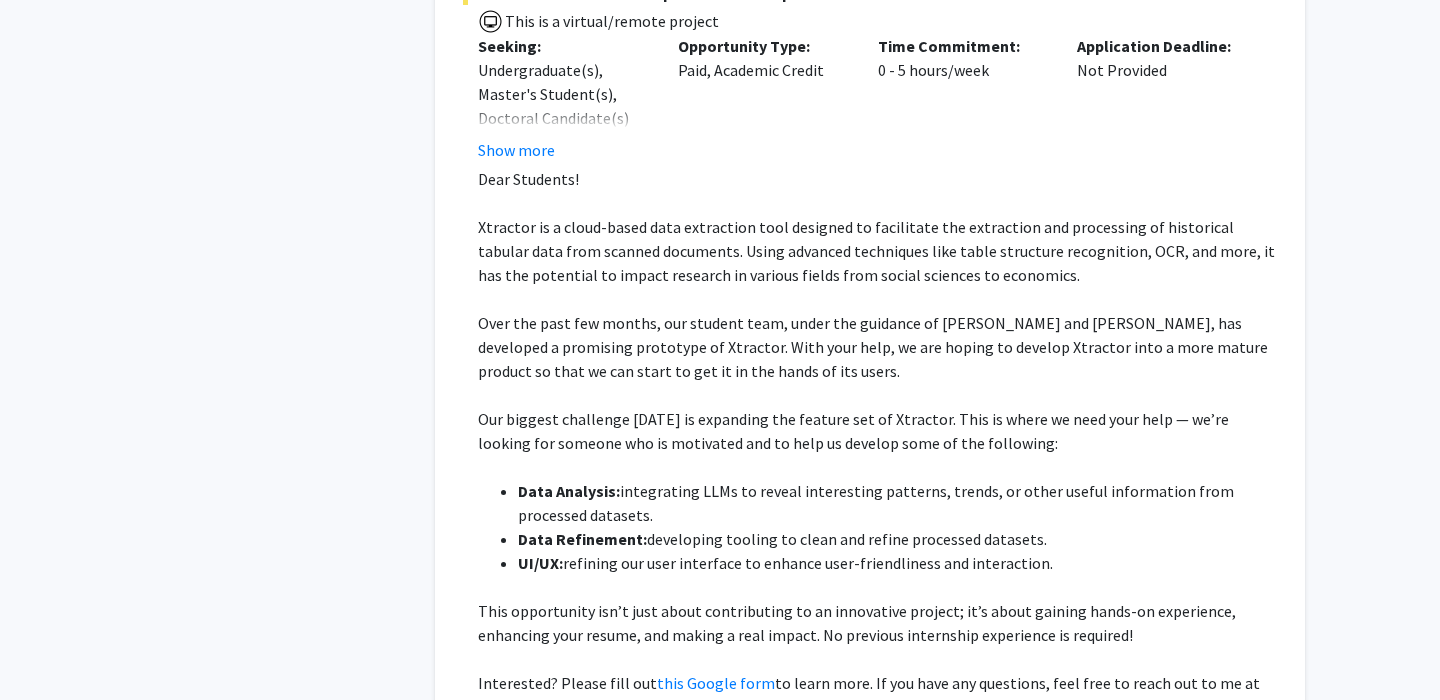 scroll, scrollTop: 5269, scrollLeft: 0, axis: vertical 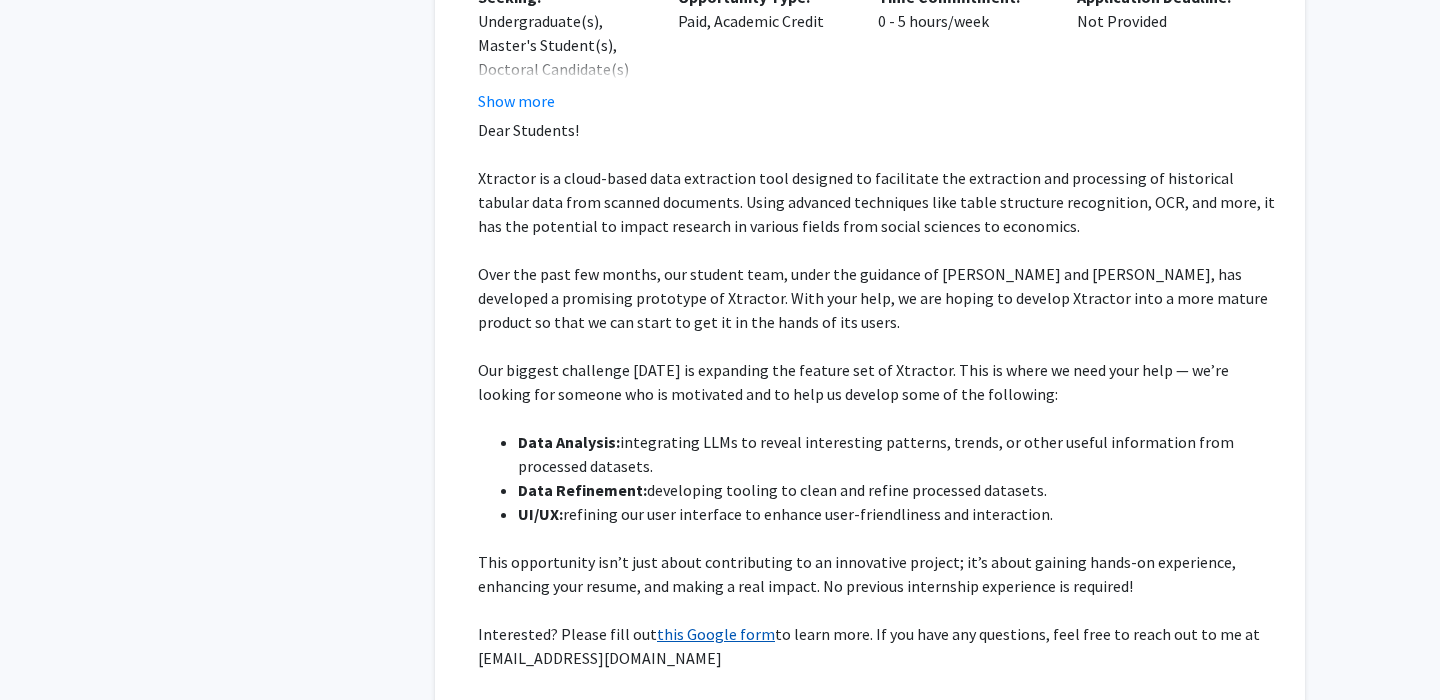 click on "this Google form" 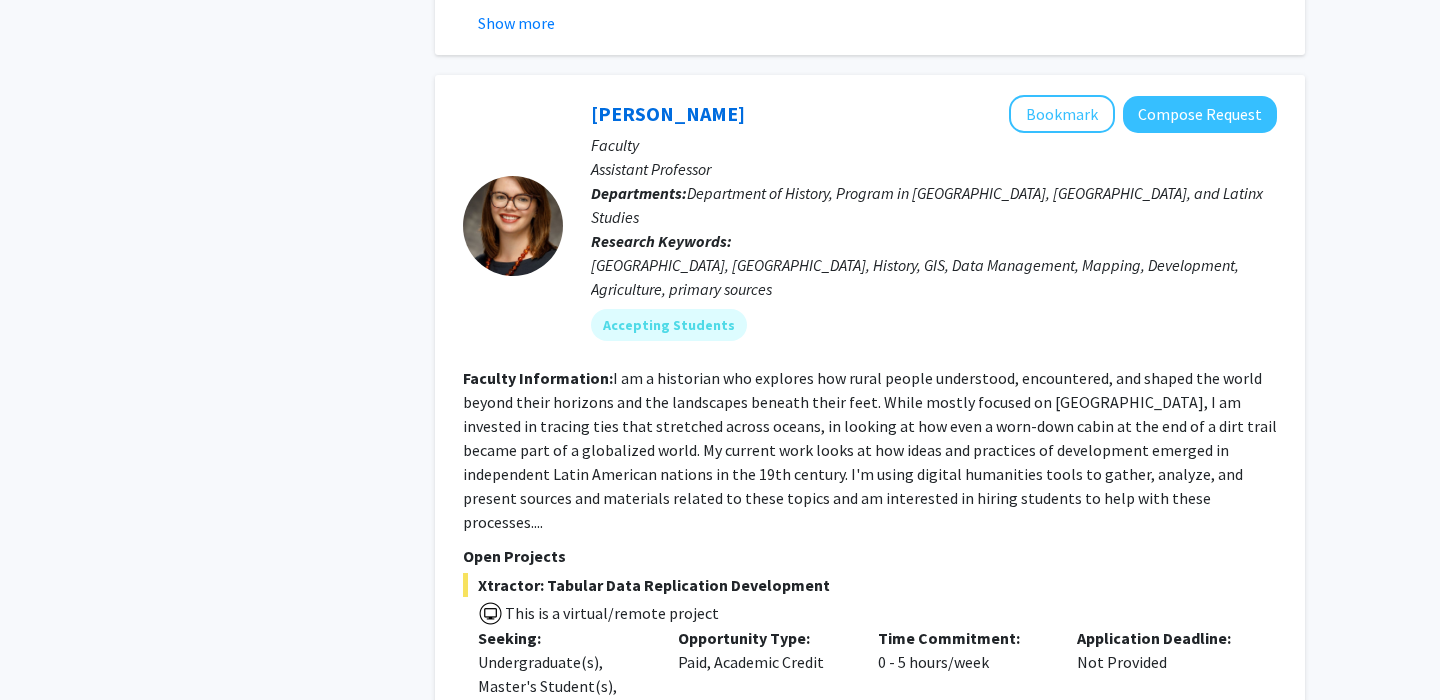 scroll, scrollTop: 4624, scrollLeft: 0, axis: vertical 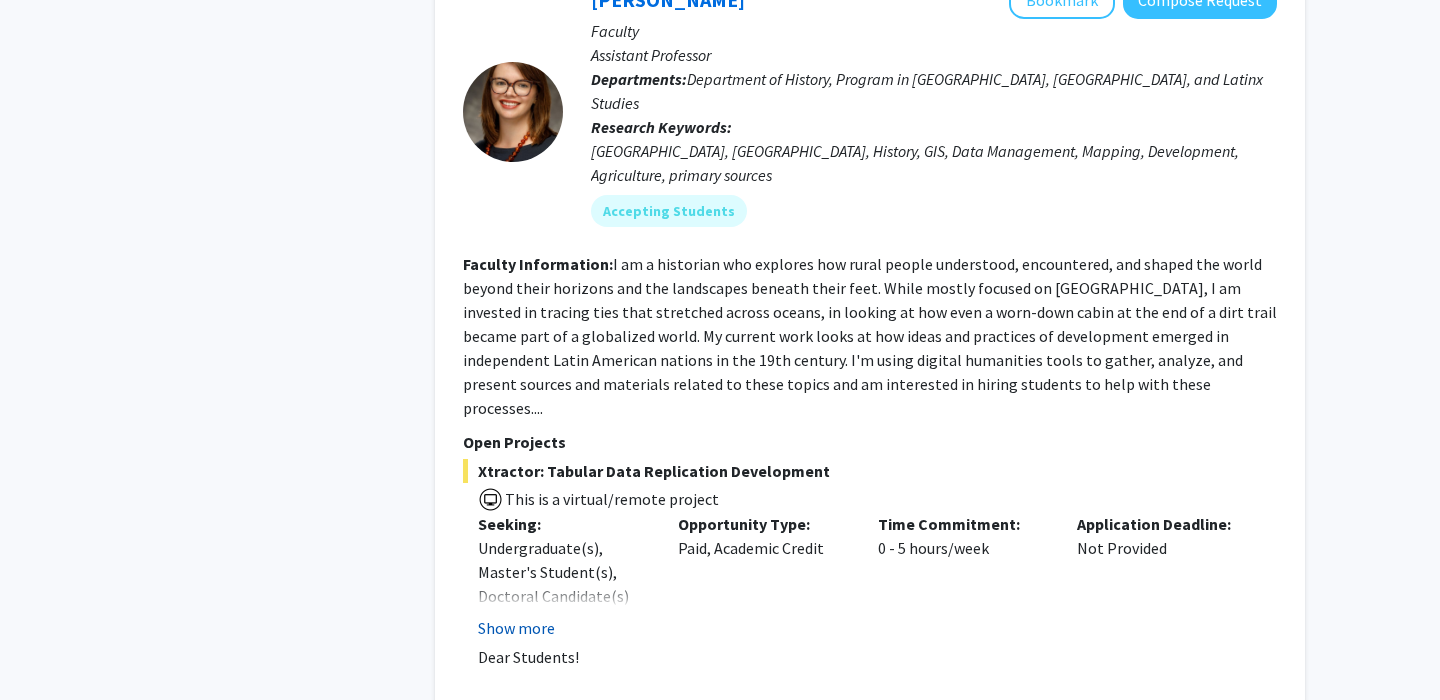 click on "Show more" 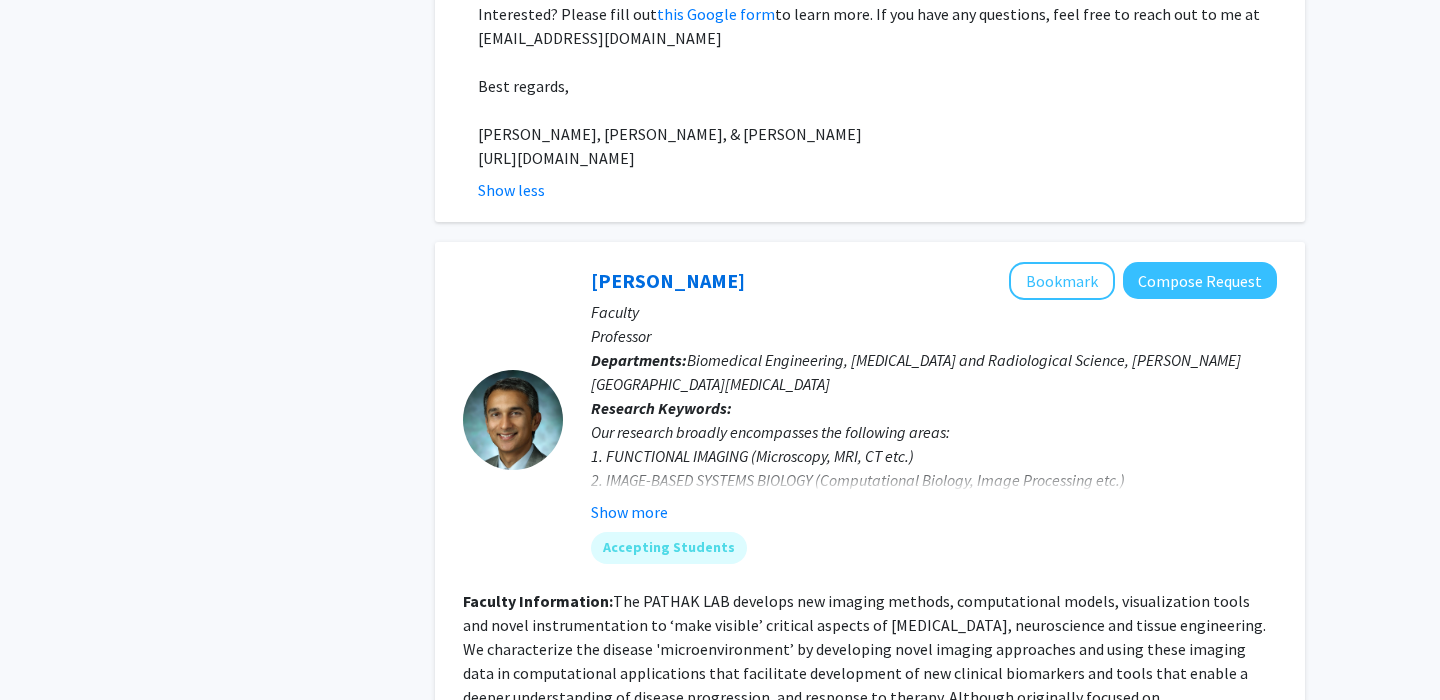 scroll, scrollTop: 5939, scrollLeft: 0, axis: vertical 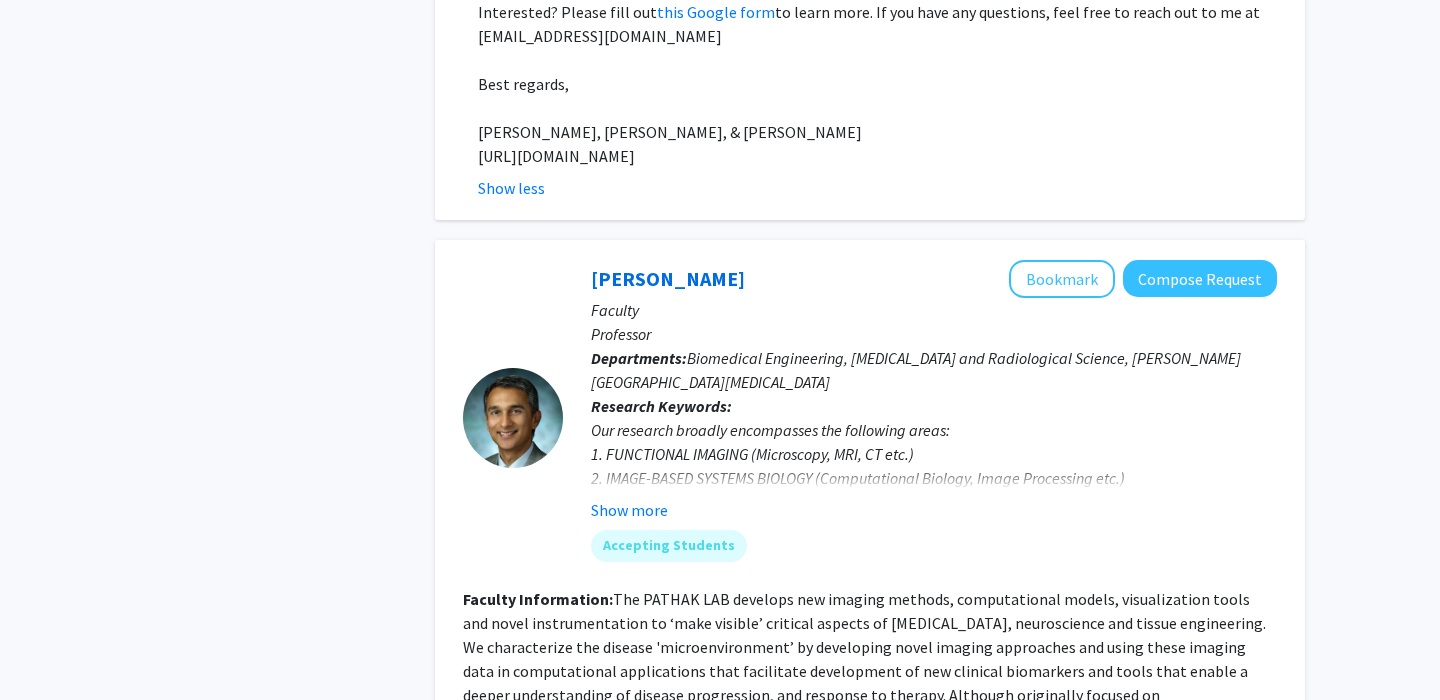 click on "The PATHAK LAB develops new imaging methods, computational models, visualization tools and novel instrumentation to ‘make visible’ critical aspects of [MEDICAL_DATA], neuroscience and tissue engineering. We characterize the disease 'microenvironment’ by developing novel imaging approaches and using these imaging data in computational applications that facilitate development of new clinical biomarkers and tools that enable a deeper understanding of disease progression, and response to therapy. Although originally focused on [MEDICAL_DATA], innovations from our lab are now being adopted to answer questions in the neurosciences and diseases such as stroke. We are an interdisciplinary lab with people from all kinds of educational backgrounds ranging from engineering to computer science to architecture. We believe..." 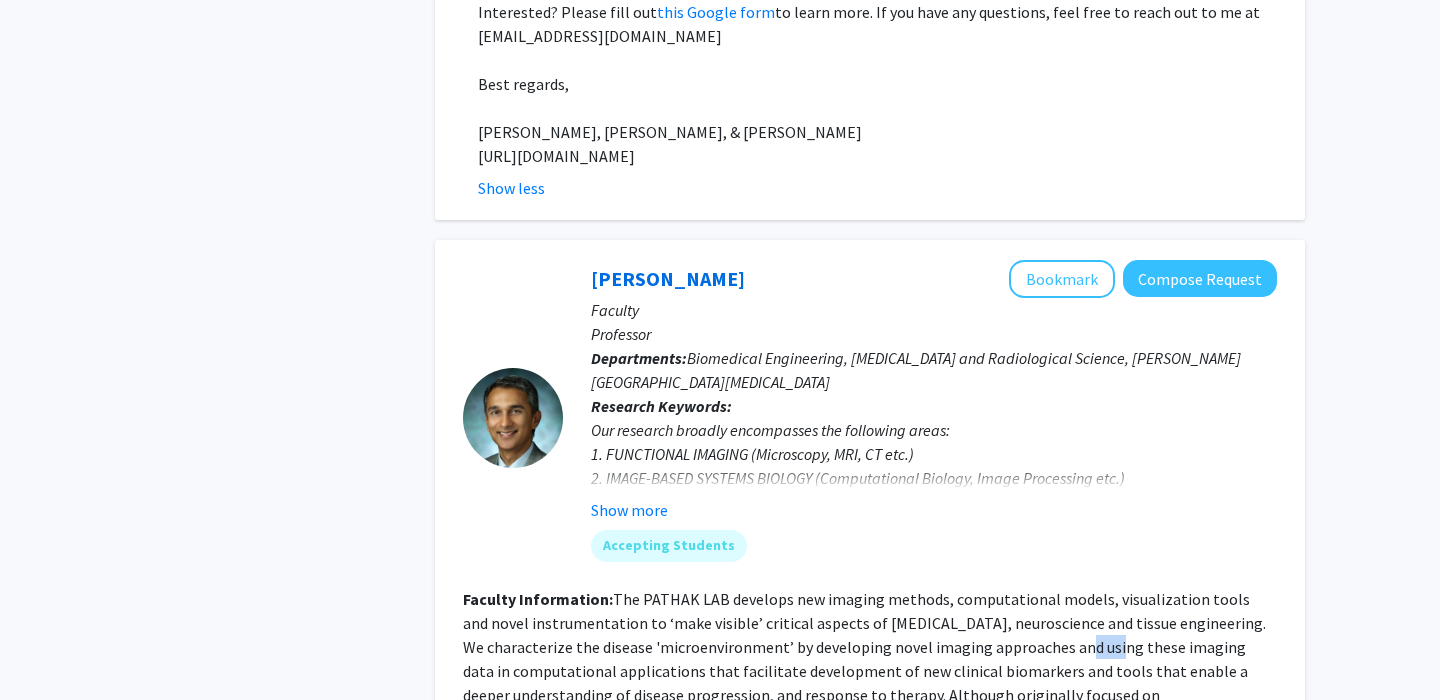 click on "The PATHAK LAB develops new imaging methods, computational models, visualization tools and novel instrumentation to ‘make visible’ critical aspects of [MEDICAL_DATA], neuroscience and tissue engineering. We characterize the disease 'microenvironment’ by developing novel imaging approaches and using these imaging data in computational applications that facilitate development of new clinical biomarkers and tools that enable a deeper understanding of disease progression, and response to therapy. Although originally focused on [MEDICAL_DATA], innovations from our lab are now being adopted to answer questions in the neurosciences and diseases such as stroke. We are an interdisciplinary lab with people from all kinds of educational backgrounds ranging from engineering to computer science to architecture. We believe..." 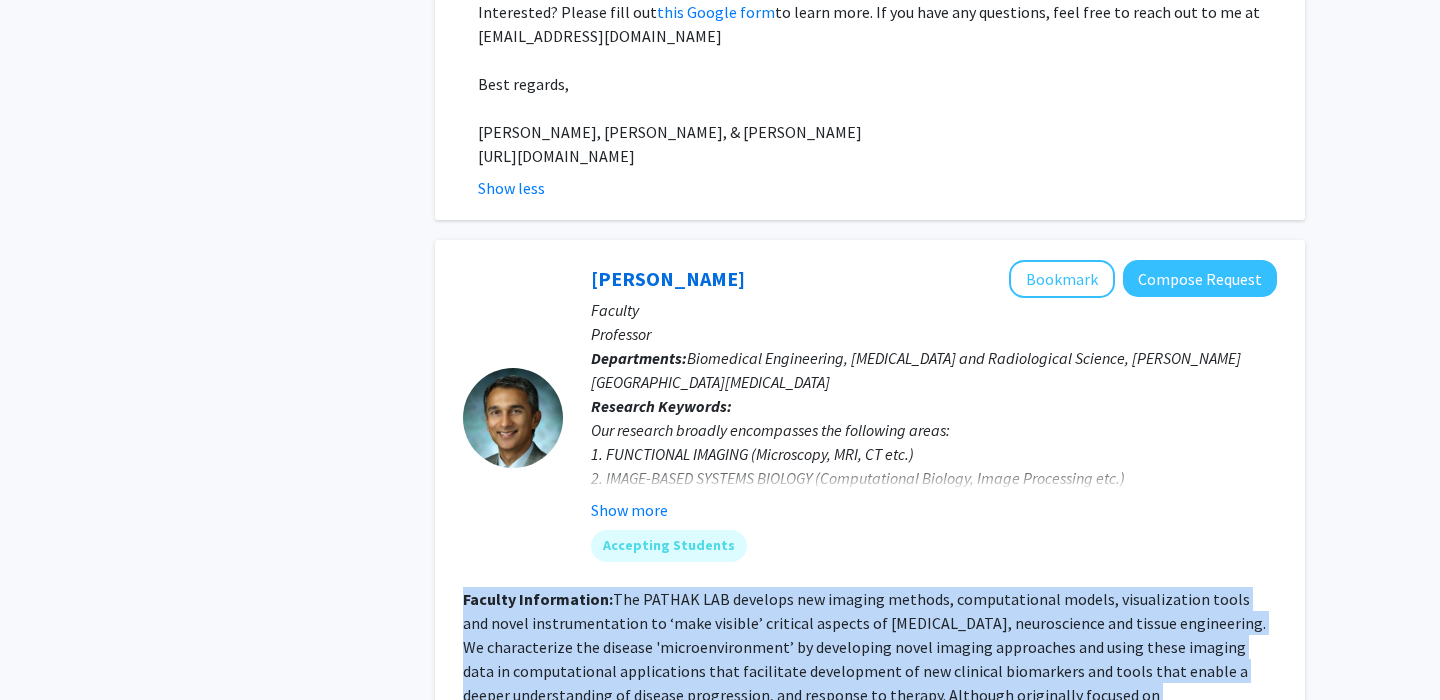 click on "The PATHAK LAB develops new imaging methods, computational models, visualization tools and novel instrumentation to ‘make visible’ critical aspects of [MEDICAL_DATA], neuroscience and tissue engineering. We characterize the disease 'microenvironment’ by developing novel imaging approaches and using these imaging data in computational applications that facilitate development of new clinical biomarkers and tools that enable a deeper understanding of disease progression, and response to therapy. Although originally focused on [MEDICAL_DATA], innovations from our lab are now being adopted to answer questions in the neurosciences and diseases such as stroke. We are an interdisciplinary lab with people from all kinds of educational backgrounds ranging from engineering to computer science to architecture. We believe..." 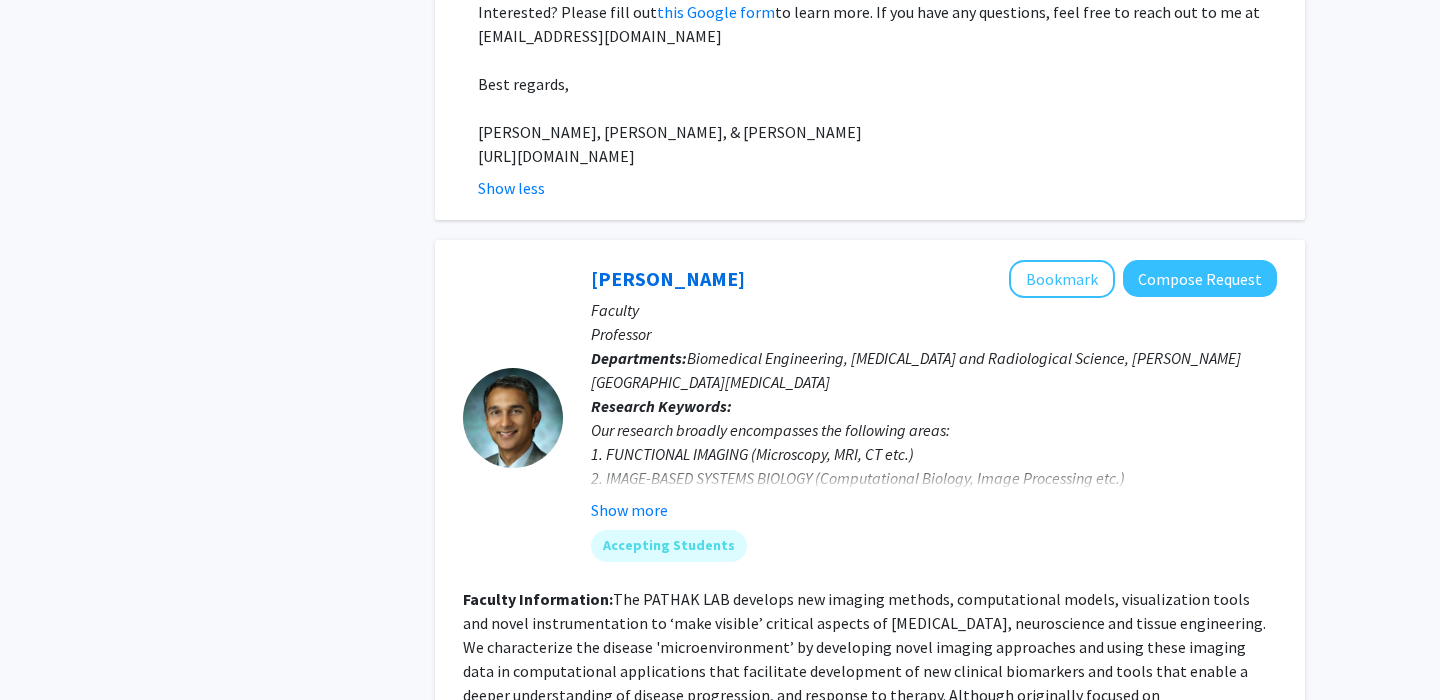 click on "The PATHAK LAB develops new imaging methods, computational models, visualization tools and novel instrumentation to ‘make visible’ critical aspects of [MEDICAL_DATA], neuroscience and tissue engineering. We characterize the disease 'microenvironment’ by developing novel imaging approaches and using these imaging data in computational applications that facilitate development of new clinical biomarkers and tools that enable a deeper understanding of disease progression, and response to therapy. Although originally focused on [MEDICAL_DATA], innovations from our lab are now being adopted to answer questions in the neurosciences and diseases such as stroke. We are an interdisciplinary lab with people from all kinds of educational backgrounds ranging from engineering to computer science to architecture. We believe..." 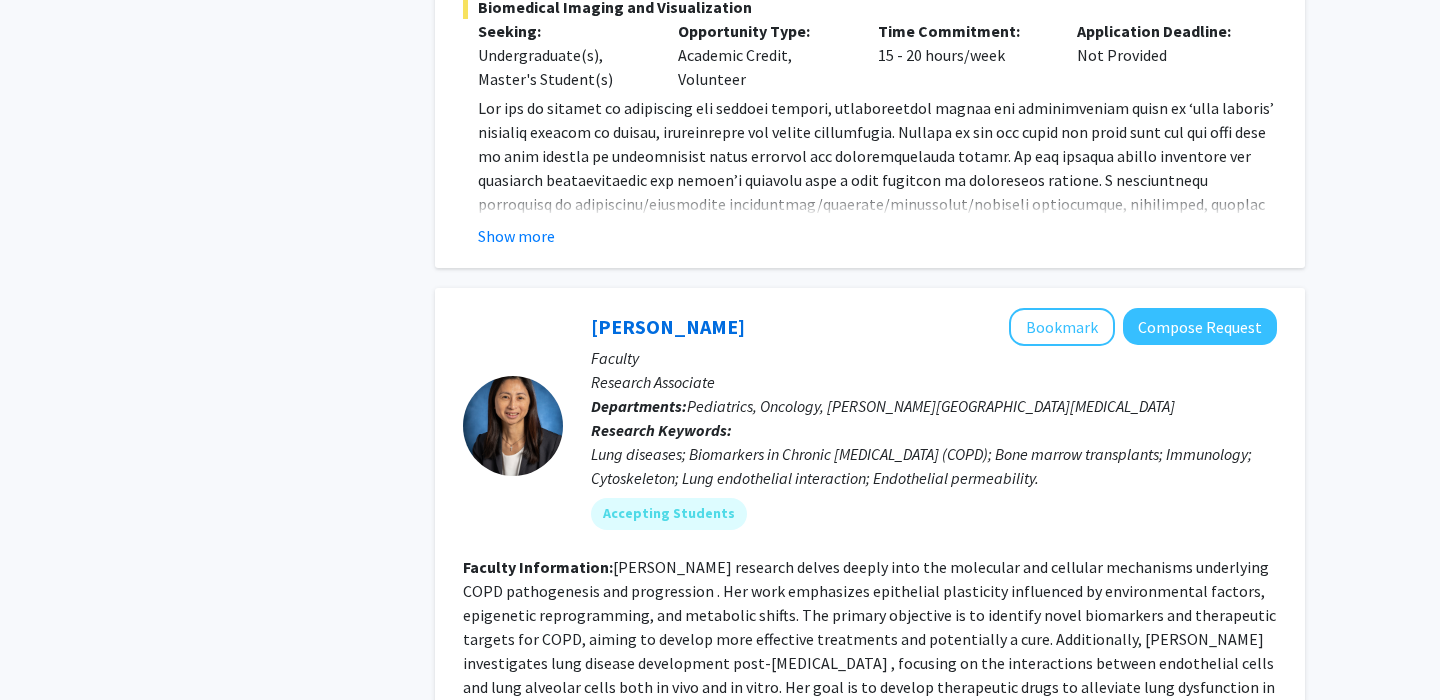 scroll, scrollTop: 6764, scrollLeft: 0, axis: vertical 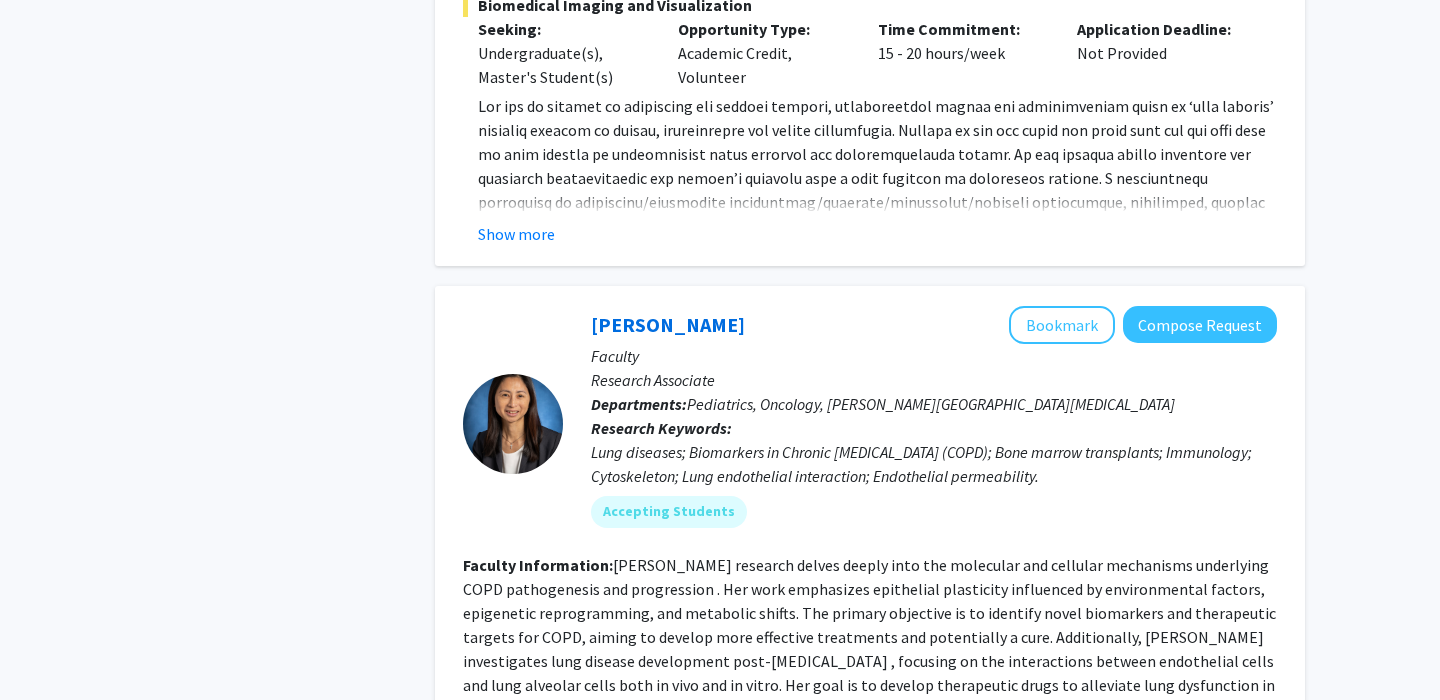 drag, startPoint x: 822, startPoint y: 347, endPoint x: 849, endPoint y: 494, distance: 149.45903 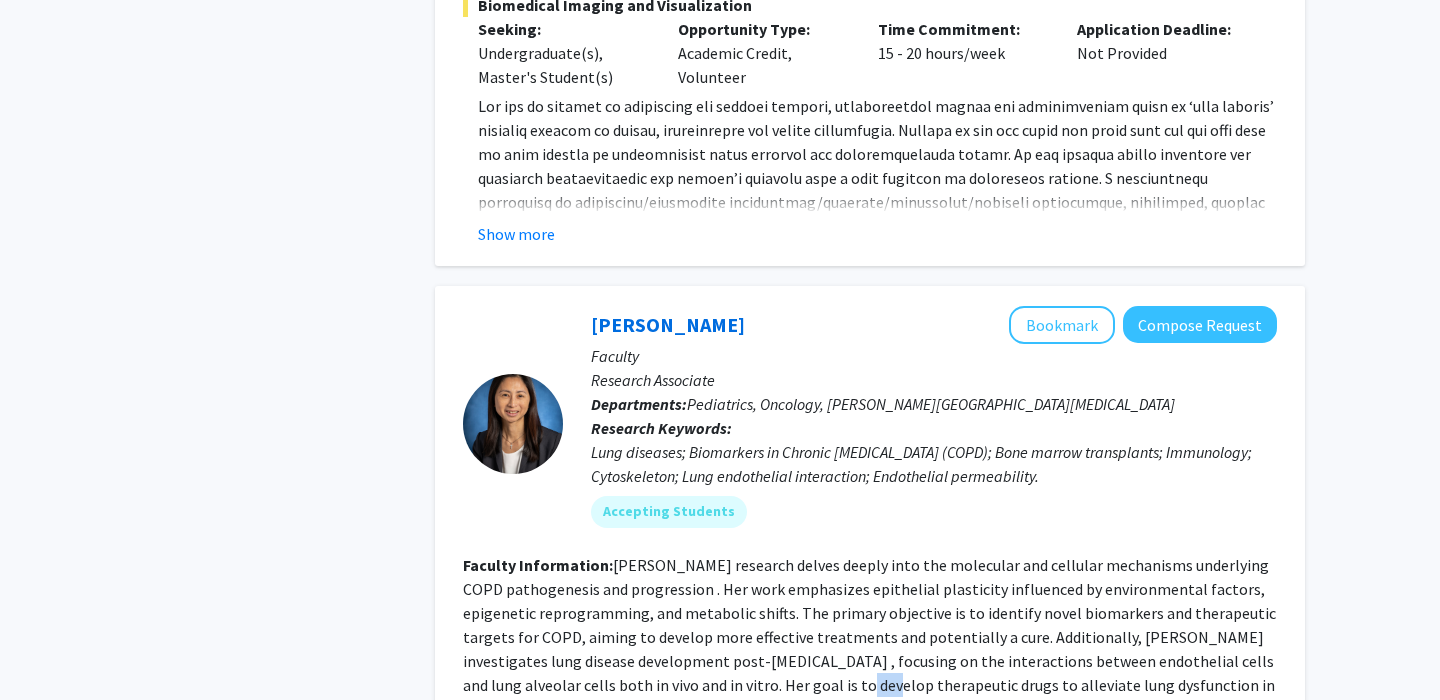 click on "Faculty Information:  [PERSON_NAME] research delves deeply into the molecular and cellular mechanisms underlying  COPD pathogenesis and progression . Her work emphasizes epithelial plasticity influenced by environmental factors, epigenetic reprogramming, and metabolic shifts. The primary objective is to identify novel biomarkers and therapeutic targets for COPD, aiming to develop more effective treatments and potentially a cure.    Additionally, [PERSON_NAME] investigates  lung disease development post-[MEDICAL_DATA] , focusing on the interactions between endothelial cells and lung alveolar cells both in vivo and in vitro. Her goal is to develop therapeutic drugs to alleviate lung dysfunction in pediatric patients following bone marrow transplants...." 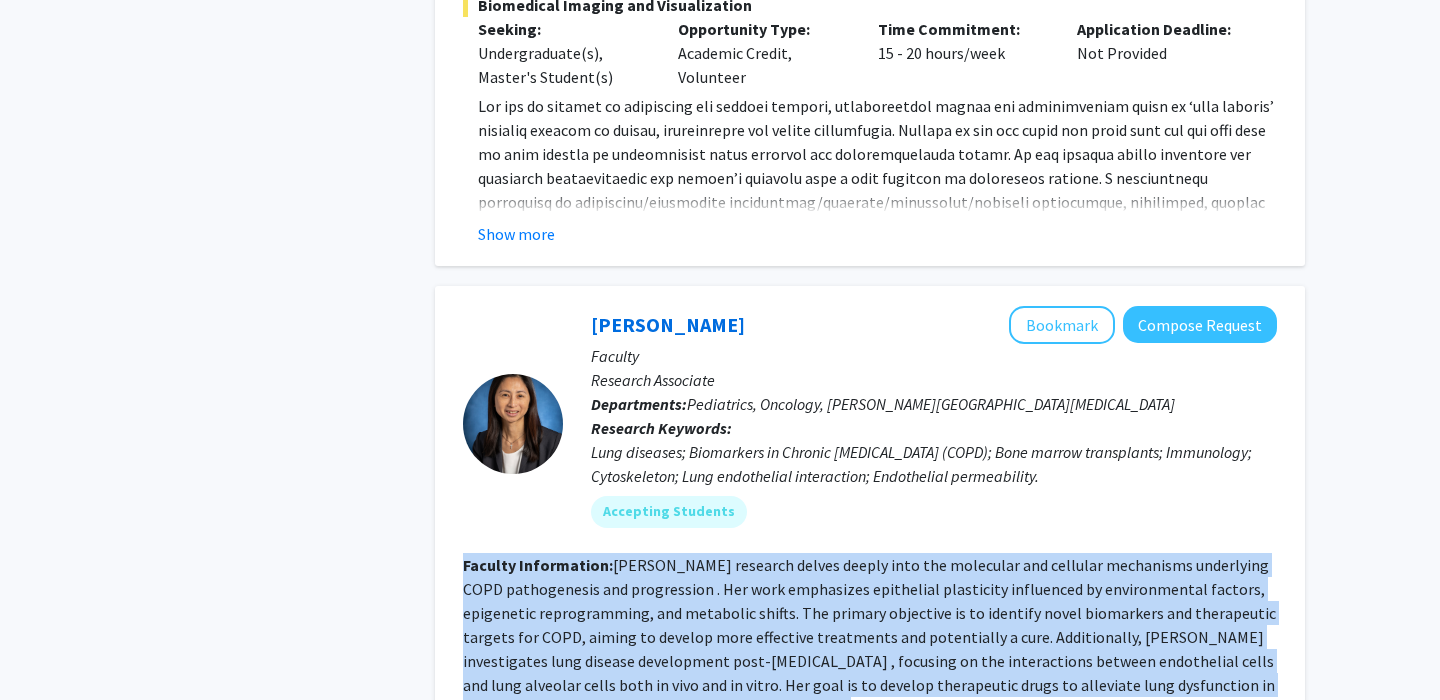 click on "Faculty Information:  [PERSON_NAME] research delves deeply into the molecular and cellular mechanisms underlying  COPD pathogenesis and progression . Her work emphasizes epithelial plasticity influenced by environmental factors, epigenetic reprogramming, and metabolic shifts. The primary objective is to identify novel biomarkers and therapeutic targets for COPD, aiming to develop more effective treatments and potentially a cure.    Additionally, [PERSON_NAME] investigates  lung disease development post-[MEDICAL_DATA] , focusing on the interactions between endothelial cells and lung alveolar cells both in vivo and in vitro. Her goal is to develop therapeutic drugs to alleviate lung dysfunction in pediatric patients following bone marrow transplants...." 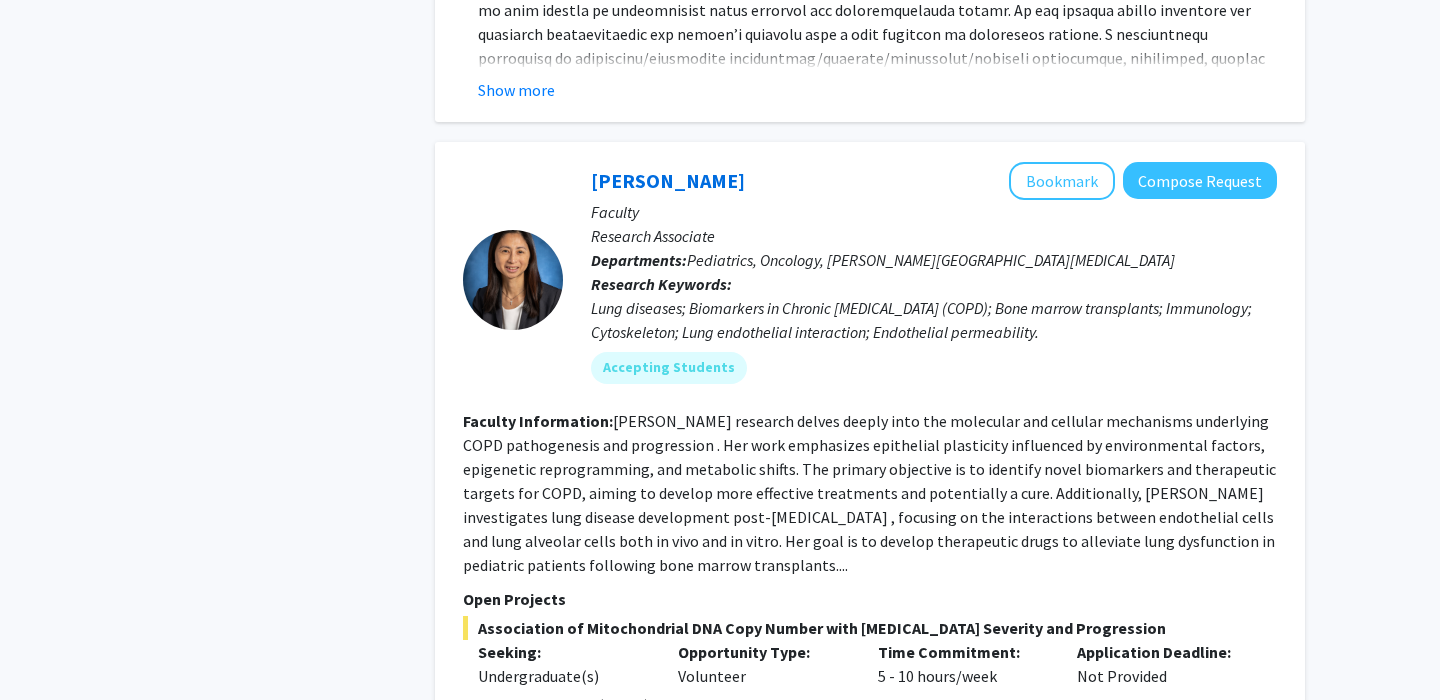 scroll, scrollTop: 6938, scrollLeft: 0, axis: vertical 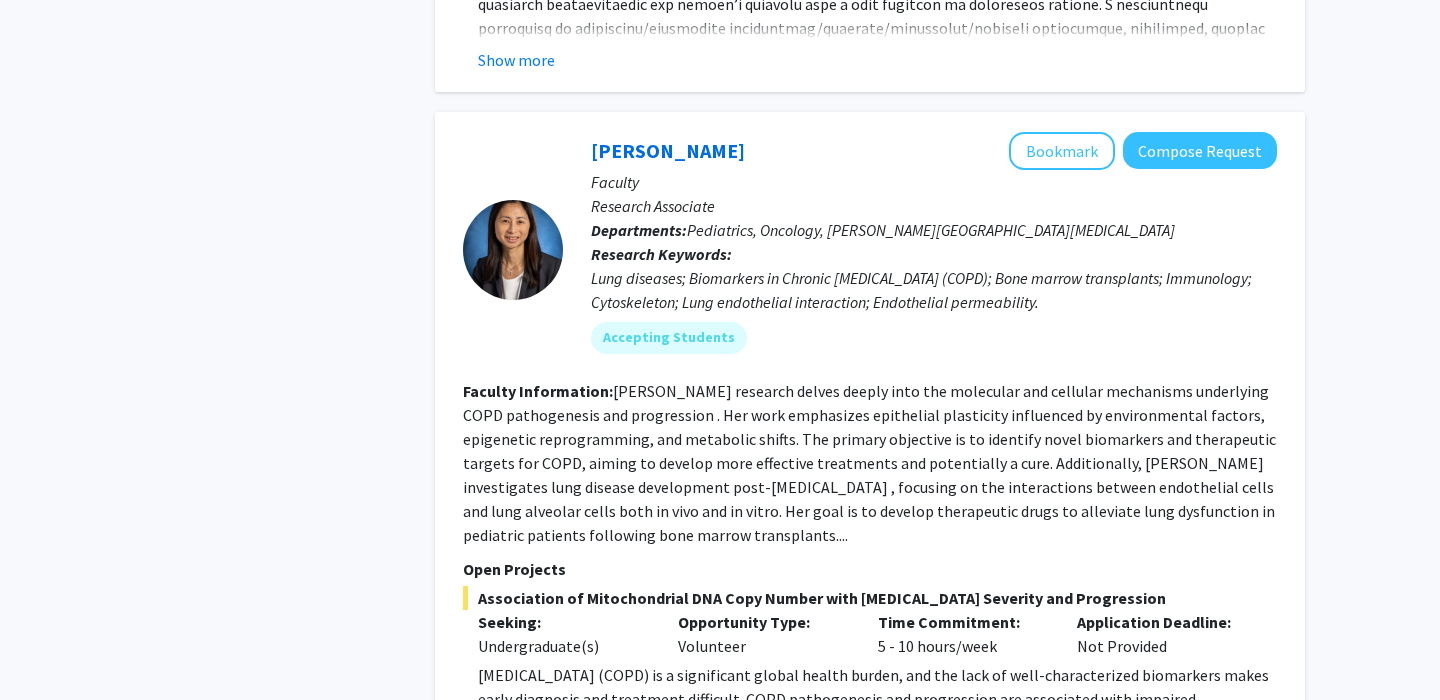 click on "Show more" 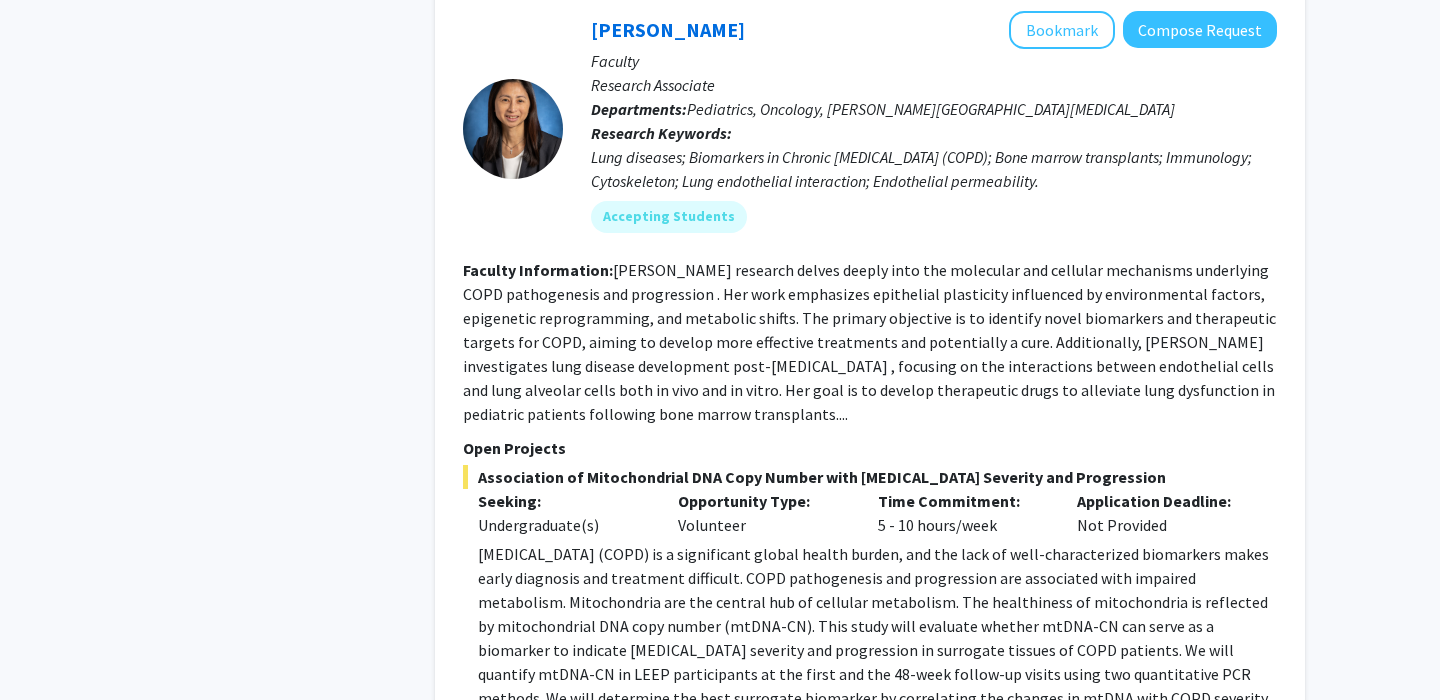 scroll, scrollTop: 7099, scrollLeft: 0, axis: vertical 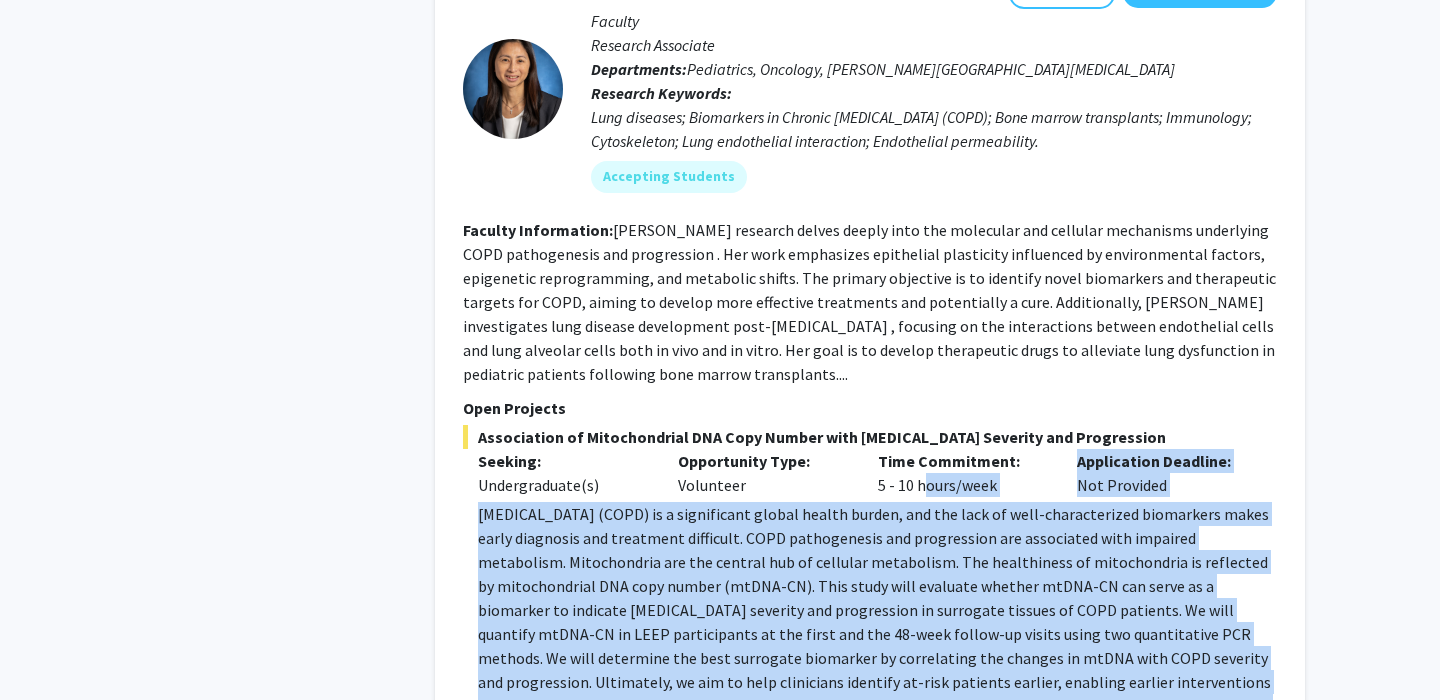 drag, startPoint x: 914, startPoint y: 279, endPoint x: 859, endPoint y: 519, distance: 246.22145 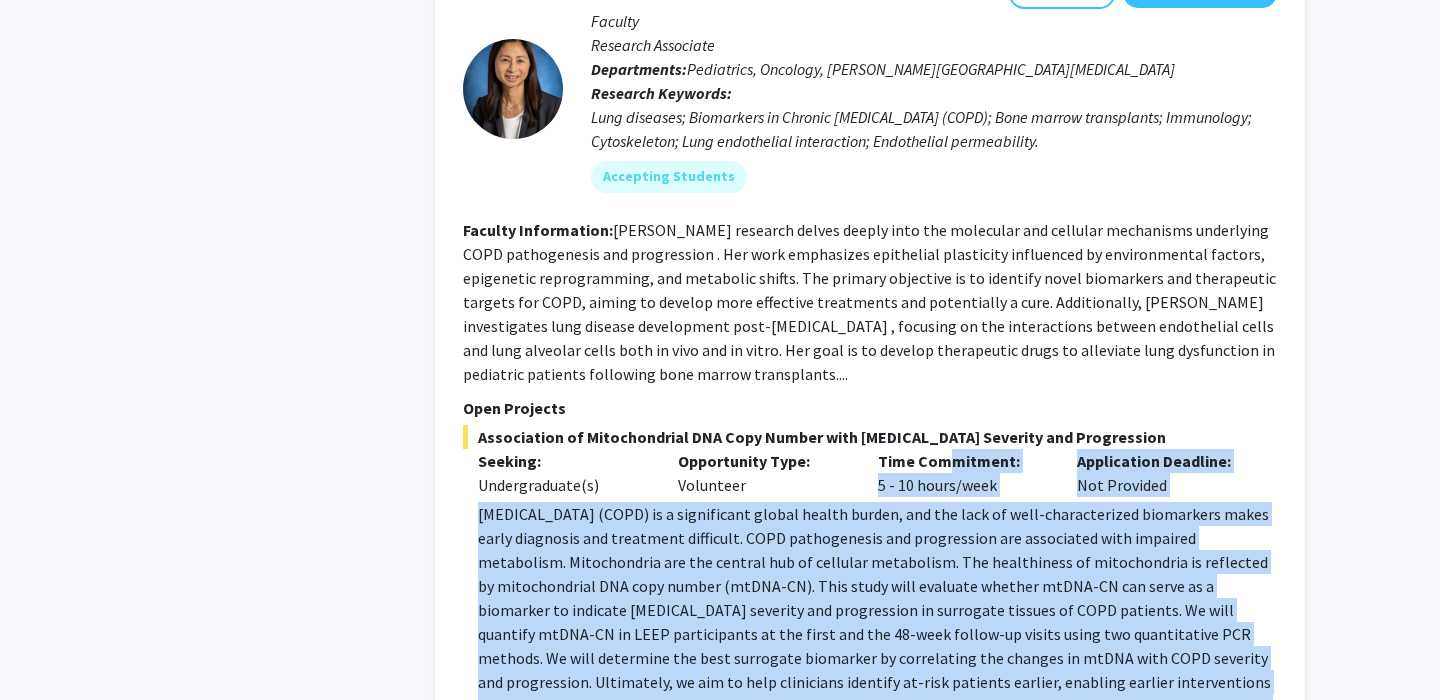 drag, startPoint x: 872, startPoint y: 505, endPoint x: 952, endPoint y: 230, distance: 286.40005 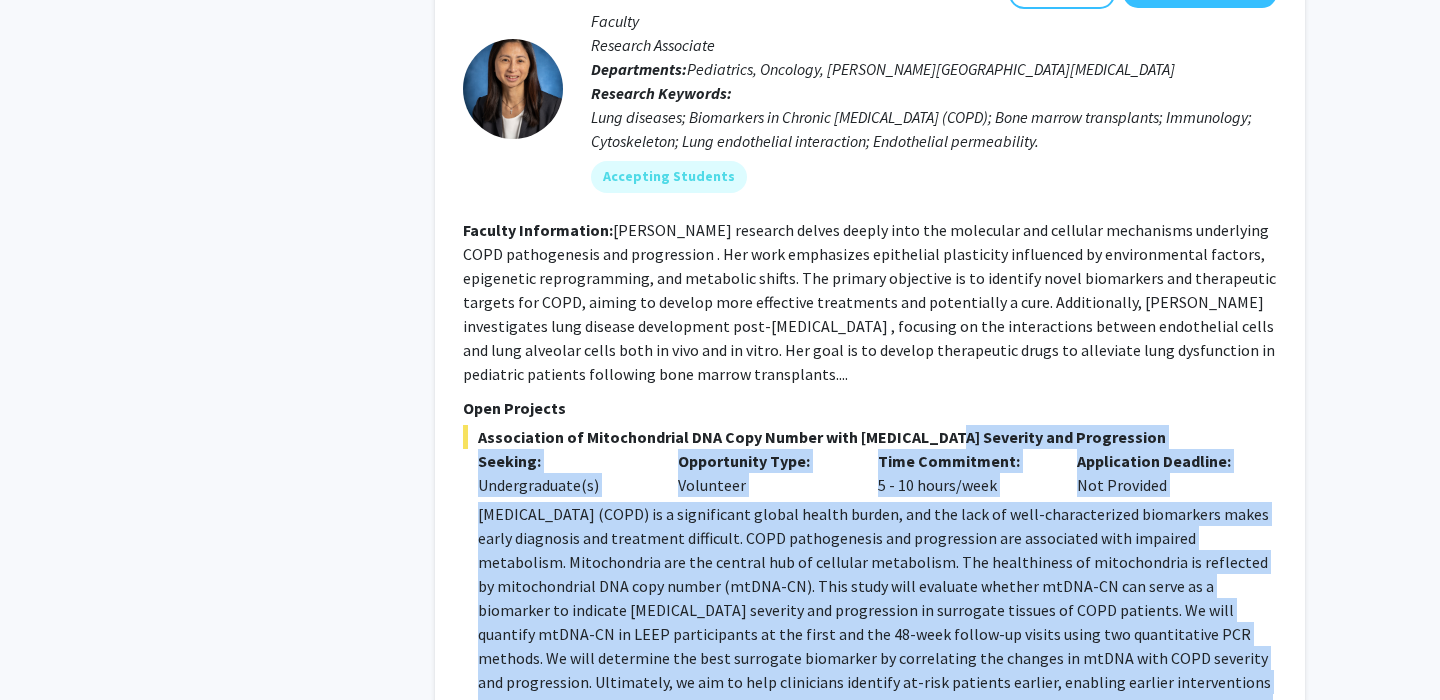 click on "Association of Mitochondrial DNA Copy Number with [MEDICAL_DATA] Severity and Progression" 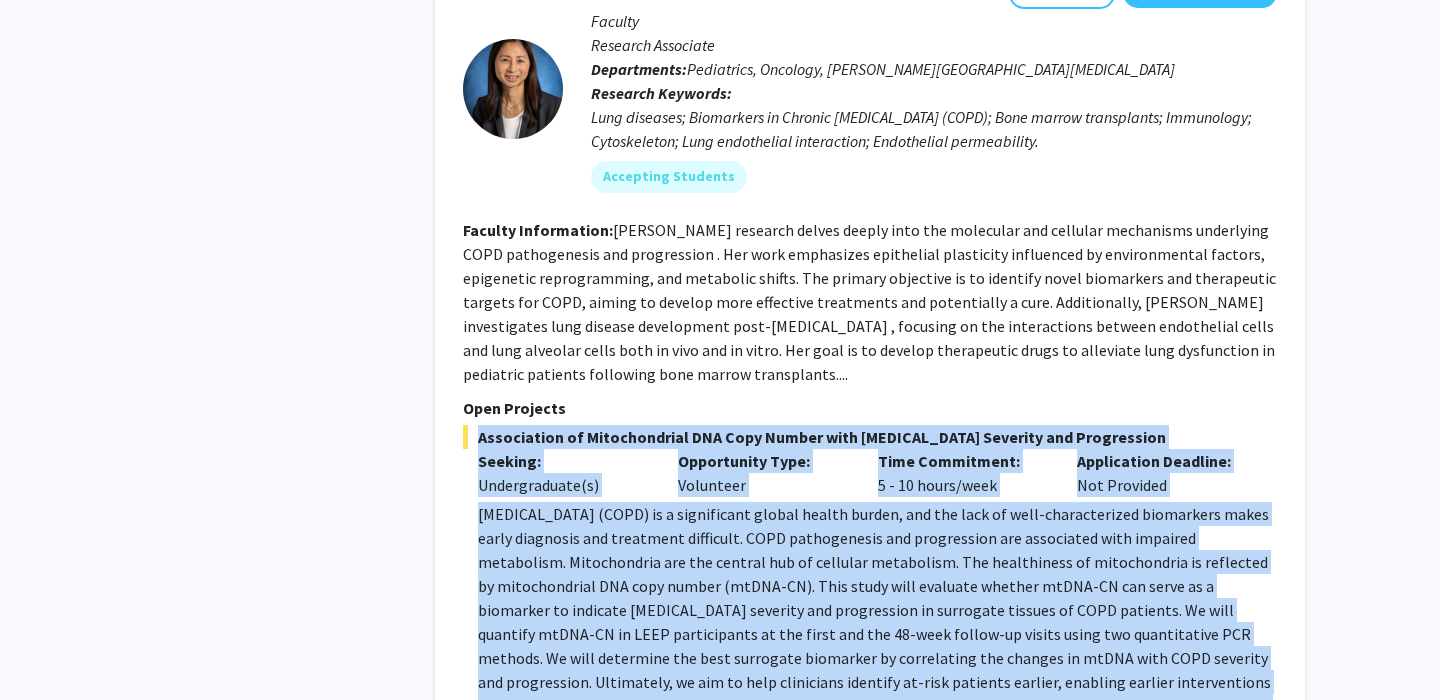 drag, startPoint x: 969, startPoint y: 198, endPoint x: 859, endPoint y: 518, distance: 338.37848 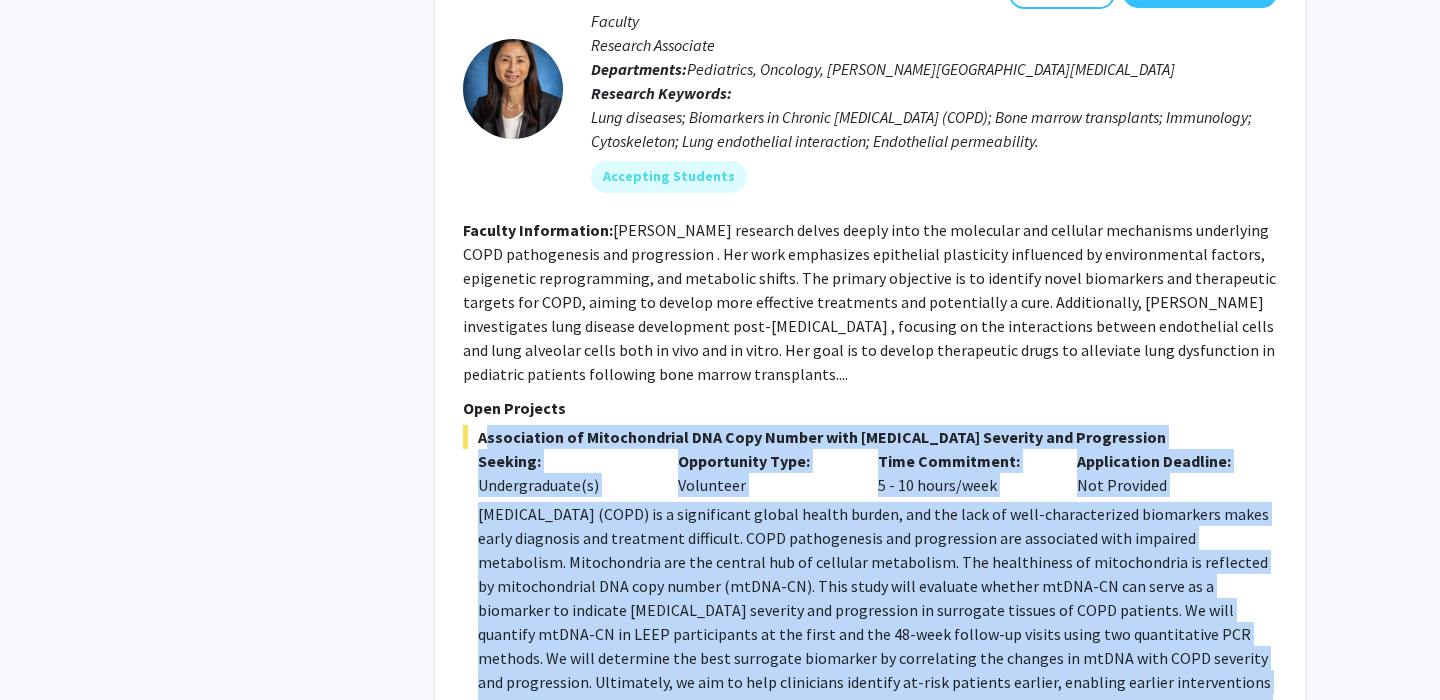 drag, startPoint x: 870, startPoint y: 520, endPoint x: 915, endPoint y: 207, distance: 316.2183 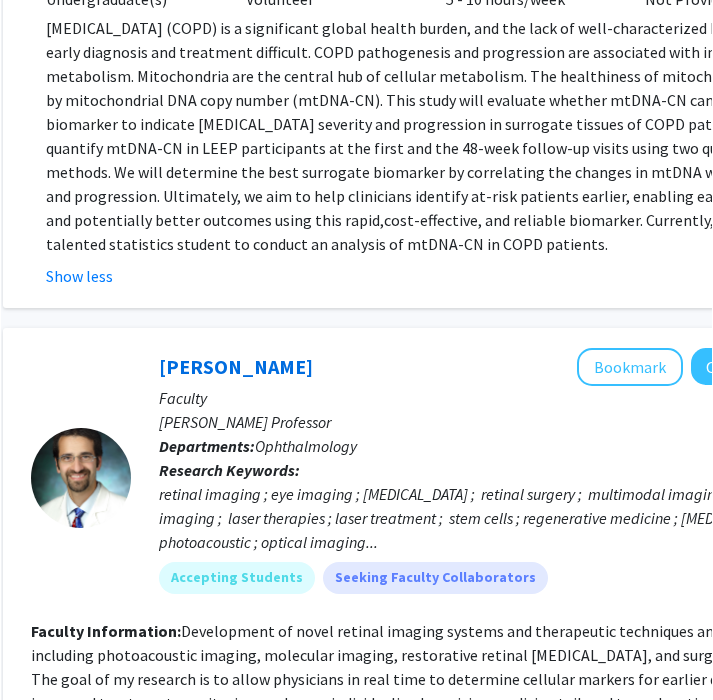 scroll, scrollTop: 7593, scrollLeft: 313, axis: both 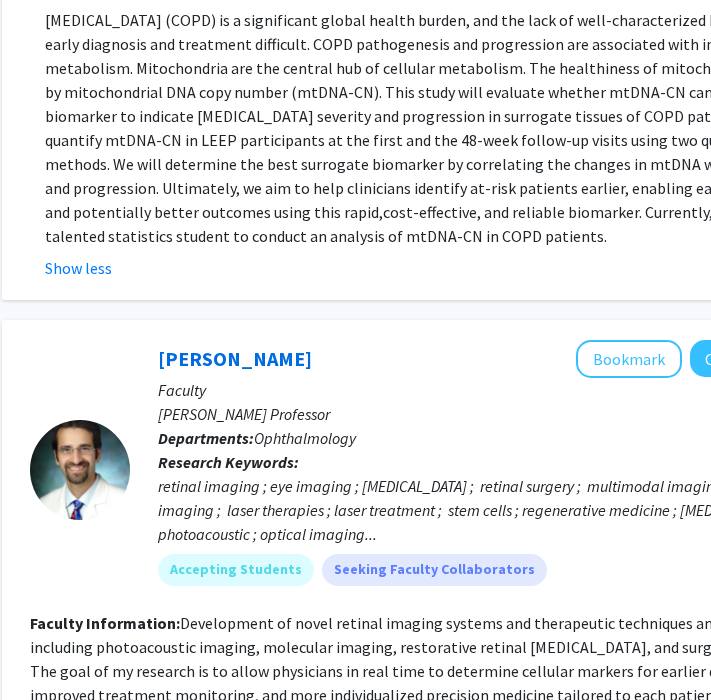 click on "retinal imaging ; eye imaging ; [MEDICAL_DATA] ;  retinal surgery ;  multimodal imaging ;  molecular imaging ;  laser therapies ; laser treatment ;  stem cells ; regenerative medicine ; [MEDICAL_DATA] ; photoacoustic ; optical imaging..." 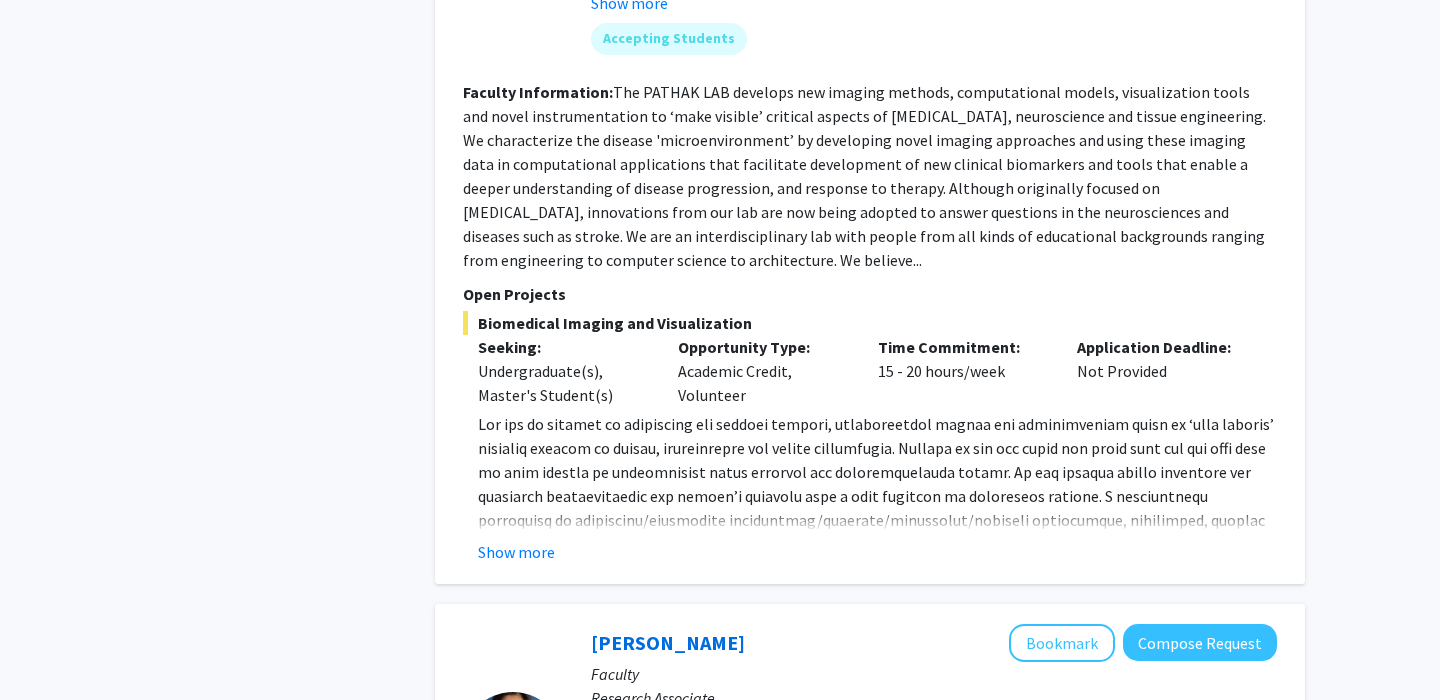 scroll, scrollTop: 6613, scrollLeft: 0, axis: vertical 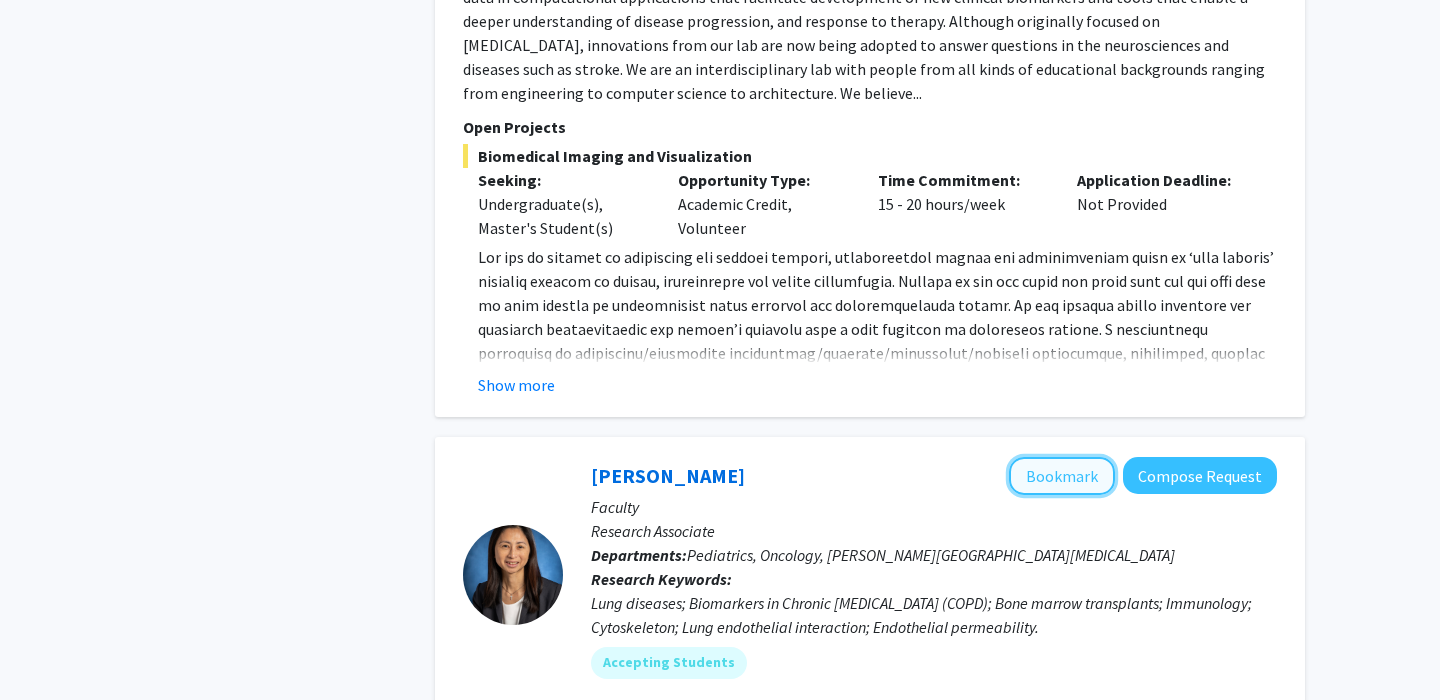 click on "Bookmark" 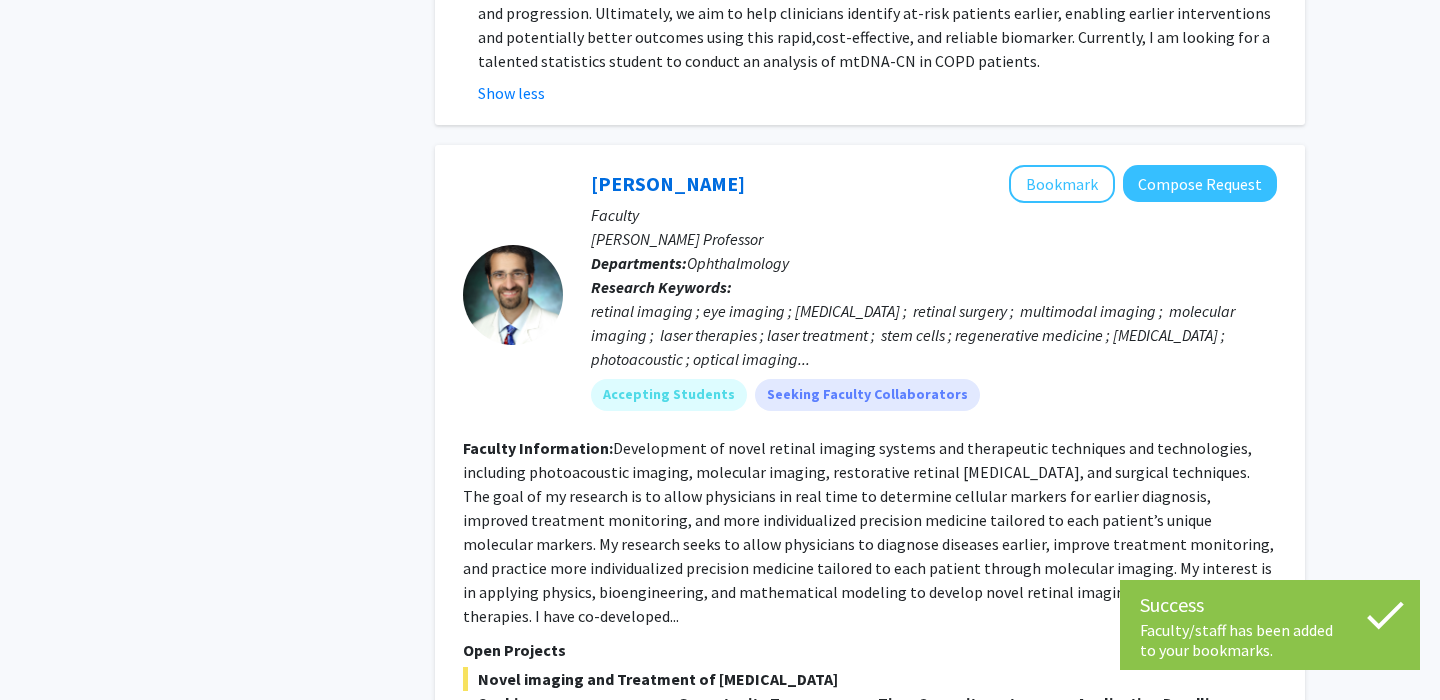 scroll, scrollTop: 7770, scrollLeft: 0, axis: vertical 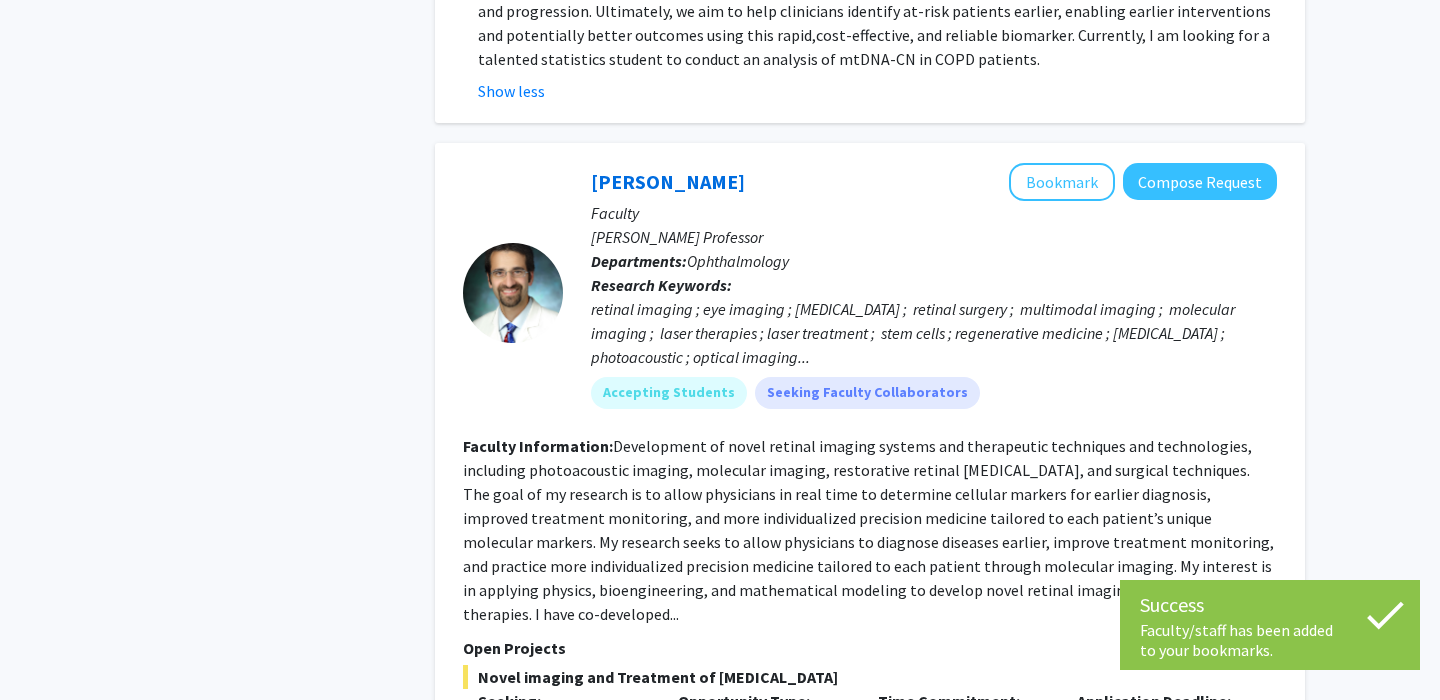 click on "Development of novel retinal imaging systems and therapeutic techniques and technologies, including photoacoustic imaging, molecular imaging, restorative retinal [MEDICAL_DATA], and surgical techniques. The goal of my research is to allow physicians in real time to determine cellular markers for earlier diagnosis, improved treatment monitoring, and more individualized precision medicine tailored to each patient’s unique molecular markers.
My research seeks to allow physicians to diagnose diseases earlier, improve treatment monitoring, and practice more individualized precision medicine tailored to each patient through molecular imaging. My interest is in applying physics, bioengineering, and mathematical modeling to develop novel retinal imaging systems and laser therapies.
I have co-developed..." 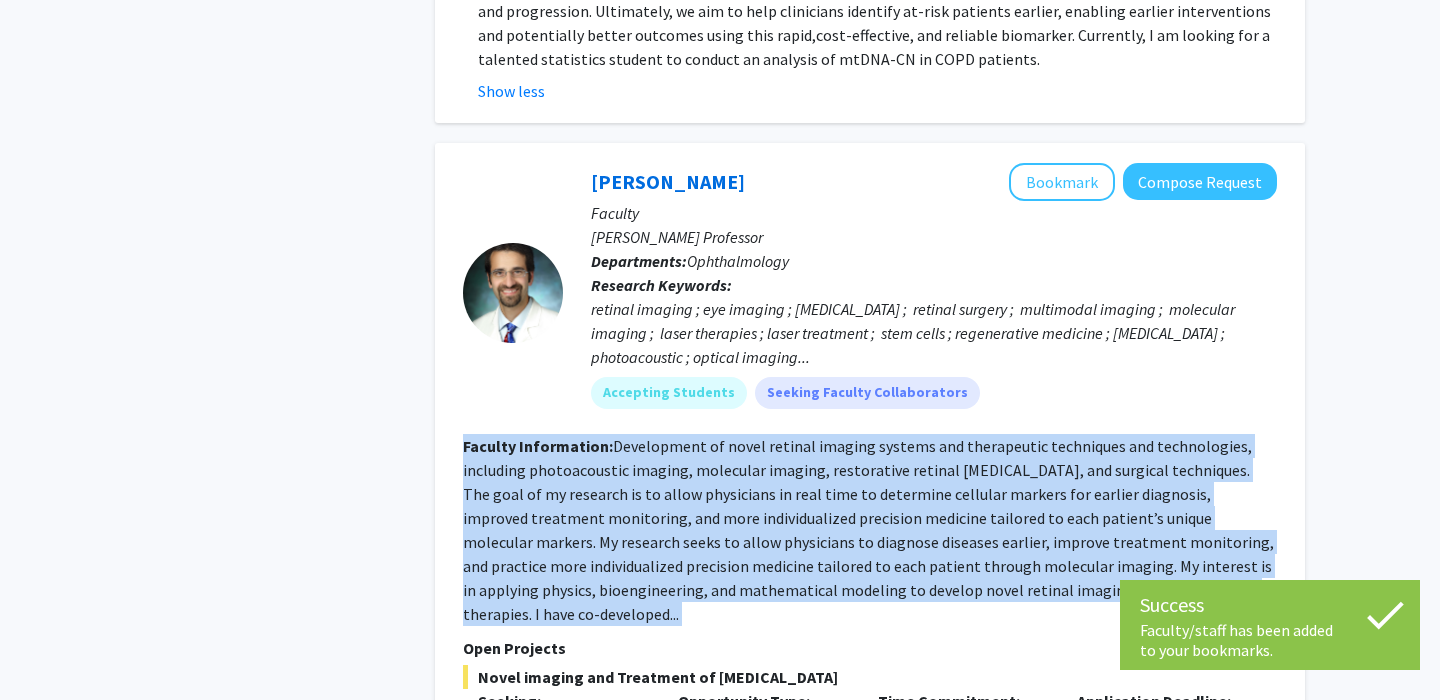 click on "Development of novel retinal imaging systems and therapeutic techniques and technologies, including photoacoustic imaging, molecular imaging, restorative retinal [MEDICAL_DATA], and surgical techniques. The goal of my research is to allow physicians in real time to determine cellular markers for earlier diagnosis, improved treatment monitoring, and more individualized precision medicine tailored to each patient’s unique molecular markers.
My research seeks to allow physicians to diagnose diseases earlier, improve treatment monitoring, and practice more individualized precision medicine tailored to each patient through molecular imaging. My interest is in applying physics, bioengineering, and mathematical modeling to develop novel retinal imaging systems and laser therapies.
I have co-developed..." 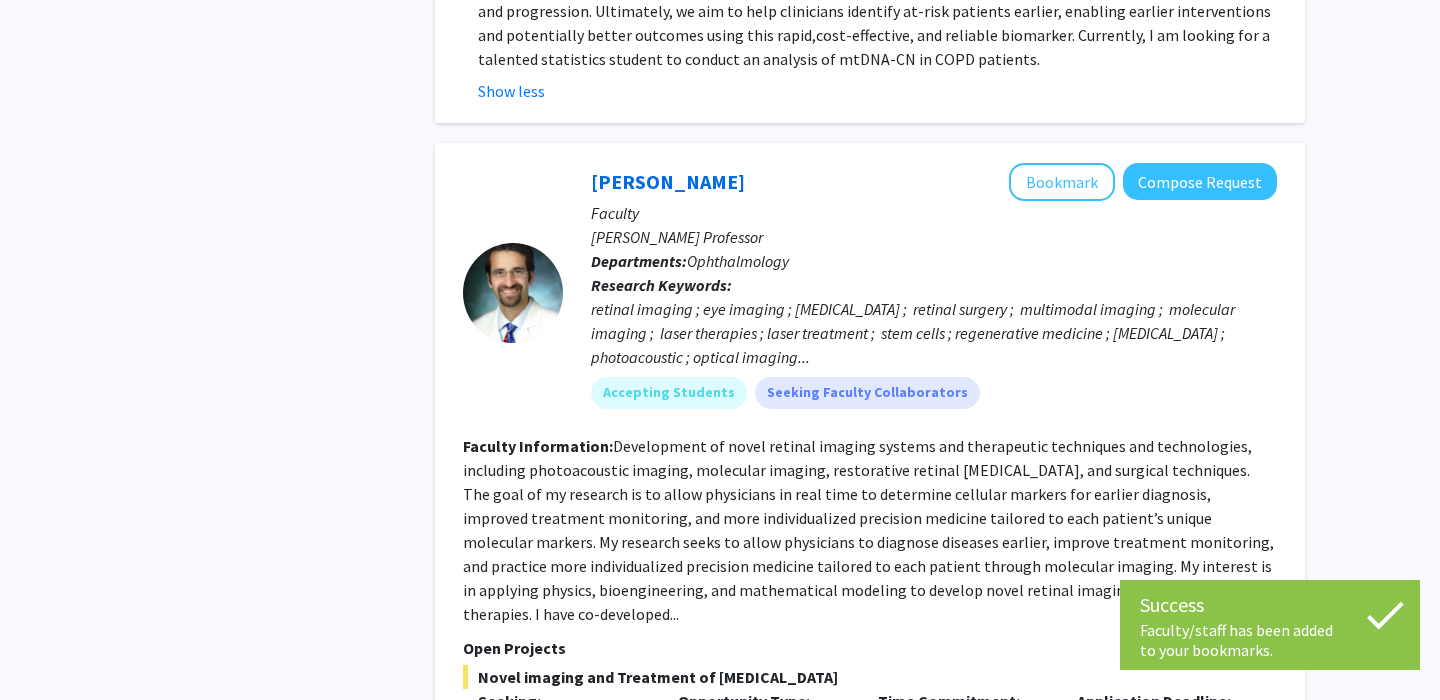 click on "Development of novel retinal imaging systems and therapeutic techniques and technologies, including photoacoustic imaging, molecular imaging, restorative retinal [MEDICAL_DATA], and surgical techniques. The goal of my research is to allow physicians in real time to determine cellular markers for earlier diagnosis, improved treatment monitoring, and more individualized precision medicine tailored to each patient’s unique molecular markers.
My research seeks to allow physicians to diagnose diseases earlier, improve treatment monitoring, and practice more individualized precision medicine tailored to each patient through molecular imaging. My interest is in applying physics, bioengineering, and mathematical modeling to develop novel retinal imaging systems and laser therapies.
I have co-developed..." 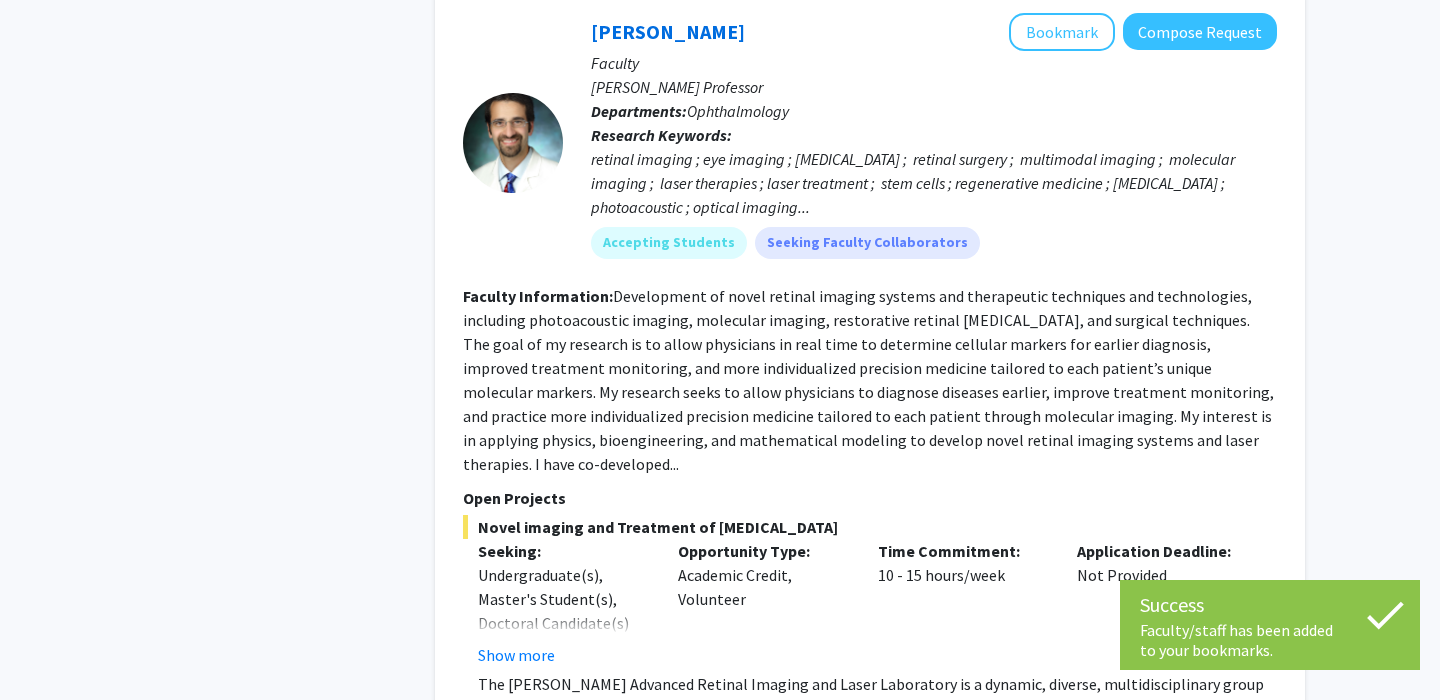scroll, scrollTop: 7922, scrollLeft: 0, axis: vertical 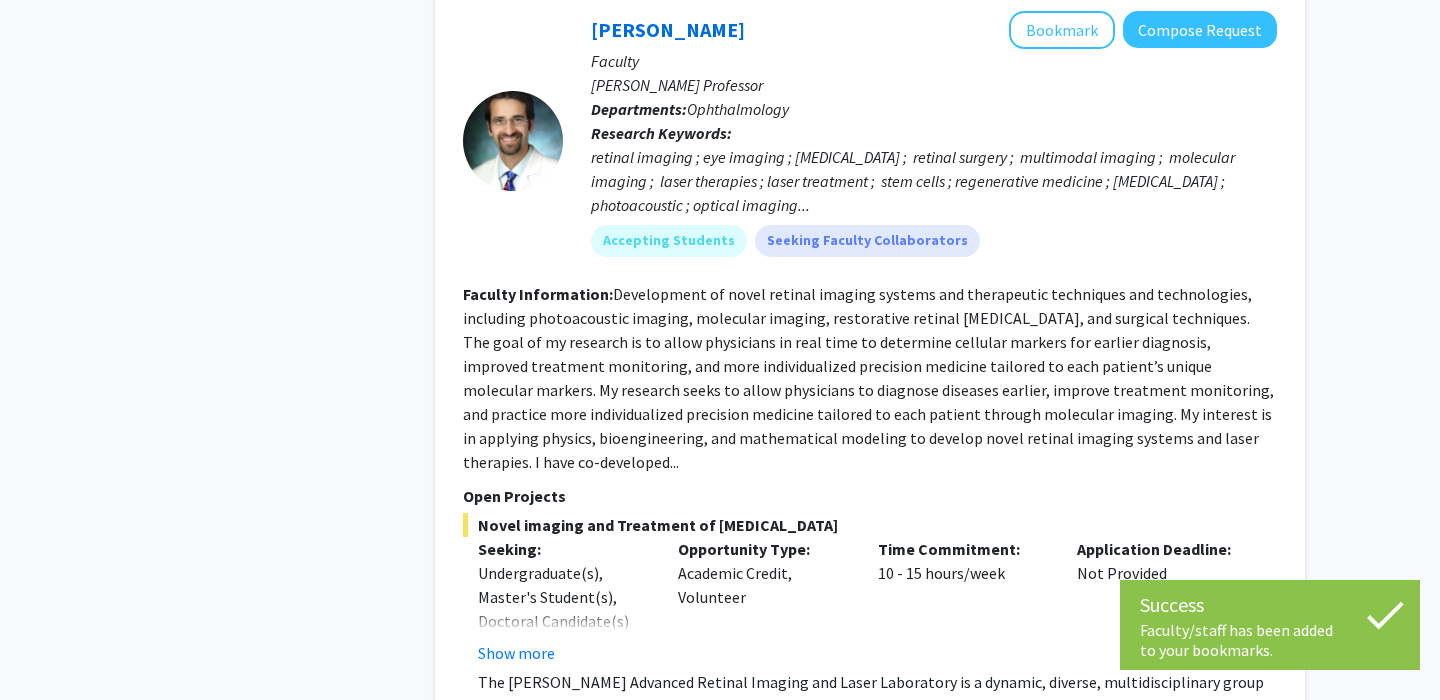 click on "The [PERSON_NAME] Advanced Retinal Imaging and Laser Laboratory is a dynamic, diverse, multidisciplinary group dedicated to improving the vision of patients suffering from [MEDICAL_DATA] through applying biomedical engineering, biodesign, lasers, optics, physics, and nanoparticles. We are developing novel multimodal retinal imaging systems, laser therapies, and long-lasting sustained therapies like microneedles and nanoneedles. We are actively recruiting students and postdocs interested in performing research, working with a research team, performing animal care and handling, writing manuscript, and presenting research at premier international conferences. Our lab seeks to rapidly translate the new technology to humans to improve the sight of patients so are very interested in solving clinical needs." 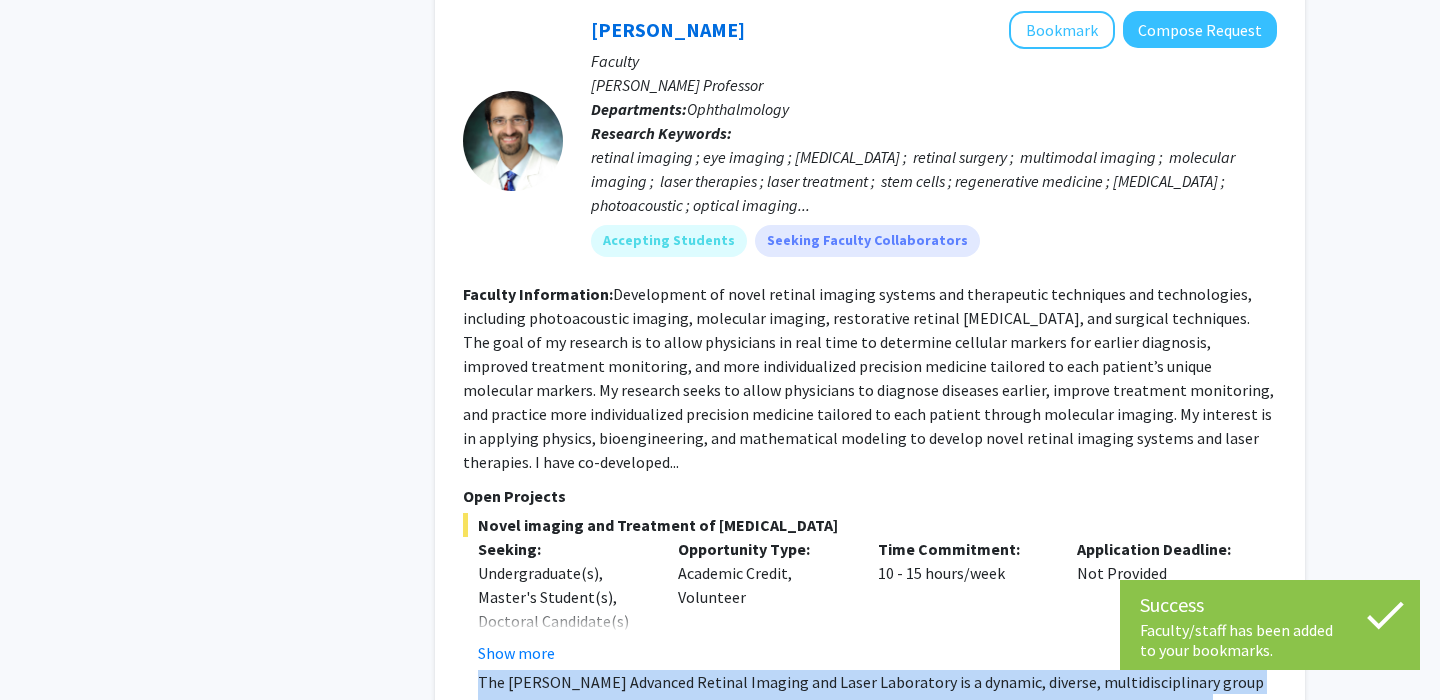 click on "The [PERSON_NAME] Advanced Retinal Imaging and Laser Laboratory is a dynamic, diverse, multidisciplinary group dedicated to improving the vision of patients suffering from [MEDICAL_DATA] through applying biomedical engineering, biodesign, lasers, optics, physics, and nanoparticles. We are developing novel multimodal retinal imaging systems, laser therapies, and long-lasting sustained therapies like microneedles and nanoneedles. We are actively recruiting students and postdocs interested in performing research, working with a research team, performing animal care and handling, writing manuscript, and presenting research at premier international conferences. Our lab seeks to rapidly translate the new technology to humans to improve the sight of patients so are very interested in solving clinical needs." 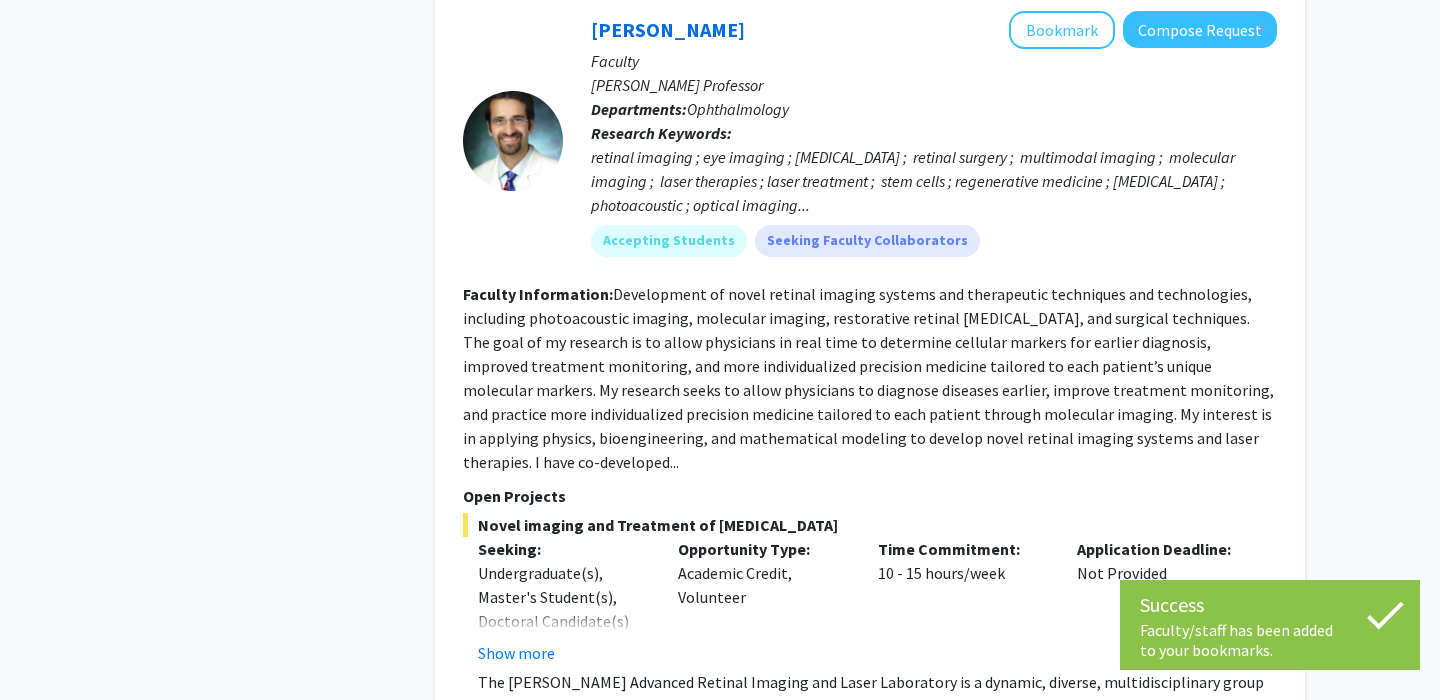 click on "The [PERSON_NAME] Advanced Retinal Imaging and Laser Laboratory is a dynamic, diverse, multidisciplinary group dedicated to improving the vision of patients suffering from [MEDICAL_DATA] through applying biomedical engineering, biodesign, lasers, optics, physics, and nanoparticles. We are developing novel multimodal retinal imaging systems, laser therapies, and long-lasting sustained therapies like microneedles and nanoneedles. We are actively recruiting students and postdocs interested in performing research, working with a research team, performing animal care and handling, writing manuscript, and presenting research at premier international conferences. Our lab seeks to rapidly translate the new technology to humans to improve the sight of patients so are very interested in solving clinical needs." 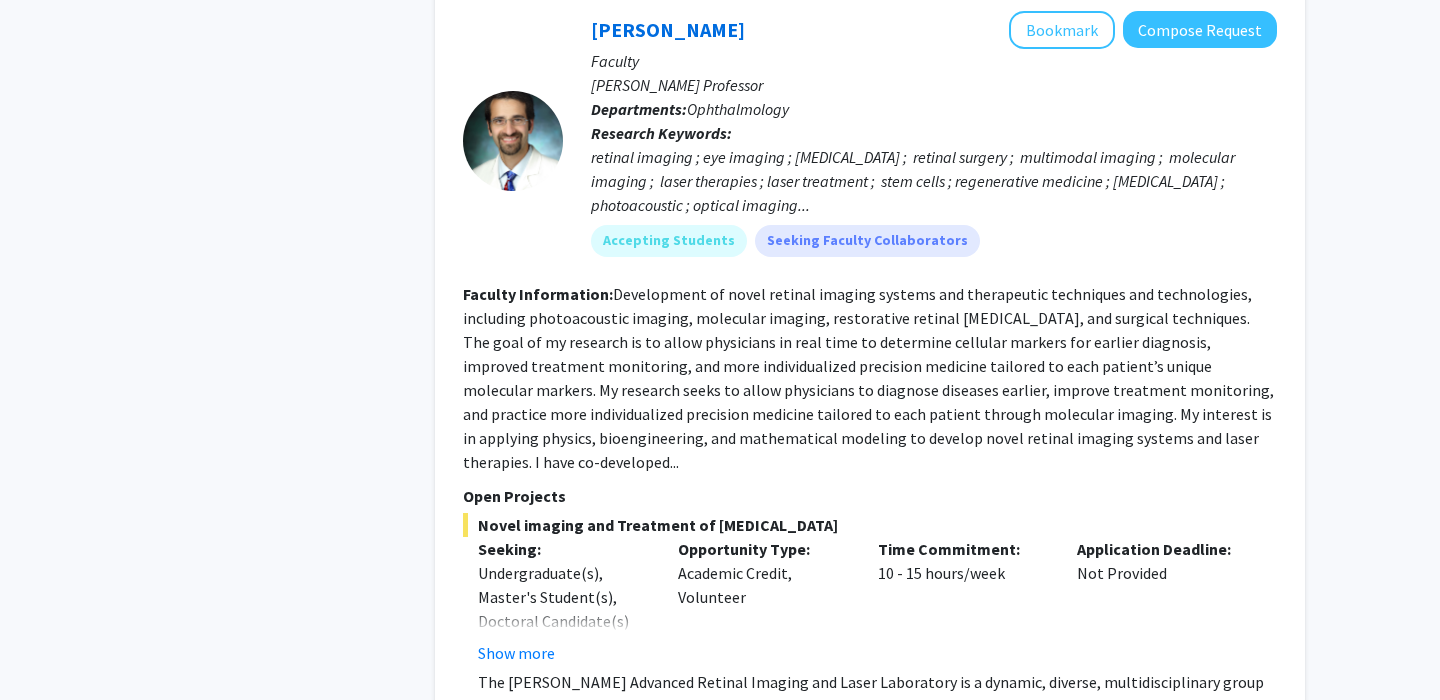 click on "Show more" 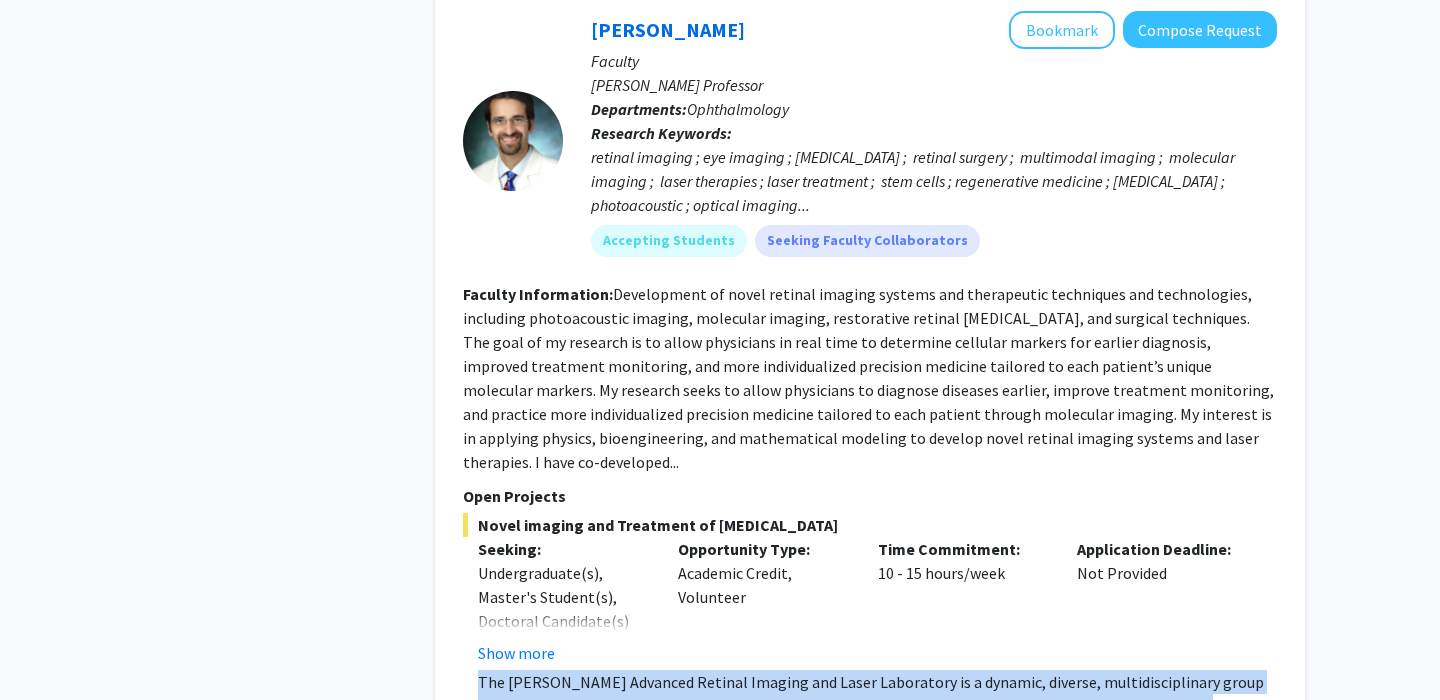 click on "The [PERSON_NAME] Advanced Retinal Imaging and Laser Laboratory is a dynamic, diverse, multidisciplinary group dedicated to improving the vision of patients suffering from [MEDICAL_DATA] through applying biomedical engineering, biodesign, lasers, optics, physics, and nanoparticles. We are developing novel multimodal retinal imaging systems, laser therapies, and long-lasting sustained therapies like microneedles and nanoneedles. We are actively recruiting students and postdocs interested in performing research, working with a research team, performing animal care and handling, writing manuscript, and presenting research at premier international conferences. Our lab seeks to rapidly translate the new technology to humans to improve the sight of patients so are very interested in solving clinical needs." 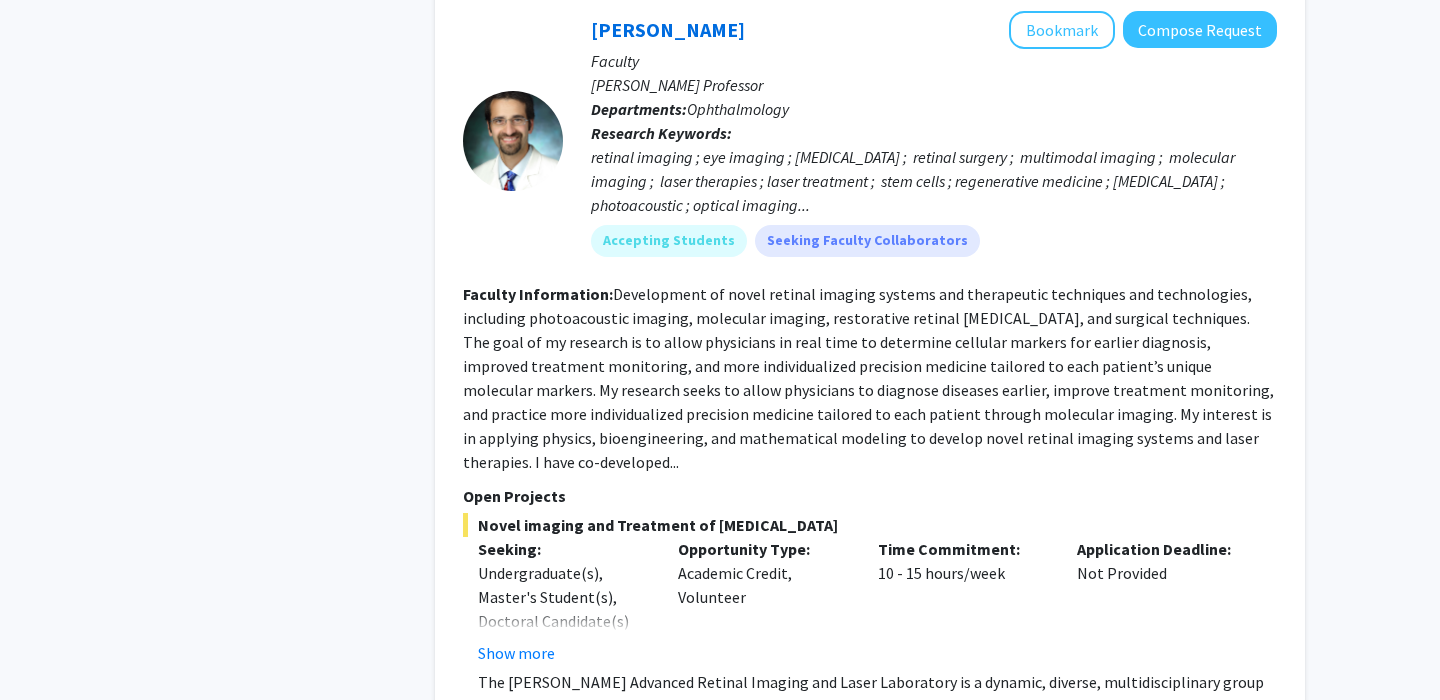 click on "The [PERSON_NAME] Advanced Retinal Imaging and Laser Laboratory is a dynamic, diverse, multidisciplinary group dedicated to improving the vision of patients suffering from [MEDICAL_DATA] through applying biomedical engineering, biodesign, lasers, optics, physics, and nanoparticles. We are developing novel multimodal retinal imaging systems, laser therapies, and long-lasting sustained therapies like microneedles and nanoneedles. We are actively recruiting students and postdocs interested in performing research, working with a research team, performing animal care and handling, writing manuscript, and presenting research at premier international conferences. Our lab seeks to rapidly translate the new technology to humans to improve the sight of patients so are very interested in solving clinical needs." 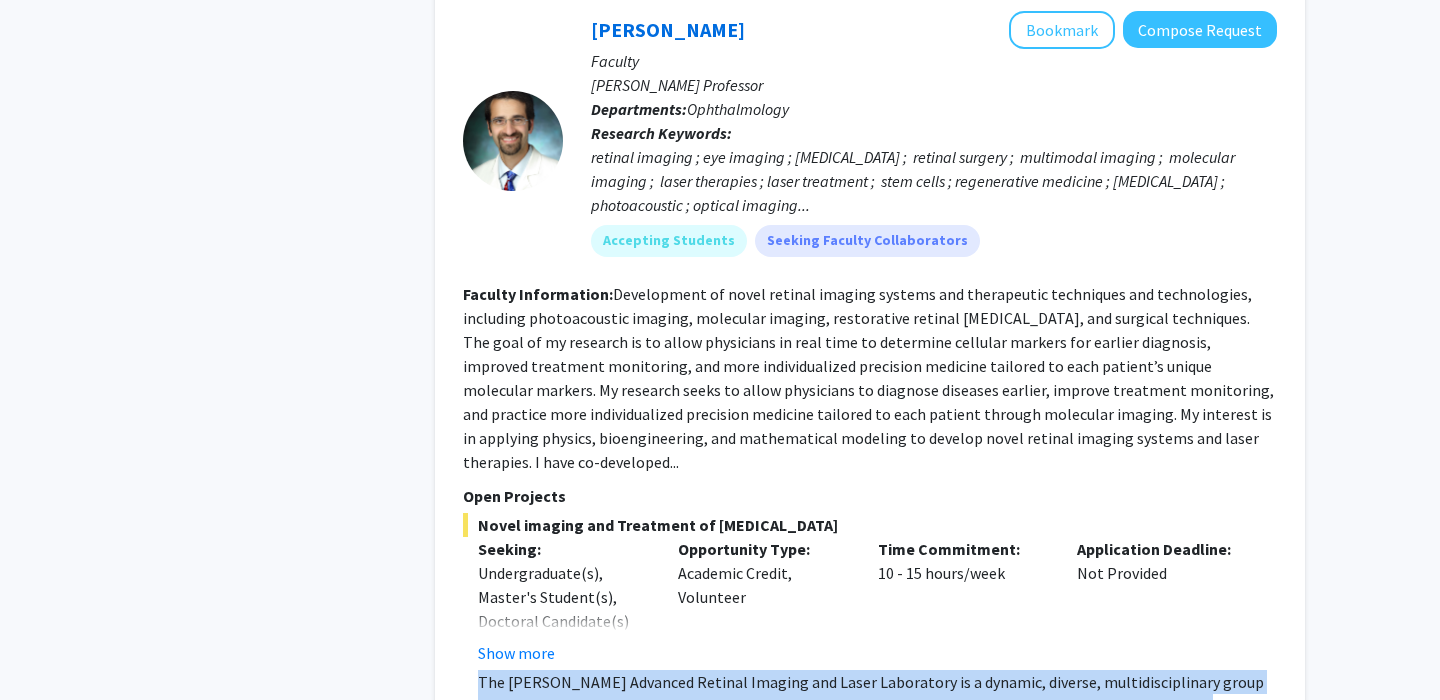 click on "The [PERSON_NAME] Advanced Retinal Imaging and Laser Laboratory is a dynamic, diverse, multidisciplinary group dedicated to improving the vision of patients suffering from [MEDICAL_DATA] through applying biomedical engineering, biodesign, lasers, optics, physics, and nanoparticles. We are developing novel multimodal retinal imaging systems, laser therapies, and long-lasting sustained therapies like microneedles and nanoneedles. We are actively recruiting students and postdocs interested in performing research, working with a research team, performing animal care and handling, writing manuscript, and presenting research at premier international conferences. Our lab seeks to rapidly translate the new technology to humans to improve the sight of patients so are very interested in solving clinical needs." 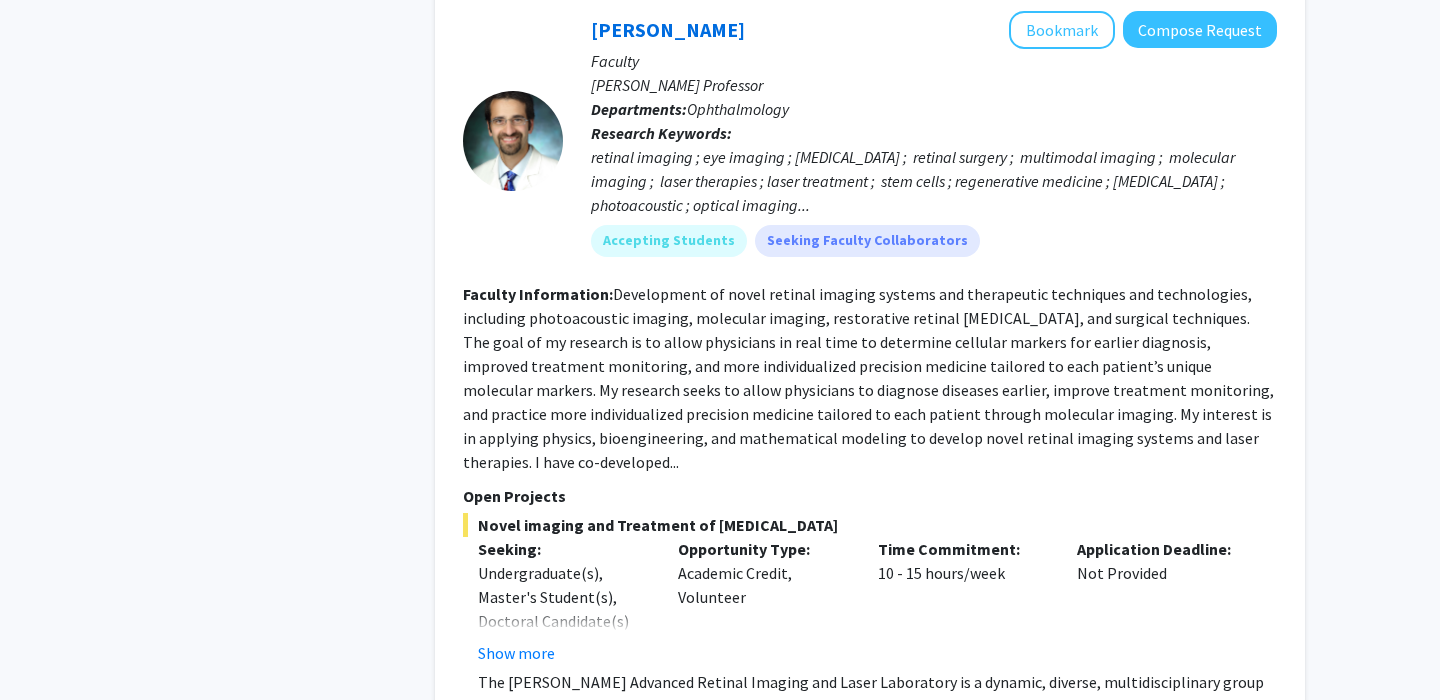click on "The [PERSON_NAME] Advanced Retinal Imaging and Laser Laboratory is a dynamic, diverse, multidisciplinary group dedicated to improving the vision of patients suffering from [MEDICAL_DATA] through applying biomedical engineering, biodesign, lasers, optics, physics, and nanoparticles. We are developing novel multimodal retinal imaging systems, laser therapies, and long-lasting sustained therapies like microneedles and nanoneedles. We are actively recruiting students and postdocs interested in performing research, working with a research team, performing animal care and handling, writing manuscript, and presenting research at premier international conferences. Our lab seeks to rapidly translate the new technology to humans to improve the sight of patients so are very interested in solving clinical needs." 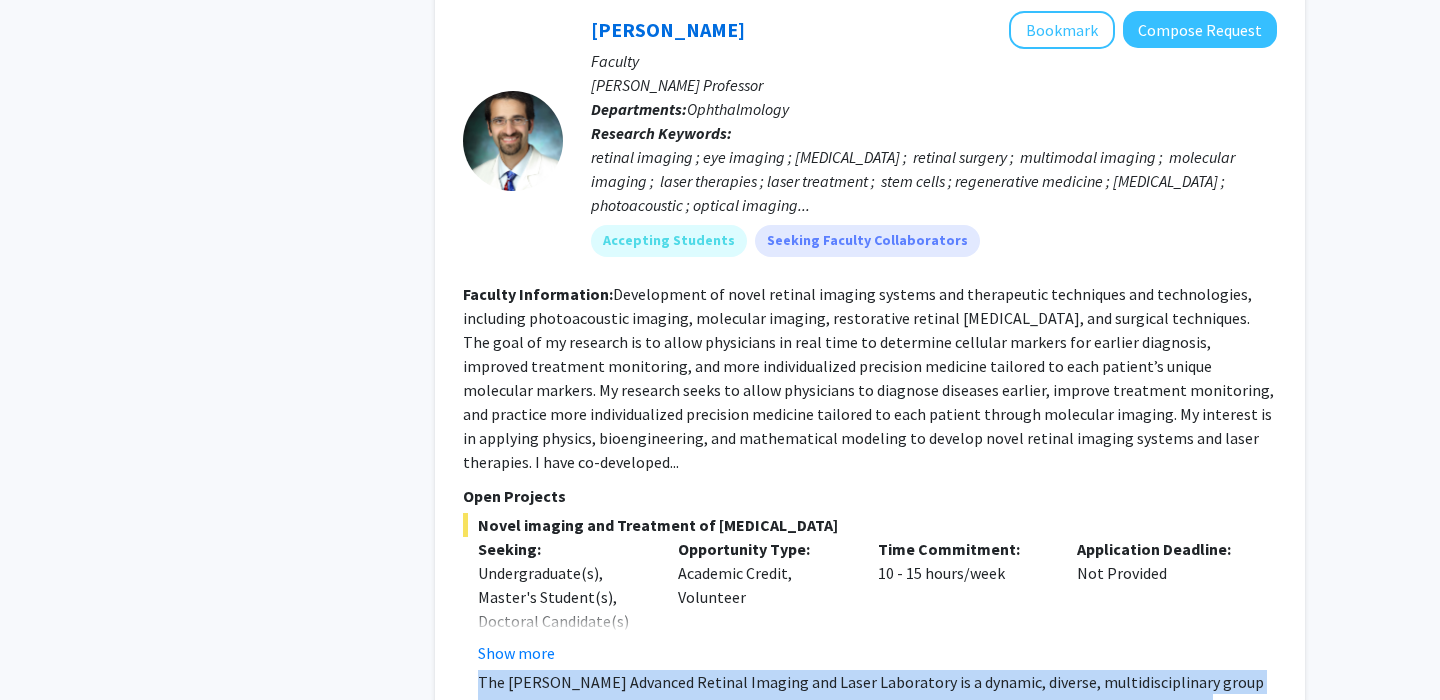 click on "The [PERSON_NAME] Advanced Retinal Imaging and Laser Laboratory is a dynamic, diverse, multidisciplinary group dedicated to improving the vision of patients suffering from [MEDICAL_DATA] through applying biomedical engineering, biodesign, lasers, optics, physics, and nanoparticles. We are developing novel multimodal retinal imaging systems, laser therapies, and long-lasting sustained therapies like microneedles and nanoneedles. We are actively recruiting students and postdocs interested in performing research, working with a research team, performing animal care and handling, writing manuscript, and presenting research at premier international conferences. Our lab seeks to rapidly translate the new technology to humans to improve the sight of patients so are very interested in solving clinical needs." 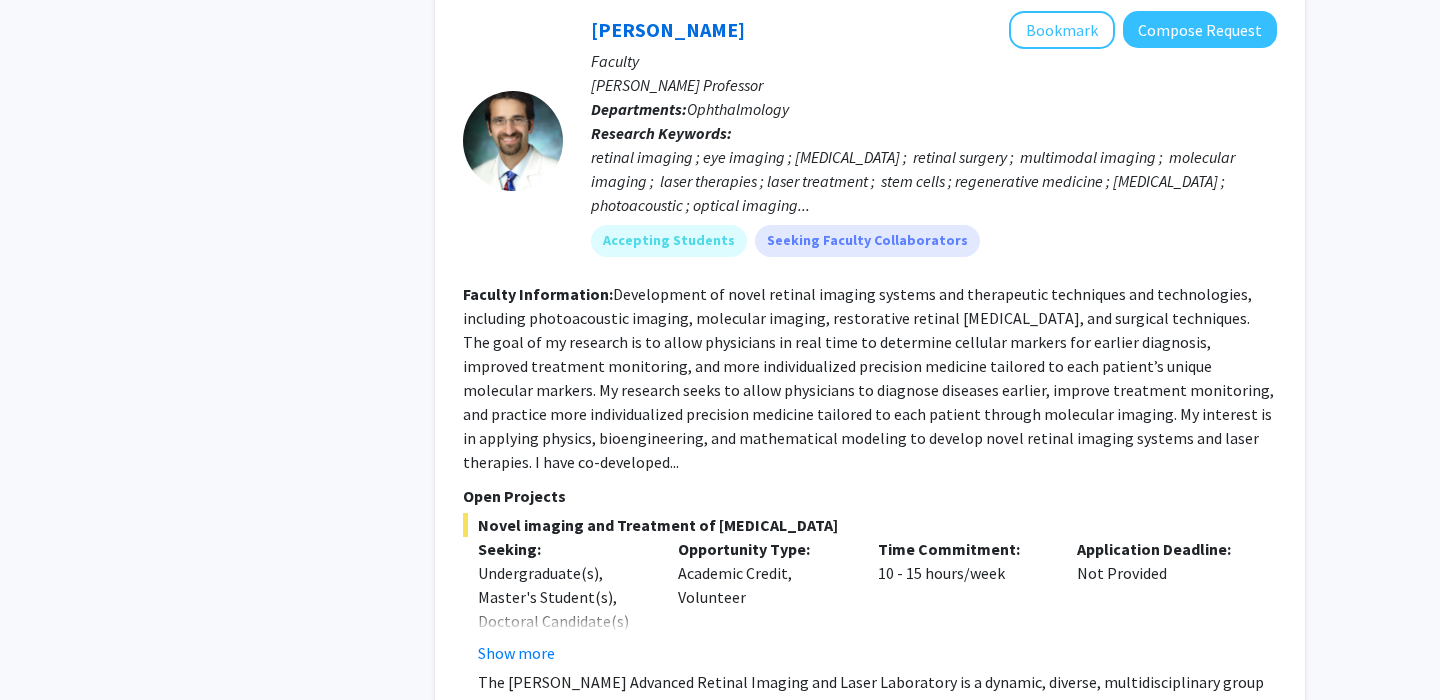 click on "The [PERSON_NAME] Advanced Retinal Imaging and Laser Laboratory is a dynamic, diverse, multidisciplinary group dedicated to improving the vision of patients suffering from [MEDICAL_DATA] through applying biomedical engineering, biodesign, lasers, optics, physics, and nanoparticles. We are developing novel multimodal retinal imaging systems, laser therapies, and long-lasting sustained therapies like microneedles and nanoneedles. We are actively recruiting students and postdocs interested in performing research, working with a research team, performing animal care and handling, writing manuscript, and presenting research at premier international conferences. Our lab seeks to rapidly translate the new technology to humans to improve the sight of patients so are very interested in solving clinical needs." 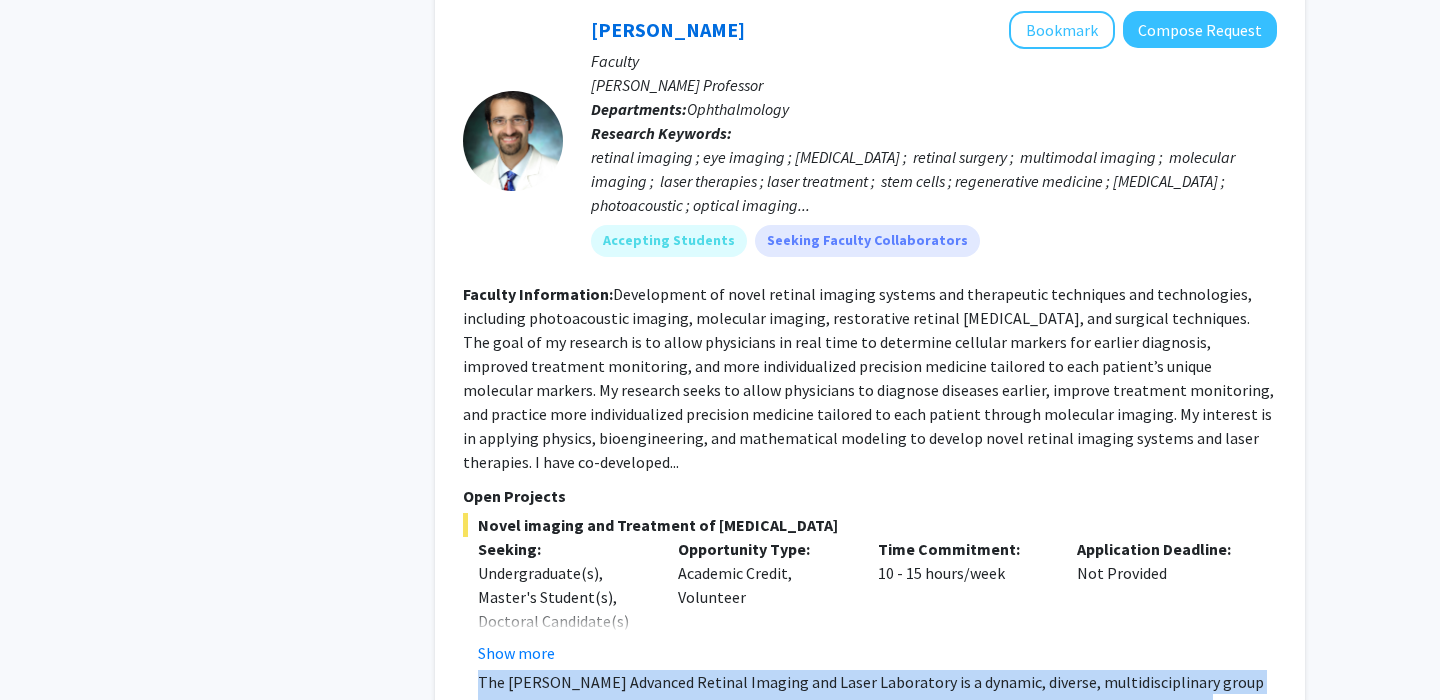 click on "The [PERSON_NAME] Advanced Retinal Imaging and Laser Laboratory is a dynamic, diverse, multidisciplinary group dedicated to improving the vision of patients suffering from [MEDICAL_DATA] through applying biomedical engineering, biodesign, lasers, optics, physics, and nanoparticles. We are developing novel multimodal retinal imaging systems, laser therapies, and long-lasting sustained therapies like microneedles and nanoneedles. We are actively recruiting students and postdocs interested in performing research, working with a research team, performing animal care and handling, writing manuscript, and presenting research at premier international conferences. Our lab seeks to rapidly translate the new technology to humans to improve the sight of patients so are very interested in solving clinical needs." 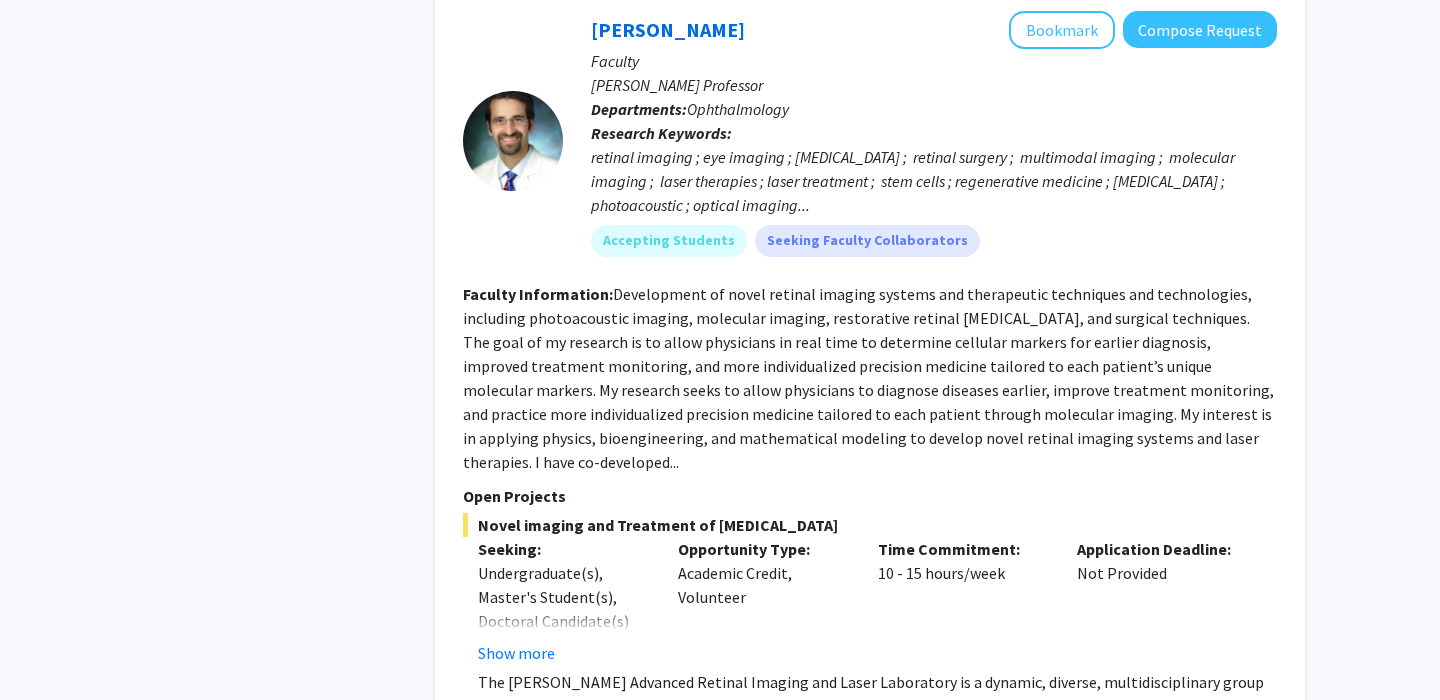click on "The [PERSON_NAME] Advanced Retinal Imaging and Laser Laboratory is a dynamic, diverse, multidisciplinary group dedicated to improving the vision of patients suffering from [MEDICAL_DATA] through applying biomedical engineering, biodesign, lasers, optics, physics, and nanoparticles. We are developing novel multimodal retinal imaging systems, laser therapies, and long-lasting sustained therapies like microneedles and nanoneedles. We are actively recruiting students and postdocs interested in performing research, working with a research team, performing animal care and handling, writing manuscript, and presenting research at premier international conferences. Our lab seeks to rapidly translate the new technology to humans to improve the sight of patients so are very interested in solving clinical needs." 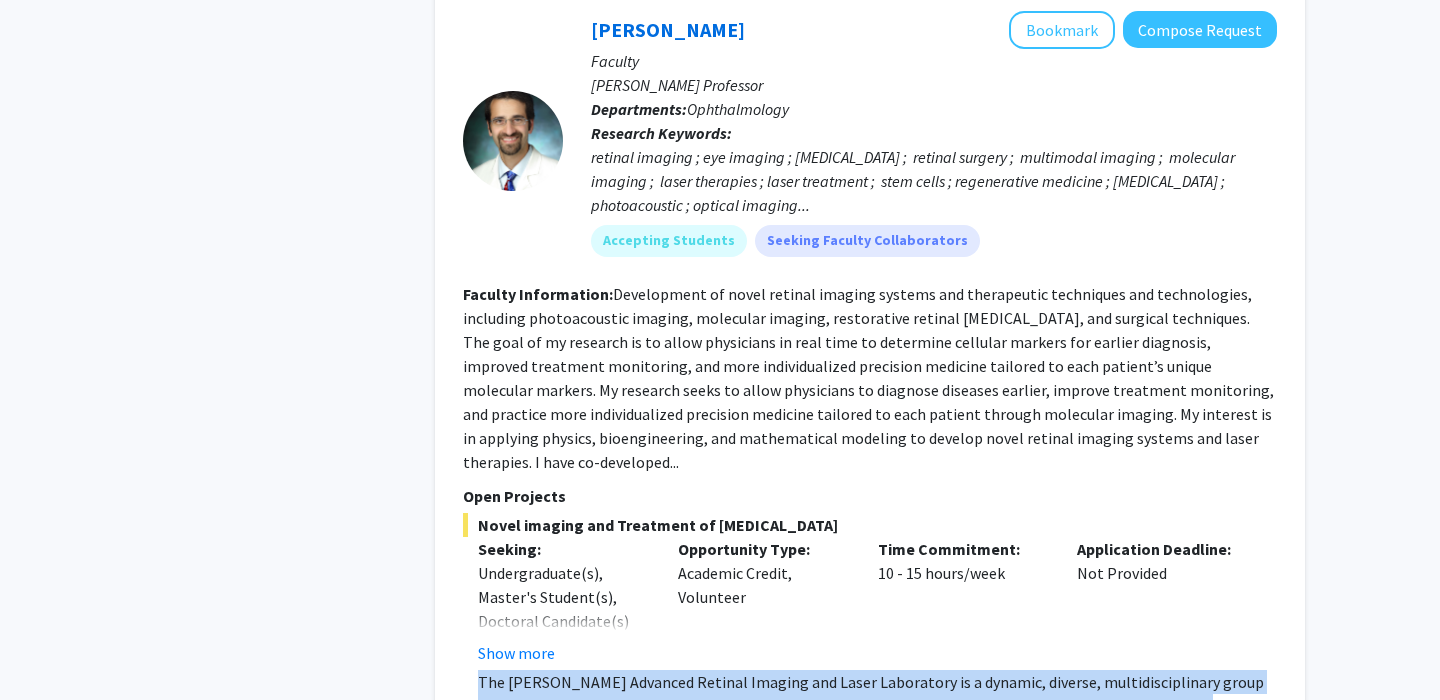 click on "The [PERSON_NAME] Advanced Retinal Imaging and Laser Laboratory is a dynamic, diverse, multidisciplinary group dedicated to improving the vision of patients suffering from [MEDICAL_DATA] through applying biomedical engineering, biodesign, lasers, optics, physics, and nanoparticles. We are developing novel multimodal retinal imaging systems, laser therapies, and long-lasting sustained therapies like microneedles and nanoneedles. We are actively recruiting students and postdocs interested in performing research, working with a research team, performing animal care and handling, writing manuscript, and presenting research at premier international conferences. Our lab seeks to rapidly translate the new technology to humans to improve the sight of patients so are very interested in solving clinical needs." 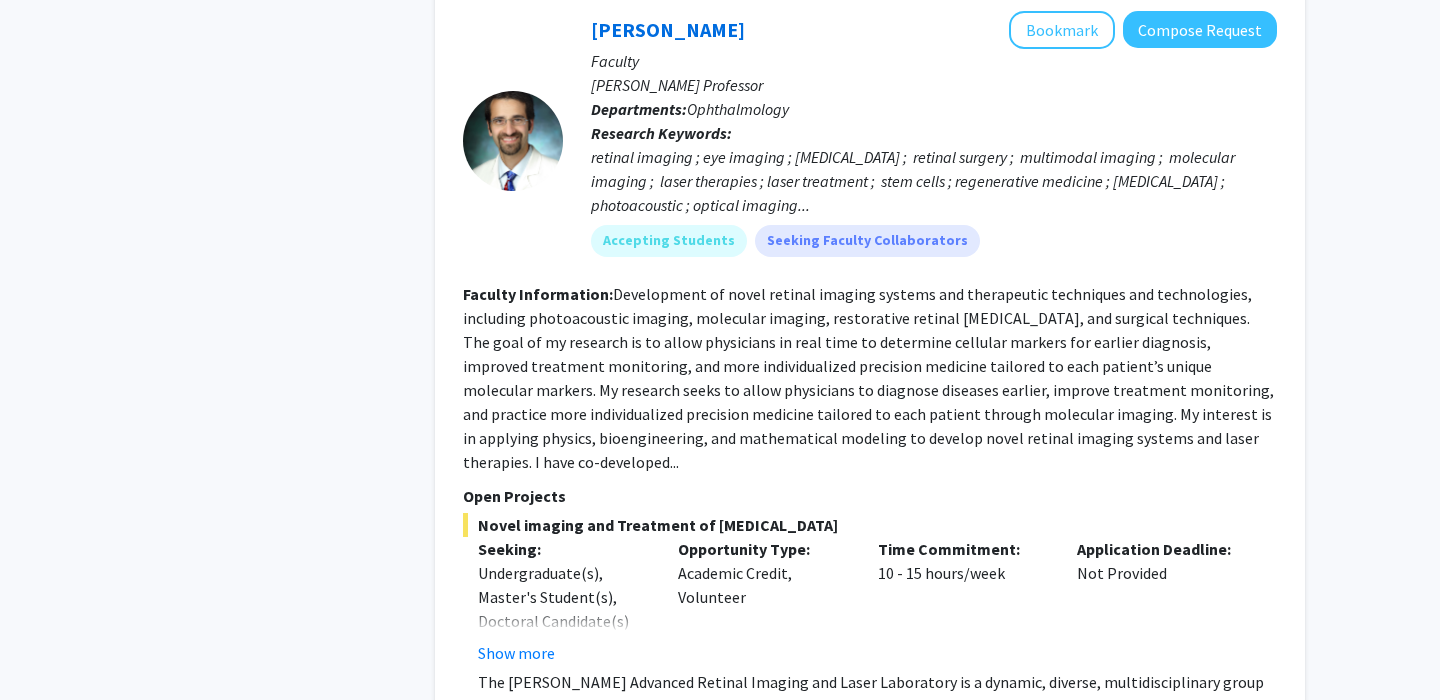 click on "The [PERSON_NAME] Advanced Retinal Imaging and Laser Laboratory is a dynamic, diverse, multidisciplinary group dedicated to improving the vision of patients suffering from [MEDICAL_DATA] through applying biomedical engineering, biodesign, lasers, optics, physics, and nanoparticles. We are developing novel multimodal retinal imaging systems, laser therapies, and long-lasting sustained therapies like microneedles and nanoneedles. We are actively recruiting students and postdocs interested in performing research, working with a research team, performing animal care and handling, writing manuscript, and presenting research at premier international conferences. Our lab seeks to rapidly translate the new technology to humans to improve the sight of patients so are very interested in solving clinical needs." 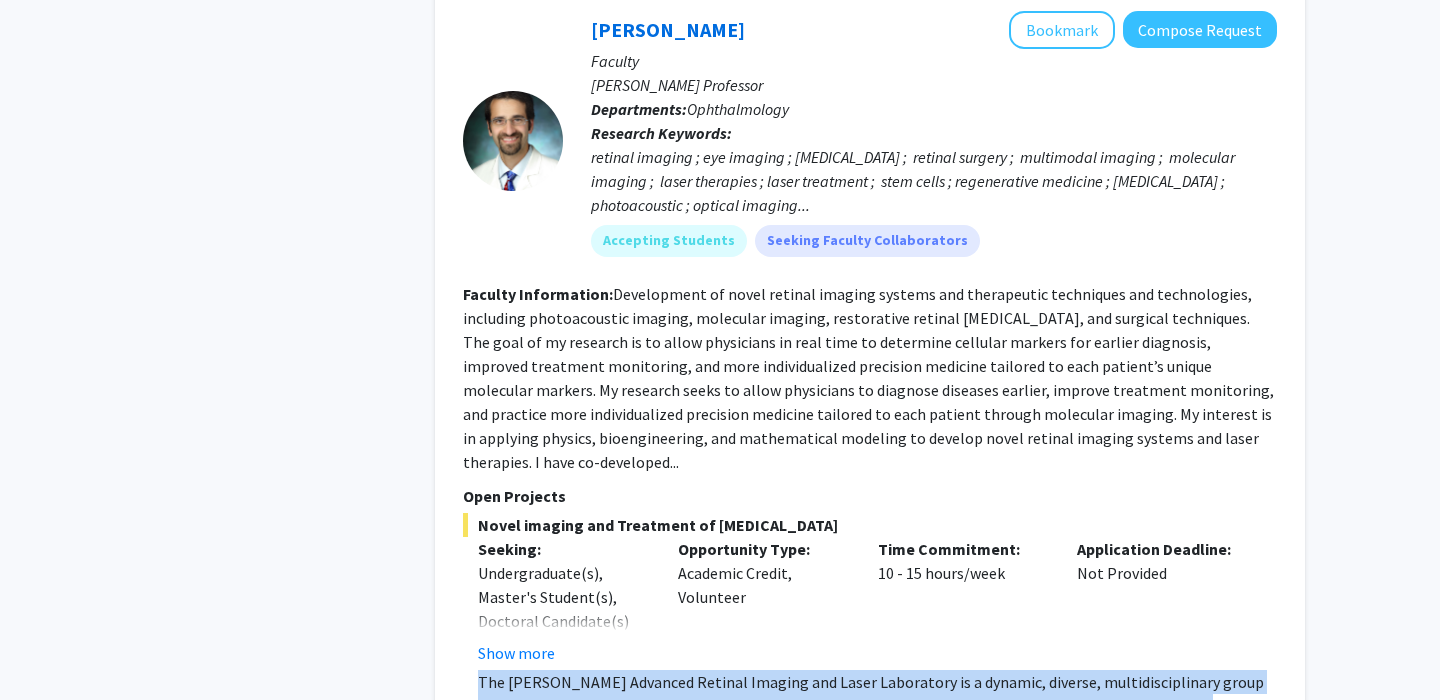 click on "The [PERSON_NAME] Advanced Retinal Imaging and Laser Laboratory is a dynamic, diverse, multidisciplinary group dedicated to improving the vision of patients suffering from [MEDICAL_DATA] through applying biomedical engineering, biodesign, lasers, optics, physics, and nanoparticles. We are developing novel multimodal retinal imaging systems, laser therapies, and long-lasting sustained therapies like microneedles and nanoneedles. We are actively recruiting students and postdocs interested in performing research, working with a research team, performing animal care and handling, writing manuscript, and presenting research at premier international conferences. Our lab seeks to rapidly translate the new technology to humans to improve the sight of patients so are very interested in solving clinical needs." 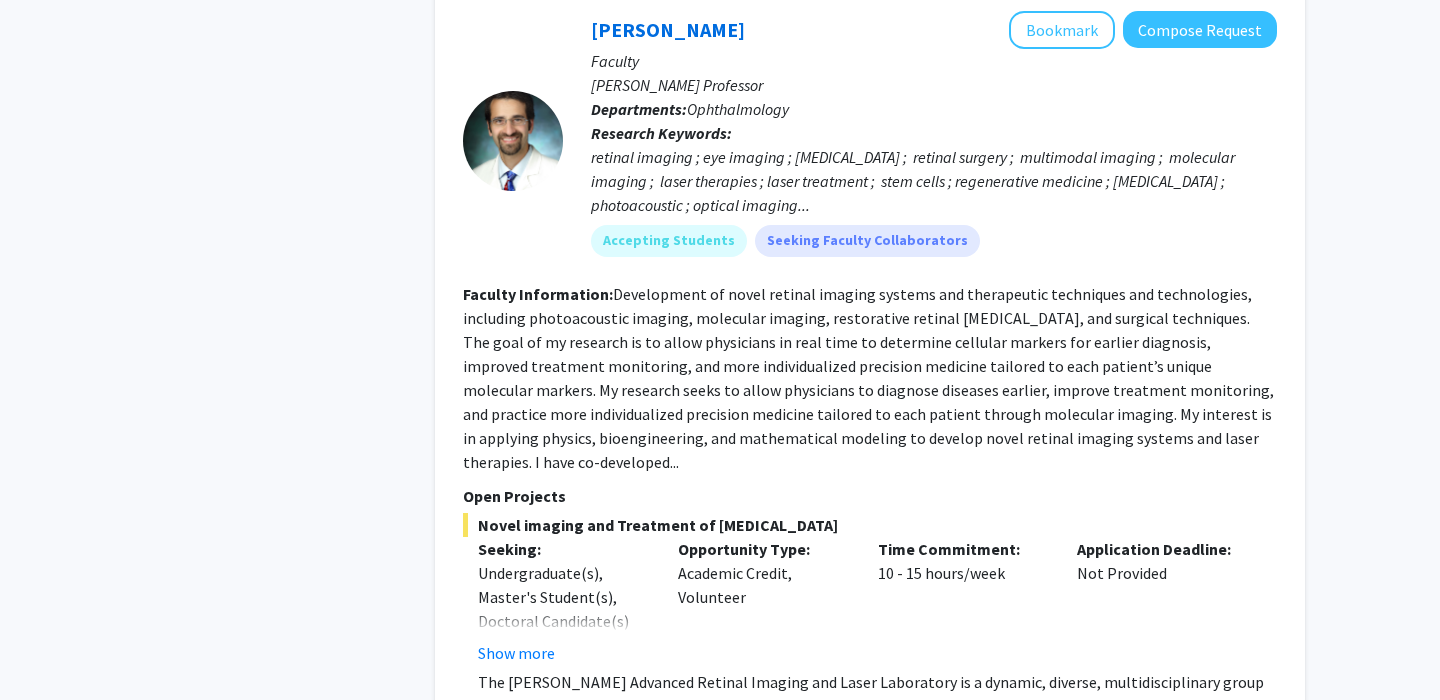 click on "The [PERSON_NAME] Advanced Retinal Imaging and Laser Laboratory is a dynamic, diverse, multidisciplinary group dedicated to improving the vision of patients suffering from [MEDICAL_DATA] through applying biomedical engineering, biodesign, lasers, optics, physics, and nanoparticles. We are developing novel multimodal retinal imaging systems, laser therapies, and long-lasting sustained therapies like microneedles and nanoneedles. We are actively recruiting students and postdocs interested in performing research, working with a research team, performing animal care and handling, writing manuscript, and presenting research at premier international conferences. Our lab seeks to rapidly translate the new technology to humans to improve the sight of patients so are very interested in solving clinical needs." 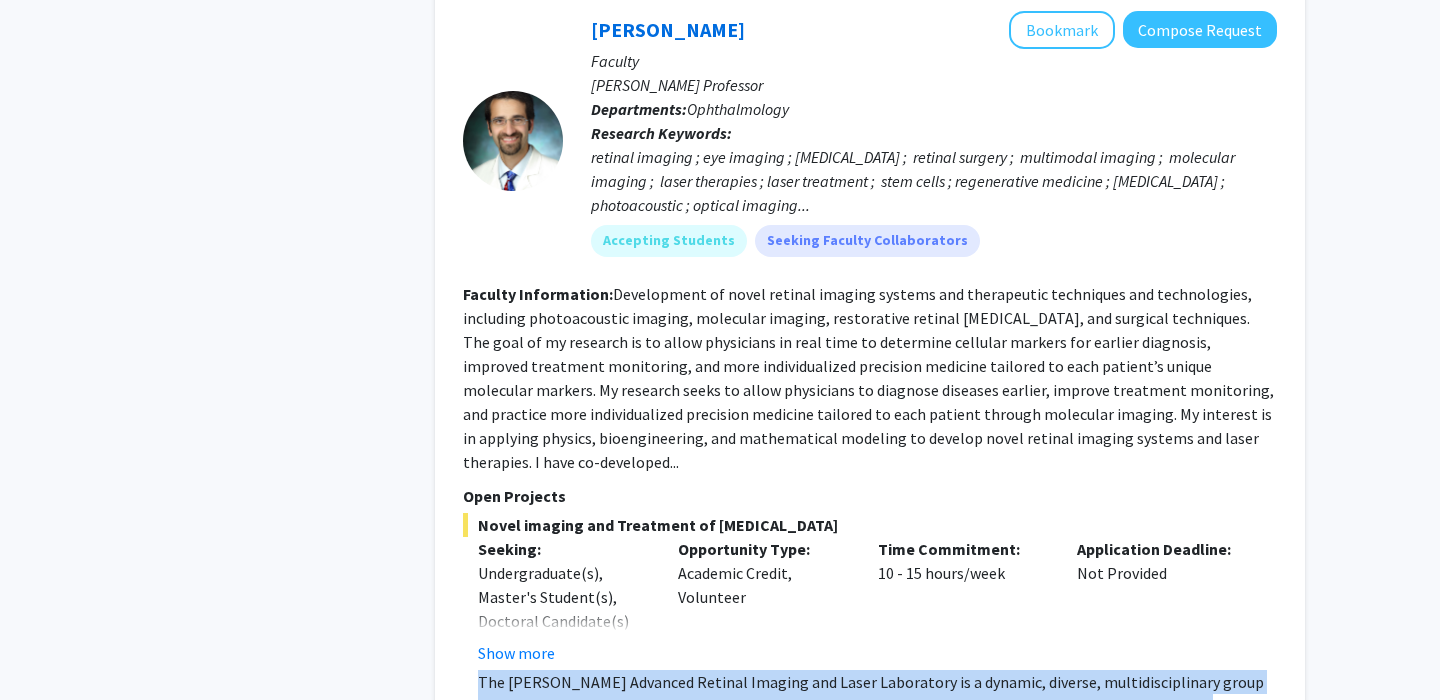 click on "The [PERSON_NAME] Advanced Retinal Imaging and Laser Laboratory is a dynamic, diverse, multidisciplinary group dedicated to improving the vision of patients suffering from [MEDICAL_DATA] through applying biomedical engineering, biodesign, lasers, optics, physics, and nanoparticles. We are developing novel multimodal retinal imaging systems, laser therapies, and long-lasting sustained therapies like microneedles and nanoneedles. We are actively recruiting students and postdocs interested in performing research, working with a research team, performing animal care and handling, writing manuscript, and presenting research at premier international conferences. Our lab seeks to rapidly translate the new technology to humans to improve the sight of patients so are very interested in solving clinical needs." 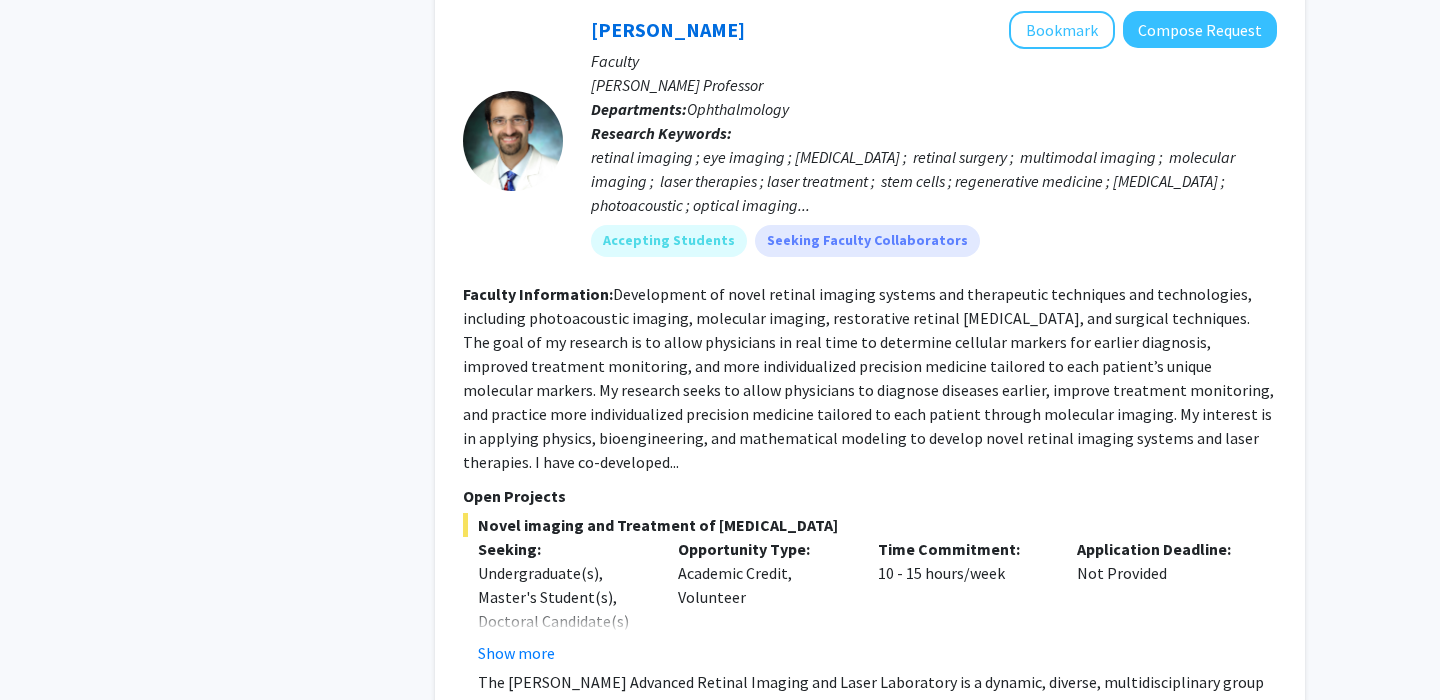 click on "The [PERSON_NAME] Advanced Retinal Imaging and Laser Laboratory is a dynamic, diverse, multidisciplinary group dedicated to improving the vision of patients suffering from [MEDICAL_DATA] through applying biomedical engineering, biodesign, lasers, optics, physics, and nanoparticles. We are developing novel multimodal retinal imaging systems, laser therapies, and long-lasting sustained therapies like microneedles and nanoneedles. We are actively recruiting students and postdocs interested in performing research, working with a research team, performing animal care and handling, writing manuscript, and presenting research at premier international conferences. Our lab seeks to rapidly translate the new technology to humans to improve the sight of patients so are very interested in solving clinical needs." 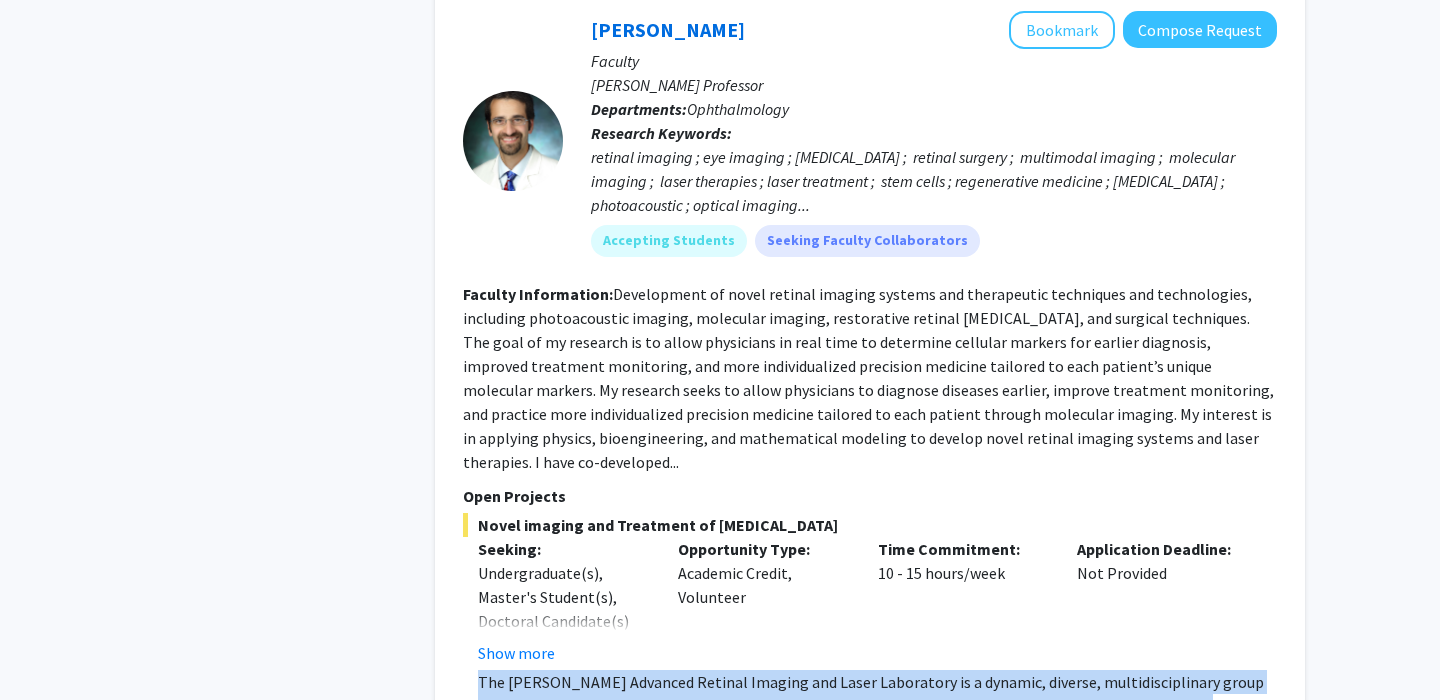 click on "The [PERSON_NAME] Advanced Retinal Imaging and Laser Laboratory is a dynamic, diverse, multidisciplinary group dedicated to improving the vision of patients suffering from [MEDICAL_DATA] through applying biomedical engineering, biodesign, lasers, optics, physics, and nanoparticles. We are developing novel multimodal retinal imaging systems, laser therapies, and long-lasting sustained therapies like microneedles and nanoneedles. We are actively recruiting students and postdocs interested in performing research, working with a research team, performing animal care and handling, writing manuscript, and presenting research at premier international conferences. Our lab seeks to rapidly translate the new technology to humans to improve the sight of patients so are very interested in solving clinical needs." 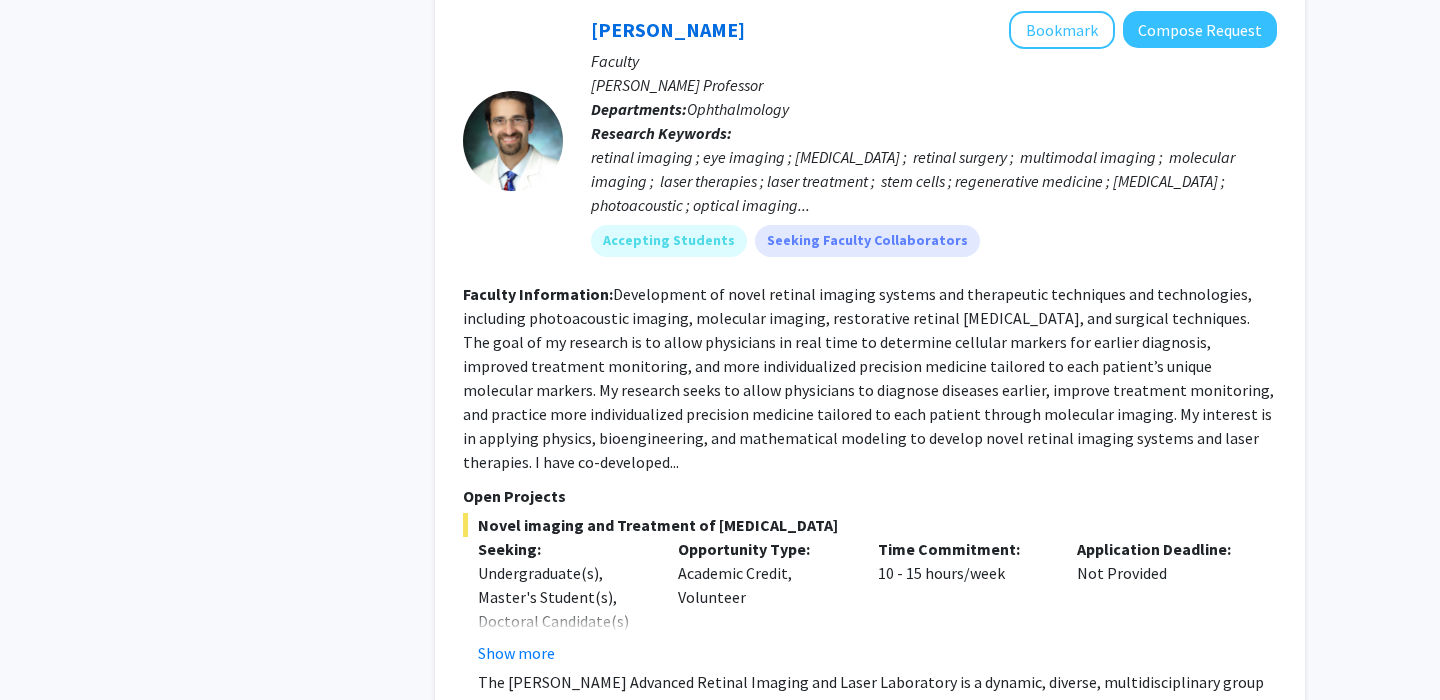 click on "Development of novel retinal imaging systems and therapeutic techniques and technologies, including photoacoustic imaging, molecular imaging, restorative retinal [MEDICAL_DATA], and surgical techniques. The goal of my research is to allow physicians in real time to determine cellular markers for earlier diagnosis, improved treatment monitoring, and more individualized precision medicine tailored to each patient’s unique molecular markers.
My research seeks to allow physicians to diagnose diseases earlier, improve treatment monitoring, and practice more individualized precision medicine tailored to each patient through molecular imaging. My interest is in applying physics, bioengineering, and mathematical modeling to develop novel retinal imaging systems and laser therapies.
I have co-developed..." 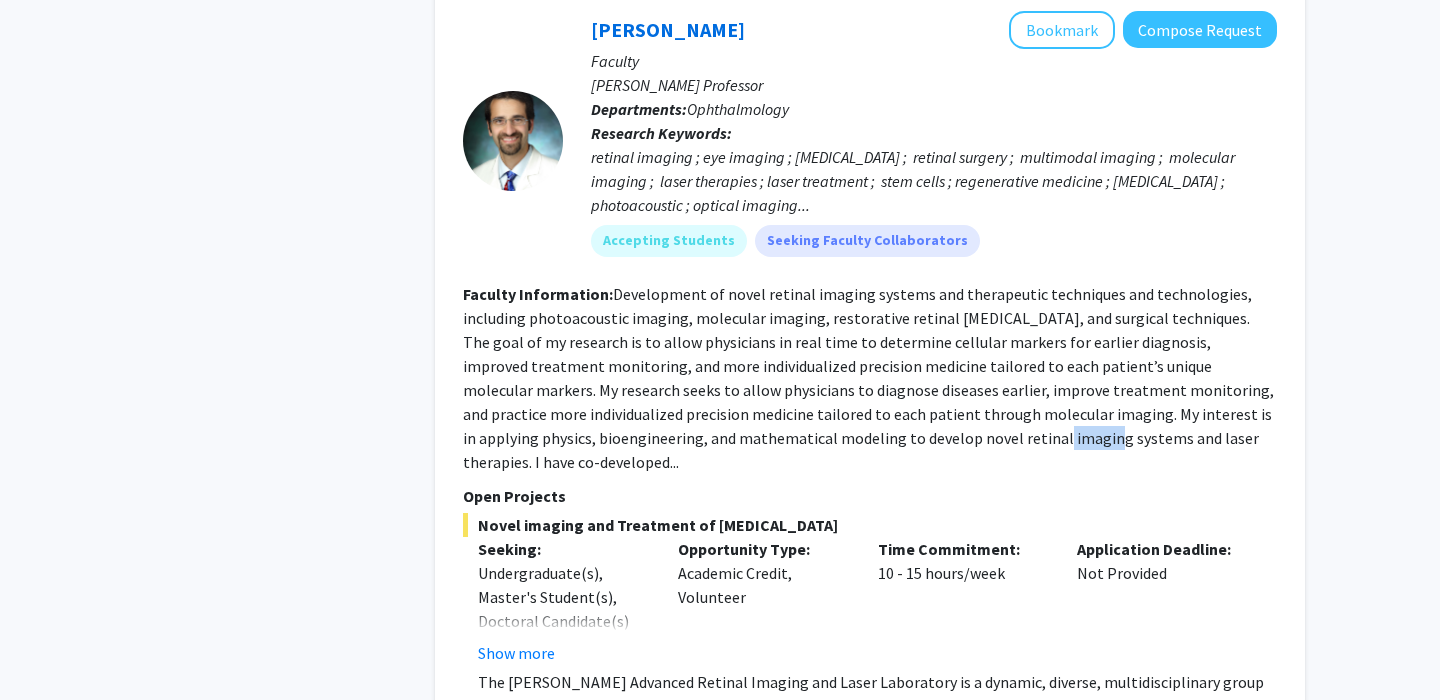 click on "Development of novel retinal imaging systems and therapeutic techniques and technologies, including photoacoustic imaging, molecular imaging, restorative retinal [MEDICAL_DATA], and surgical techniques. The goal of my research is to allow physicians in real time to determine cellular markers for earlier diagnosis, improved treatment monitoring, and more individualized precision medicine tailored to each patient’s unique molecular markers.
My research seeks to allow physicians to diagnose diseases earlier, improve treatment monitoring, and practice more individualized precision medicine tailored to each patient through molecular imaging. My interest is in applying physics, bioengineering, and mathematical modeling to develop novel retinal imaging systems and laser therapies.
I have co-developed..." 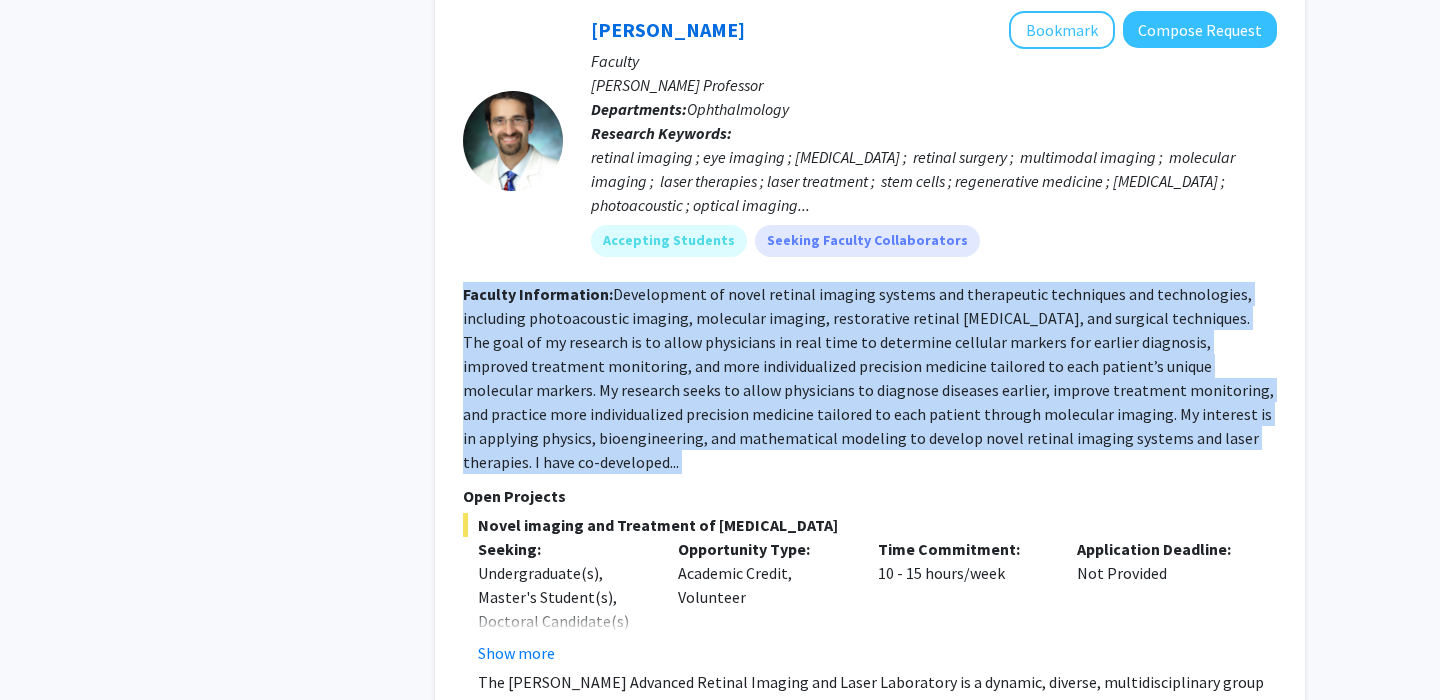 click on "Development of novel retinal imaging systems and therapeutic techniques and technologies, including photoacoustic imaging, molecular imaging, restorative retinal [MEDICAL_DATA], and surgical techniques. The goal of my research is to allow physicians in real time to determine cellular markers for earlier diagnosis, improved treatment monitoring, and more individualized precision medicine tailored to each patient’s unique molecular markers.
My research seeks to allow physicians to diagnose diseases earlier, improve treatment monitoring, and practice more individualized precision medicine tailored to each patient through molecular imaging. My interest is in applying physics, bioengineering, and mathematical modeling to develop novel retinal imaging systems and laser therapies.
I have co-developed..." 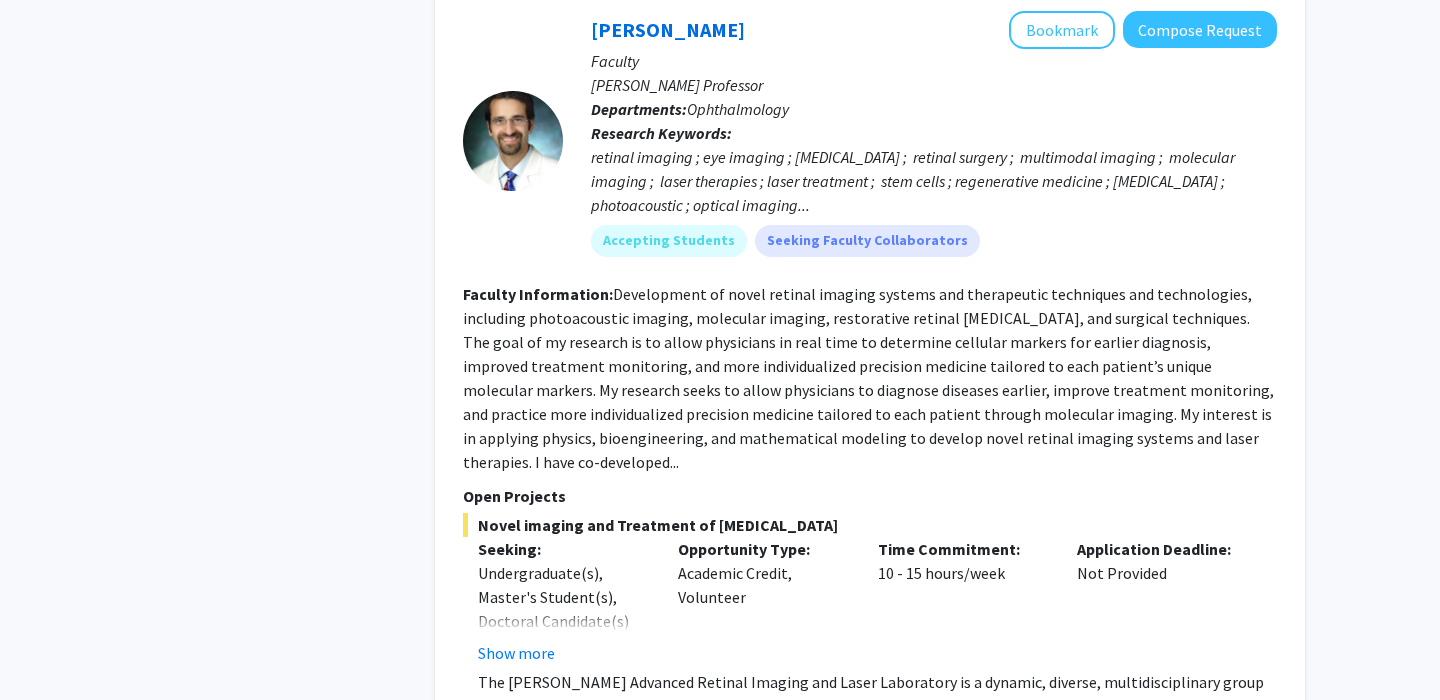 click on "Development of novel retinal imaging systems and therapeutic techniques and technologies, including photoacoustic imaging, molecular imaging, restorative retinal [MEDICAL_DATA], and surgical techniques. The goal of my research is to allow physicians in real time to determine cellular markers for earlier diagnosis, improved treatment monitoring, and more individualized precision medicine tailored to each patient’s unique molecular markers.
My research seeks to allow physicians to diagnose diseases earlier, improve treatment monitoring, and practice more individualized precision medicine tailored to each patient through molecular imaging. My interest is in applying physics, bioengineering, and mathematical modeling to develop novel retinal imaging systems and laser therapies.
I have co-developed..." 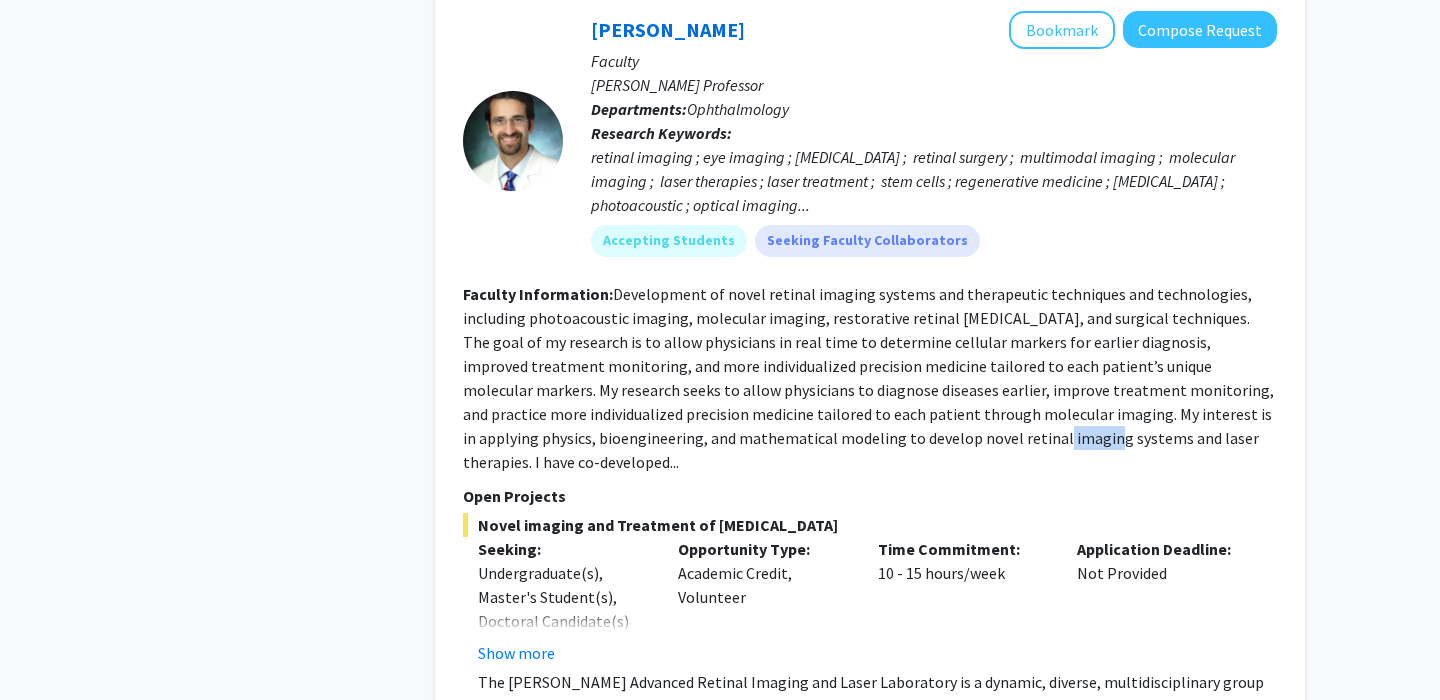 click on "Development of novel retinal imaging systems and therapeutic techniques and technologies, including photoacoustic imaging, molecular imaging, restorative retinal [MEDICAL_DATA], and surgical techniques. The goal of my research is to allow physicians in real time to determine cellular markers for earlier diagnosis, improved treatment monitoring, and more individualized precision medicine tailored to each patient’s unique molecular markers.
My research seeks to allow physicians to diagnose diseases earlier, improve treatment monitoring, and practice more individualized precision medicine tailored to each patient through molecular imaging. My interest is in applying physics, bioengineering, and mathematical modeling to develop novel retinal imaging systems and laser therapies.
I have co-developed..." 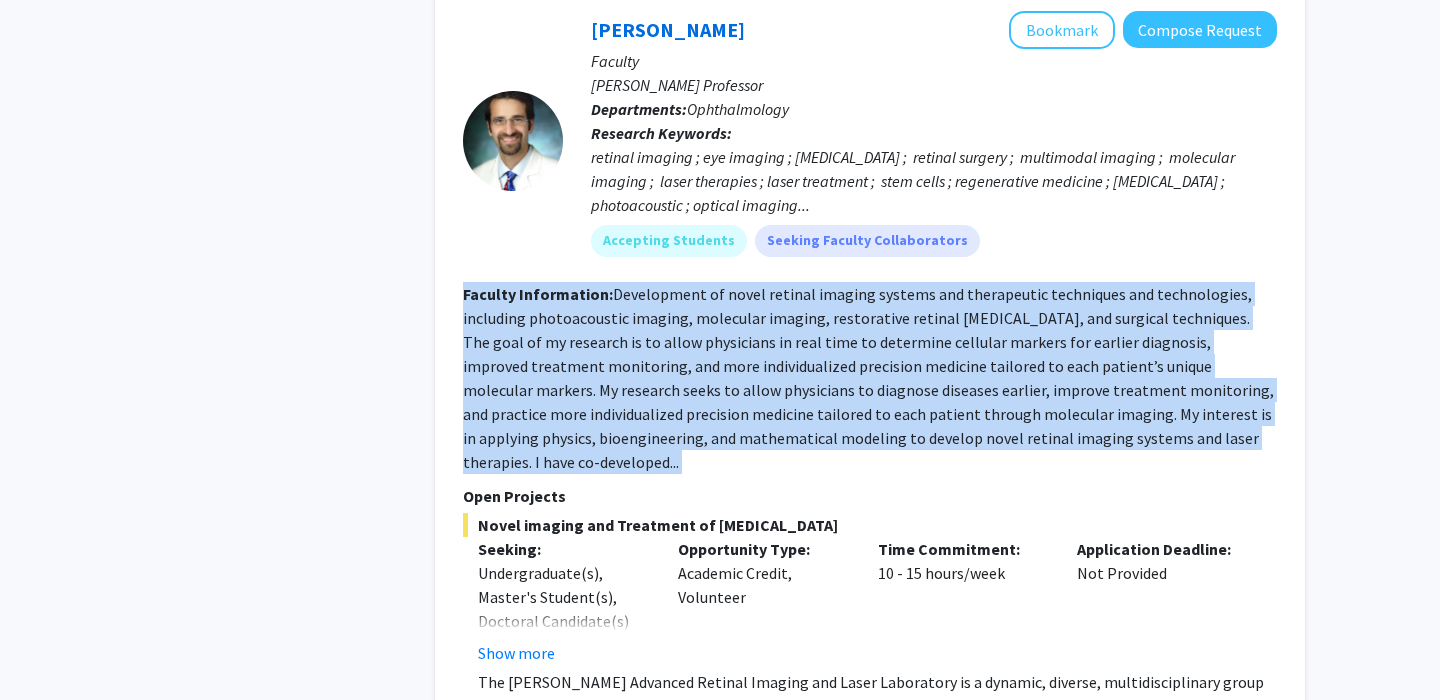 click on "Development of novel retinal imaging systems and therapeutic techniques and technologies, including photoacoustic imaging, molecular imaging, restorative retinal [MEDICAL_DATA], and surgical techniques. The goal of my research is to allow physicians in real time to determine cellular markers for earlier diagnosis, improved treatment monitoring, and more individualized precision medicine tailored to each patient’s unique molecular markers.
My research seeks to allow physicians to diagnose diseases earlier, improve treatment monitoring, and practice more individualized precision medicine tailored to each patient through molecular imaging. My interest is in applying physics, bioengineering, and mathematical modeling to develop novel retinal imaging systems and laser therapies.
I have co-developed..." 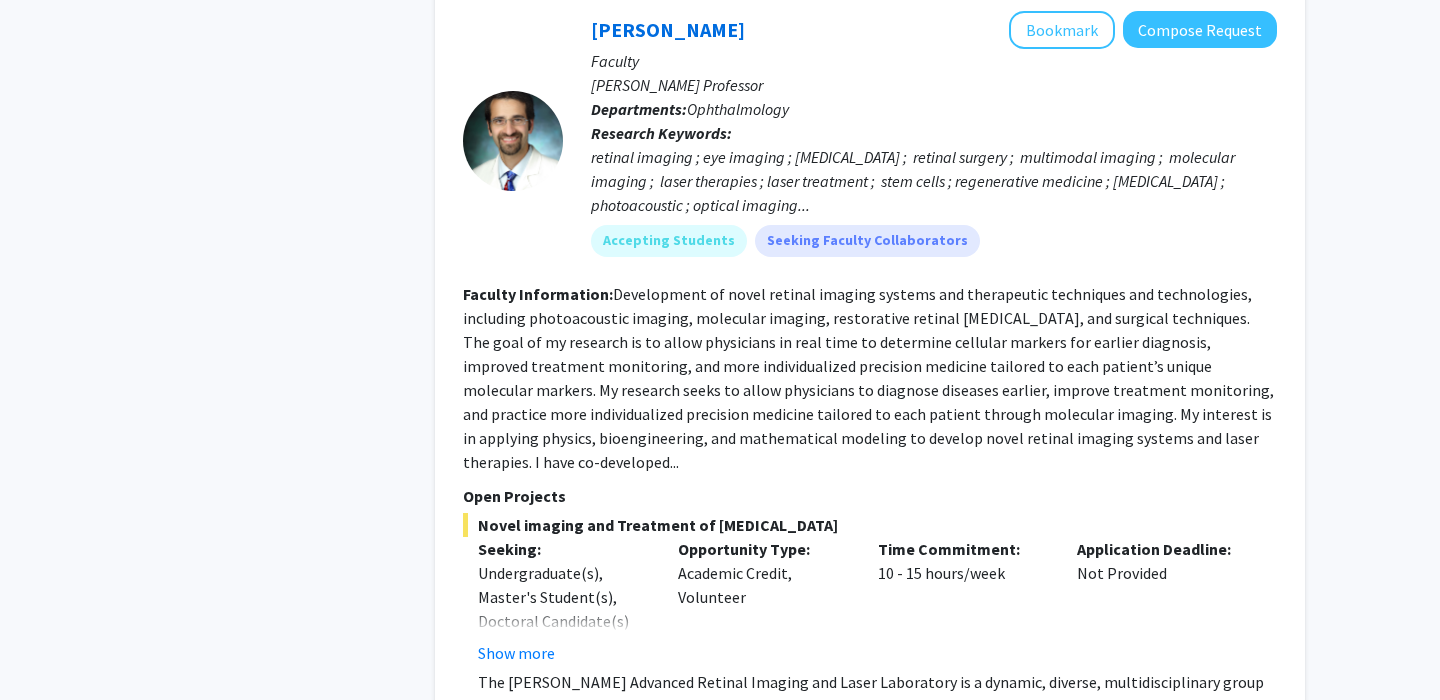 click on "Development of novel retinal imaging systems and therapeutic techniques and technologies, including photoacoustic imaging, molecular imaging, restorative retinal [MEDICAL_DATA], and surgical techniques. The goal of my research is to allow physicians in real time to determine cellular markers for earlier diagnosis, improved treatment monitoring, and more individualized precision medicine tailored to each patient’s unique molecular markers.
My research seeks to allow physicians to diagnose diseases earlier, improve treatment monitoring, and practice more individualized precision medicine tailored to each patient through molecular imaging. My interest is in applying physics, bioengineering, and mathematical modeling to develop novel retinal imaging systems and laser therapies.
I have co-developed..." 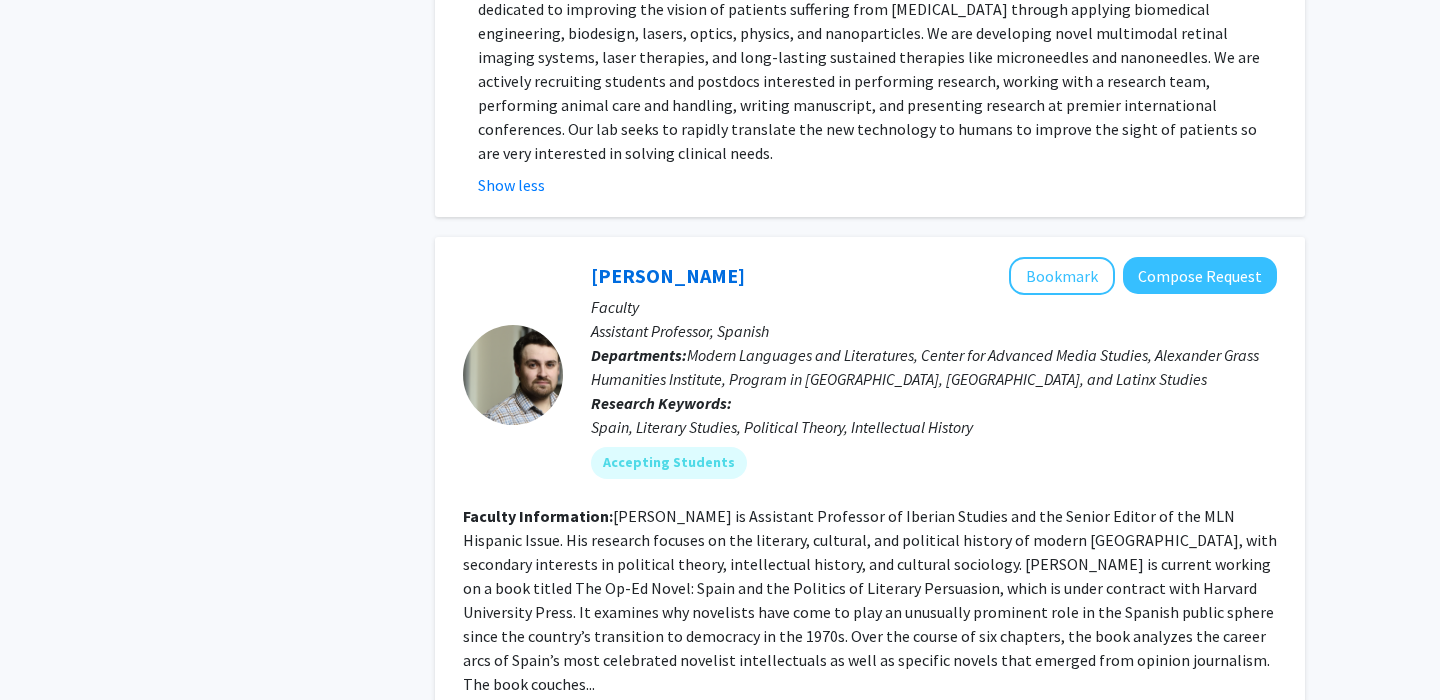 scroll, scrollTop: 8634, scrollLeft: 0, axis: vertical 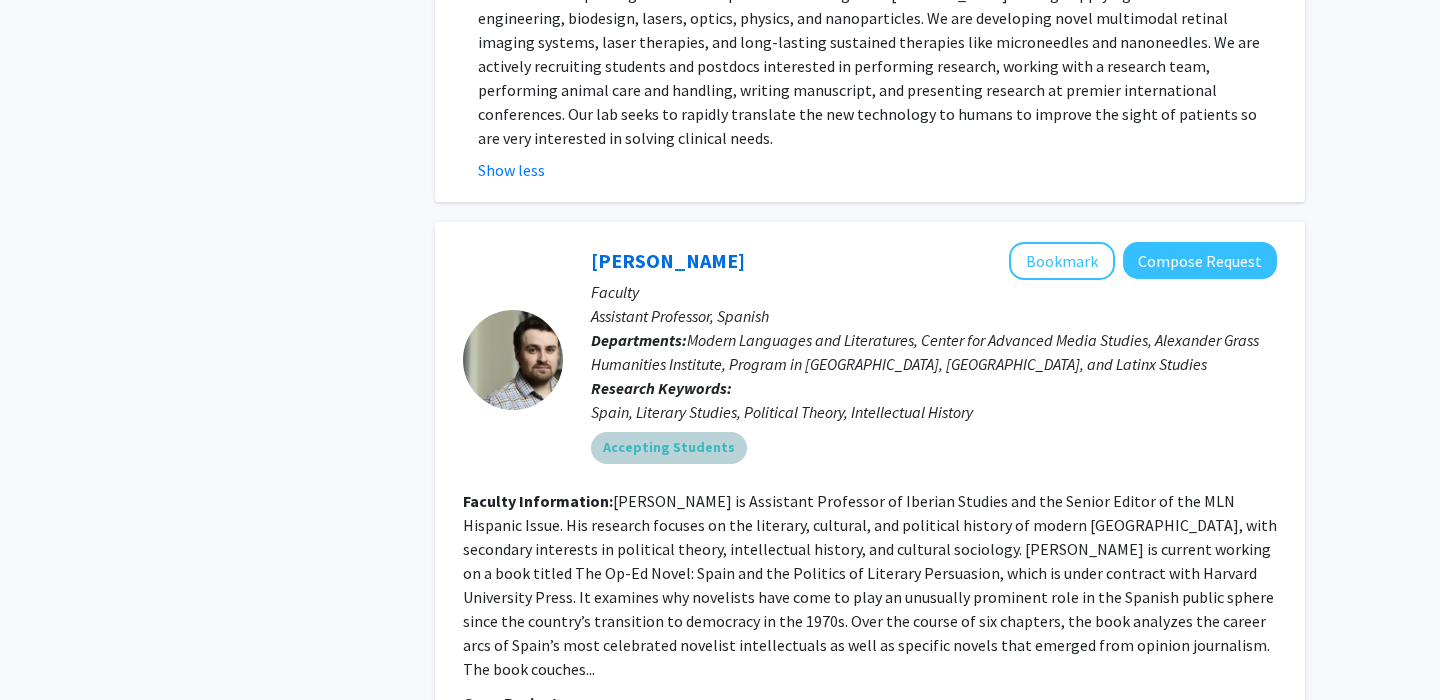 drag, startPoint x: 925, startPoint y: 201, endPoint x: 945, endPoint y: 417, distance: 216.92395 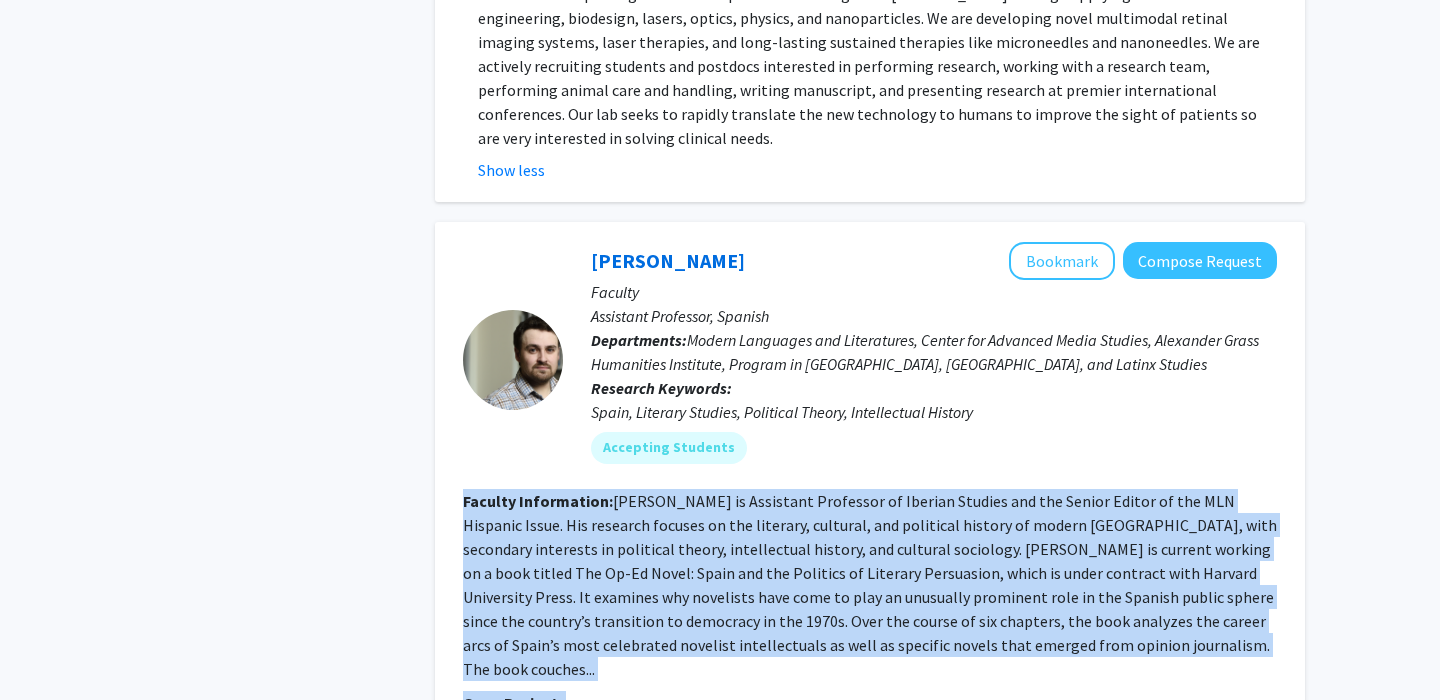 drag, startPoint x: 945, startPoint y: 417, endPoint x: 1051, endPoint y: 201, distance: 240.60756 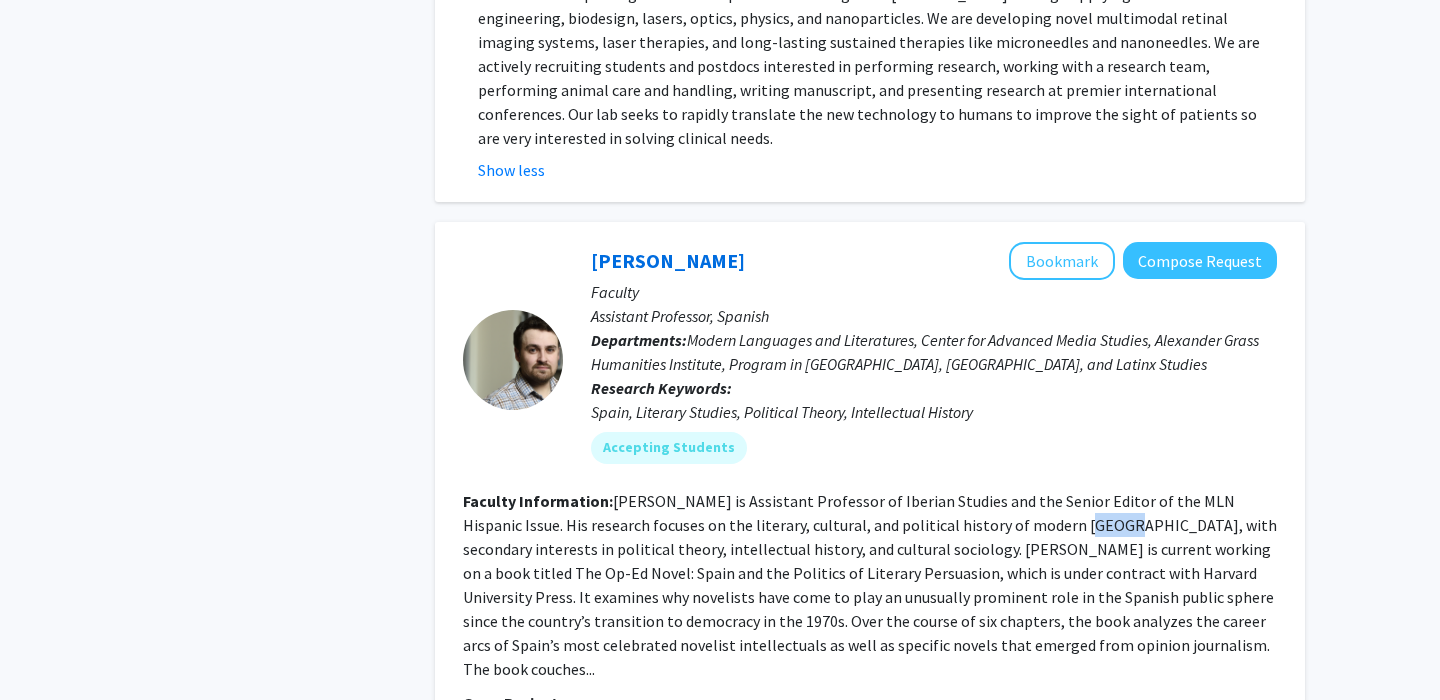 click on "[PERSON_NAME] is Assistant Professor of Iberian Studies and the Senior Editor of the MLN Hispanic Issue. His research focuses on the literary, cultural, and political history of modern [GEOGRAPHIC_DATA], with secondary interests in political theory, intellectual history, and cultural sociology.
[PERSON_NAME] is current working on a book titled The Op-Ed Novel: Spain and the Politics of Literary Persuasion, which is under contract with Harvard University Press. It examines why novelists have come to play an unusually prominent role in the Spanish public sphere since the country’s transition to democracy in the 1970s. Over the course of six chapters, the book analyzes the career arcs of Spain’s most celebrated novelist intellectuals as well as specific novels that emerged from opinion journalism. The book couches..." 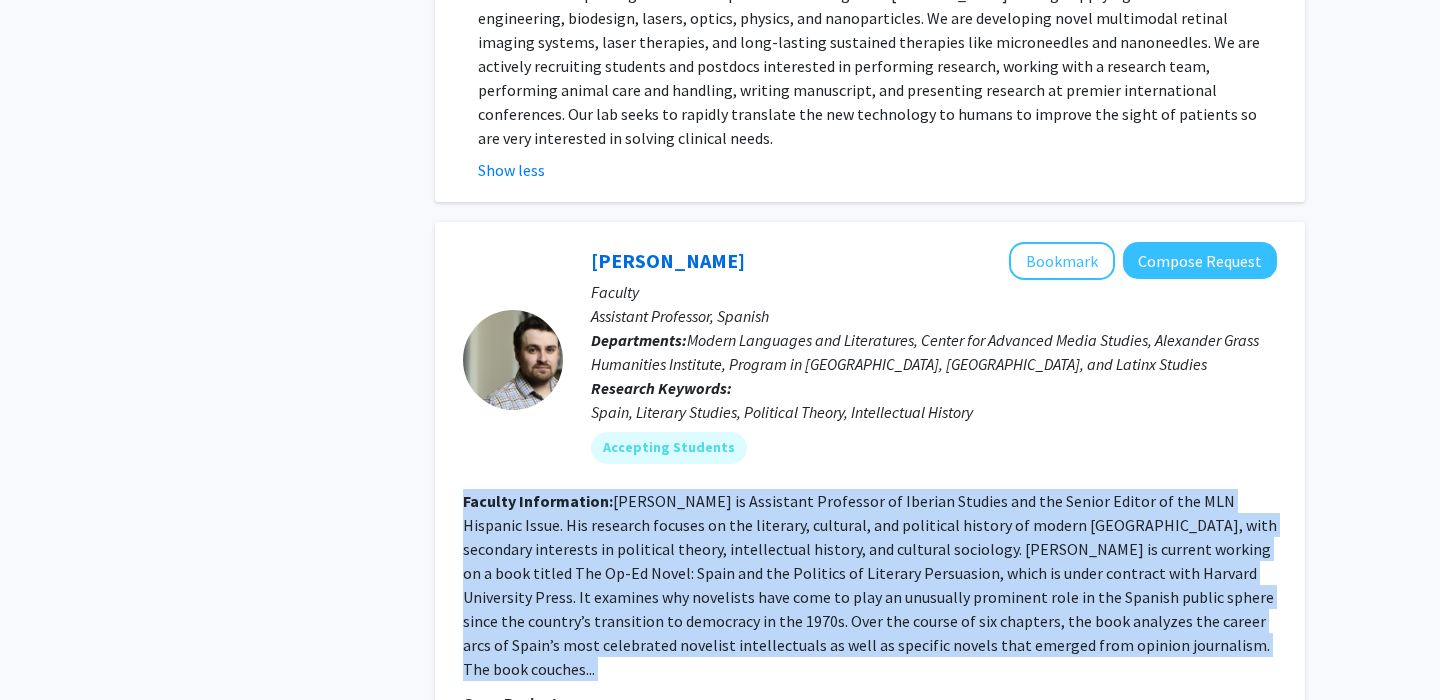 click on "[PERSON_NAME] is Assistant Professor of Iberian Studies and the Senior Editor of the MLN Hispanic Issue. His research focuses on the literary, cultural, and political history of modern [GEOGRAPHIC_DATA], with secondary interests in political theory, intellectual history, and cultural sociology.
[PERSON_NAME] is current working on a book titled The Op-Ed Novel: Spain and the Politics of Literary Persuasion, which is under contract with Harvard University Press. It examines why novelists have come to play an unusually prominent role in the Spanish public sphere since the country’s transition to democracy in the 1970s. Over the course of six chapters, the book analyzes the career arcs of Spain’s most celebrated novelist intellectuals as well as specific novels that emerged from opinion journalism. The book couches..." 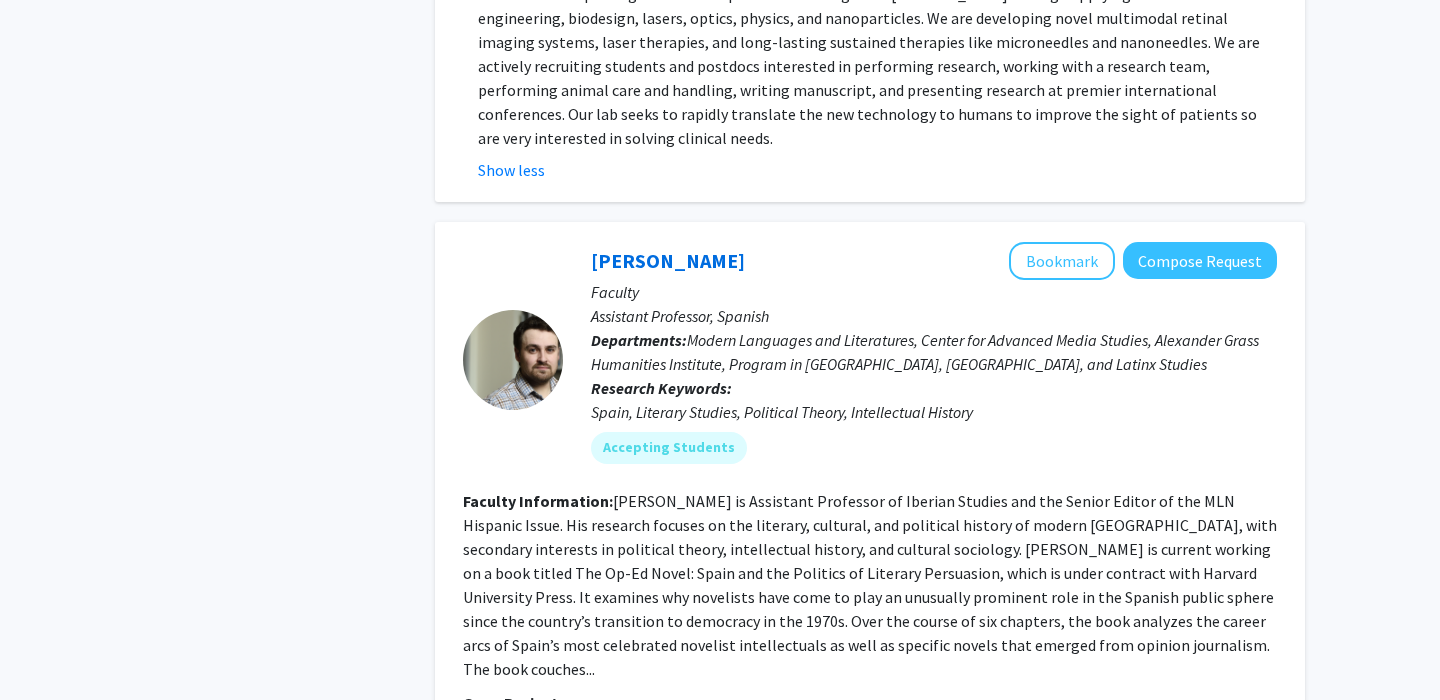 click on "[PERSON_NAME] is Assistant Professor of Iberian Studies and the Senior Editor of the MLN Hispanic Issue. His research focuses on the literary, cultural, and political history of modern [GEOGRAPHIC_DATA], with secondary interests in political theory, intellectual history, and cultural sociology.
[PERSON_NAME] is current working on a book titled The Op-Ed Novel: Spain and the Politics of Literary Persuasion, which is under contract with Harvard University Press. It examines why novelists have come to play an unusually prominent role in the Spanish public sphere since the country’s transition to democracy in the 1970s. Over the course of six chapters, the book analyzes the career arcs of Spain’s most celebrated novelist intellectuals as well as specific novels that emerged from opinion journalism. The book couches..." 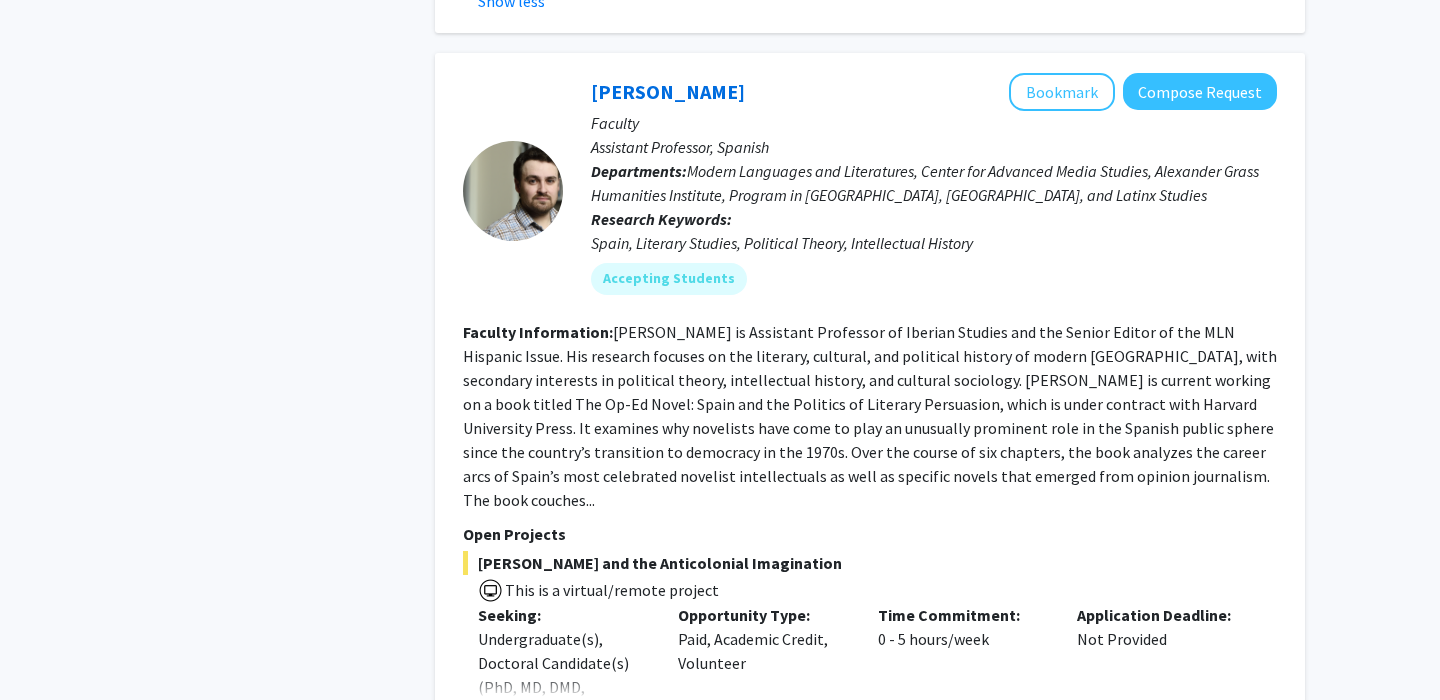 scroll, scrollTop: 8813, scrollLeft: 0, axis: vertical 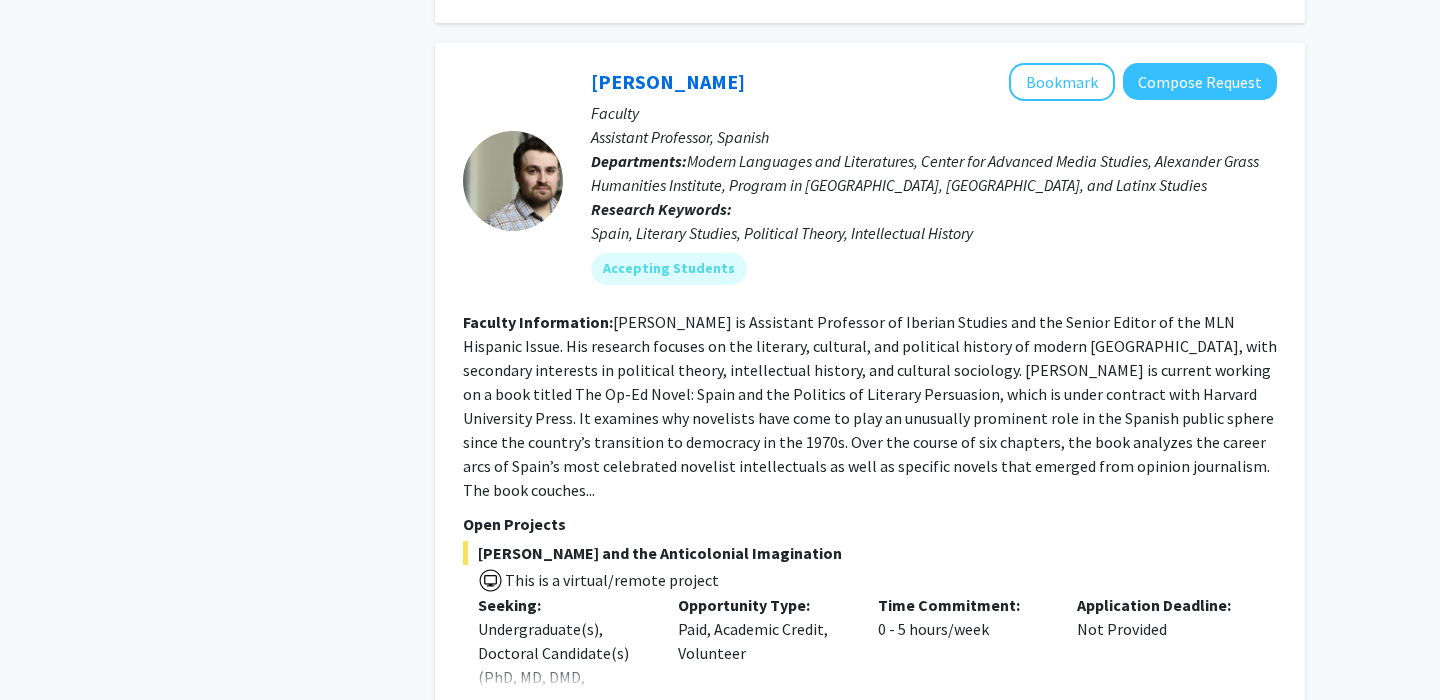 click on "I am currently seeking researchers with fluent or native language abilities in one or more of the following languages: Arabic, Persian, Igbo, Sinhala, and French. Research will involve reading, analysis, and translation from these languages into English for research purposes. No professional translation skills are required. Humanities students generally interested in literature, history, and politics are especially encouraged to apply. If you would like to apply or have any questions, please email me at [EMAIL_ADDRESS][DOMAIN_NAME]." 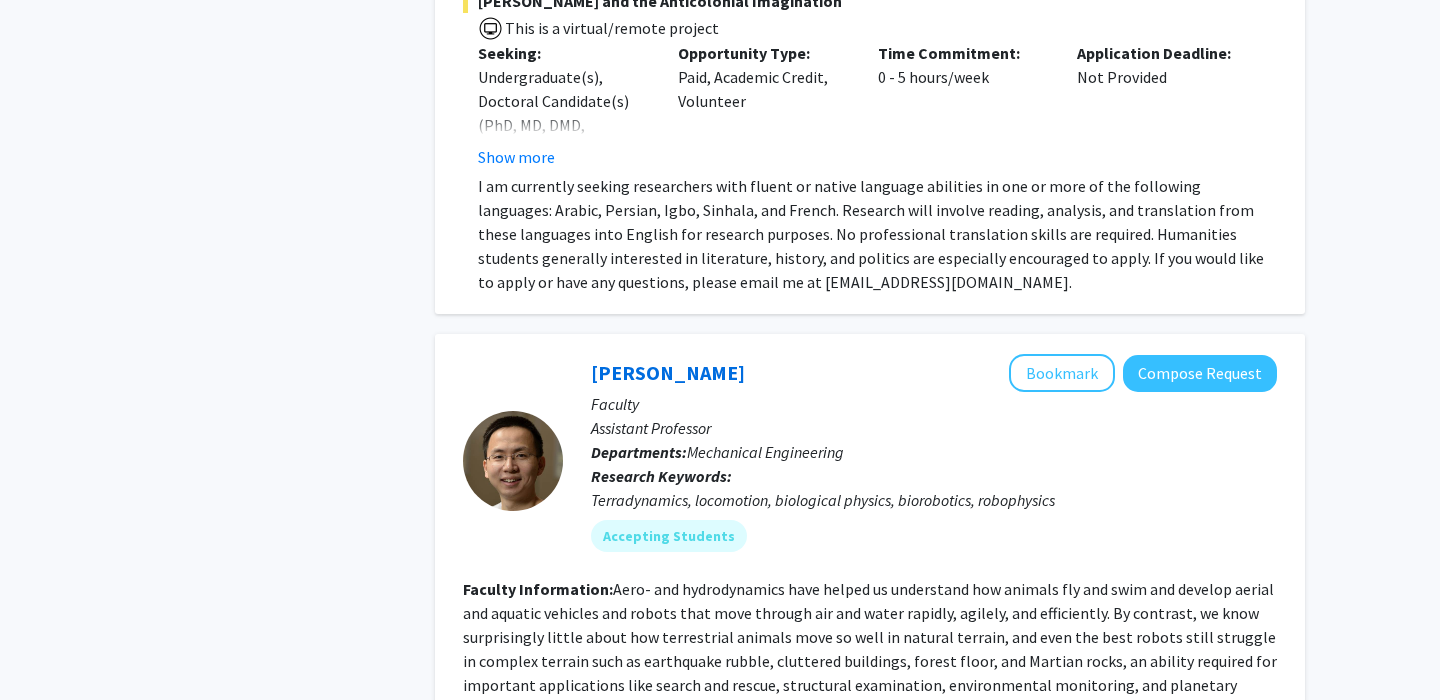 scroll, scrollTop: 9497, scrollLeft: 0, axis: vertical 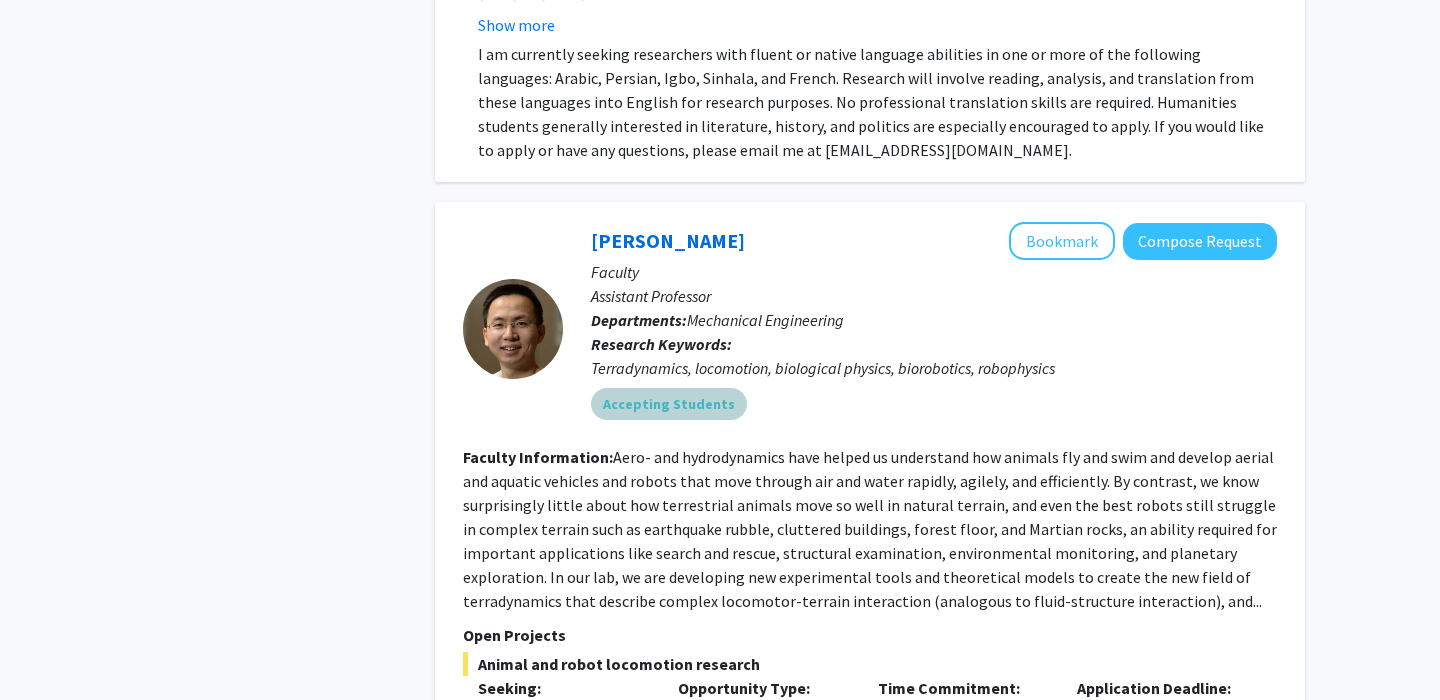 drag, startPoint x: 937, startPoint y: 108, endPoint x: 906, endPoint y: 356, distance: 249.93 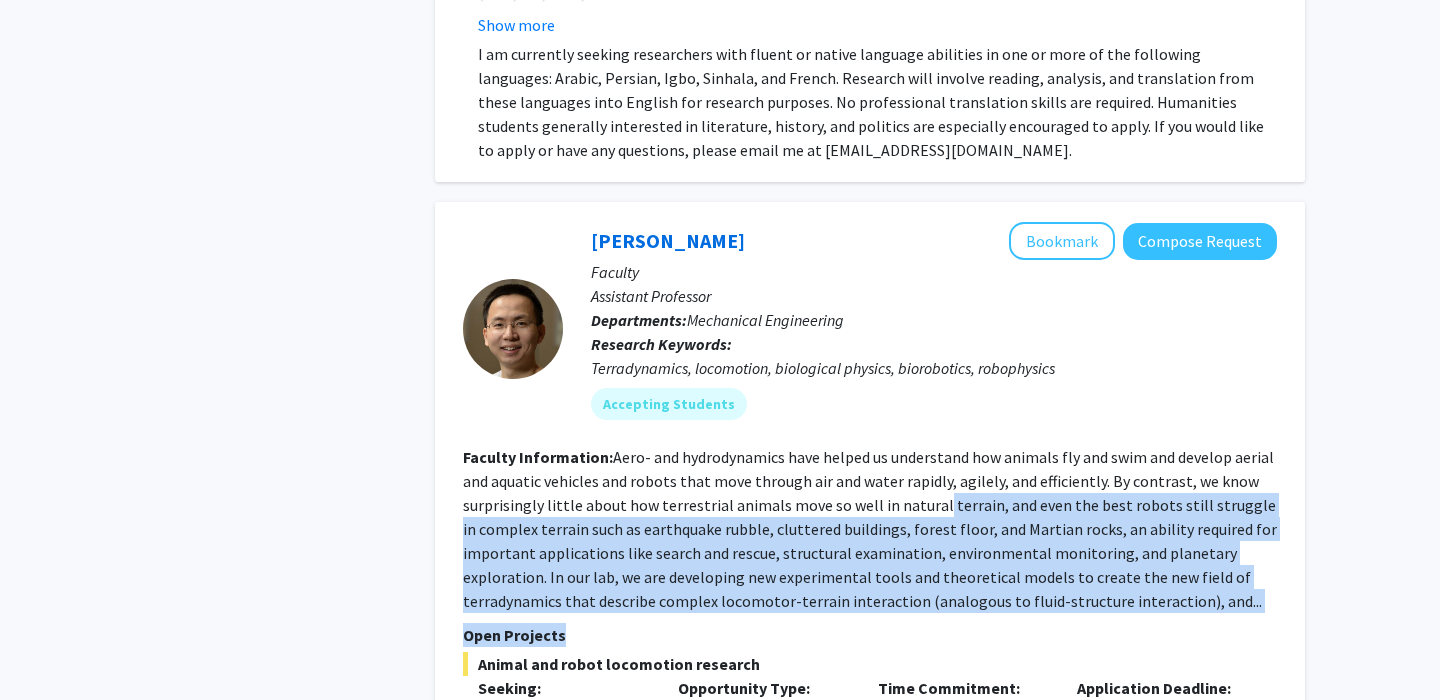 drag, startPoint x: 906, startPoint y: 356, endPoint x: 931, endPoint y: 199, distance: 158.97798 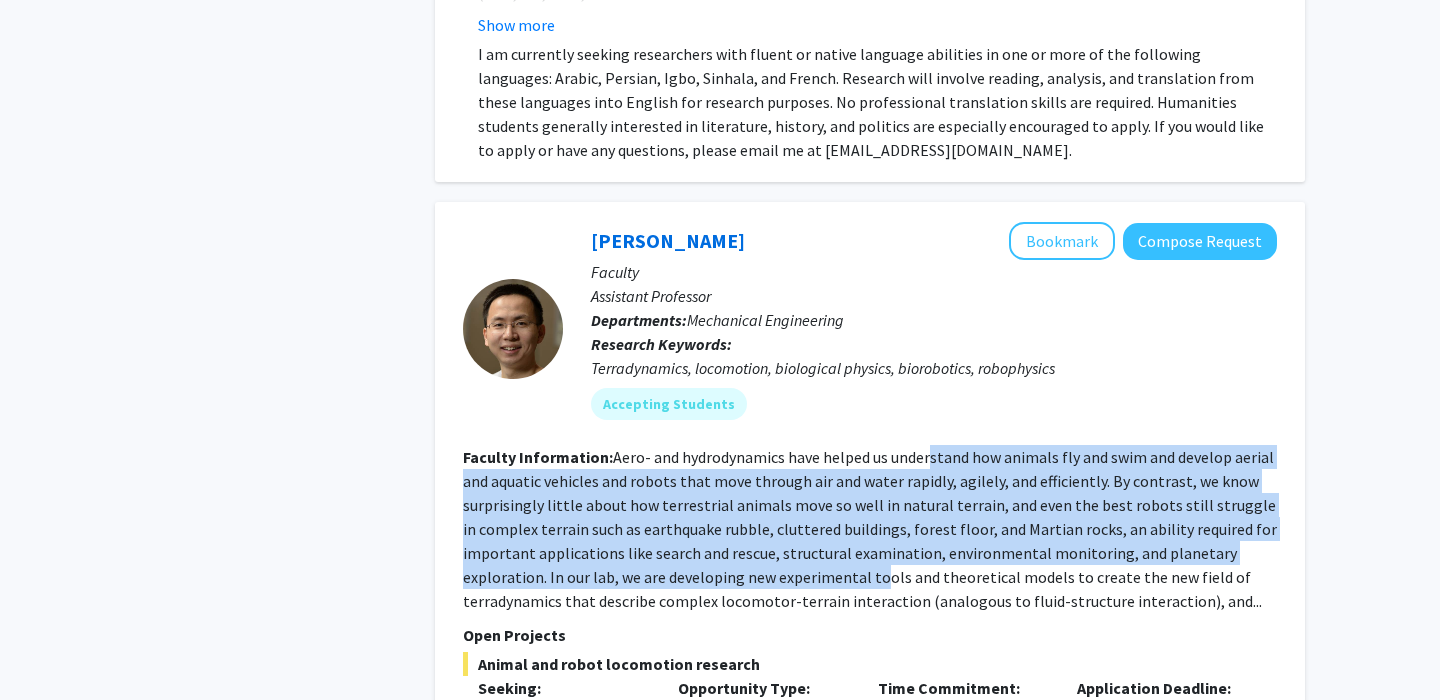 drag, startPoint x: 931, startPoint y: 162, endPoint x: 877, endPoint y: 309, distance: 156.6046 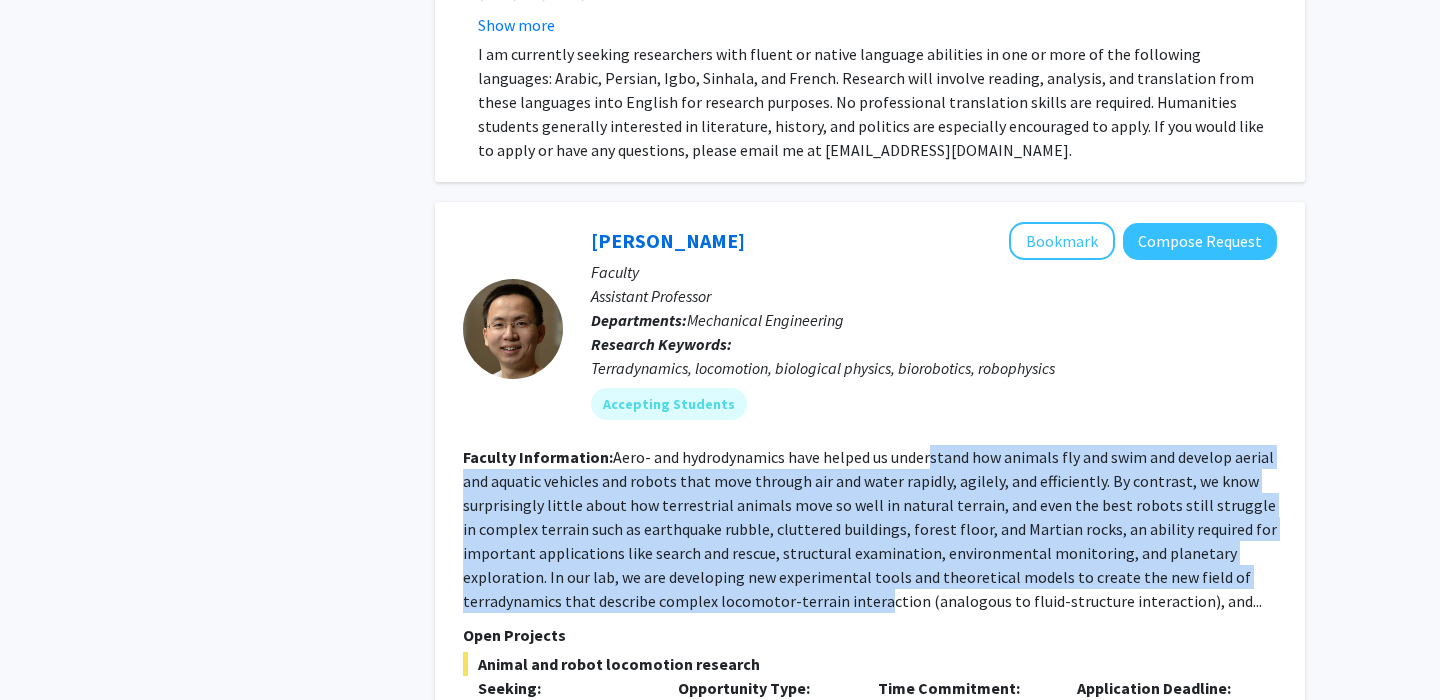 click on "Aero- and hydrodynamics have helped us understand how animals fly and swim and develop aerial and aquatic vehicles and robots that move through air and water rapidly, agilely, and efficiently. By contrast, we know surprisingly little about how terrestrial animals move so well in natural terrain, and even the best robots still struggle in complex terrain such as earthquake rubble, cluttered buildings, forest floor, and Martian rocks, an ability required for important applications like search and rescue, structural examination, environmental monitoring, and planetary exploration.
In our lab, we are developing new experimental tools and theoretical models to create the new field of terradynamics that describe complex locomotor-terrain interaction (analogous to fluid-structure interaction), and..." 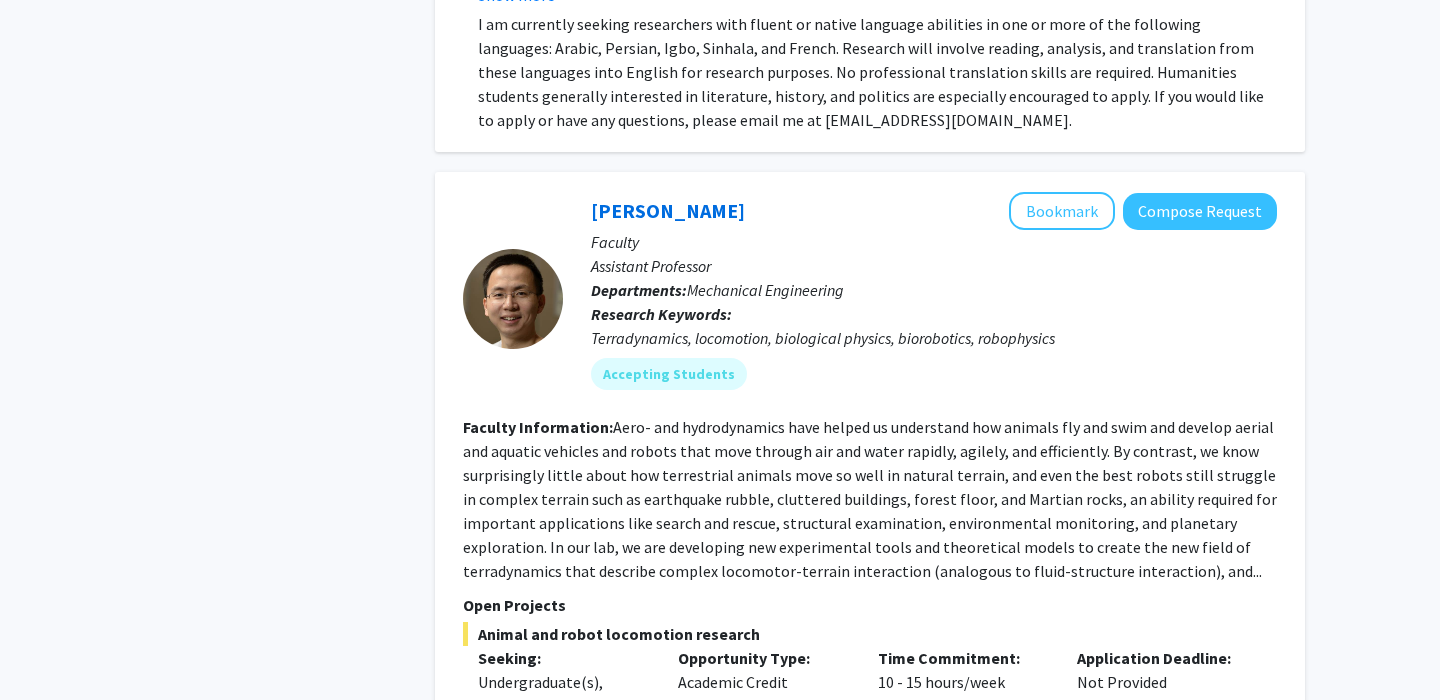 scroll, scrollTop: 9529, scrollLeft: 0, axis: vertical 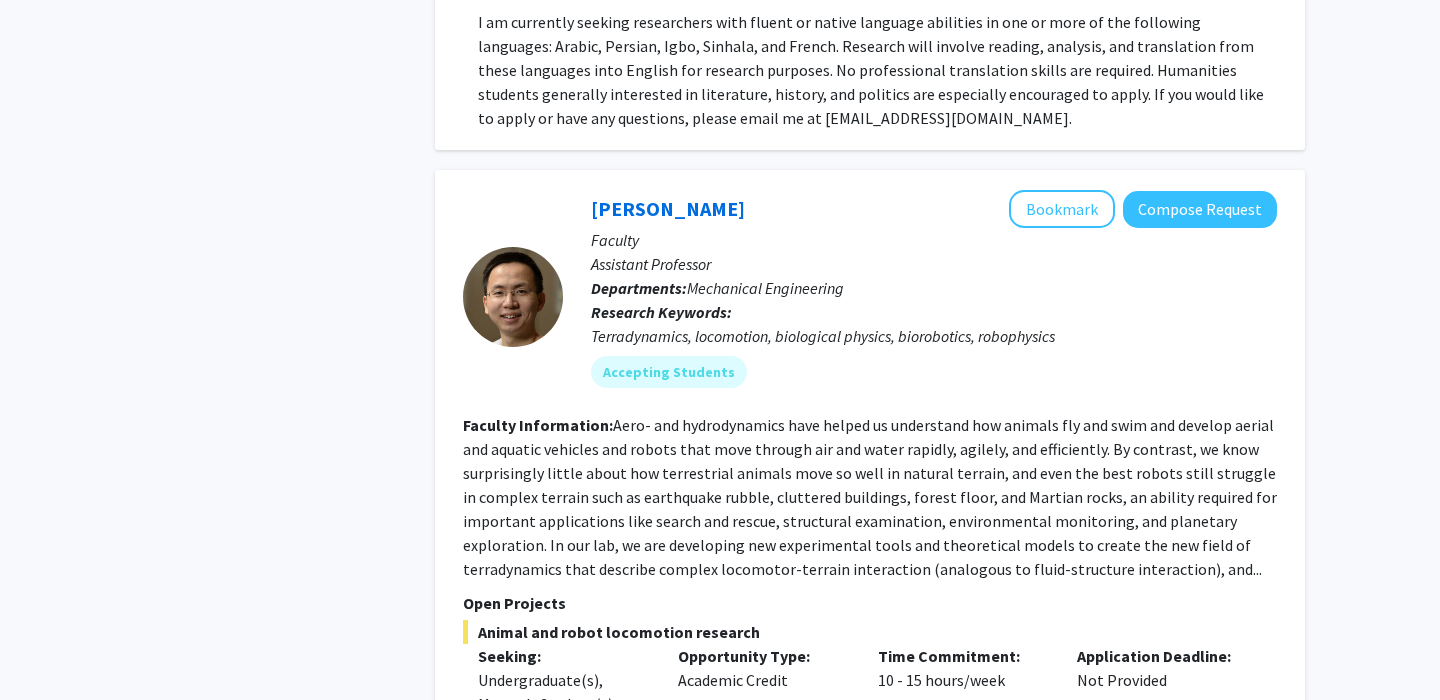 drag, startPoint x: 830, startPoint y: 423, endPoint x: 808, endPoint y: 542, distance: 121.016525 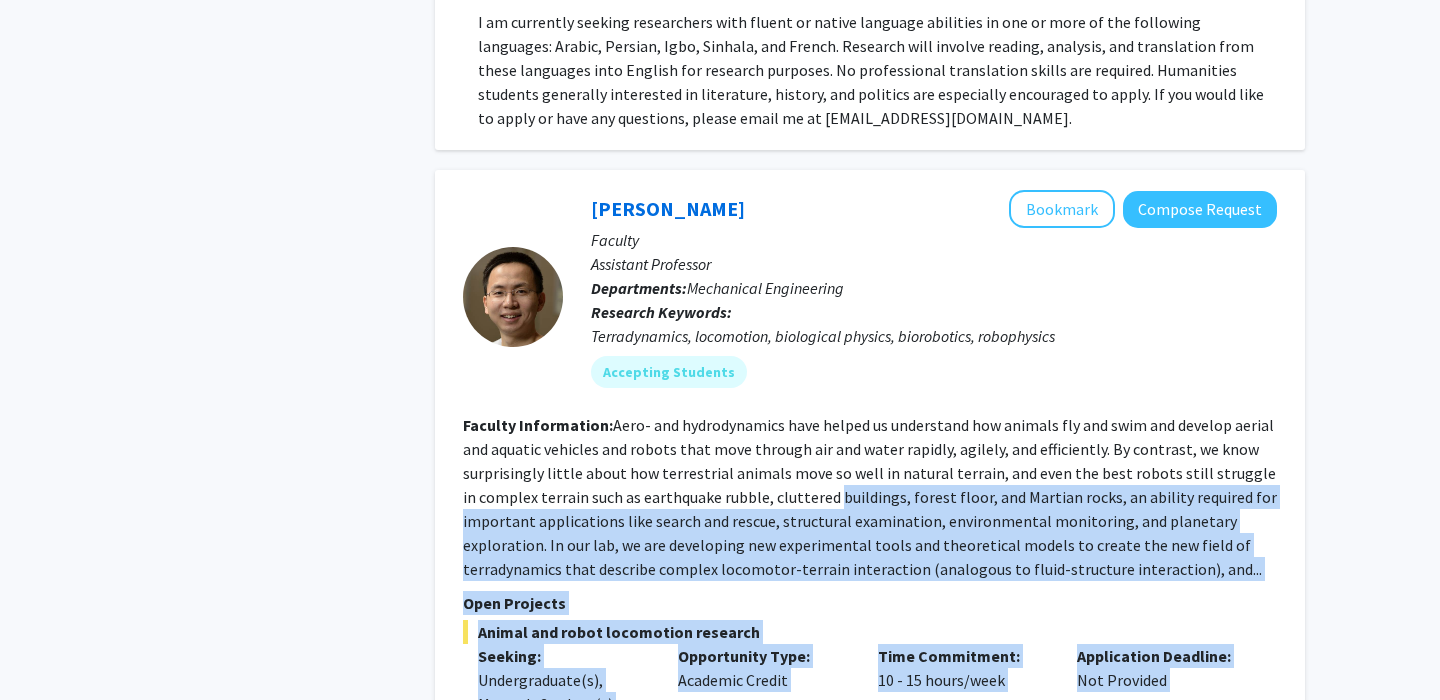 drag, startPoint x: 735, startPoint y: 545, endPoint x: 831, endPoint y: 197, distance: 360.99863 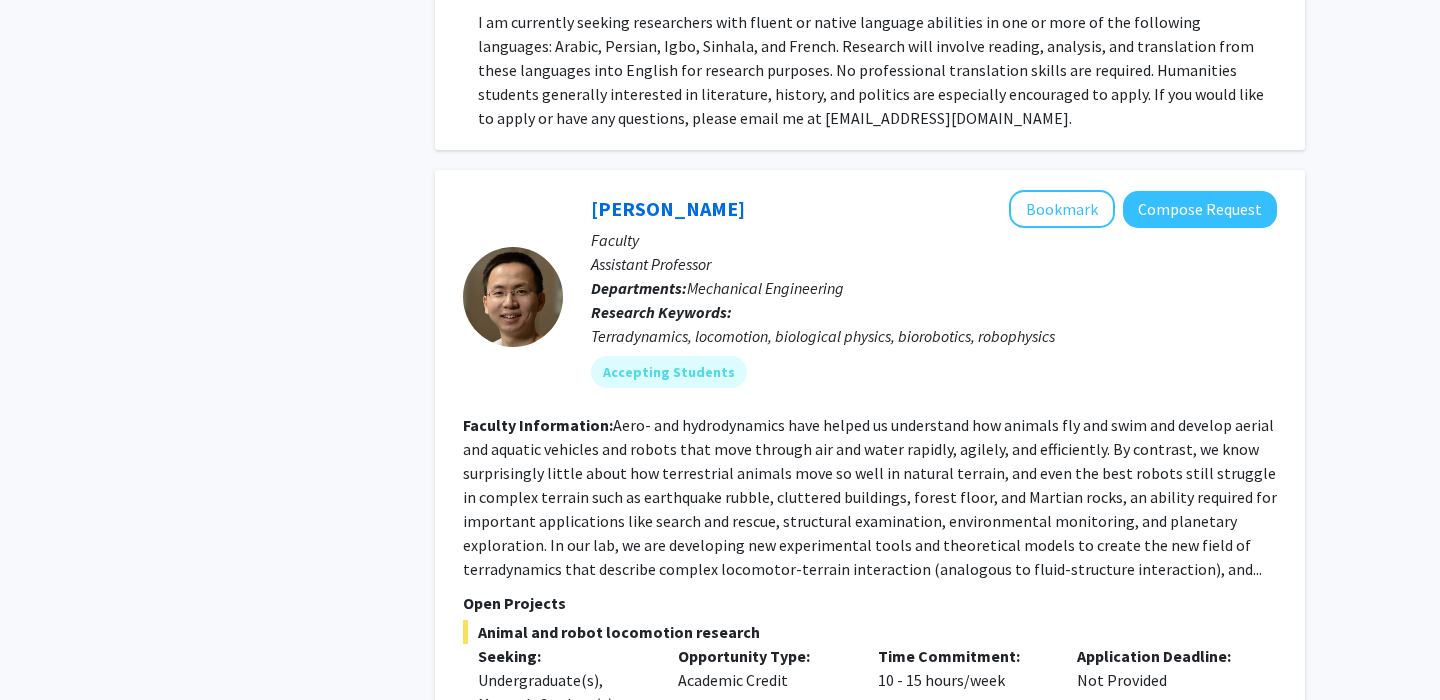 click on "Faculty Information:  Aero- and hydrodynamics have helped us understand how animals fly and swim and develop aerial and aquatic vehicles and robots that move through air and water rapidly, agilely, and efficiently. By contrast, we know surprisingly little about how terrestrial animals move so well in natural terrain, and even the best robots still struggle in complex terrain such as earthquake rubble, cluttered buildings, forest floor, and Martian rocks, an ability required for important applications like search and rescue, structural examination, environmental monitoring, and planetary exploration.
In our lab, we are developing new experimental tools and theoretical models to create the new field of terradynamics that describe complex locomotor-terrain interaction (analogous to fluid-structure interaction), and..." 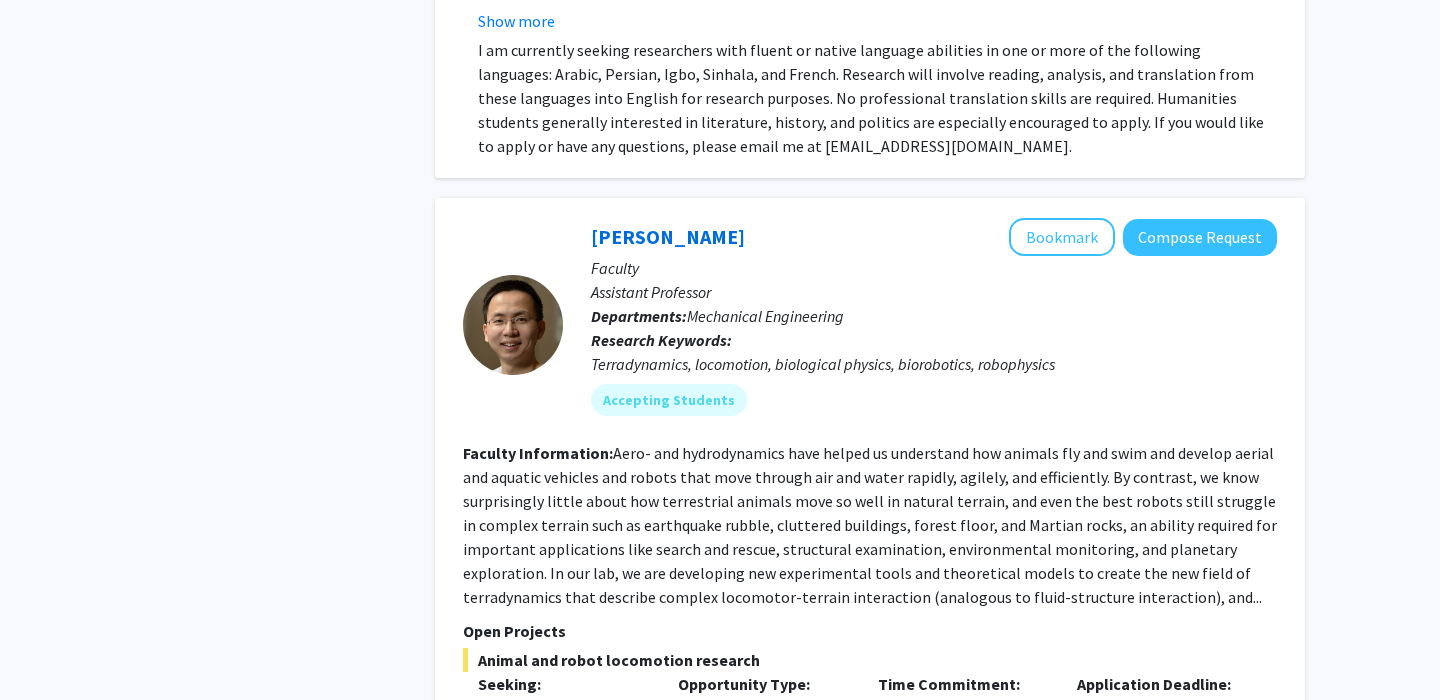 scroll, scrollTop: 9496, scrollLeft: 0, axis: vertical 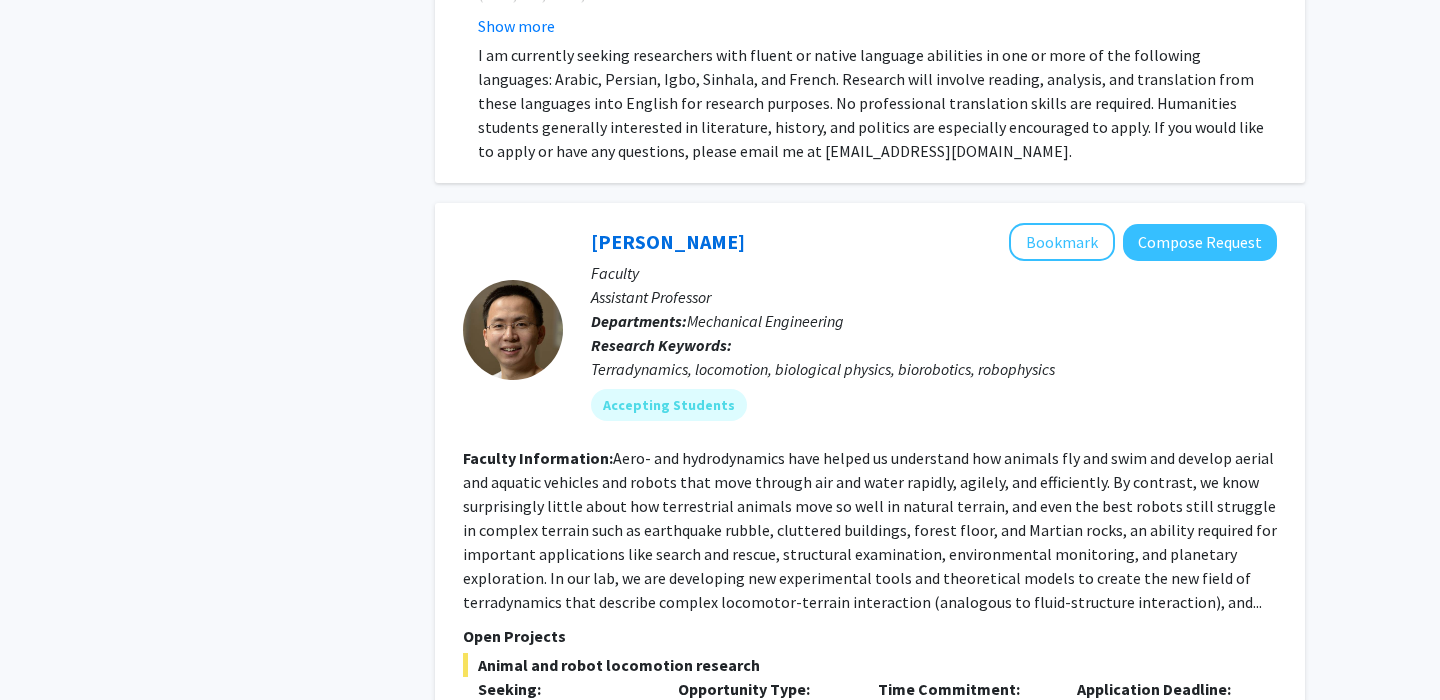 click on "[DOMAIN_NAME][EMAIL_ADDRESS][DOMAIN_NAME]" 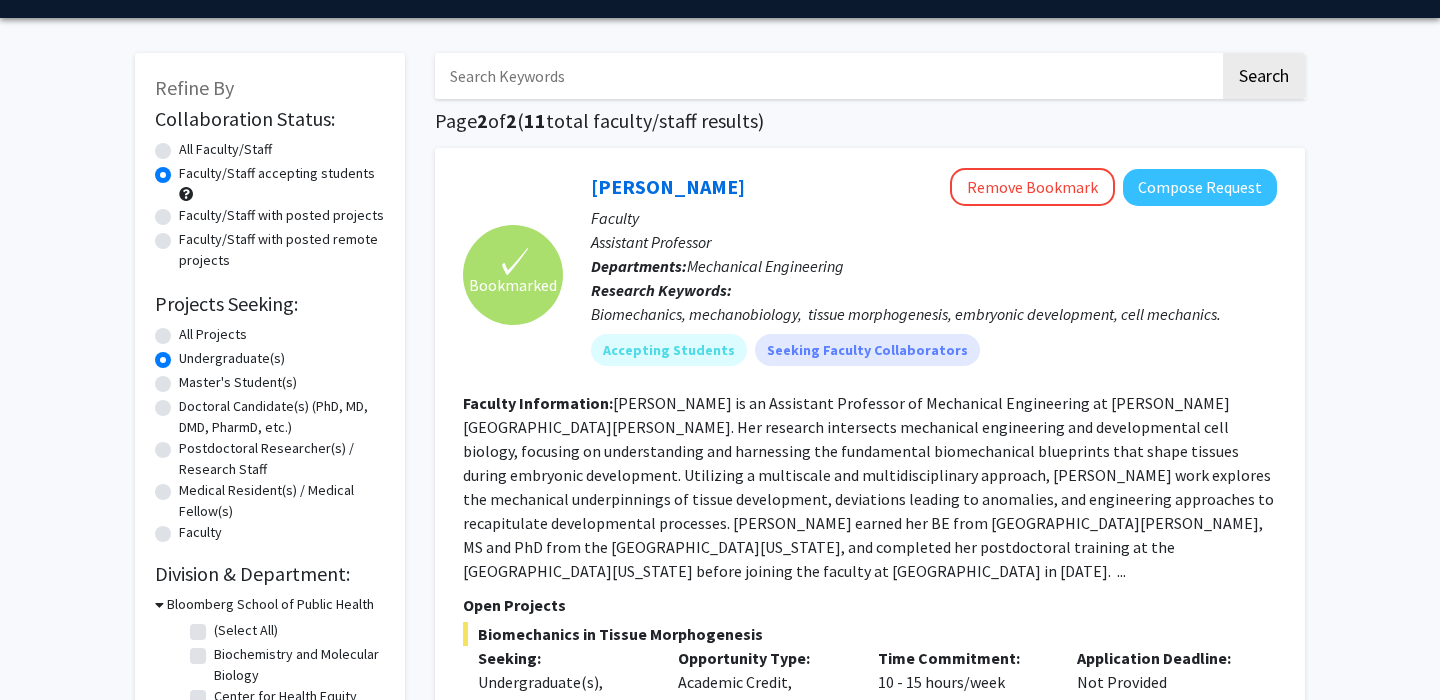 scroll, scrollTop: 59, scrollLeft: 0, axis: vertical 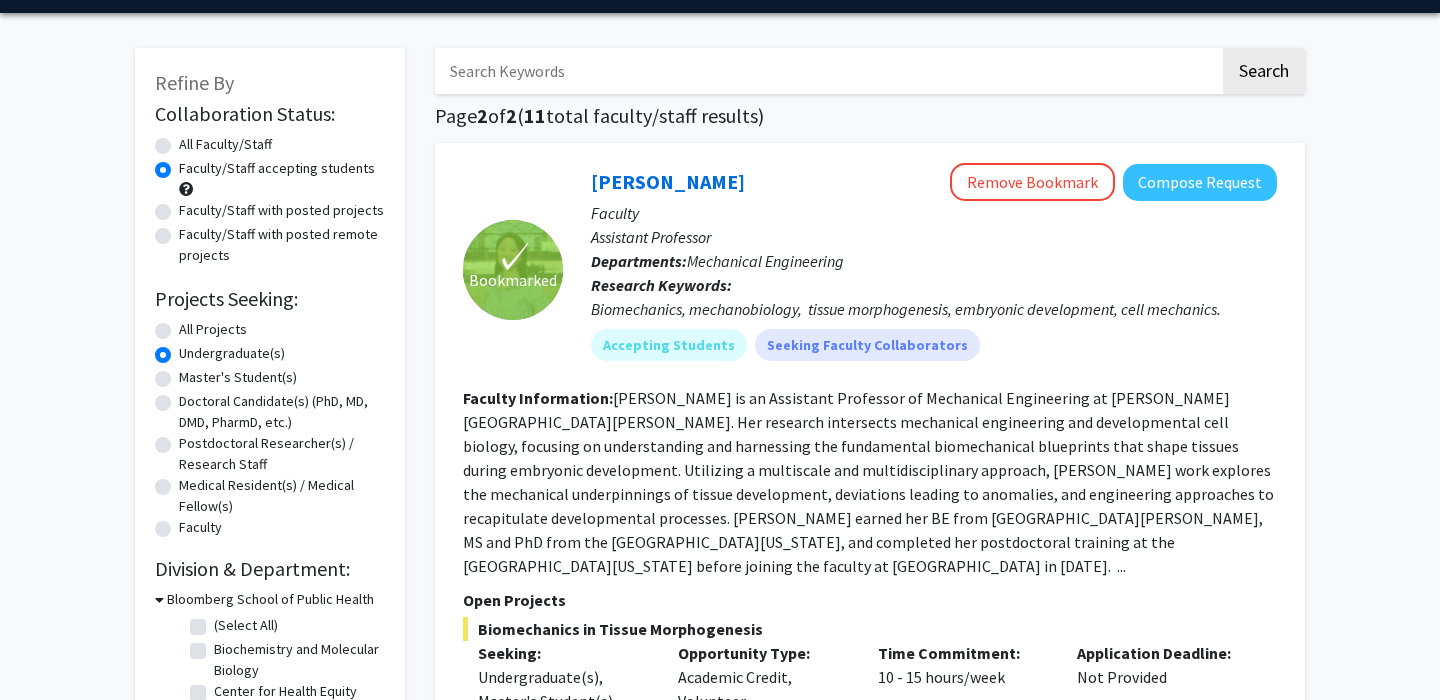 click on "All Projects" 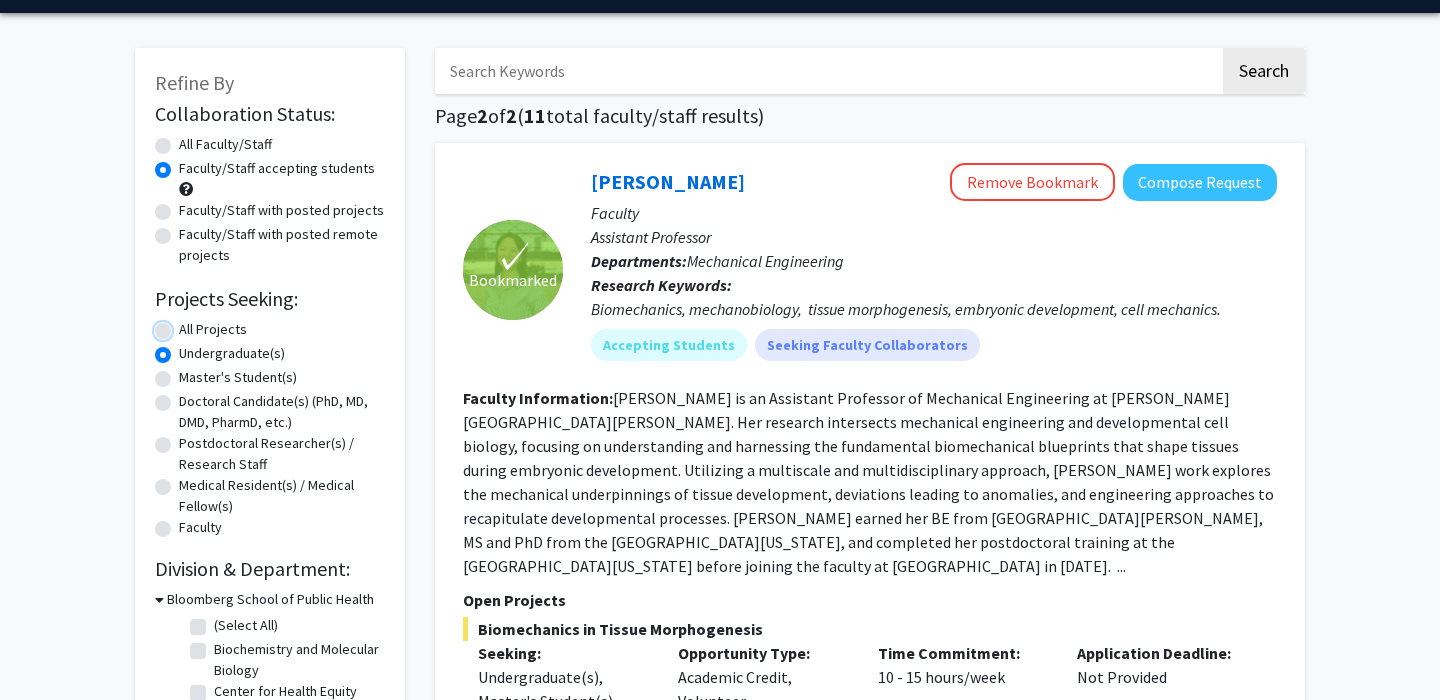 click on "All Projects" at bounding box center (185, 325) 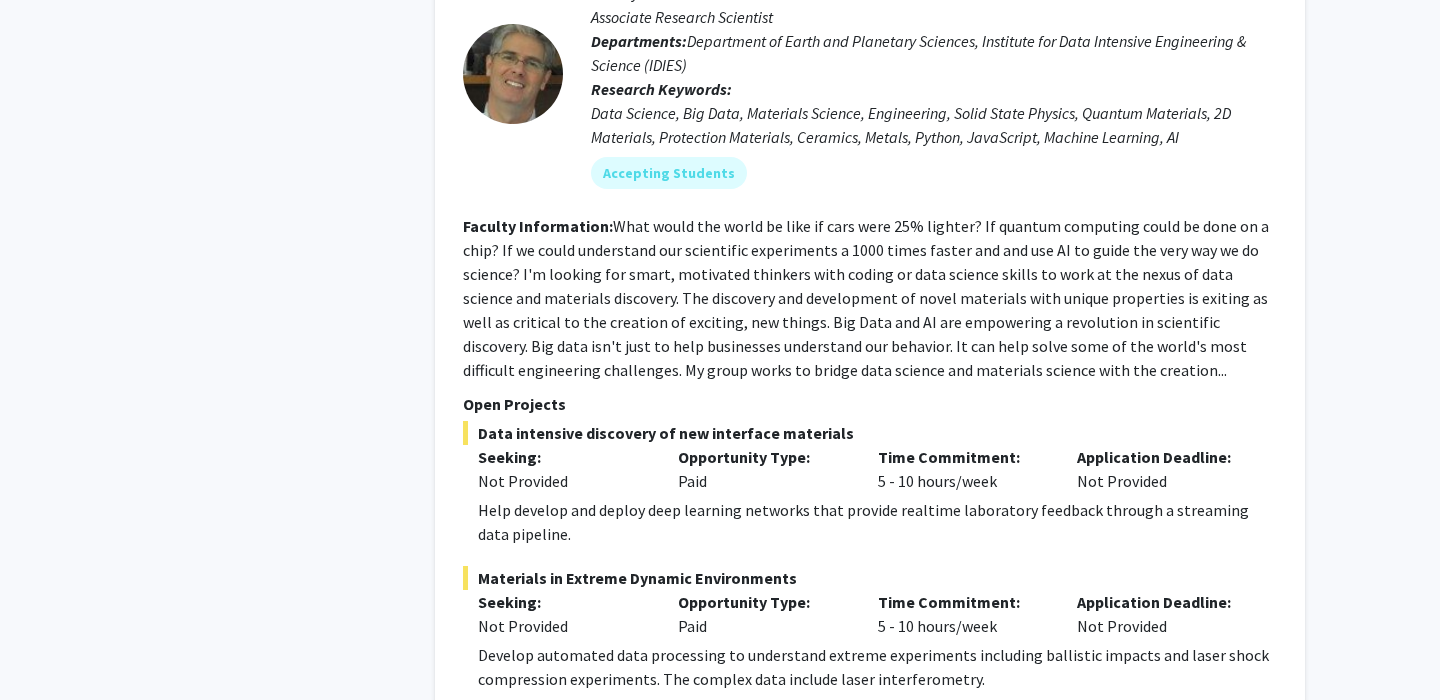 scroll, scrollTop: 2257, scrollLeft: 0, axis: vertical 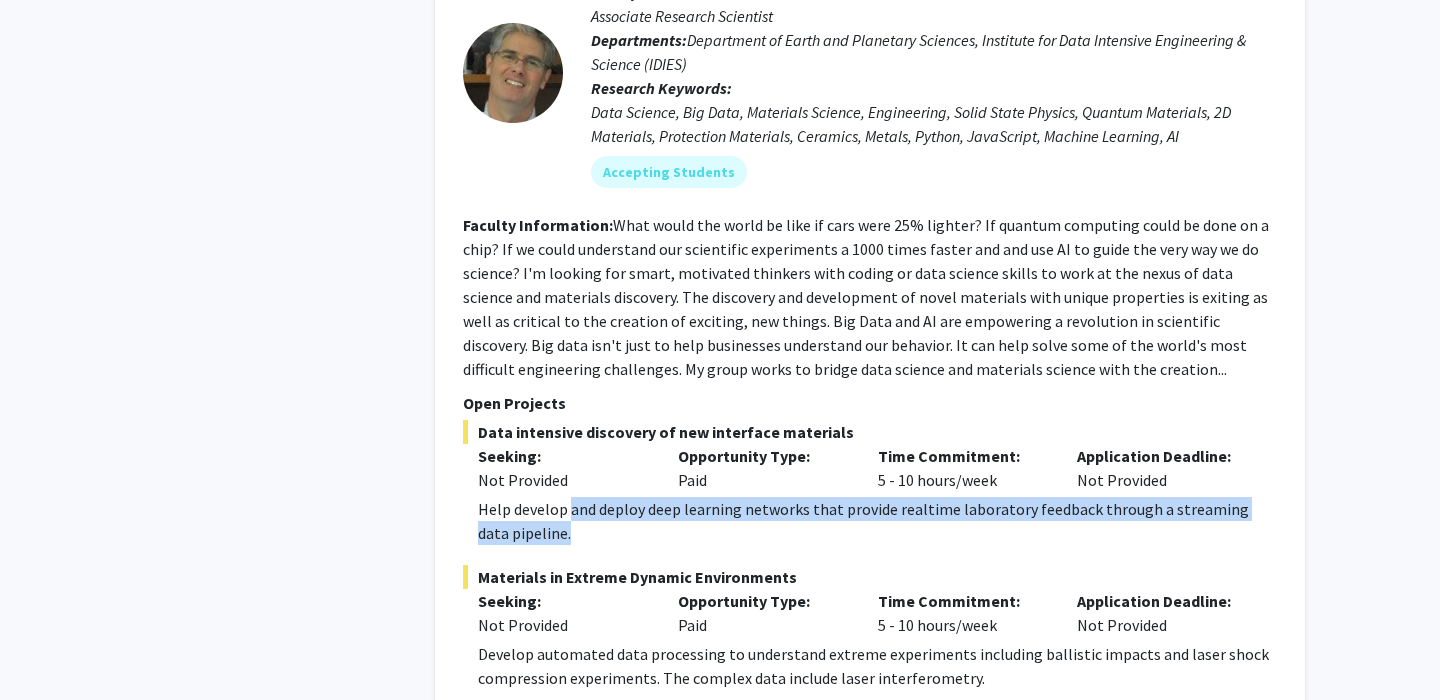 drag, startPoint x: 569, startPoint y: 434, endPoint x: 565, endPoint y: 451, distance: 17.464249 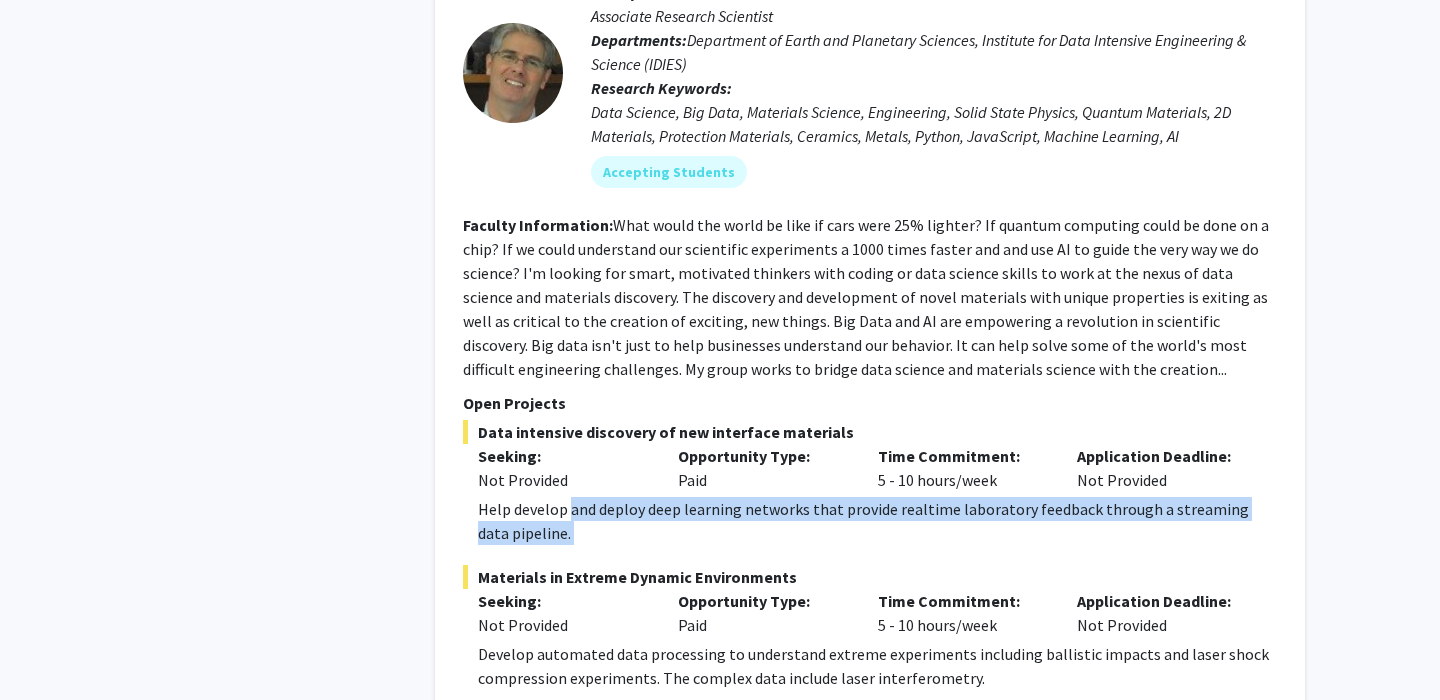 drag, startPoint x: 565, startPoint y: 451, endPoint x: 577, endPoint y: 423, distance: 30.463093 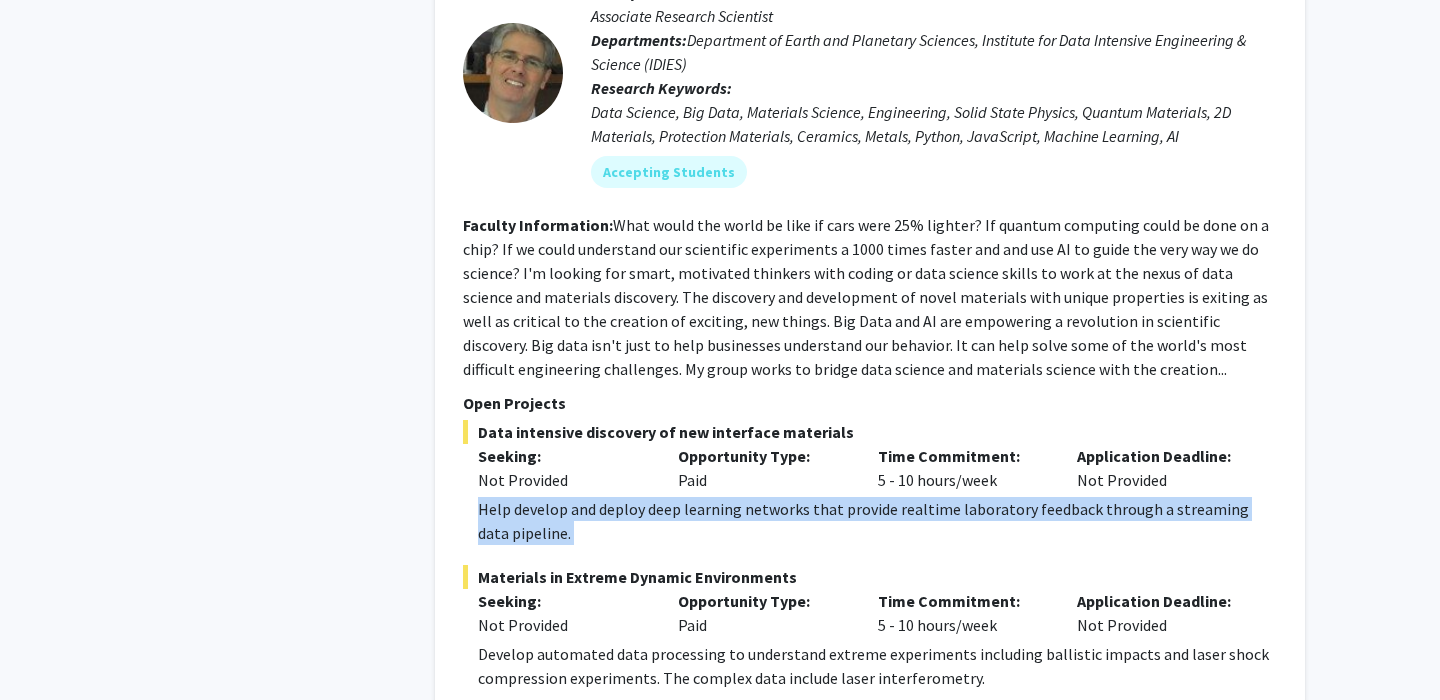 click on "Data intensive discovery of new interface materials  Seeking: Not Provided Opportunity Type:  Paid  Time Commitment:  5 - 10 hours/week  Application Deadline:  Not Provided  Help develop and deploy deep learning networks that provide realtime laboratory feedback through a streaming data pipeline." 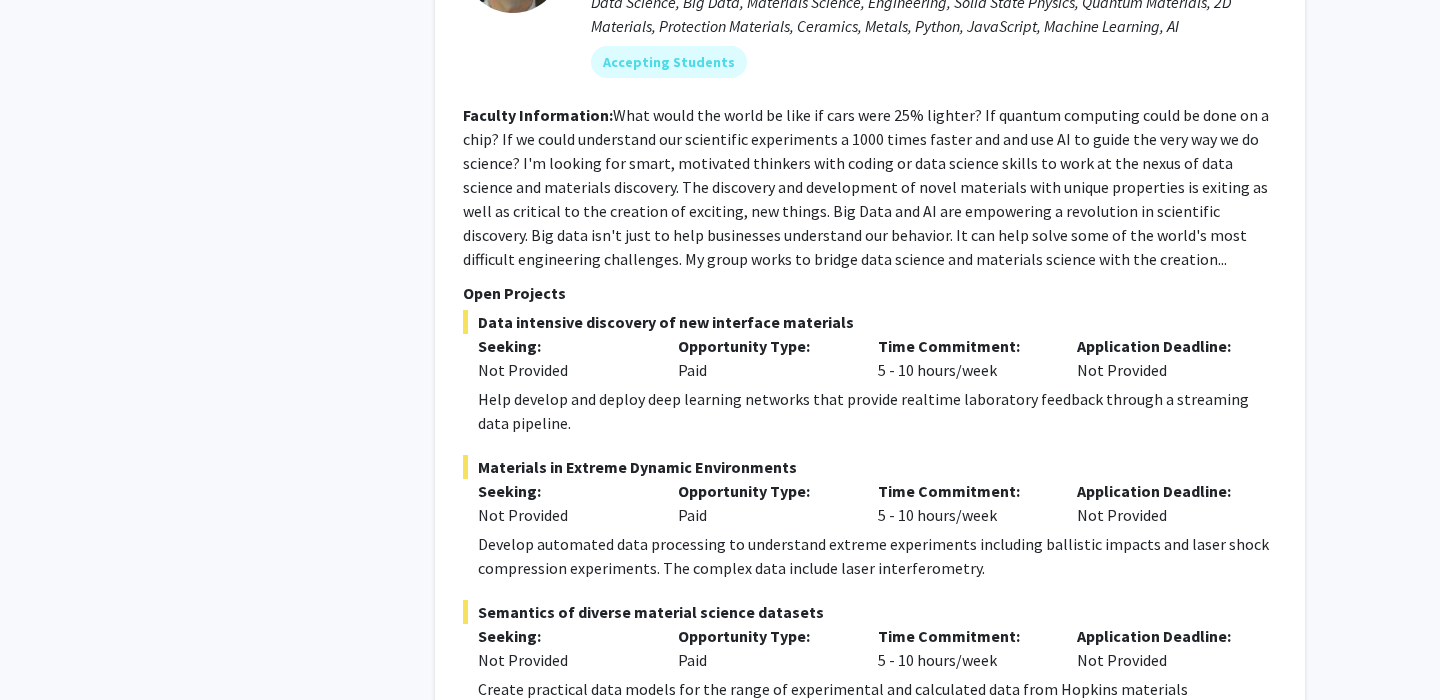 scroll, scrollTop: 2376, scrollLeft: 0, axis: vertical 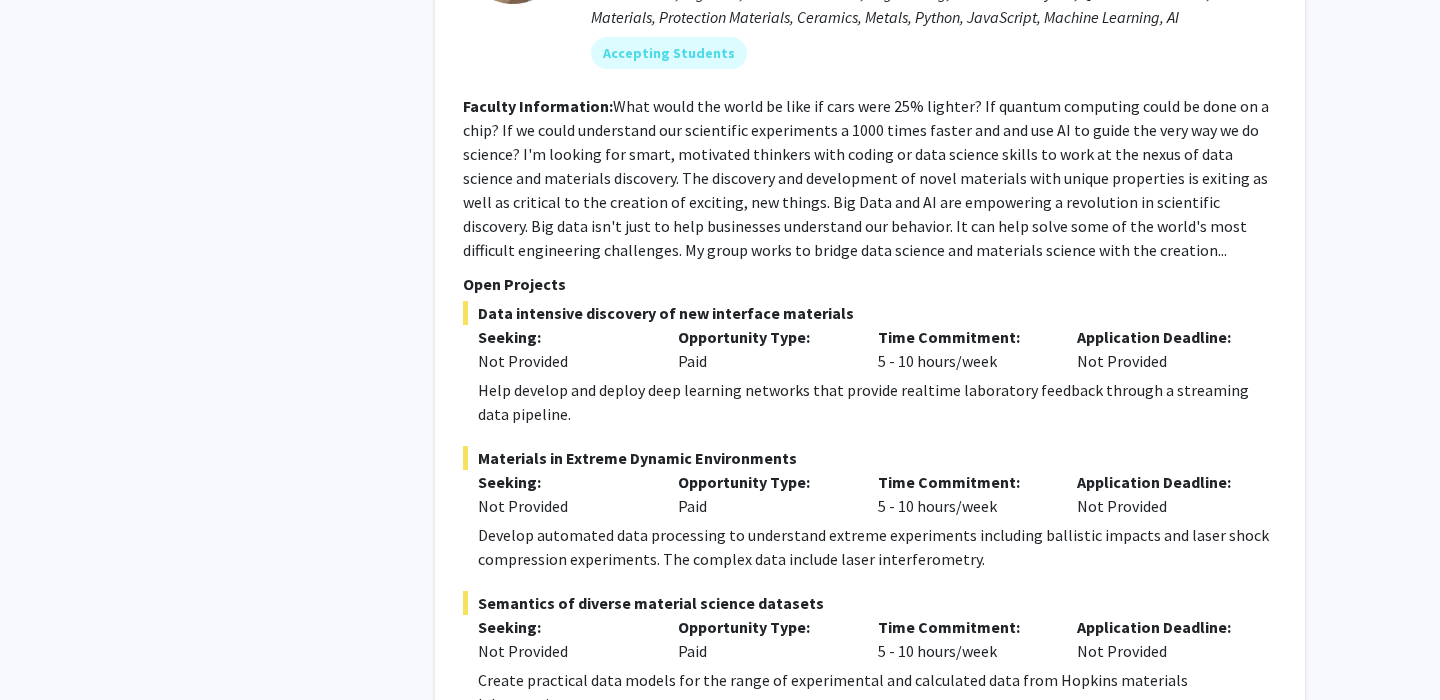 click on "Help develop and deploy deep learning networks that provide realtime laboratory feedback through a streaming data pipeline." 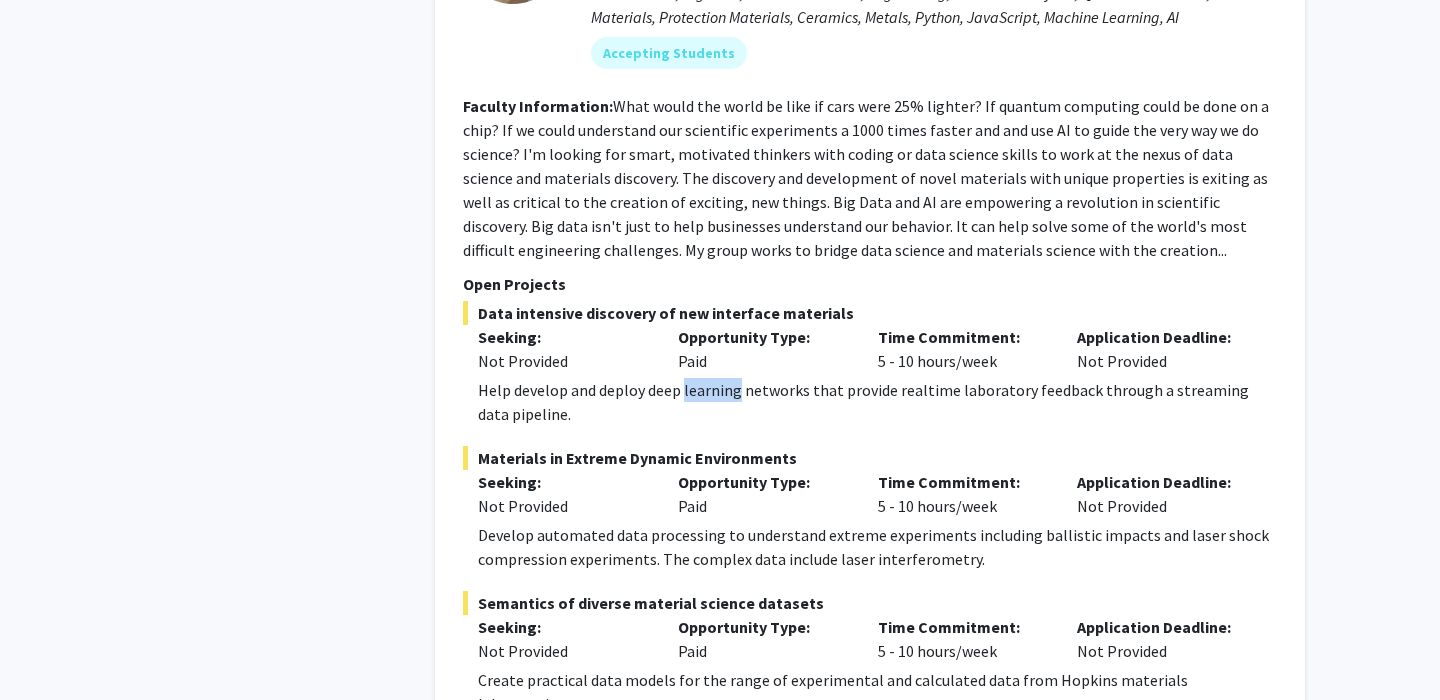 click on "Help develop and deploy deep learning networks that provide realtime laboratory feedback through a streaming data pipeline." 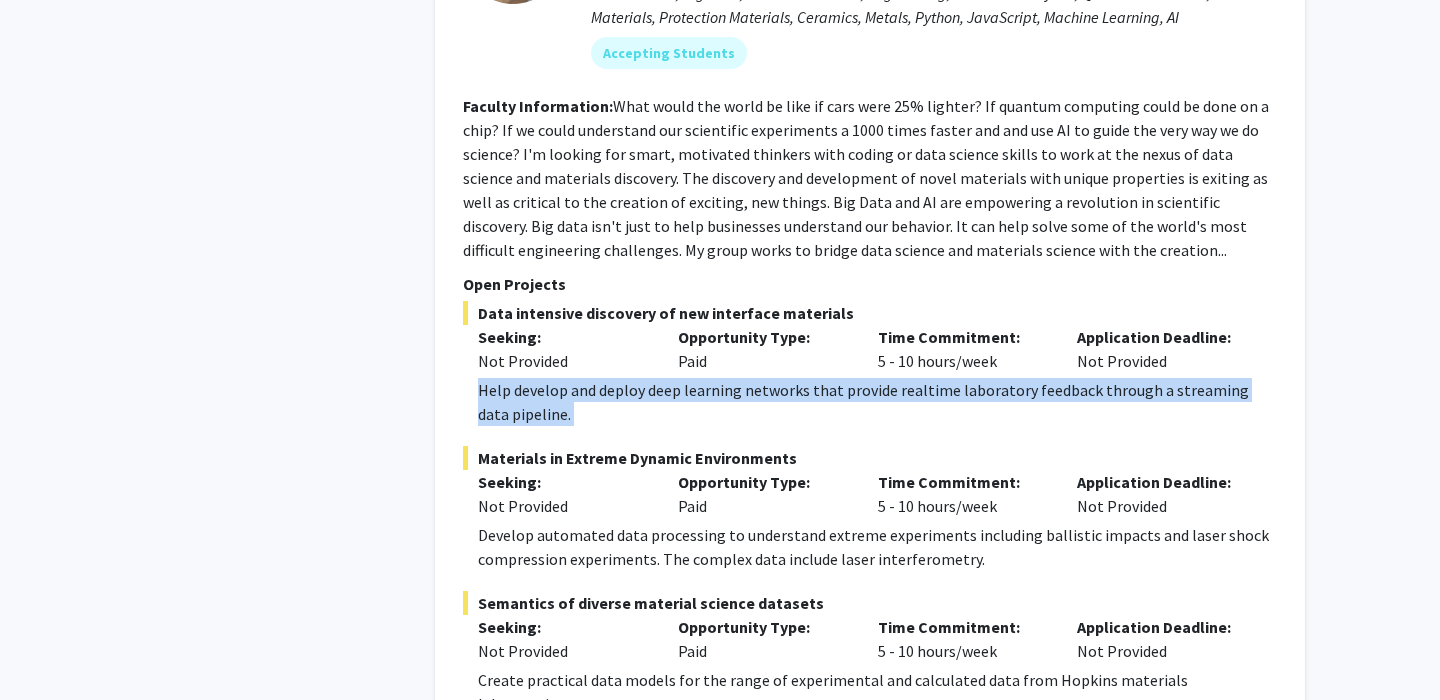 click on "Help develop and deploy deep learning networks that provide realtime laboratory feedback through a streaming data pipeline." 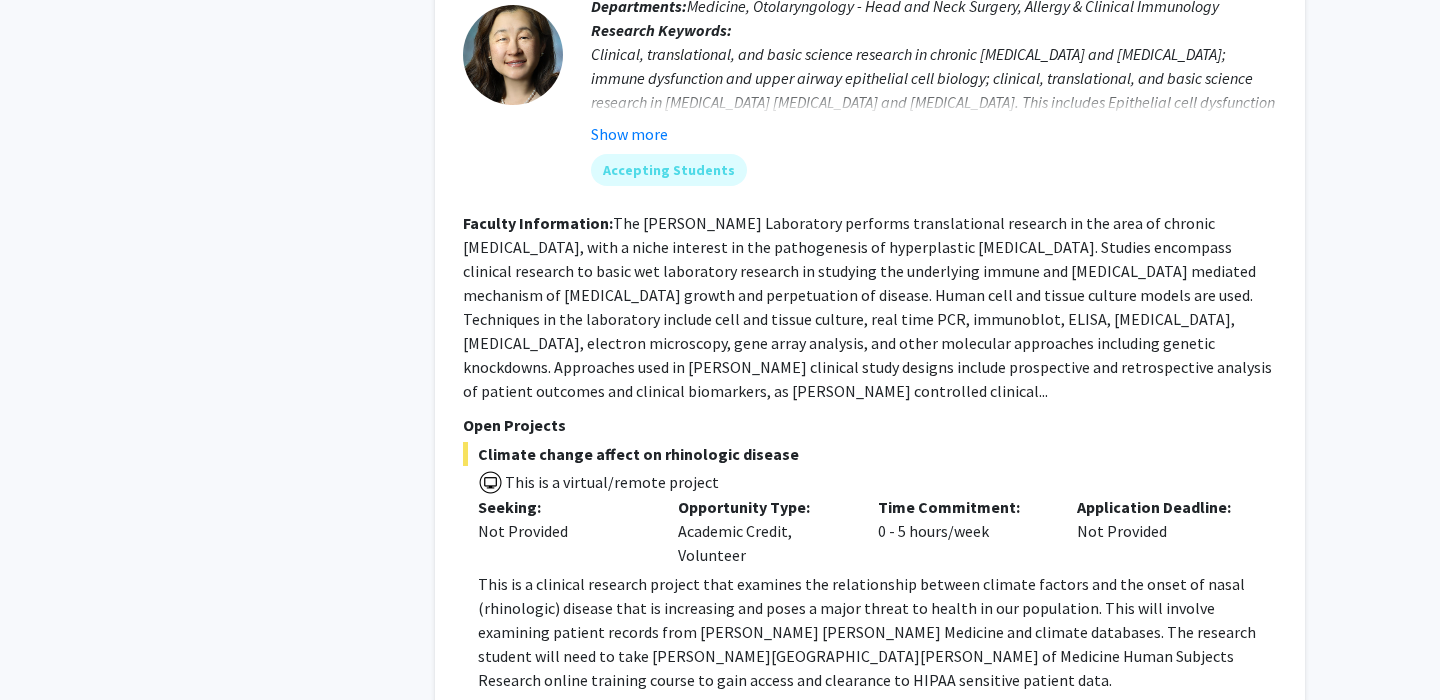 scroll, scrollTop: 3414, scrollLeft: 0, axis: vertical 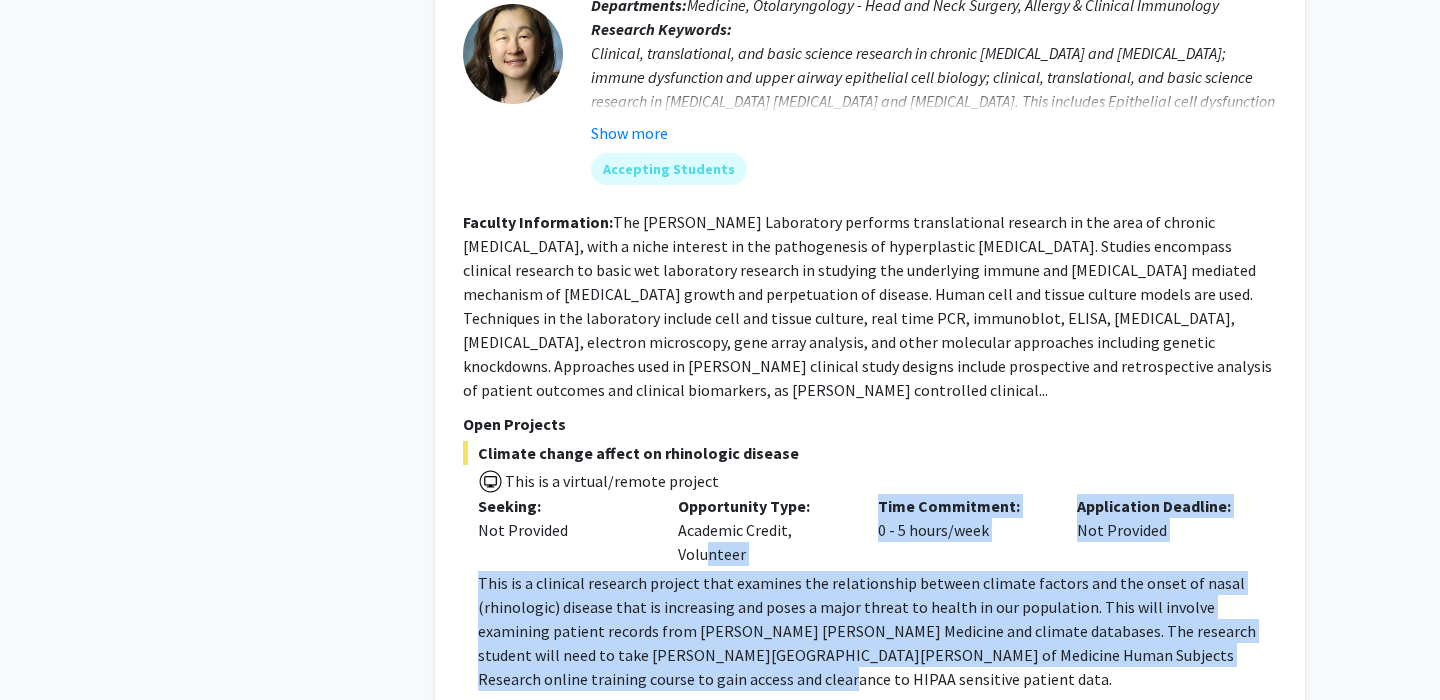 drag, startPoint x: 697, startPoint y: 431, endPoint x: 703, endPoint y: 574, distance: 143.12582 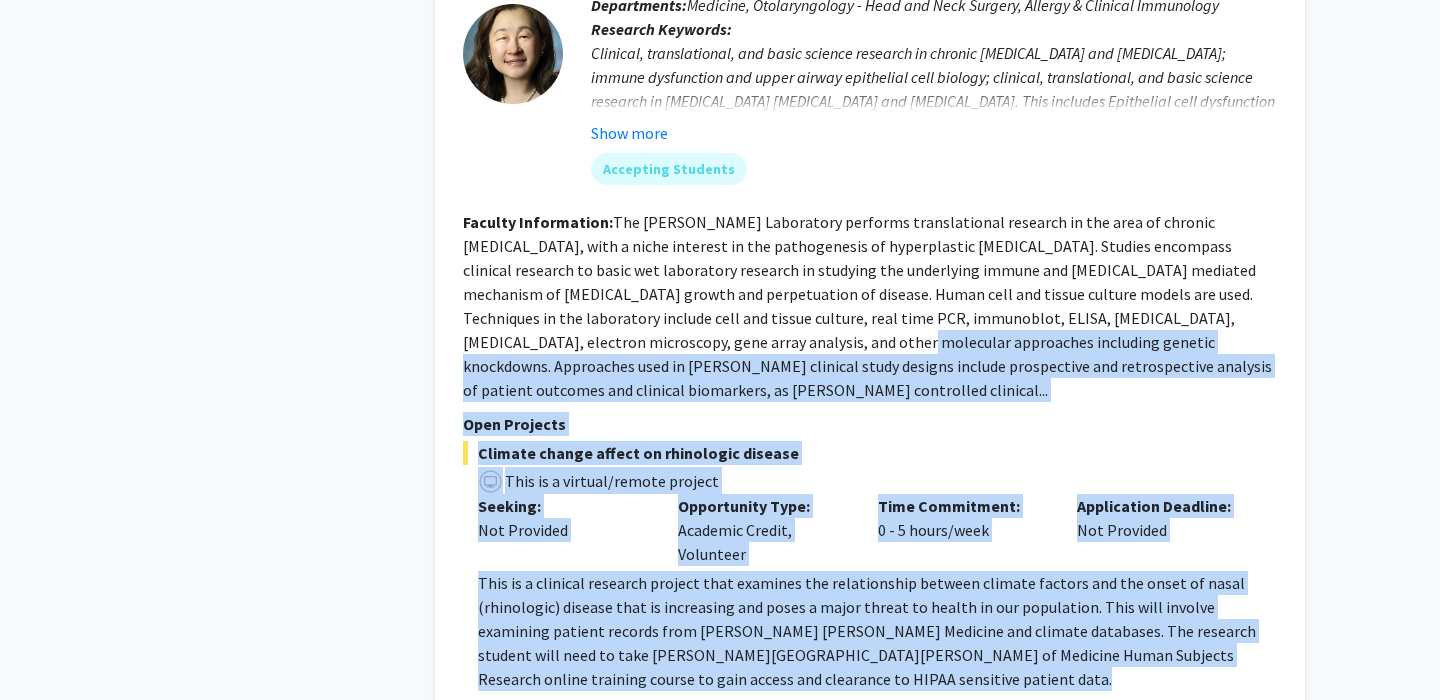 drag, startPoint x: 703, startPoint y: 574, endPoint x: 734, endPoint y: 220, distance: 355.35477 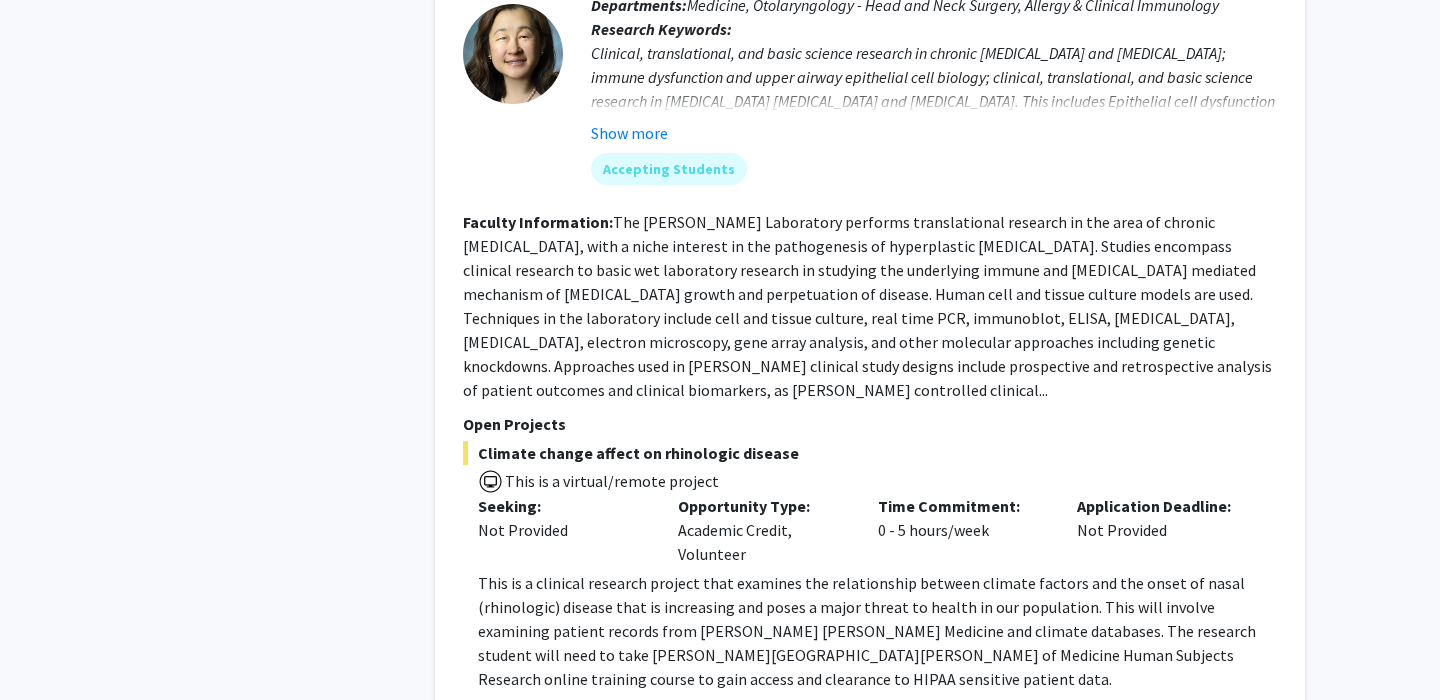 scroll, scrollTop: 3375, scrollLeft: 0, axis: vertical 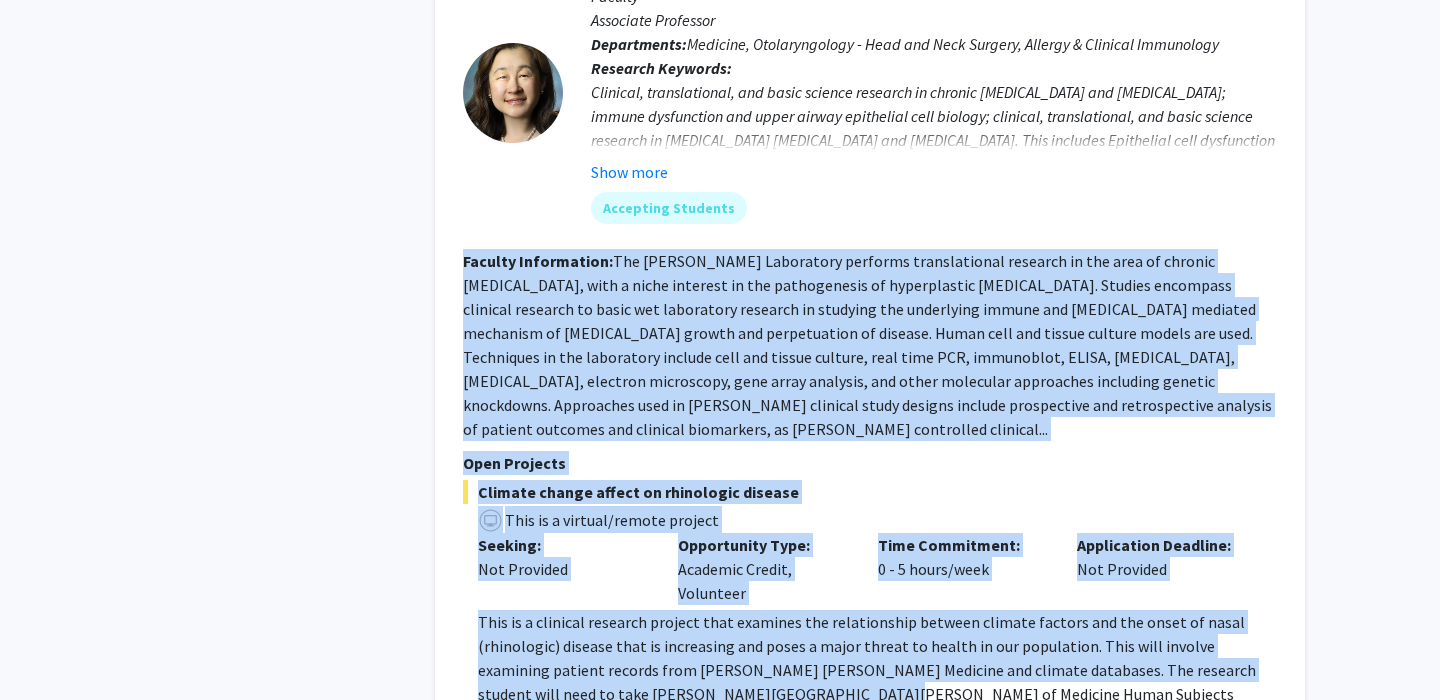 drag, startPoint x: 768, startPoint y: 121, endPoint x: 760, endPoint y: 585, distance: 464.06897 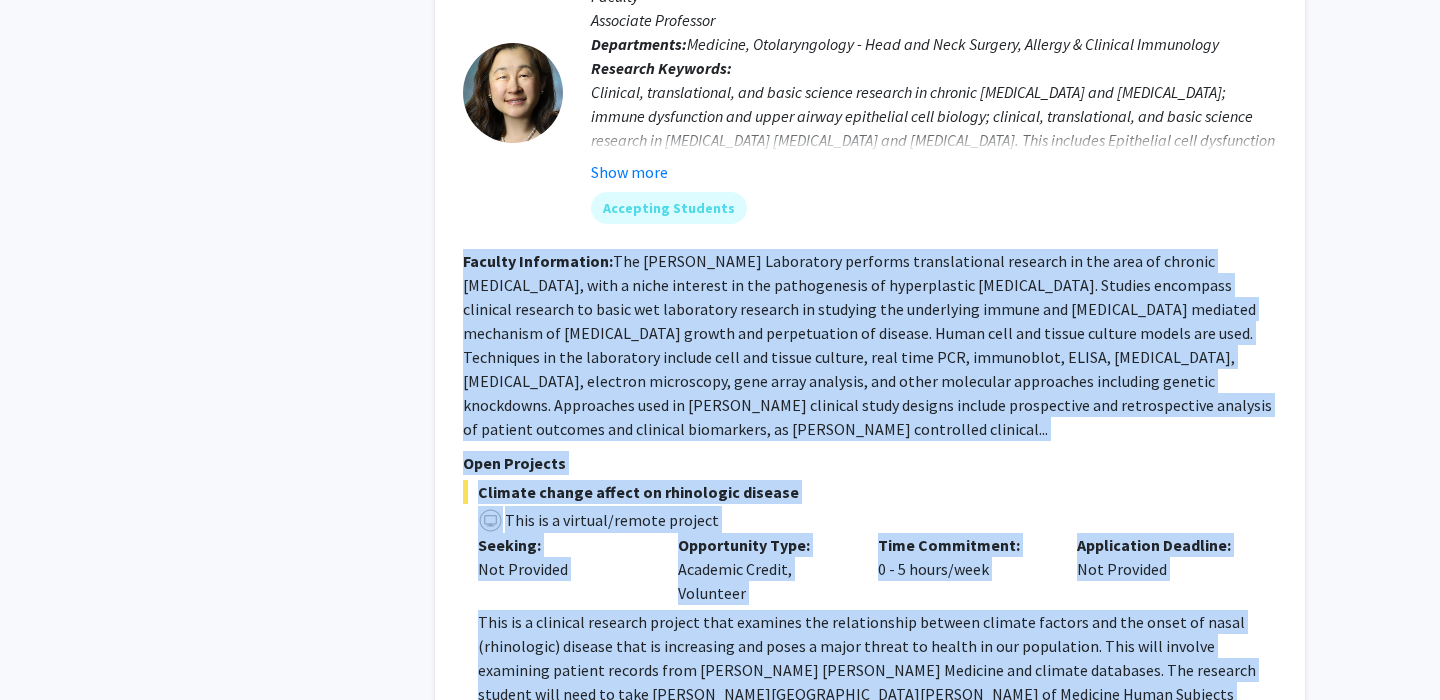 drag, startPoint x: 749, startPoint y: 594, endPoint x: 777, endPoint y: 95, distance: 499.78494 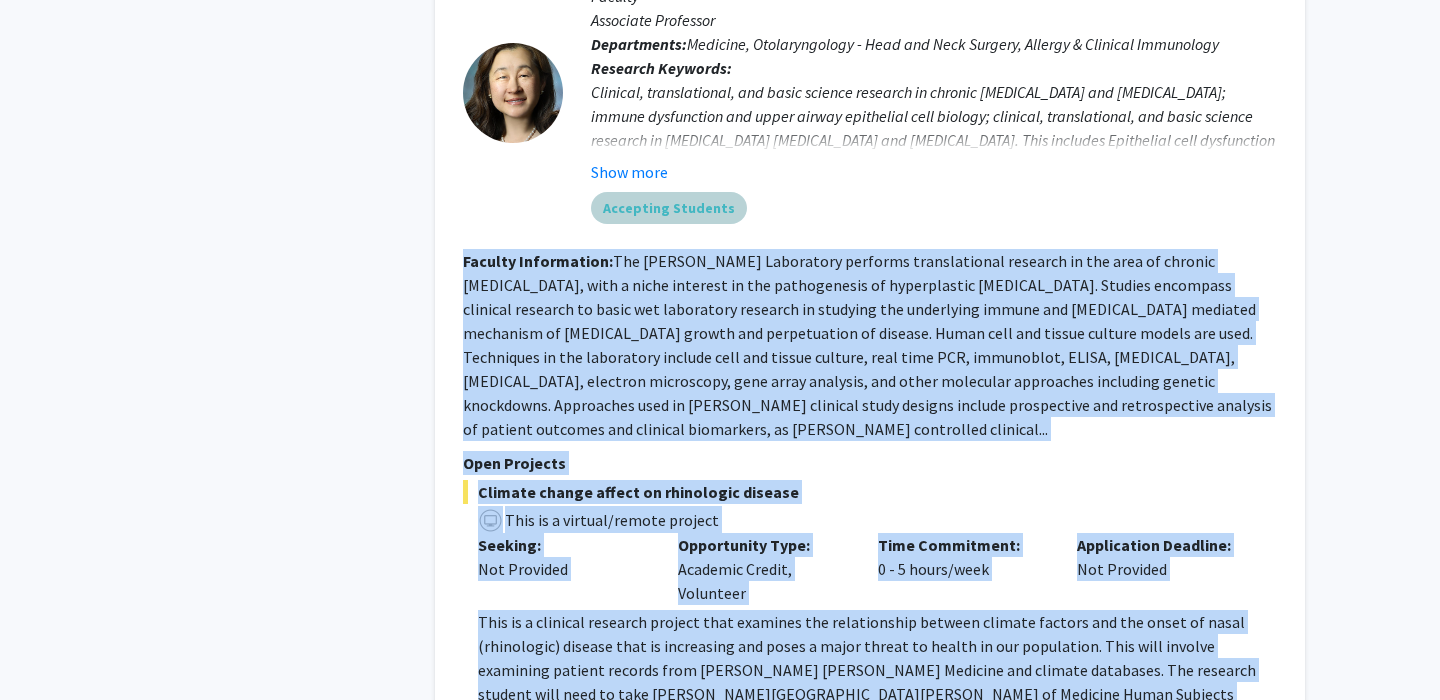 click on "Accepting Students" at bounding box center [934, 208] 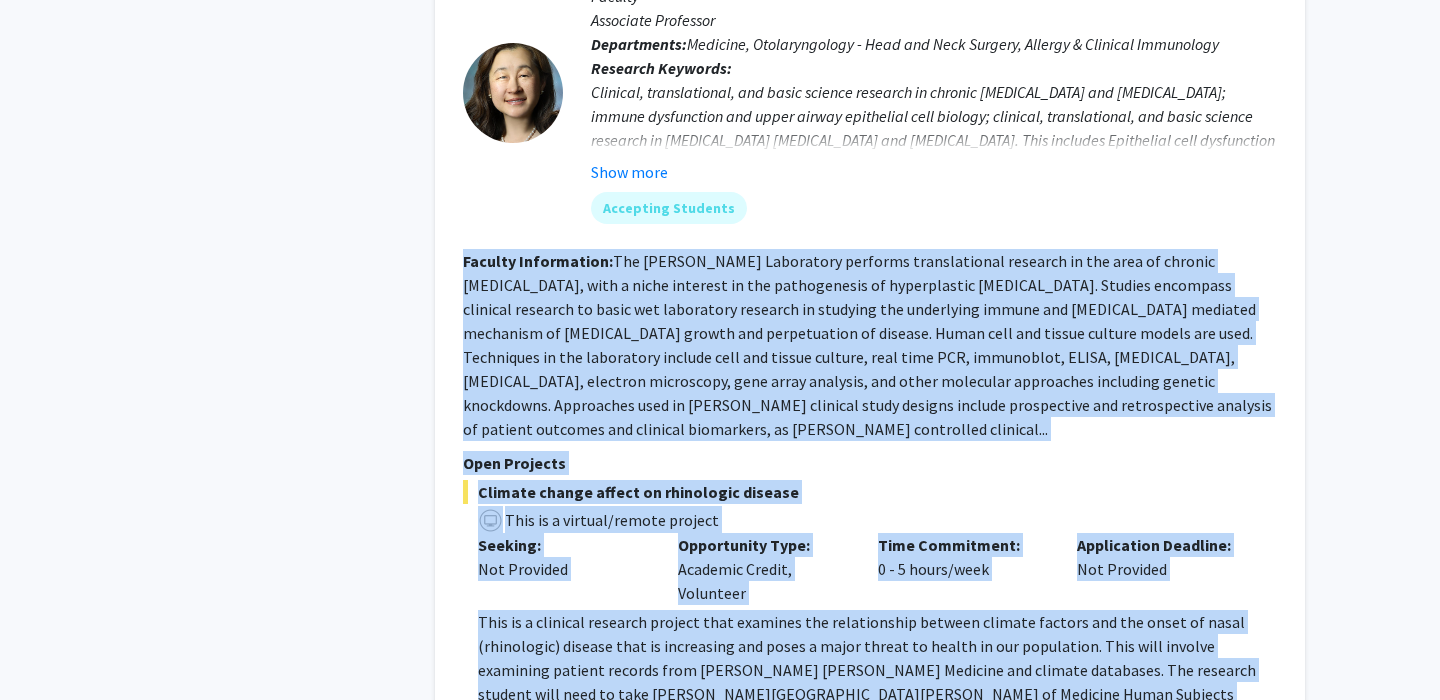 click on "This is a clinical research project that examines the relationship between climate factors and the onset of nasal (rhinologic) disease that is increasing and poses a major threat to health in our population. This will involve examining patient records from [PERSON_NAME] [PERSON_NAME] Medicine and climate databases. The research student will need to take [PERSON_NAME][GEOGRAPHIC_DATA][PERSON_NAME] of Medicine Human Subjects Research online training course to gain access and clearance to HIPAA sensitive patient data." 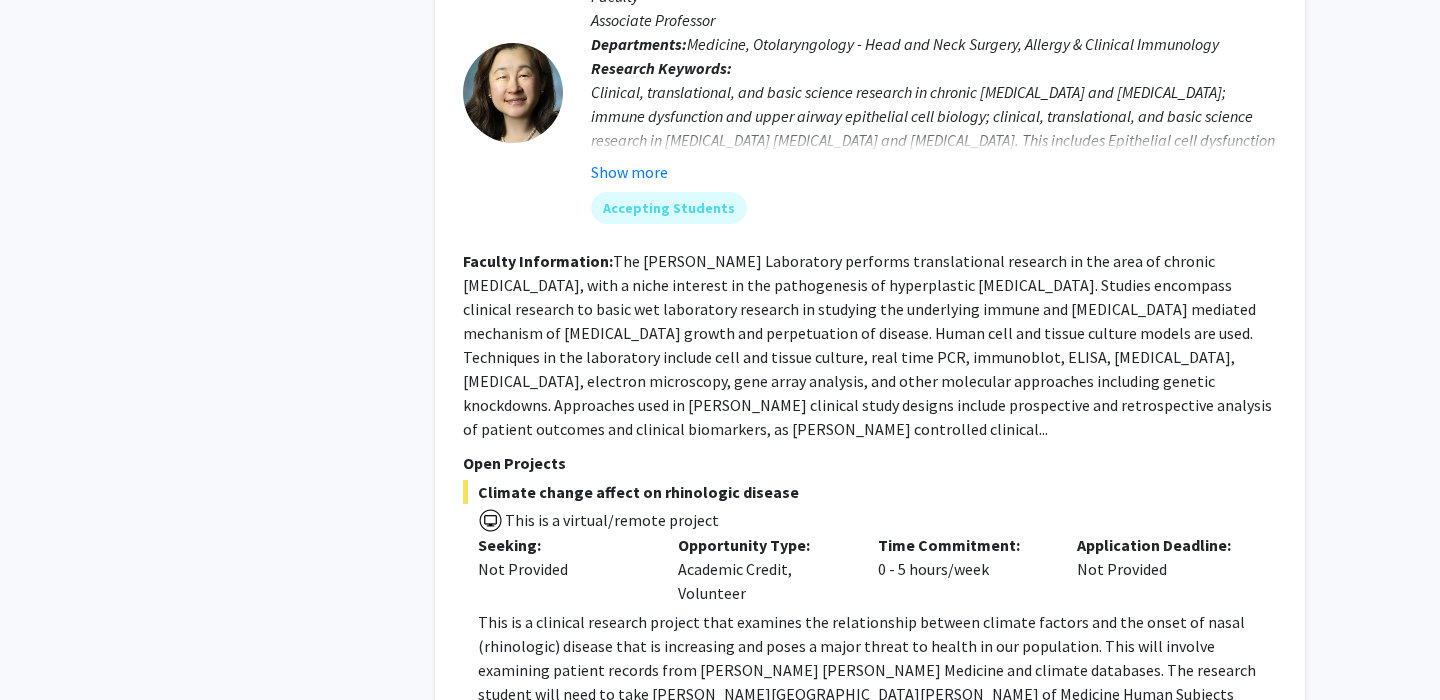 click on "This is a clinical research project that examines the relationship between climate factors and the onset of nasal (rhinologic) disease that is increasing and poses a major threat to health in our population. This will involve examining patient records from [PERSON_NAME] [PERSON_NAME] Medicine and climate databases. The research student will need to take [PERSON_NAME][GEOGRAPHIC_DATA][PERSON_NAME] of Medicine Human Subjects Research online training course to gain access and clearance to HIPAA sensitive patient data." 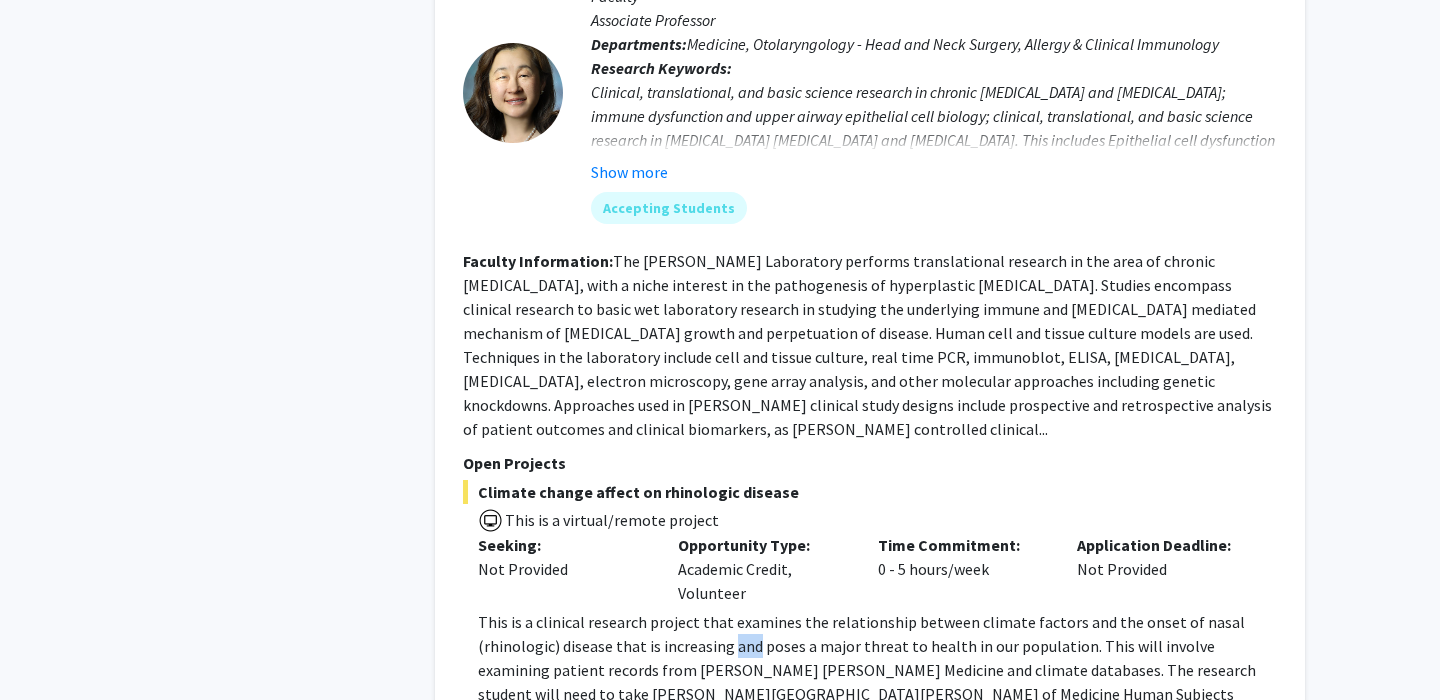 click on "This is a clinical research project that examines the relationship between climate factors and the onset of nasal (rhinologic) disease that is increasing and poses a major threat to health in our population. This will involve examining patient records from [PERSON_NAME] [PERSON_NAME] Medicine and climate databases. The research student will need to take [PERSON_NAME][GEOGRAPHIC_DATA][PERSON_NAME] of Medicine Human Subjects Research online training course to gain access and clearance to HIPAA sensitive patient data." 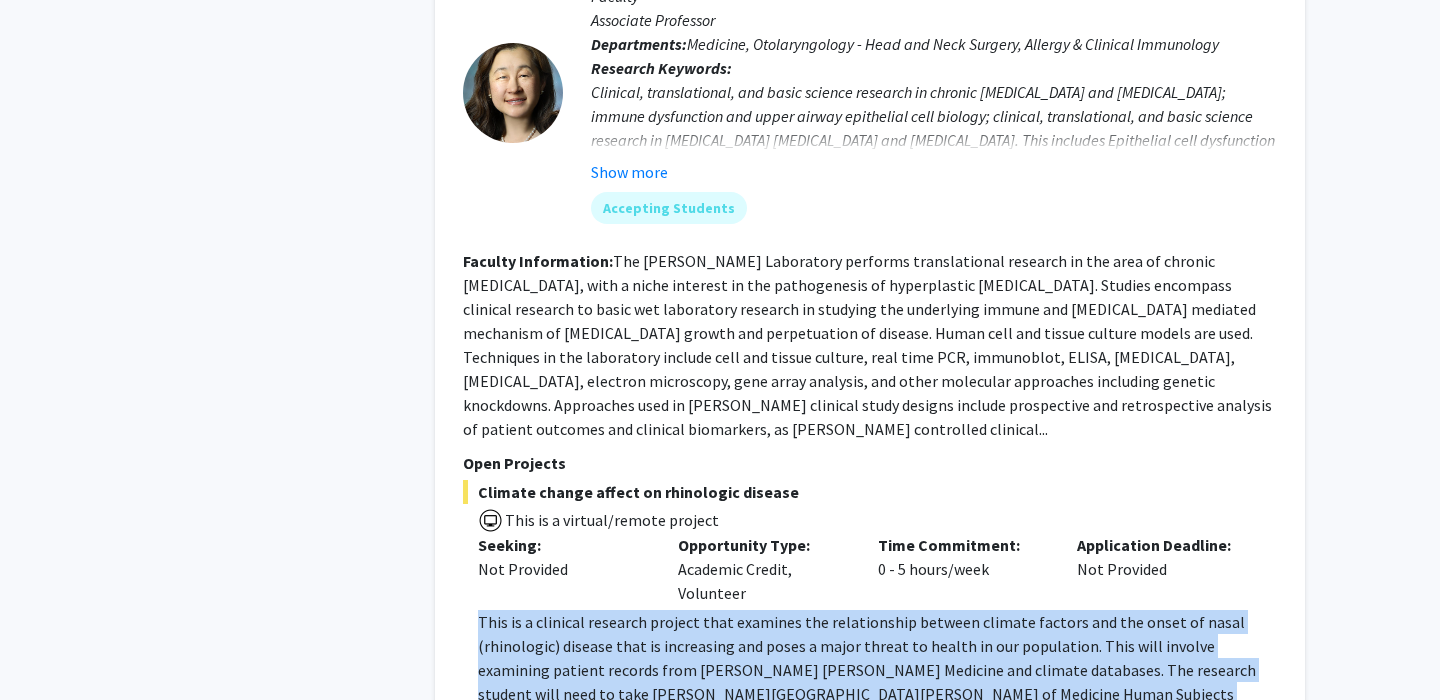 click on "This is a clinical research project that examines the relationship between climate factors and the onset of nasal (rhinologic) disease that is increasing and poses a major threat to health in our population. This will involve examining patient records from [PERSON_NAME] [PERSON_NAME] Medicine and climate databases. The research student will need to take [PERSON_NAME][GEOGRAPHIC_DATA][PERSON_NAME] of Medicine Human Subjects Research online training course to gain access and clearance to HIPAA sensitive patient data." 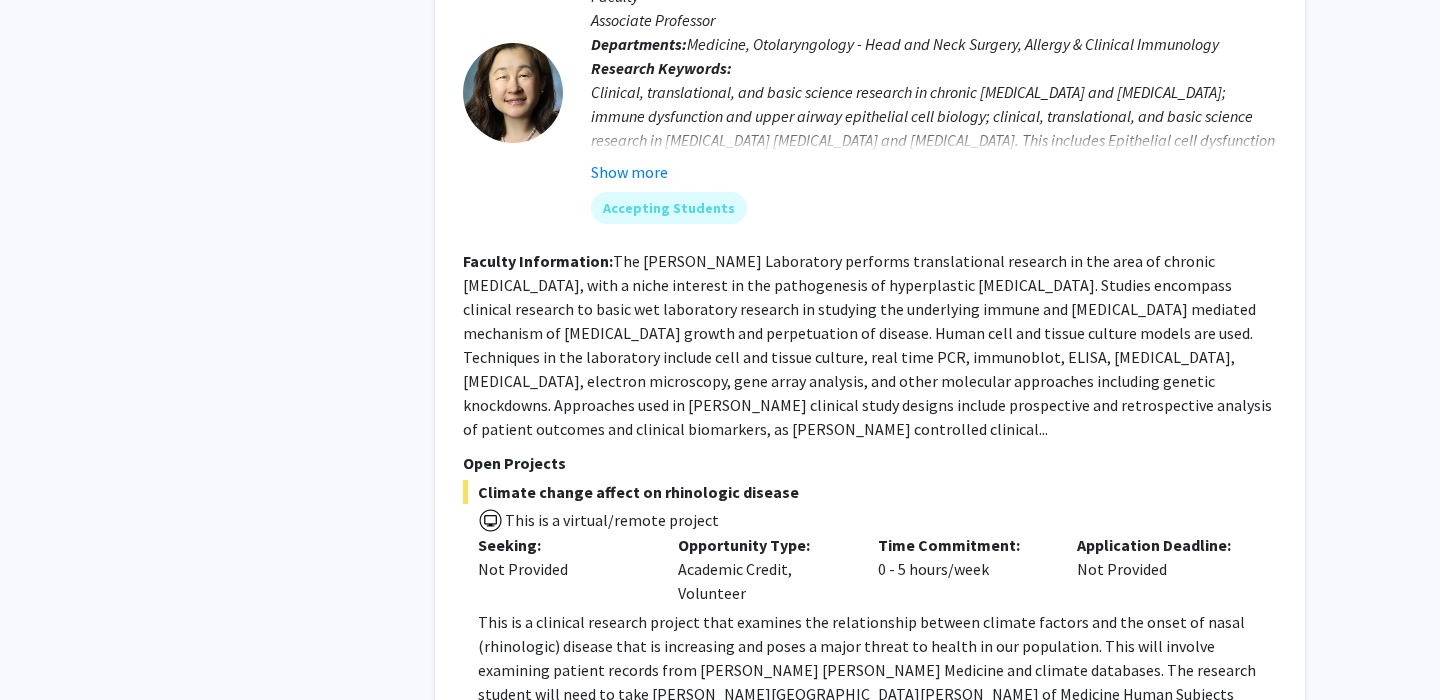 click on "This is a clinical research project that examines the relationship between climate factors and the onset of nasal (rhinologic) disease that is increasing and poses a major threat to health in our population. This will involve examining patient records from [PERSON_NAME] [PERSON_NAME] Medicine and climate databases. The research student will need to take [PERSON_NAME][GEOGRAPHIC_DATA][PERSON_NAME] of Medicine Human Subjects Research online training course to gain access and clearance to HIPAA sensitive patient data." 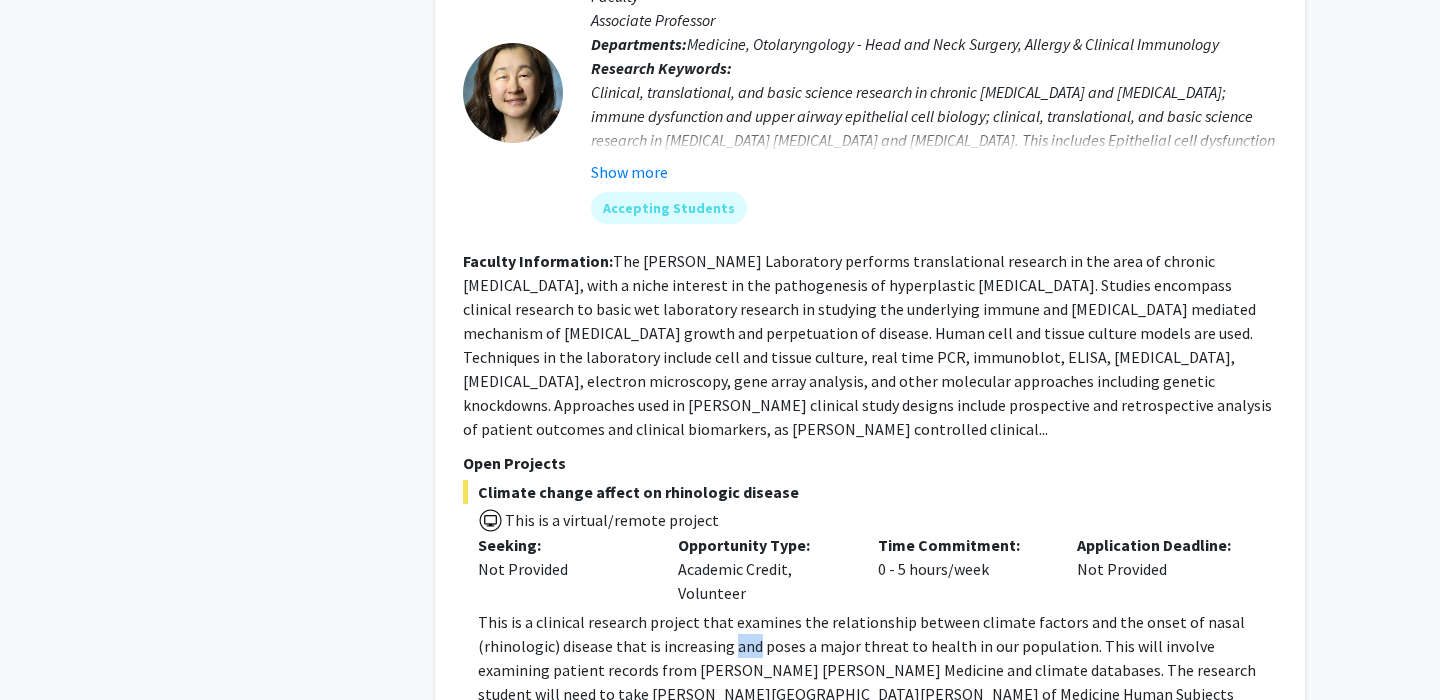 click on "This is a clinical research project that examines the relationship between climate factors and the onset of nasal (rhinologic) disease that is increasing and poses a major threat to health in our population. This will involve examining patient records from [PERSON_NAME] [PERSON_NAME] Medicine and climate databases. The research student will need to take [PERSON_NAME][GEOGRAPHIC_DATA][PERSON_NAME] of Medicine Human Subjects Research online training course to gain access and clearance to HIPAA sensitive patient data." 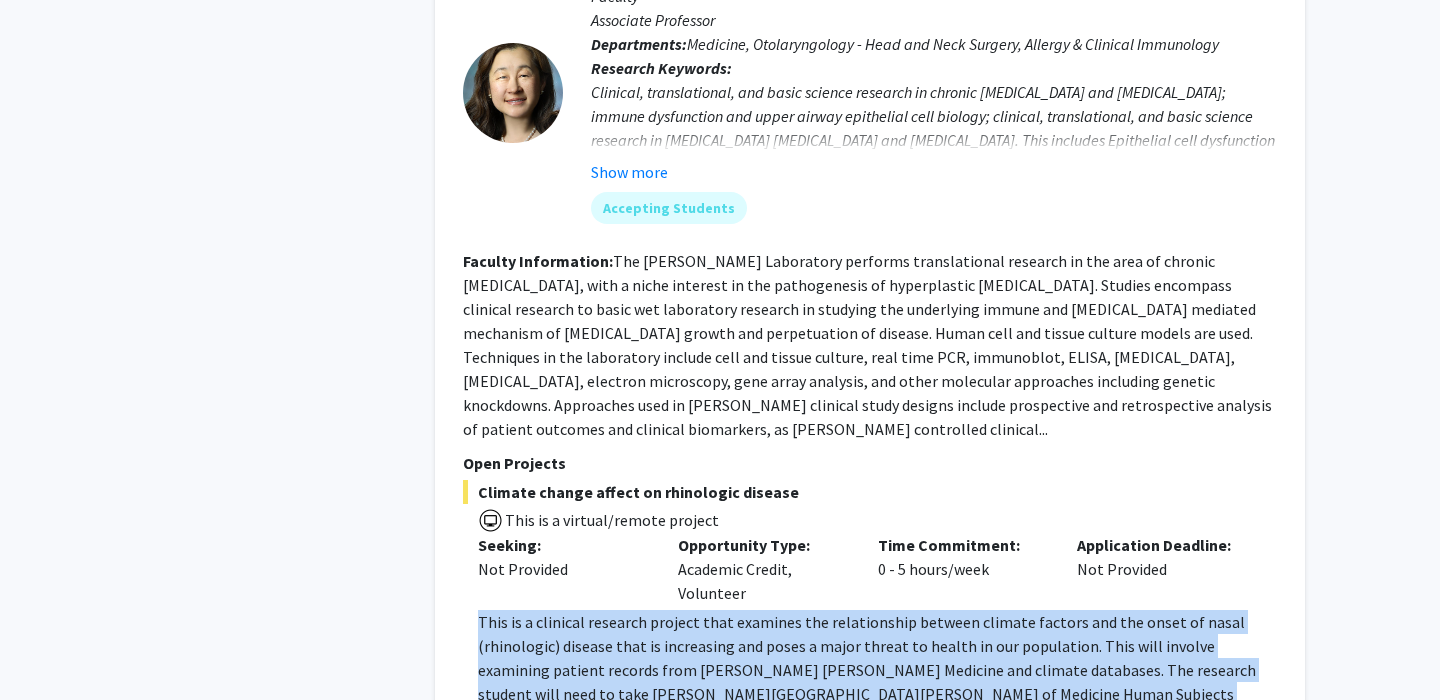 click on "This is a clinical research project that examines the relationship between climate factors and the onset of nasal (rhinologic) disease that is increasing and poses a major threat to health in our population. This will involve examining patient records from [PERSON_NAME] [PERSON_NAME] Medicine and climate databases. The research student will need to take [PERSON_NAME][GEOGRAPHIC_DATA][PERSON_NAME] of Medicine Human Subjects Research online training course to gain access and clearance to HIPAA sensitive patient data." 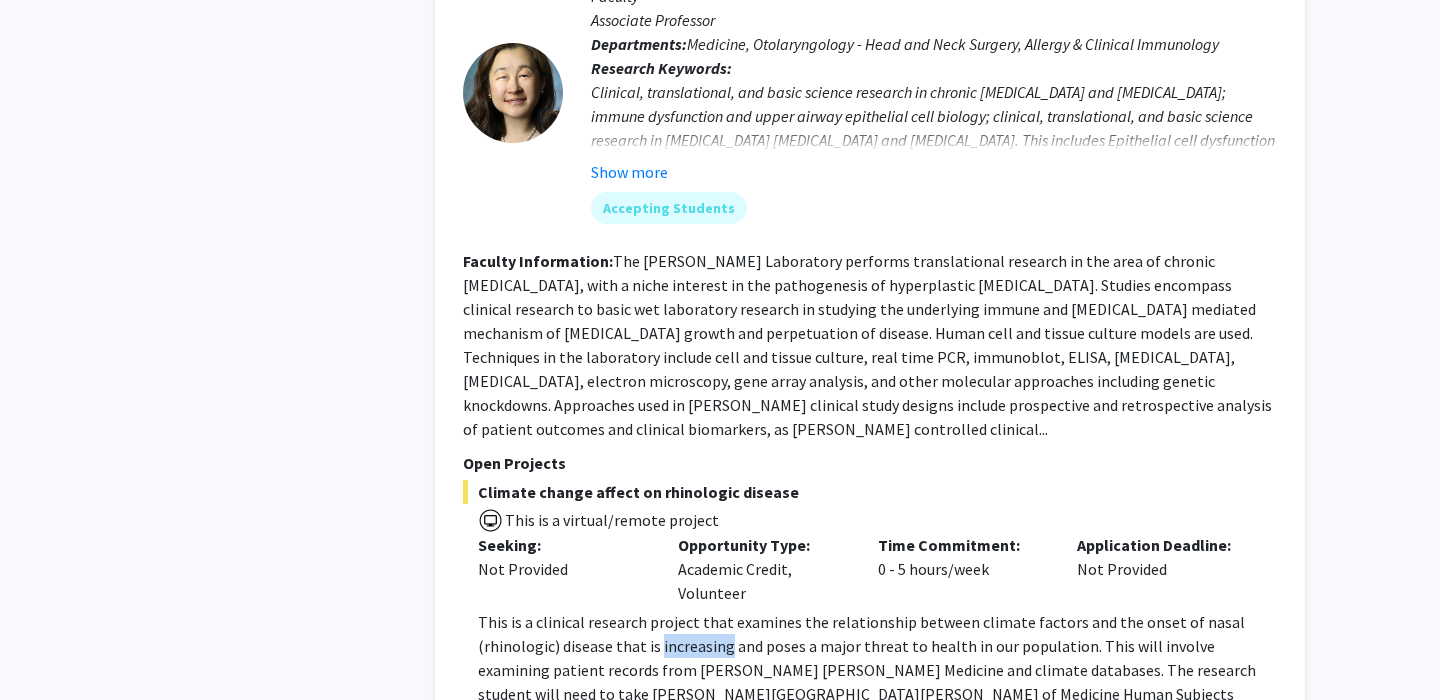 click on "This is a clinical research project that examines the relationship between climate factors and the onset of nasal (rhinologic) disease that is increasing and poses a major threat to health in our population. This will involve examining patient records from [PERSON_NAME] [PERSON_NAME] Medicine and climate databases. The research student will need to take [PERSON_NAME][GEOGRAPHIC_DATA][PERSON_NAME] of Medicine Human Subjects Research online training course to gain access and clearance to HIPAA sensitive patient data." 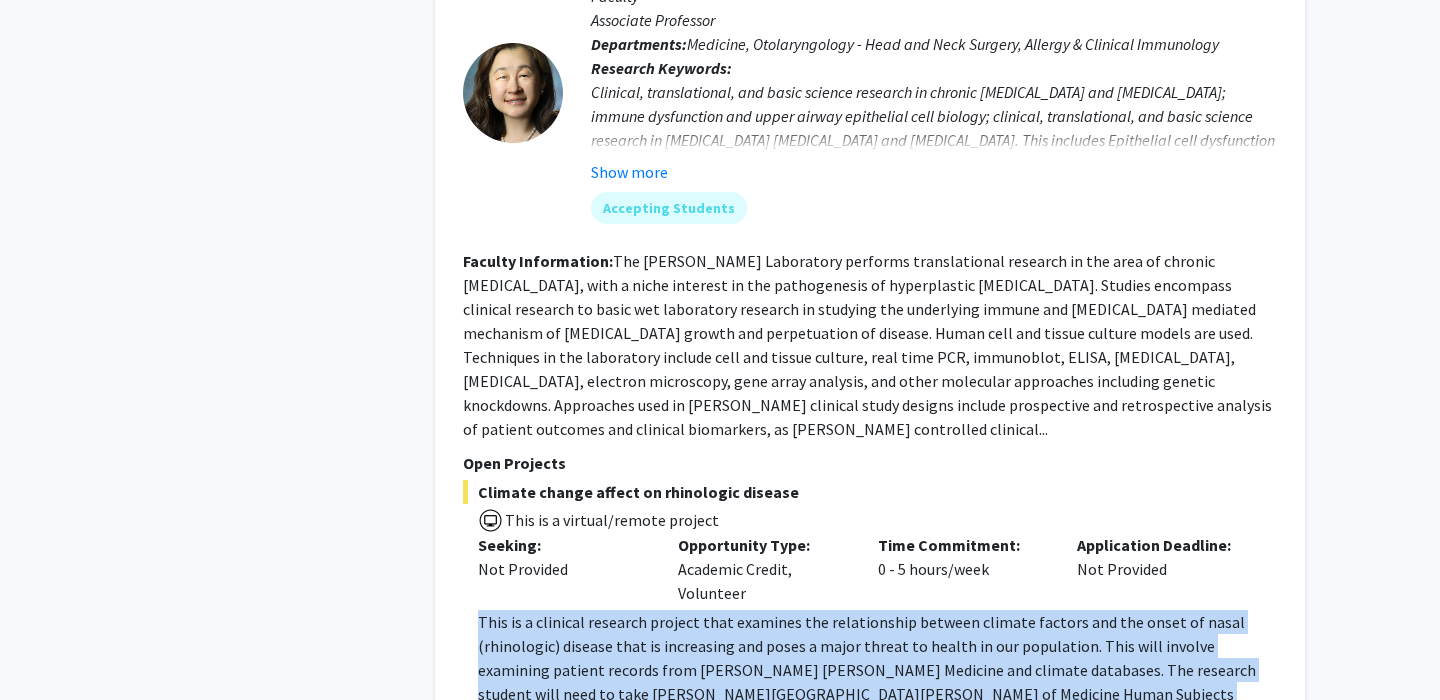 click on "This is a clinical research project that examines the relationship between climate factors and the onset of nasal (rhinologic) disease that is increasing and poses a major threat to health in our population. This will involve examining patient records from [PERSON_NAME] [PERSON_NAME] Medicine and climate databases. The research student will need to take [PERSON_NAME][GEOGRAPHIC_DATA][PERSON_NAME] of Medicine Human Subjects Research online training course to gain access and clearance to HIPAA sensitive patient data." 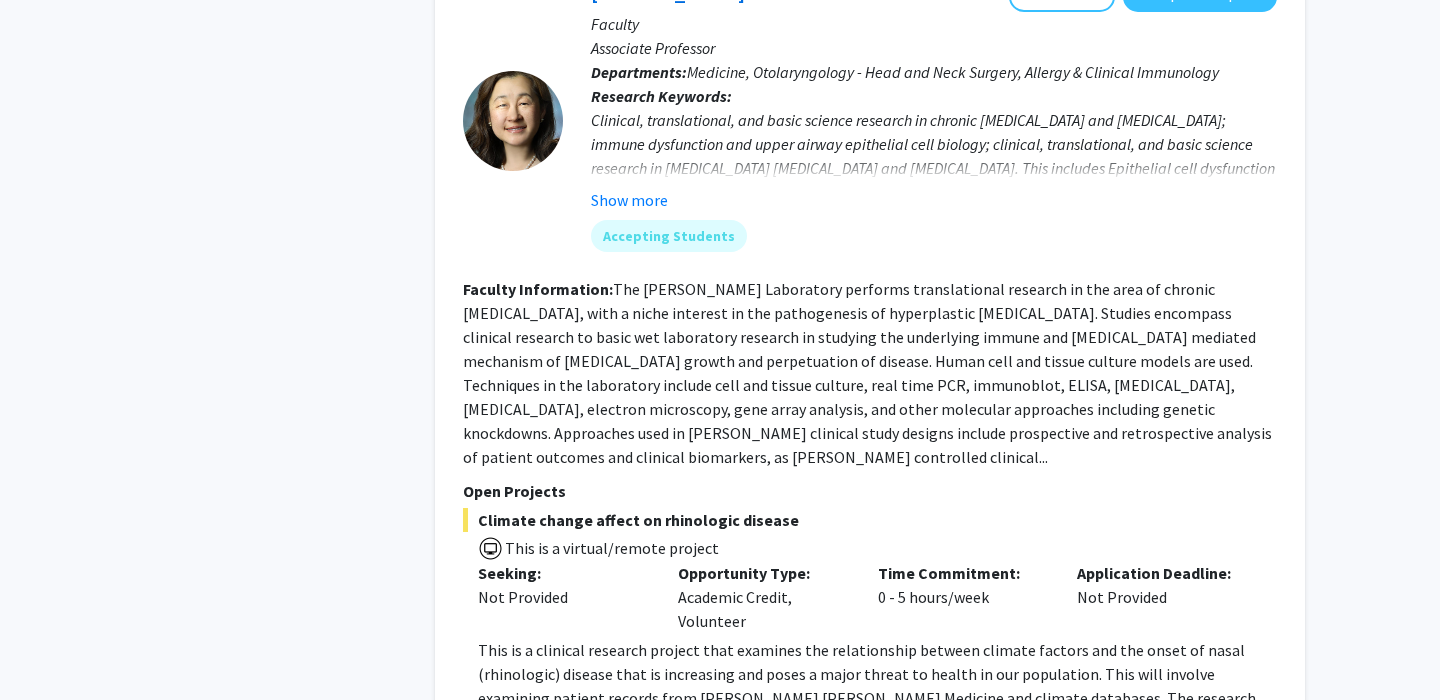 scroll, scrollTop: 3348, scrollLeft: 0, axis: vertical 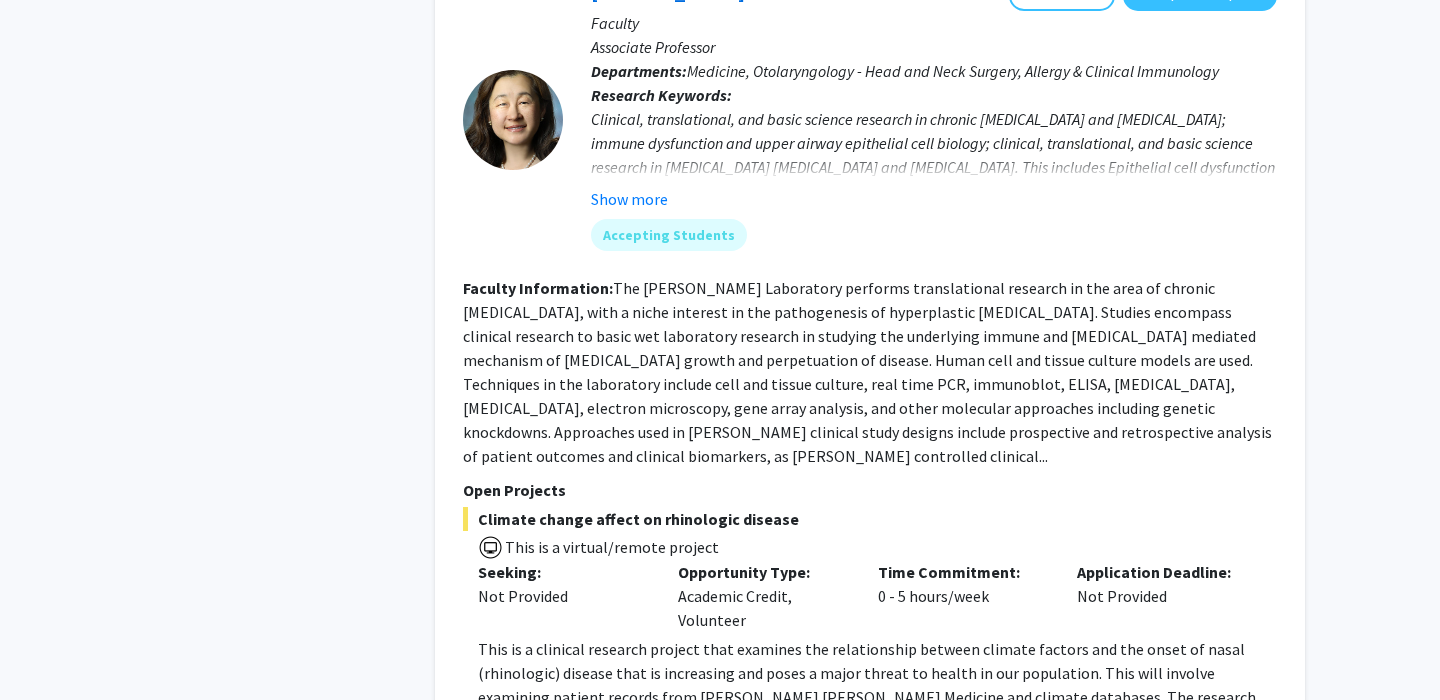 click on "The [PERSON_NAME] Laboratory performs translational research in the area of chronic [MEDICAL_DATA], with a niche interest in the pathogenesis of hyperplastic [MEDICAL_DATA]. Studies encompass clinical research to basic wet laboratory research in studying the underlying immune and [MEDICAL_DATA] mediated mechanism of [MEDICAL_DATA] growth and perpetuation of disease. Human cell and tissue culture models are used. Techniques in the laboratory include cell and tissue culture, real time PCR, immunoblot, ELISA, [MEDICAL_DATA], [MEDICAL_DATA], electron microscopy, gene array analysis, and other molecular approaches including genetic knockdowns. Approaches used in [PERSON_NAME] clinical study designs include prospective and retrospective analysis of patient outcomes and clinical biomarkers, as [PERSON_NAME] controlled clinical..." 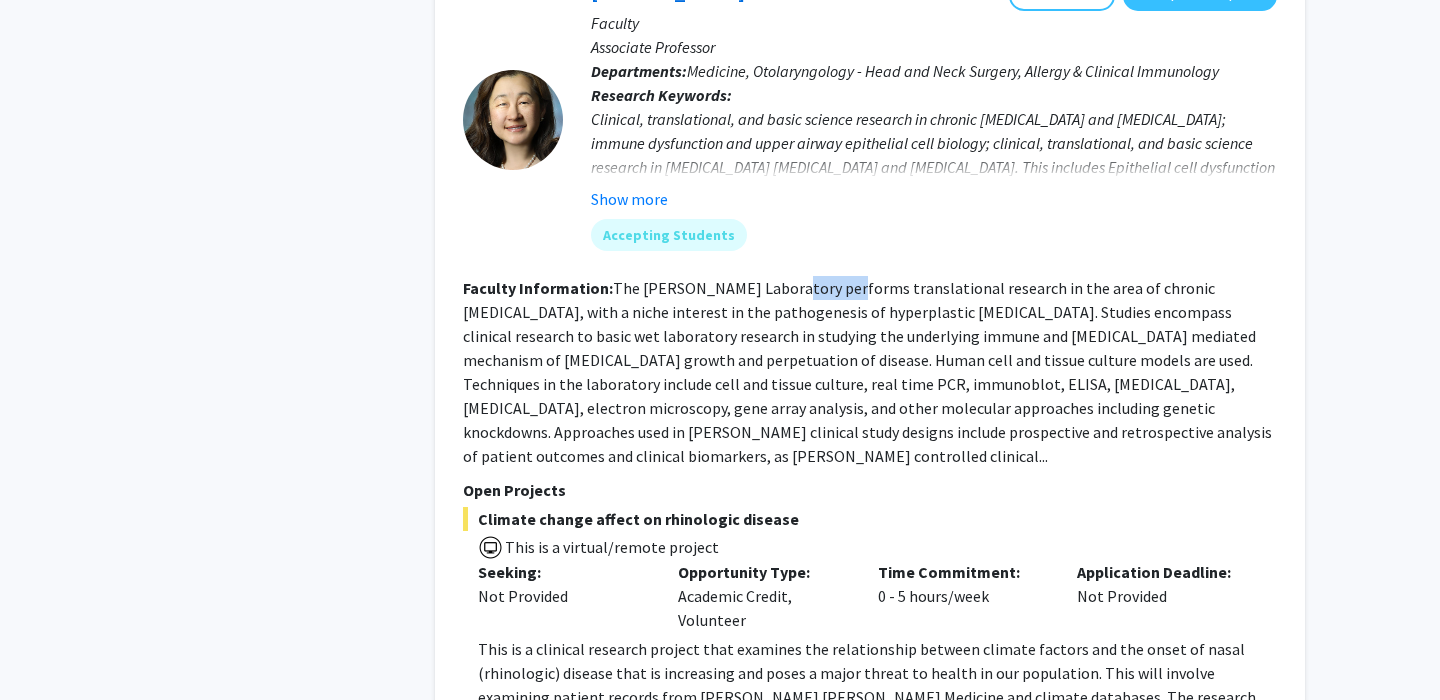 click on "The [PERSON_NAME] Laboratory performs translational research in the area of chronic [MEDICAL_DATA], with a niche interest in the pathogenesis of hyperplastic [MEDICAL_DATA]. Studies encompass clinical research to basic wet laboratory research in studying the underlying immune and [MEDICAL_DATA] mediated mechanism of [MEDICAL_DATA] growth and perpetuation of disease. Human cell and tissue culture models are used. Techniques in the laboratory include cell and tissue culture, real time PCR, immunoblot, ELISA, [MEDICAL_DATA], [MEDICAL_DATA], electron microscopy, gene array analysis, and other molecular approaches including genetic knockdowns. Approaches used in [PERSON_NAME] clinical study designs include prospective and retrospective analysis of patient outcomes and clinical biomarkers, as [PERSON_NAME] controlled clinical..." 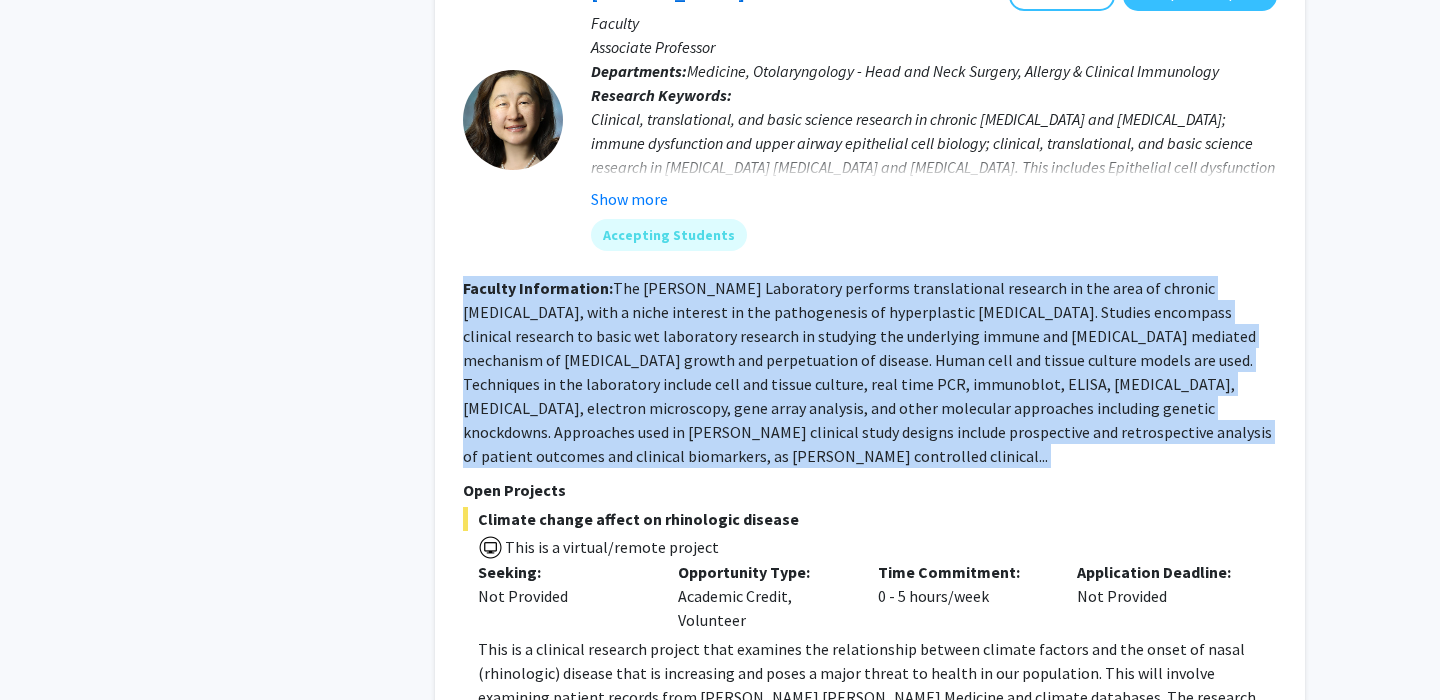 click on "The [PERSON_NAME] Laboratory performs translational research in the area of chronic [MEDICAL_DATA], with a niche interest in the pathogenesis of hyperplastic [MEDICAL_DATA]. Studies encompass clinical research to basic wet laboratory research in studying the underlying immune and [MEDICAL_DATA] mediated mechanism of [MEDICAL_DATA] growth and perpetuation of disease. Human cell and tissue culture models are used. Techniques in the laboratory include cell and tissue culture, real time PCR, immunoblot, ELISA, [MEDICAL_DATA], [MEDICAL_DATA], electron microscopy, gene array analysis, and other molecular approaches including genetic knockdowns. Approaches used in [PERSON_NAME] clinical study designs include prospective and retrospective analysis of patient outcomes and clinical biomarkers, as [PERSON_NAME] controlled clinical..." 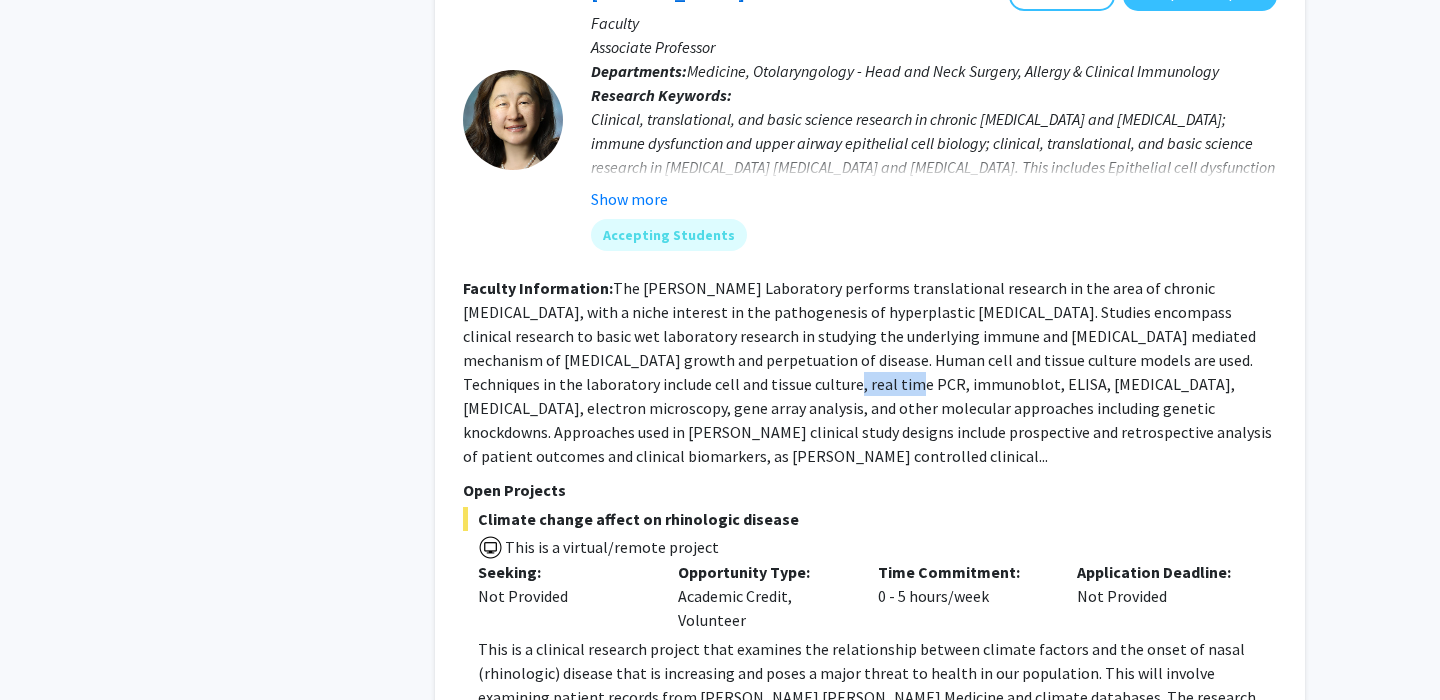 click on "The [PERSON_NAME] Laboratory performs translational research in the area of chronic [MEDICAL_DATA], with a niche interest in the pathogenesis of hyperplastic [MEDICAL_DATA]. Studies encompass clinical research to basic wet laboratory research in studying the underlying immune and [MEDICAL_DATA] mediated mechanism of [MEDICAL_DATA] growth and perpetuation of disease. Human cell and tissue culture models are used. Techniques in the laboratory include cell and tissue culture, real time PCR, immunoblot, ELISA, [MEDICAL_DATA], [MEDICAL_DATA], electron microscopy, gene array analysis, and other molecular approaches including genetic knockdowns. Approaches used in [PERSON_NAME] clinical study designs include prospective and retrospective analysis of patient outcomes and clinical biomarkers, as [PERSON_NAME] controlled clinical..." 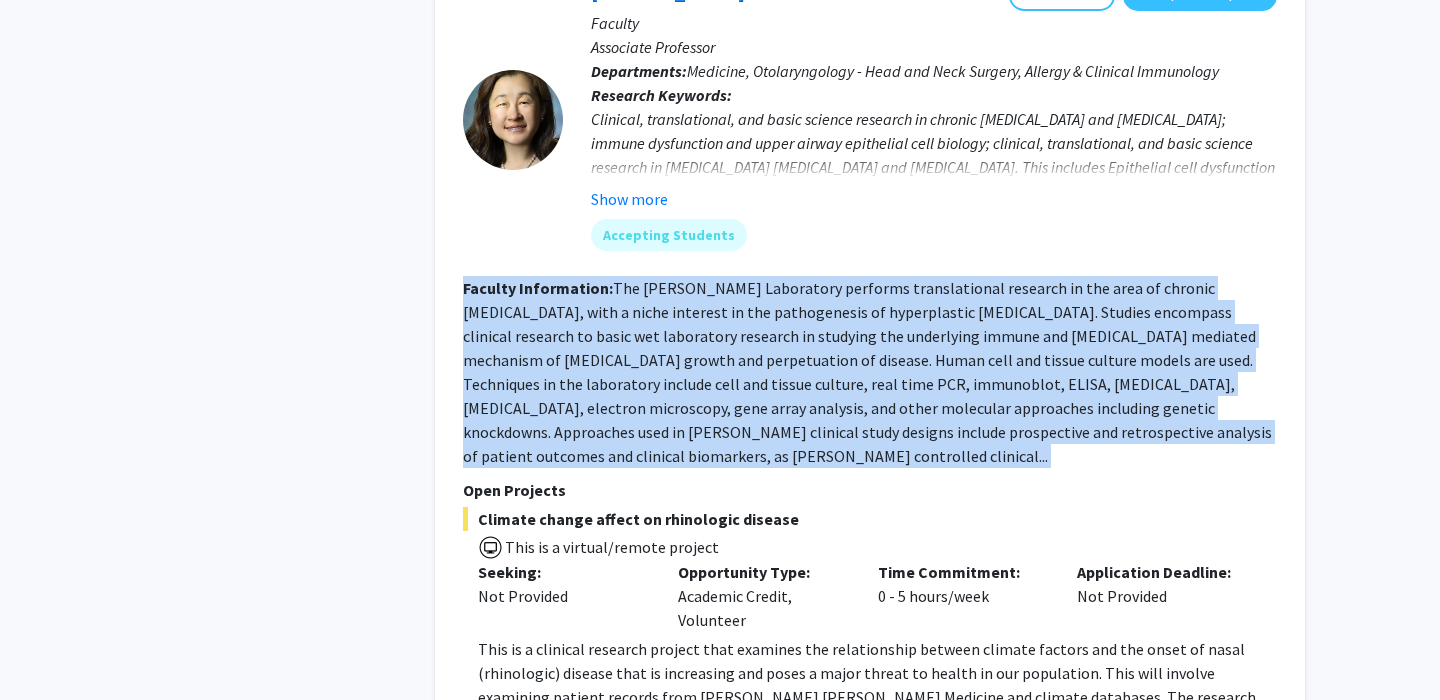 click on "The [PERSON_NAME] Laboratory performs translational research in the area of chronic [MEDICAL_DATA], with a niche interest in the pathogenesis of hyperplastic [MEDICAL_DATA]. Studies encompass clinical research to basic wet laboratory research in studying the underlying immune and [MEDICAL_DATA] mediated mechanism of [MEDICAL_DATA] growth and perpetuation of disease. Human cell and tissue culture models are used. Techniques in the laboratory include cell and tissue culture, real time PCR, immunoblot, ELISA, [MEDICAL_DATA], [MEDICAL_DATA], electron microscopy, gene array analysis, and other molecular approaches including genetic knockdowns. Approaches used in [PERSON_NAME] clinical study designs include prospective and retrospective analysis of patient outcomes and clinical biomarkers, as [PERSON_NAME] controlled clinical..." 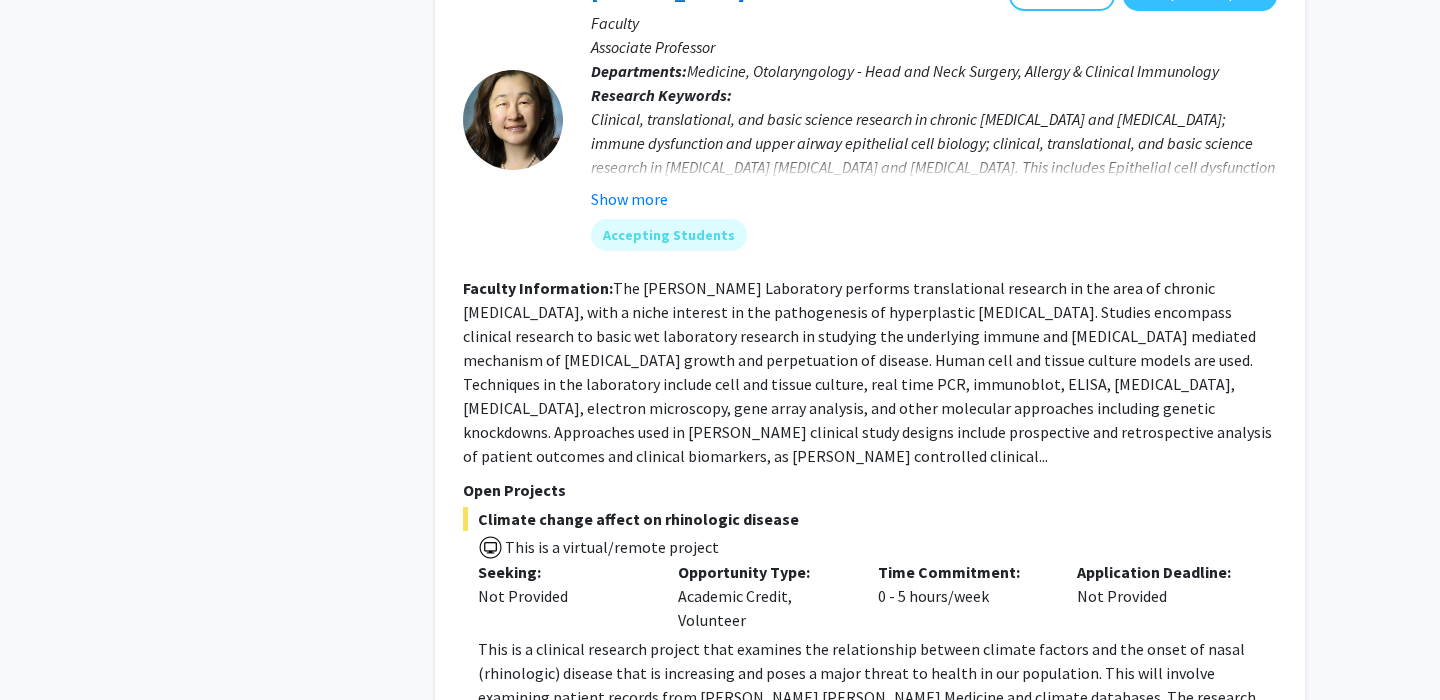 click on "The [PERSON_NAME] Laboratory performs translational research in the area of chronic [MEDICAL_DATA], with a niche interest in the pathogenesis of hyperplastic [MEDICAL_DATA]. Studies encompass clinical research to basic wet laboratory research in studying the underlying immune and [MEDICAL_DATA] mediated mechanism of [MEDICAL_DATA] growth and perpetuation of disease. Human cell and tissue culture models are used. Techniques in the laboratory include cell and tissue culture, real time PCR, immunoblot, ELISA, [MEDICAL_DATA], [MEDICAL_DATA], electron microscopy, gene array analysis, and other molecular approaches including genetic knockdowns. Approaches used in [PERSON_NAME] clinical study designs include prospective and retrospective analysis of patient outcomes and clinical biomarkers, as [PERSON_NAME] controlled clinical..." 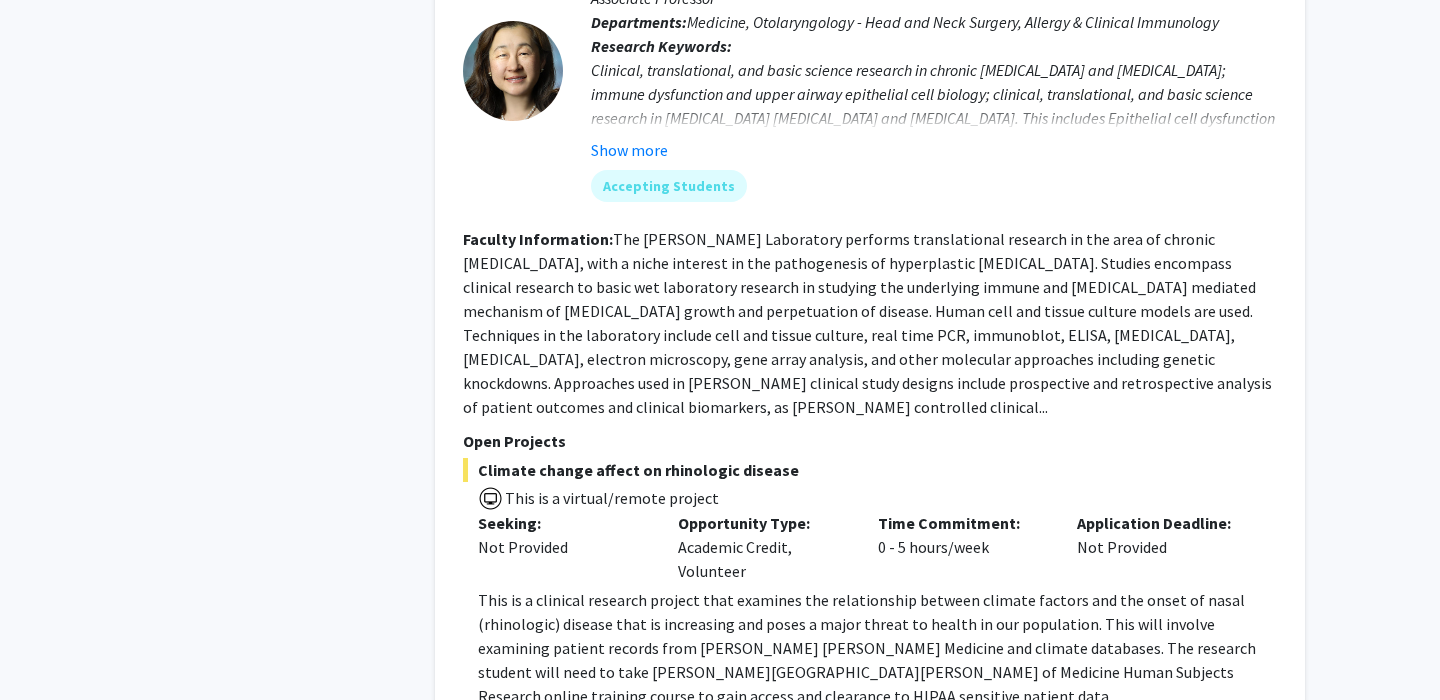 scroll, scrollTop: 3420, scrollLeft: 0, axis: vertical 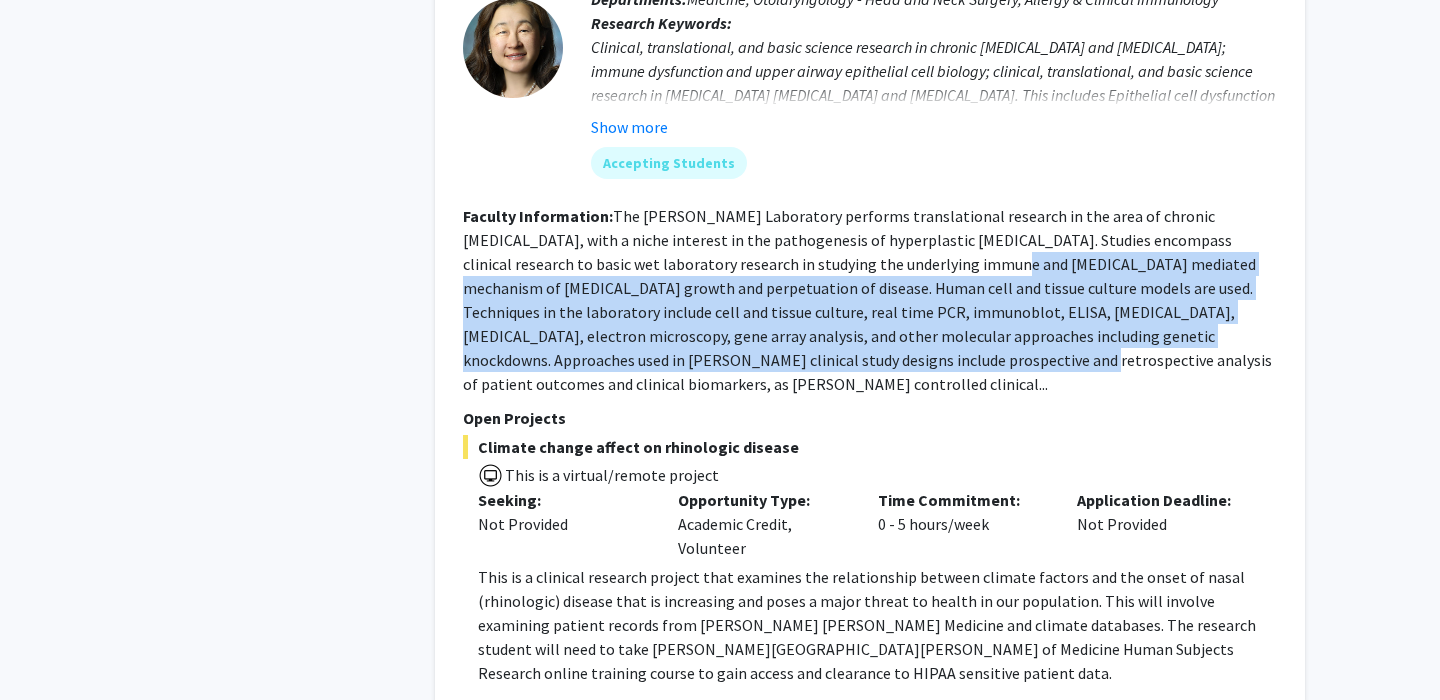 drag, startPoint x: 853, startPoint y: 145, endPoint x: 778, endPoint y: 251, distance: 129.84991 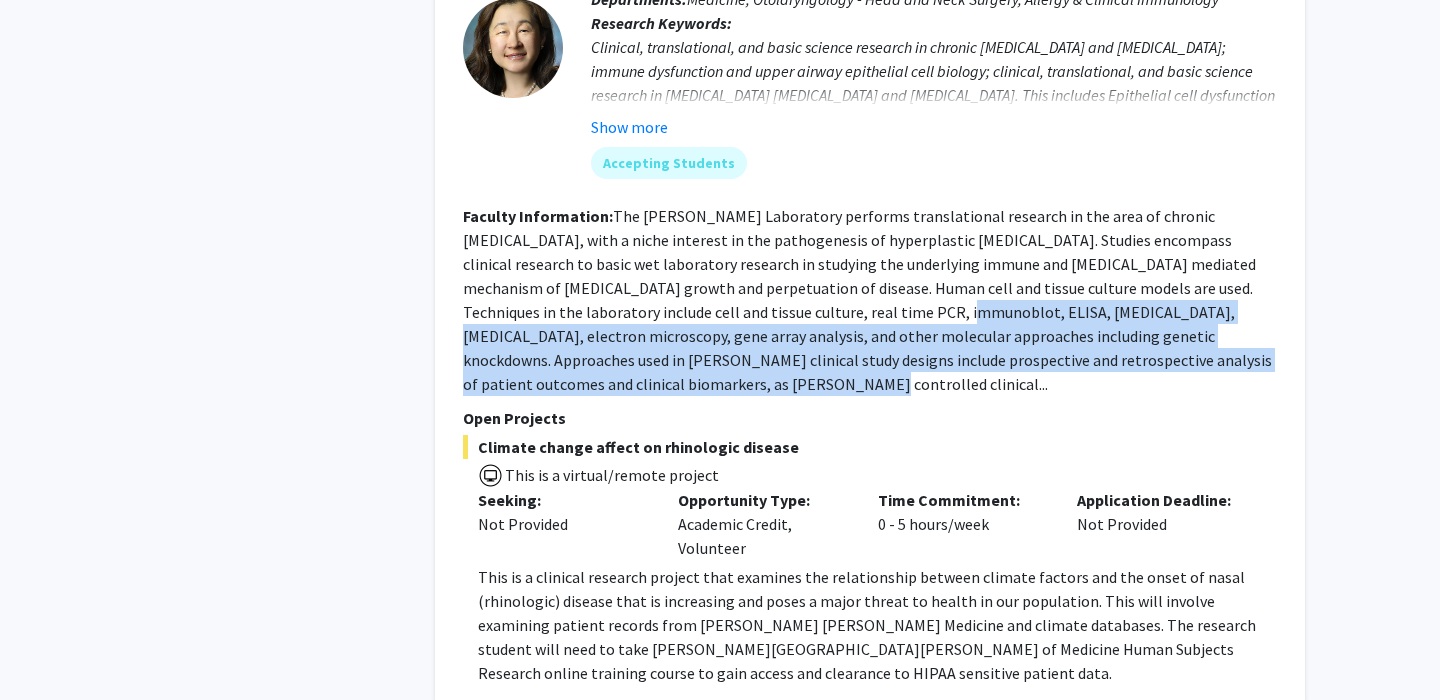 drag, startPoint x: 770, startPoint y: 268, endPoint x: 788, endPoint y: 188, distance: 82 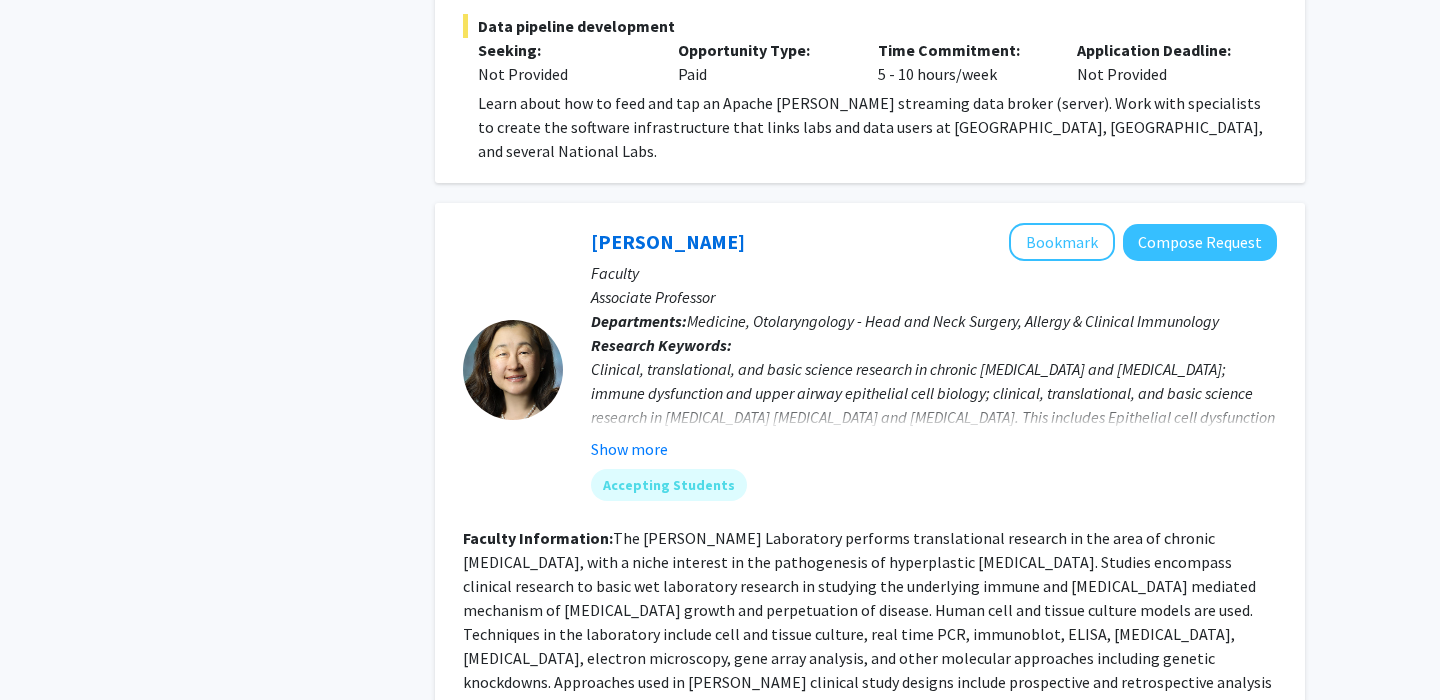 scroll, scrollTop: 3102, scrollLeft: 0, axis: vertical 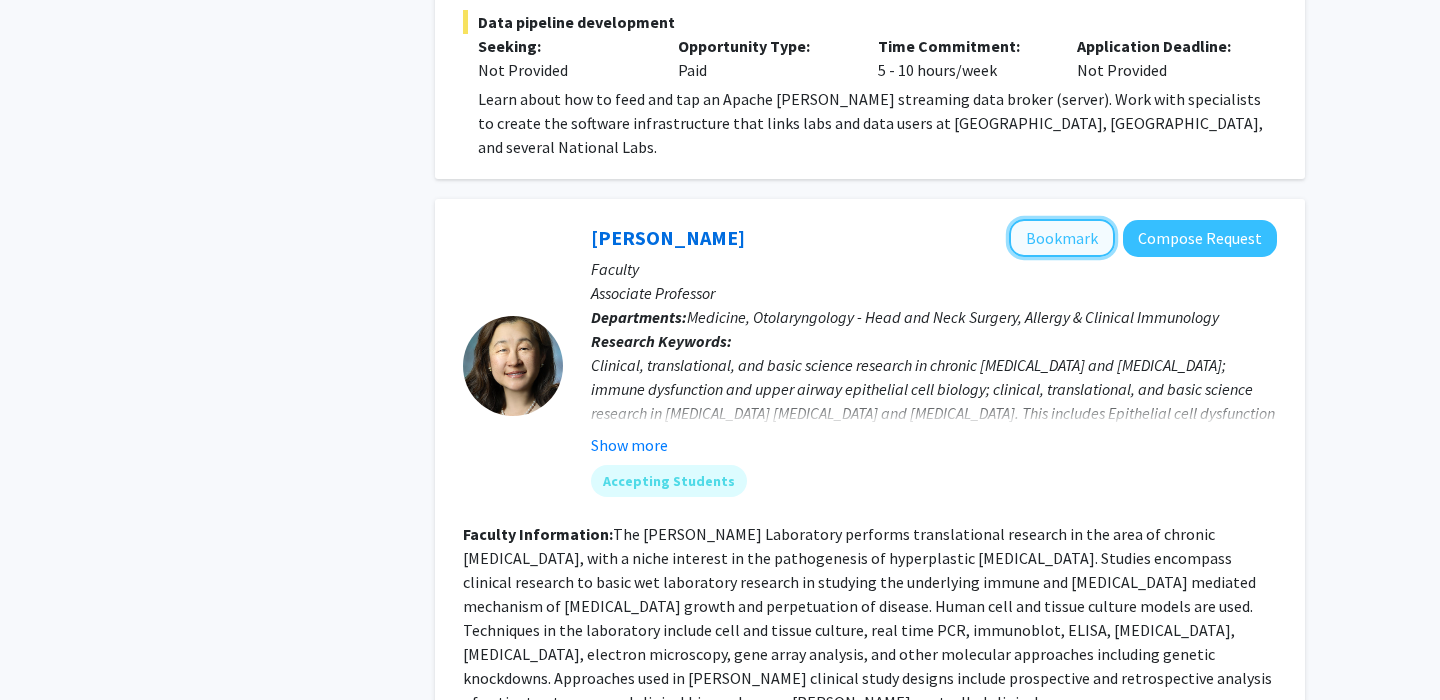 click on "Bookmark" 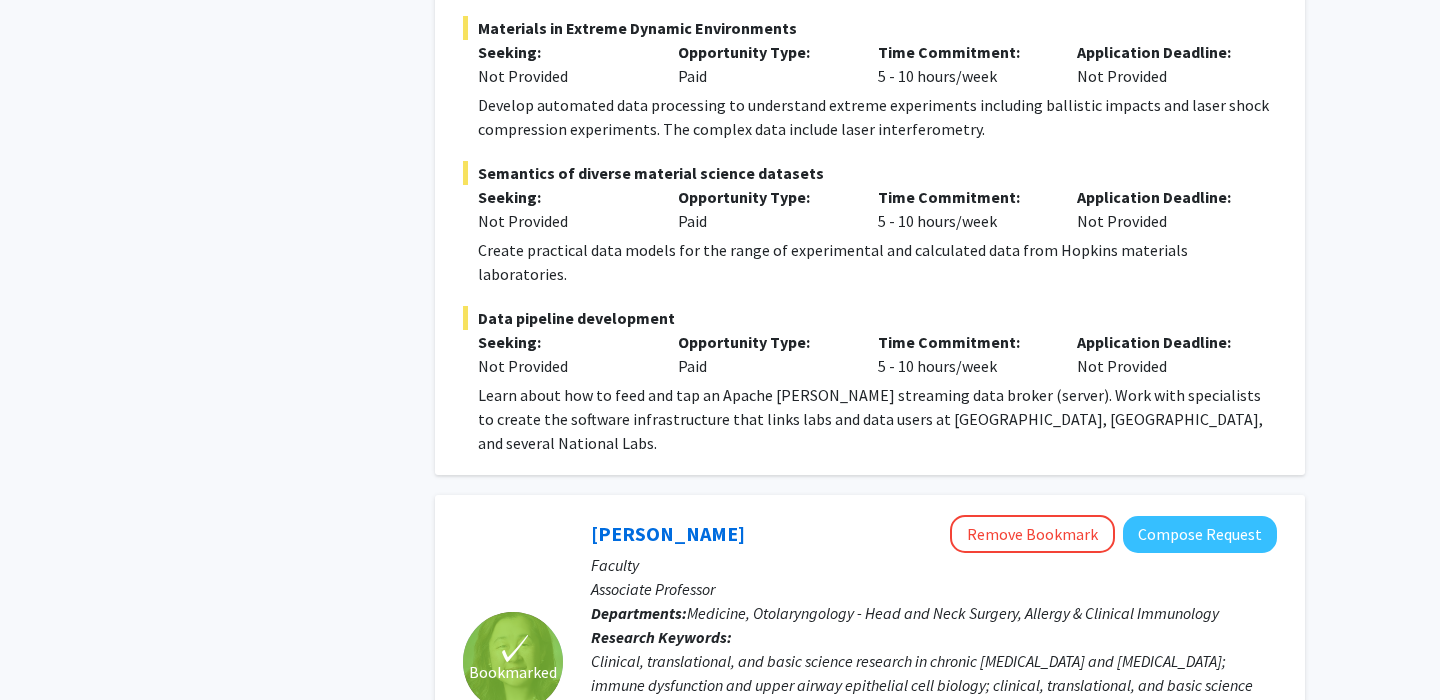scroll, scrollTop: 2811, scrollLeft: 0, axis: vertical 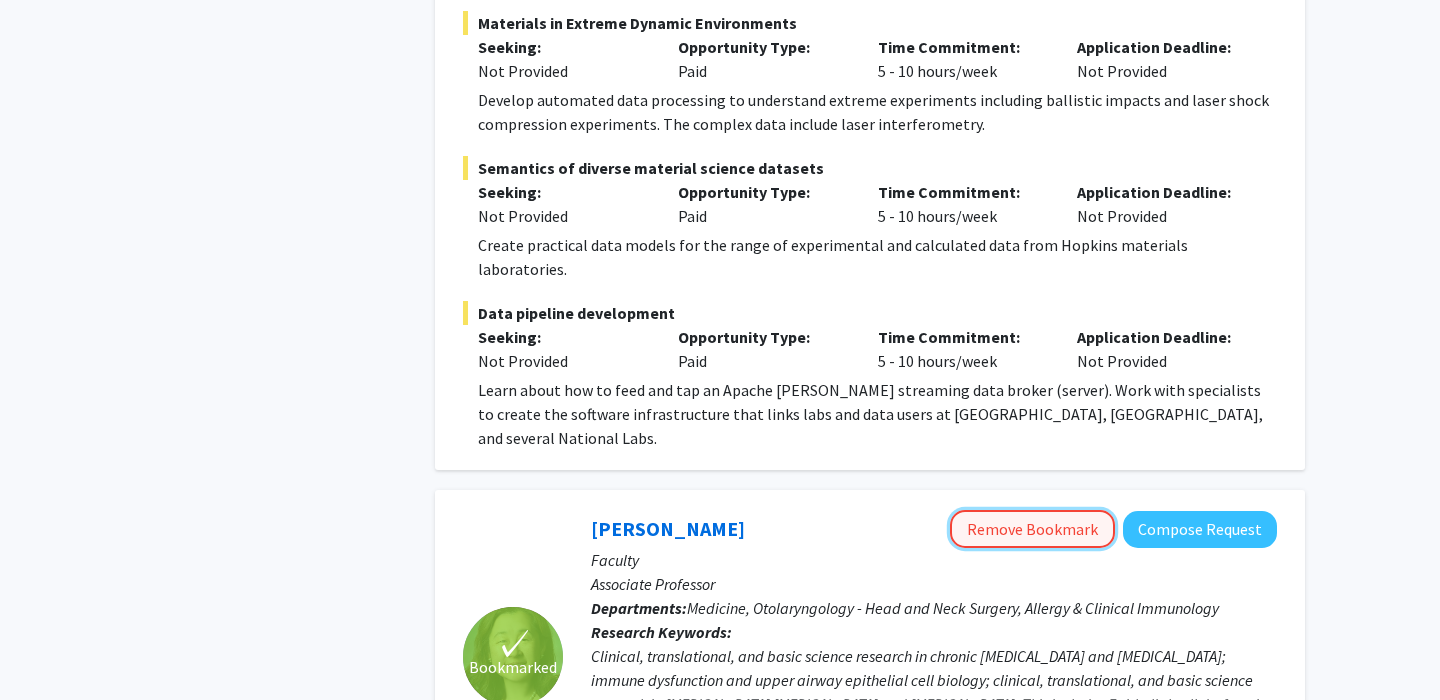 click on "Remove Bookmark" 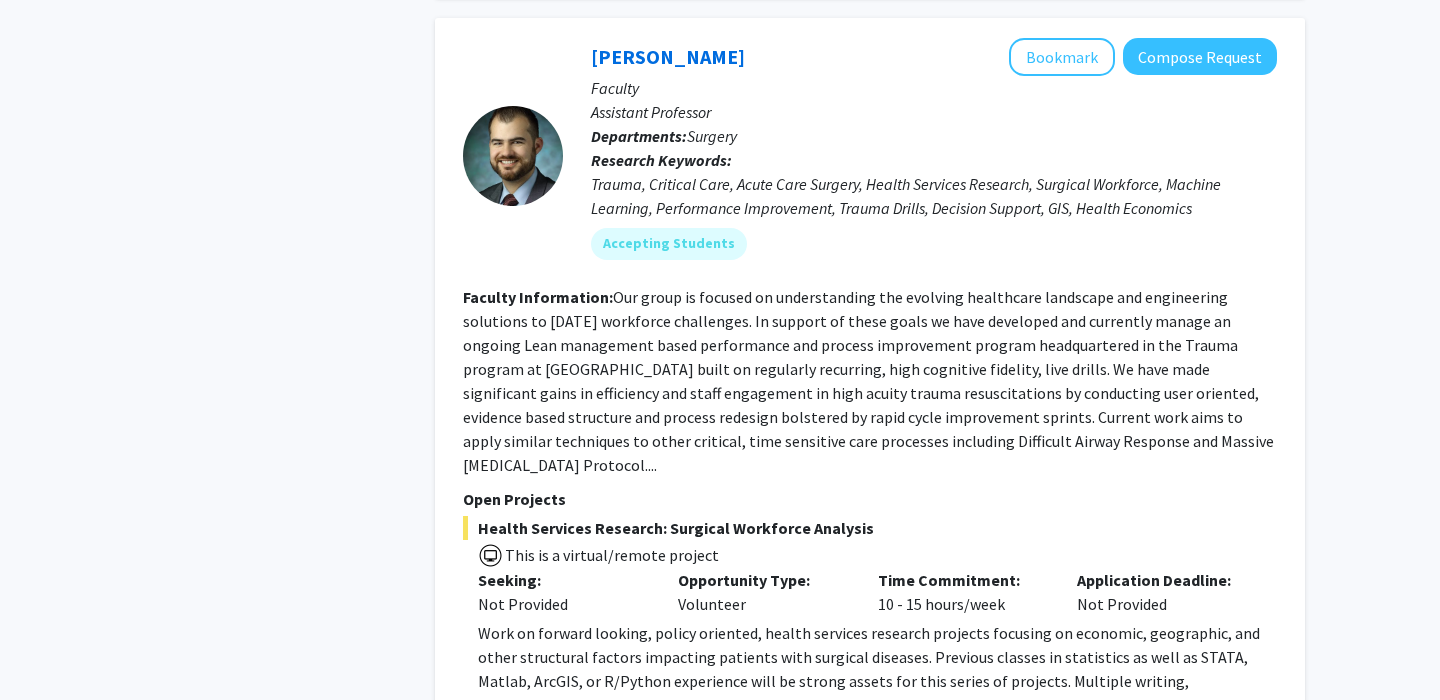 scroll, scrollTop: 6236, scrollLeft: 0, axis: vertical 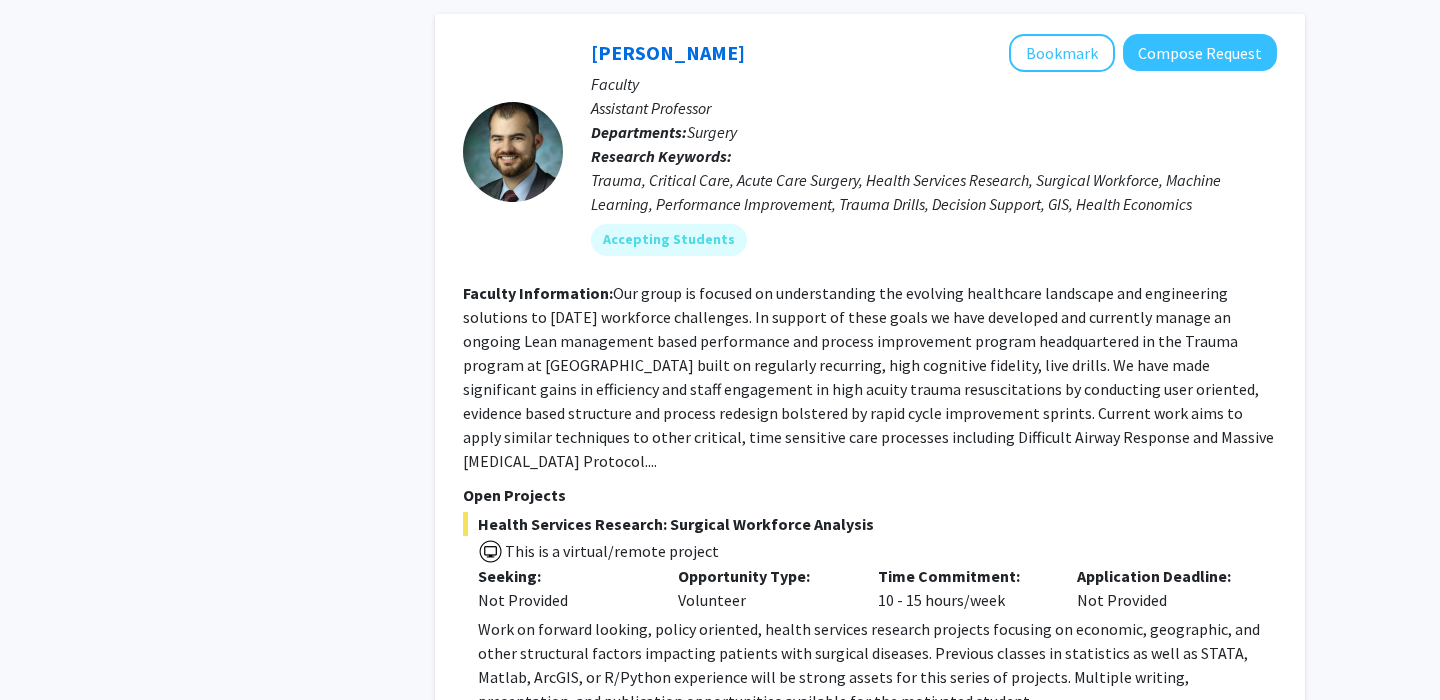 click on "Our group is focused on understanding the evolving healthcare landscape and engineering solutions to [DATE] workforce challenges.
In support of these goals we have developed and currently manage an ongoing Lean management based performance and process improvement program headquartered in the Trauma program at [GEOGRAPHIC_DATA] built on regularly recurring, high cognitive fidelity, live drills.  We have made significant gains in efficiency and staff engagement in high acuity trauma resuscitations by conducting user oriented, evidence based structure and process redesign bolstered by rapid cycle improvement sprints.   Current work aims to apply similar techniques to other critical, time sensitive care processes including Difficult Airway Response and Massive [MEDICAL_DATA] Protocol...." 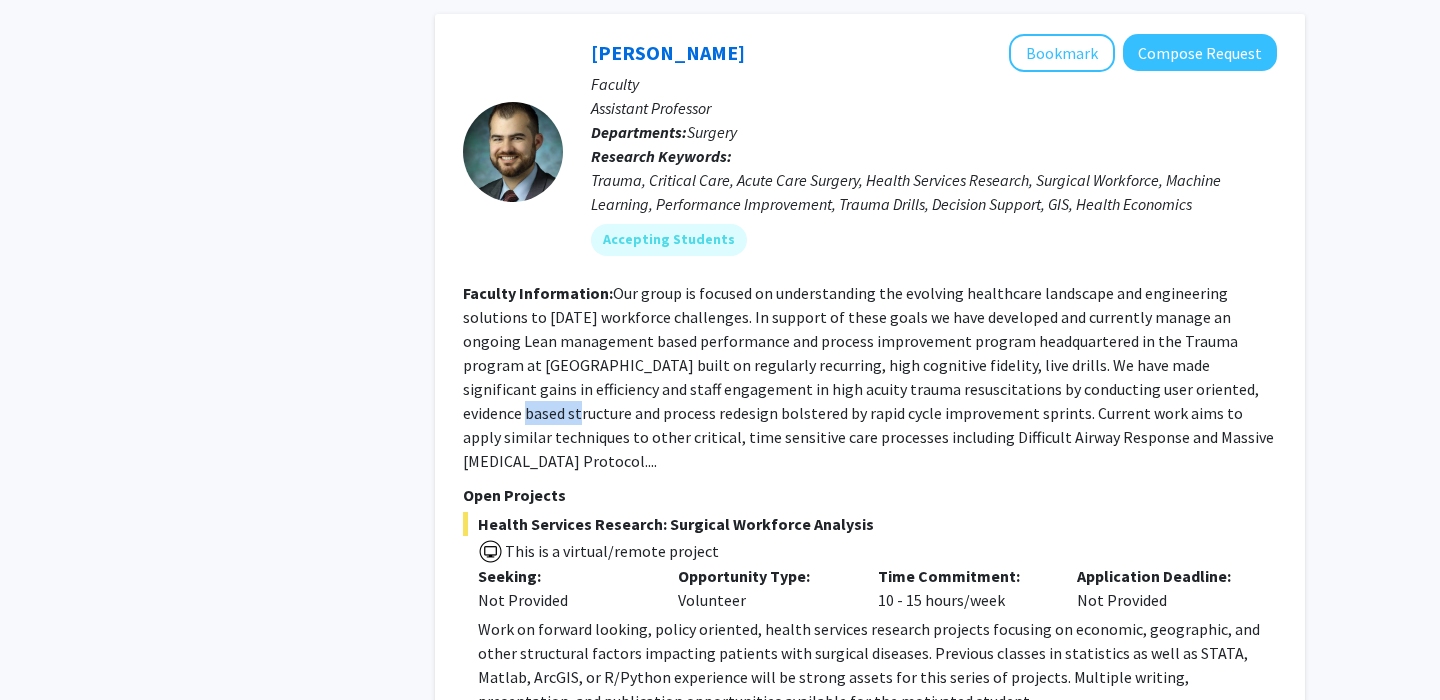 click on "Our group is focused on understanding the evolving healthcare landscape and engineering solutions to [DATE] workforce challenges.
In support of these goals we have developed and currently manage an ongoing Lean management based performance and process improvement program headquartered in the Trauma program at [GEOGRAPHIC_DATA] built on regularly recurring, high cognitive fidelity, live drills.  We have made significant gains in efficiency and staff engagement in high acuity trauma resuscitations by conducting user oriented, evidence based structure and process redesign bolstered by rapid cycle improvement sprints.   Current work aims to apply similar techniques to other critical, time sensitive care processes including Difficult Airway Response and Massive [MEDICAL_DATA] Protocol...." 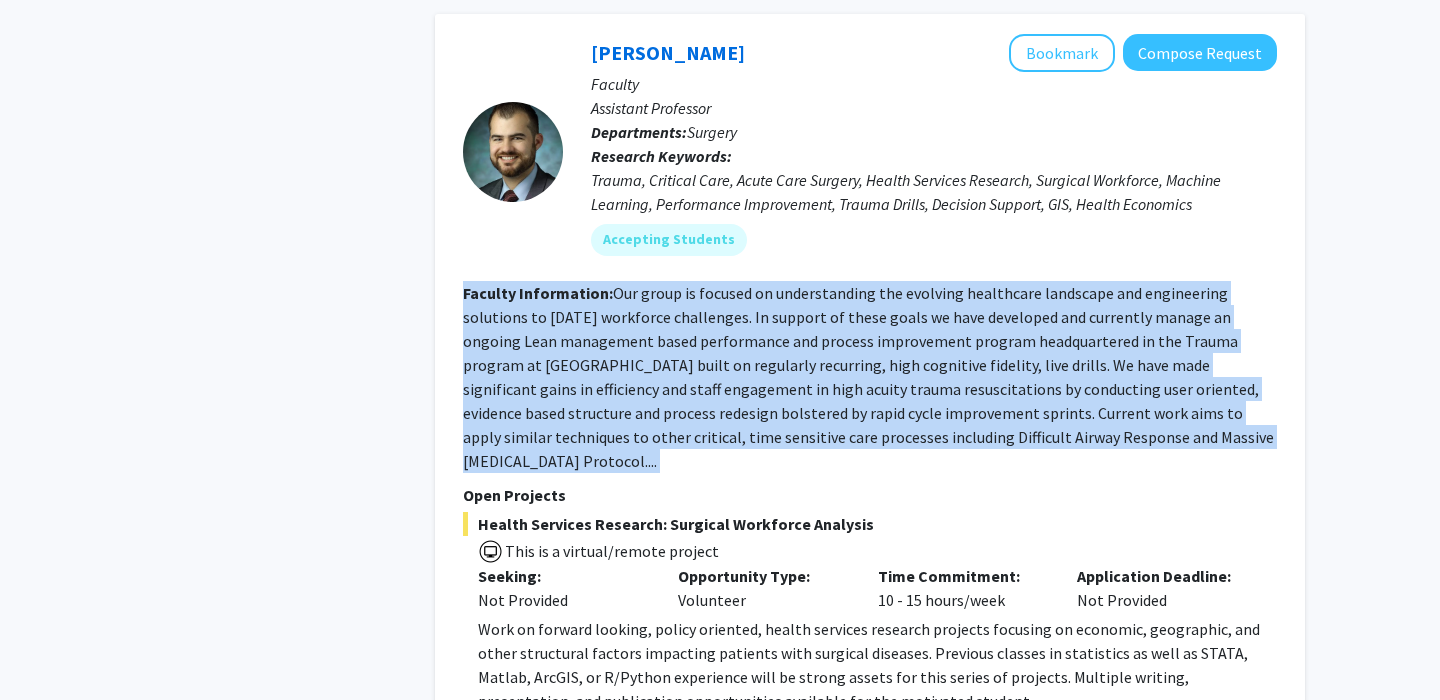 click on "Our group is focused on understanding the evolving healthcare landscape and engineering solutions to [DATE] workforce challenges.
In support of these goals we have developed and currently manage an ongoing Lean management based performance and process improvement program headquartered in the Trauma program at [GEOGRAPHIC_DATA] built on regularly recurring, high cognitive fidelity, live drills.  We have made significant gains in efficiency and staff engagement in high acuity trauma resuscitations by conducting user oriented, evidence based structure and process redesign bolstered by rapid cycle improvement sprints.   Current work aims to apply similar techniques to other critical, time sensitive care processes including Difficult Airway Response and Massive [MEDICAL_DATA] Protocol...." 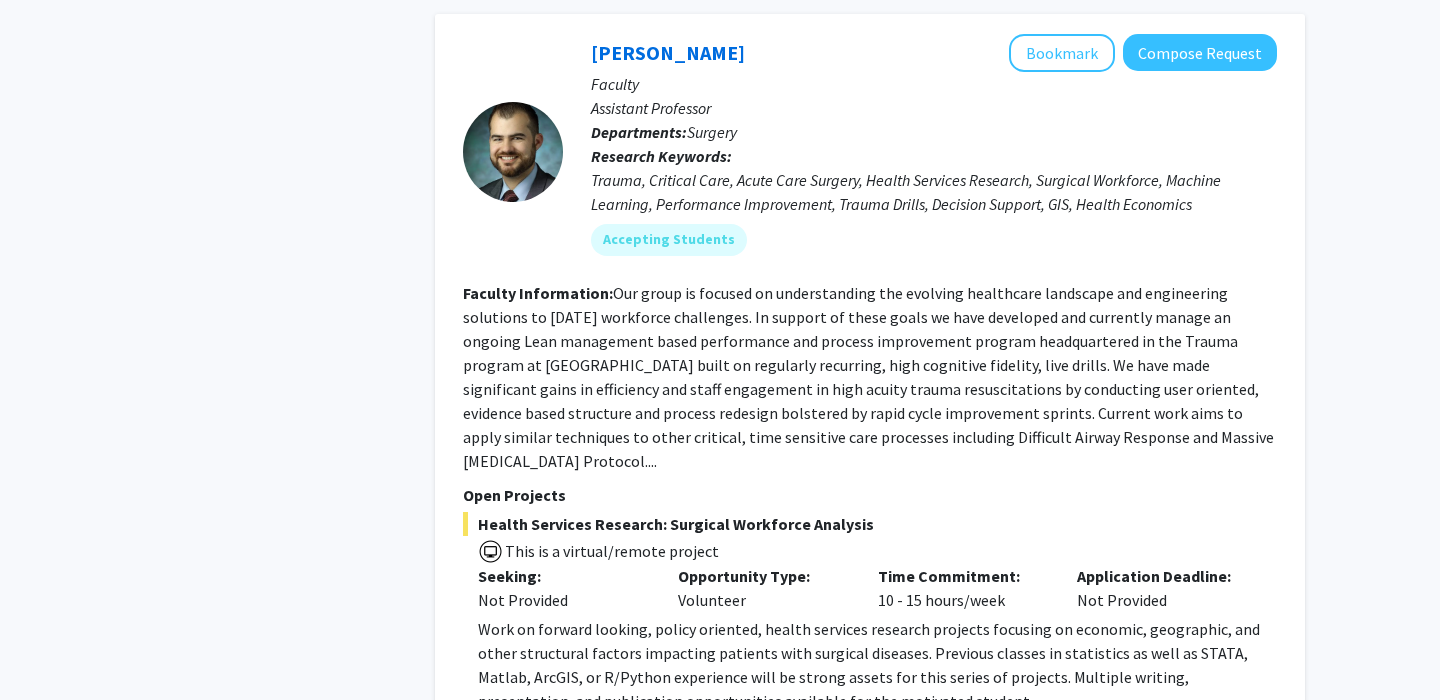 click on "Our group is focused on understanding the evolving healthcare landscape and engineering solutions to [DATE] workforce challenges.
In support of these goals we have developed and currently manage an ongoing Lean management based performance and process improvement program headquartered in the Trauma program at [GEOGRAPHIC_DATA] built on regularly recurring, high cognitive fidelity, live drills.  We have made significant gains in efficiency and staff engagement in high acuity trauma resuscitations by conducting user oriented, evidence based structure and process redesign bolstered by rapid cycle improvement sprints.   Current work aims to apply similar techniques to other critical, time sensitive care processes including Difficult Airway Response and Massive [MEDICAL_DATA] Protocol...." 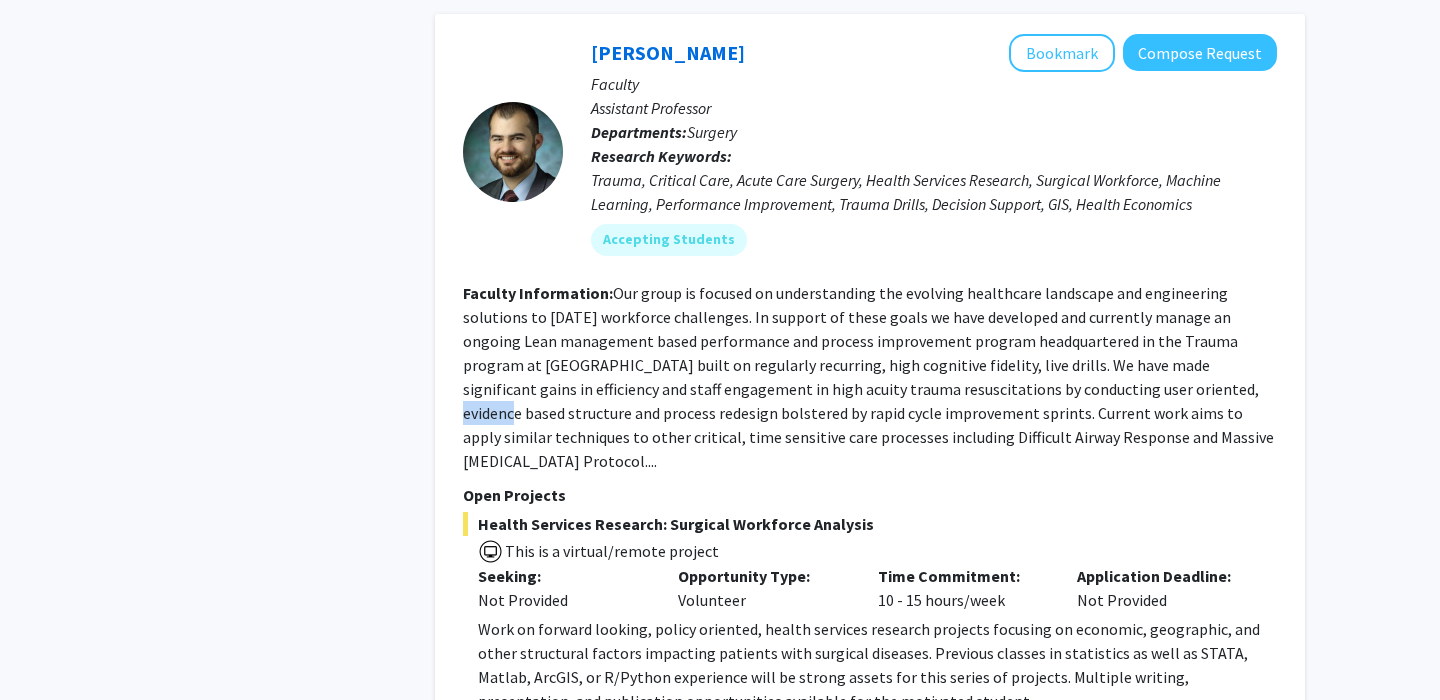 click on "Our group is focused on understanding the evolving healthcare landscape and engineering solutions to [DATE] workforce challenges.
In support of these goals we have developed and currently manage an ongoing Lean management based performance and process improvement program headquartered in the Trauma program at [GEOGRAPHIC_DATA] built on regularly recurring, high cognitive fidelity, live drills.  We have made significant gains in efficiency and staff engagement in high acuity trauma resuscitations by conducting user oriented, evidence based structure and process redesign bolstered by rapid cycle improvement sprints.   Current work aims to apply similar techniques to other critical, time sensitive care processes including Difficult Airway Response and Massive [MEDICAL_DATA] Protocol...." 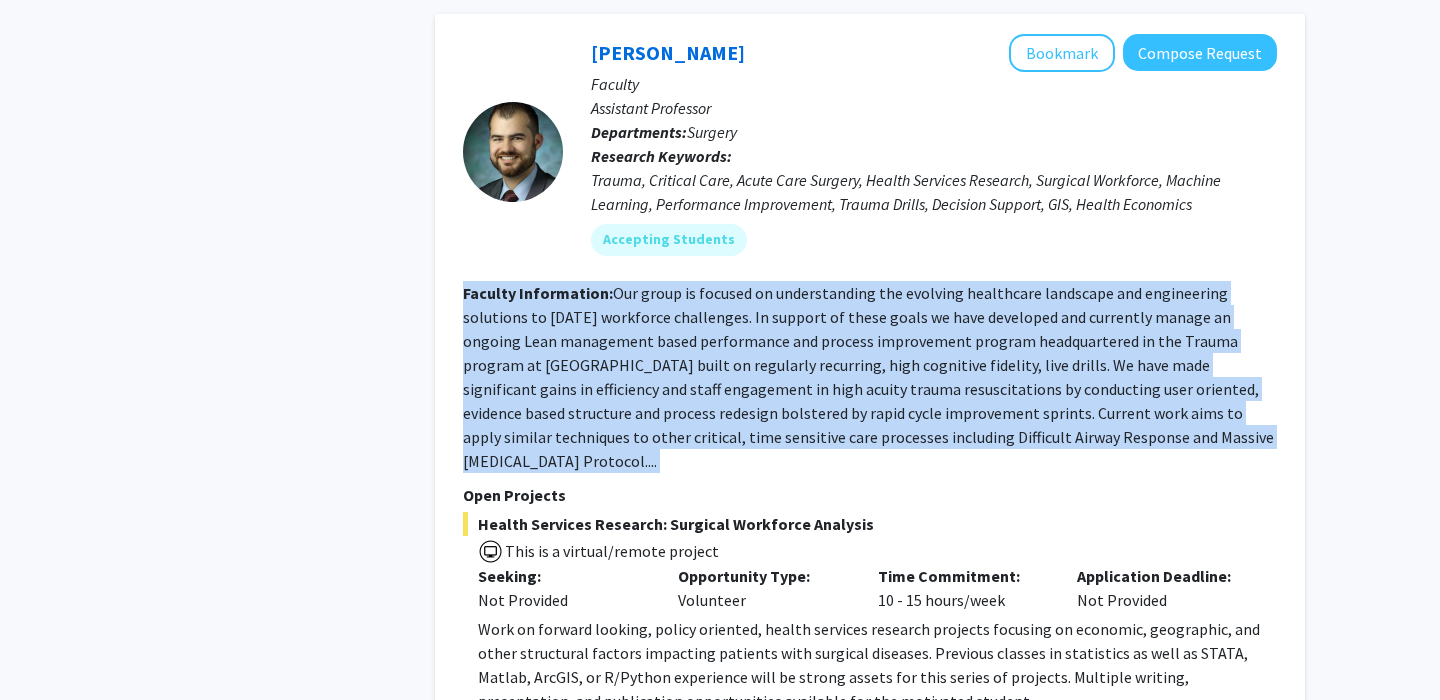 click on "Our group is focused on understanding the evolving healthcare landscape and engineering solutions to [DATE] workforce challenges.
In support of these goals we have developed and currently manage an ongoing Lean management based performance and process improvement program headquartered in the Trauma program at [GEOGRAPHIC_DATA] built on regularly recurring, high cognitive fidelity, live drills.  We have made significant gains in efficiency and staff engagement in high acuity trauma resuscitations by conducting user oriented, evidence based structure and process redesign bolstered by rapid cycle improvement sprints.   Current work aims to apply similar techniques to other critical, time sensitive care processes including Difficult Airway Response and Massive [MEDICAL_DATA] Protocol...." 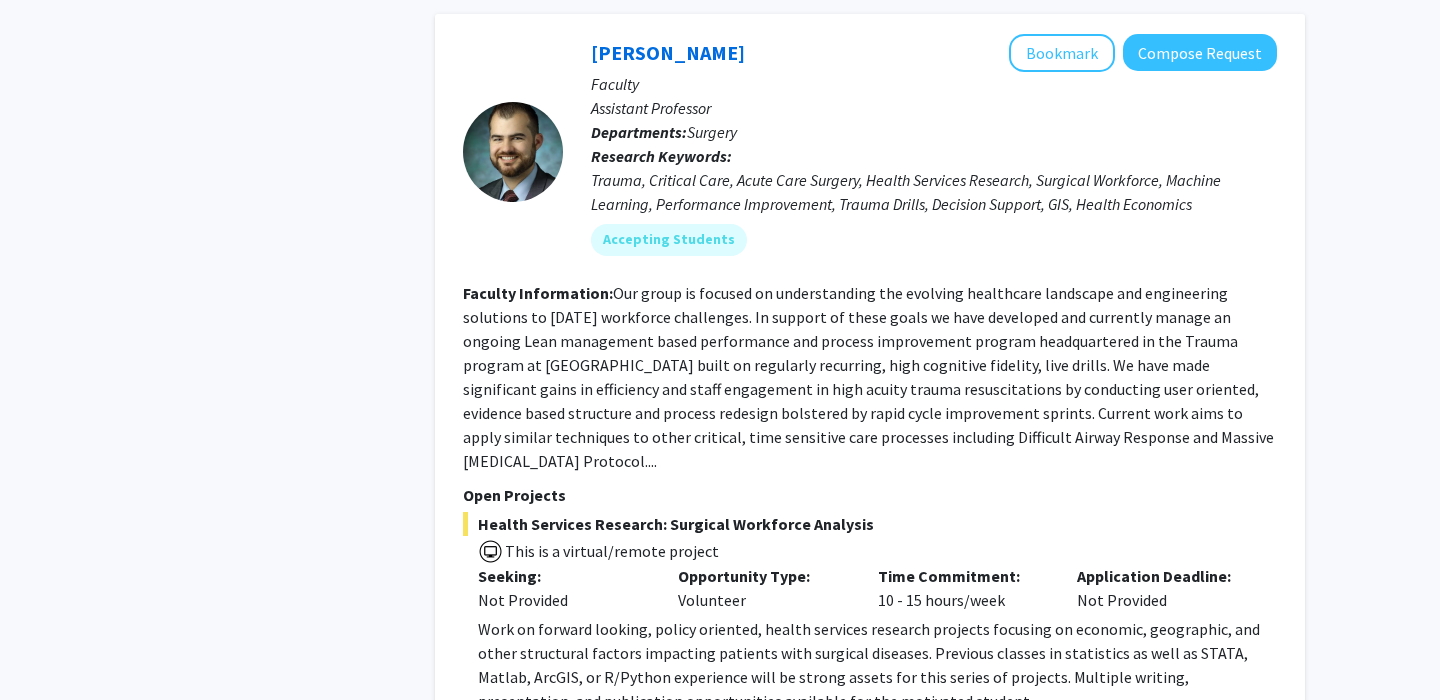 click on "Our group is focused on understanding the evolving healthcare landscape and engineering solutions to [DATE] workforce challenges.
In support of these goals we have developed and currently manage an ongoing Lean management based performance and process improvement program headquartered in the Trauma program at [GEOGRAPHIC_DATA] built on regularly recurring, high cognitive fidelity, live drills.  We have made significant gains in efficiency and staff engagement in high acuity trauma resuscitations by conducting user oriented, evidence based structure and process redesign bolstered by rapid cycle improvement sprints.   Current work aims to apply similar techniques to other critical, time sensitive care processes including Difficult Airway Response and Massive [MEDICAL_DATA] Protocol...." 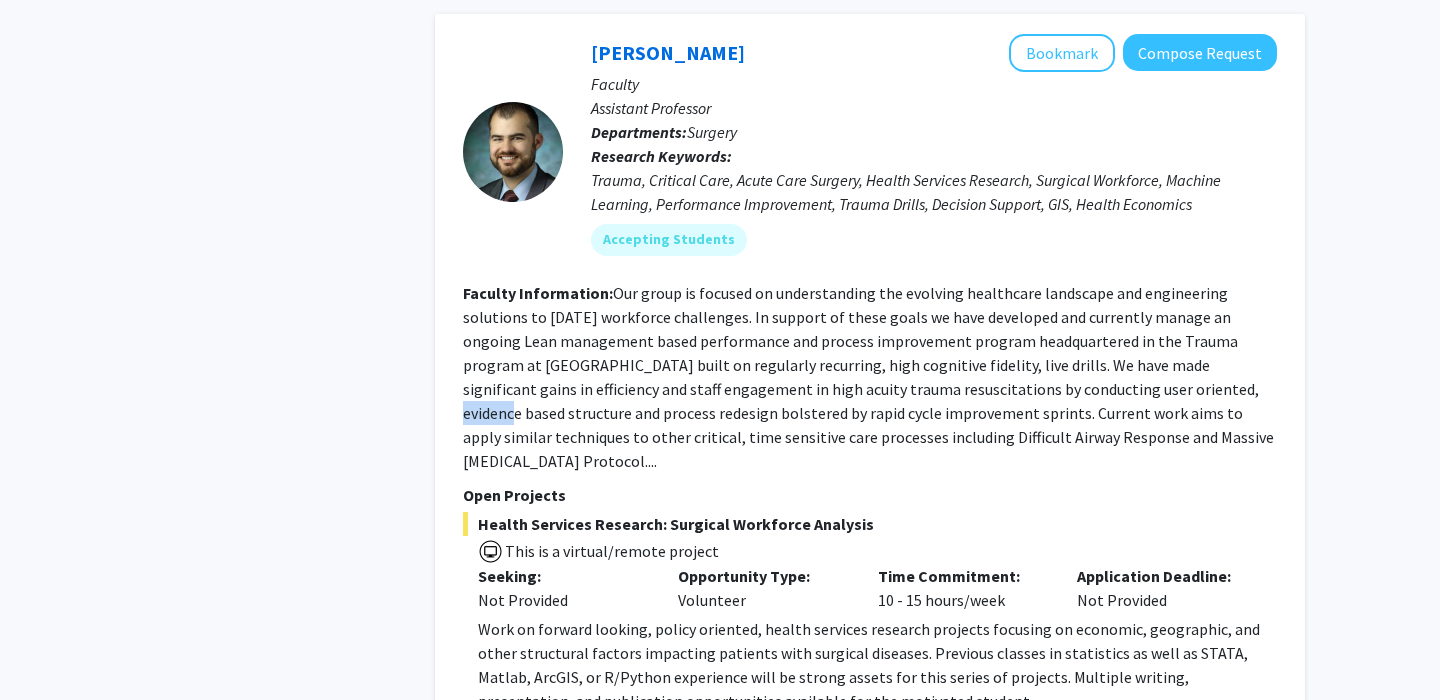 click on "Our group is focused on understanding the evolving healthcare landscape and engineering solutions to [DATE] workforce challenges.
In support of these goals we have developed and currently manage an ongoing Lean management based performance and process improvement program headquartered in the Trauma program at [GEOGRAPHIC_DATA] built on regularly recurring, high cognitive fidelity, live drills.  We have made significant gains in efficiency and staff engagement in high acuity trauma resuscitations by conducting user oriented, evidence based structure and process redesign bolstered by rapid cycle improvement sprints.   Current work aims to apply similar techniques to other critical, time sensitive care processes including Difficult Airway Response and Massive [MEDICAL_DATA] Protocol...." 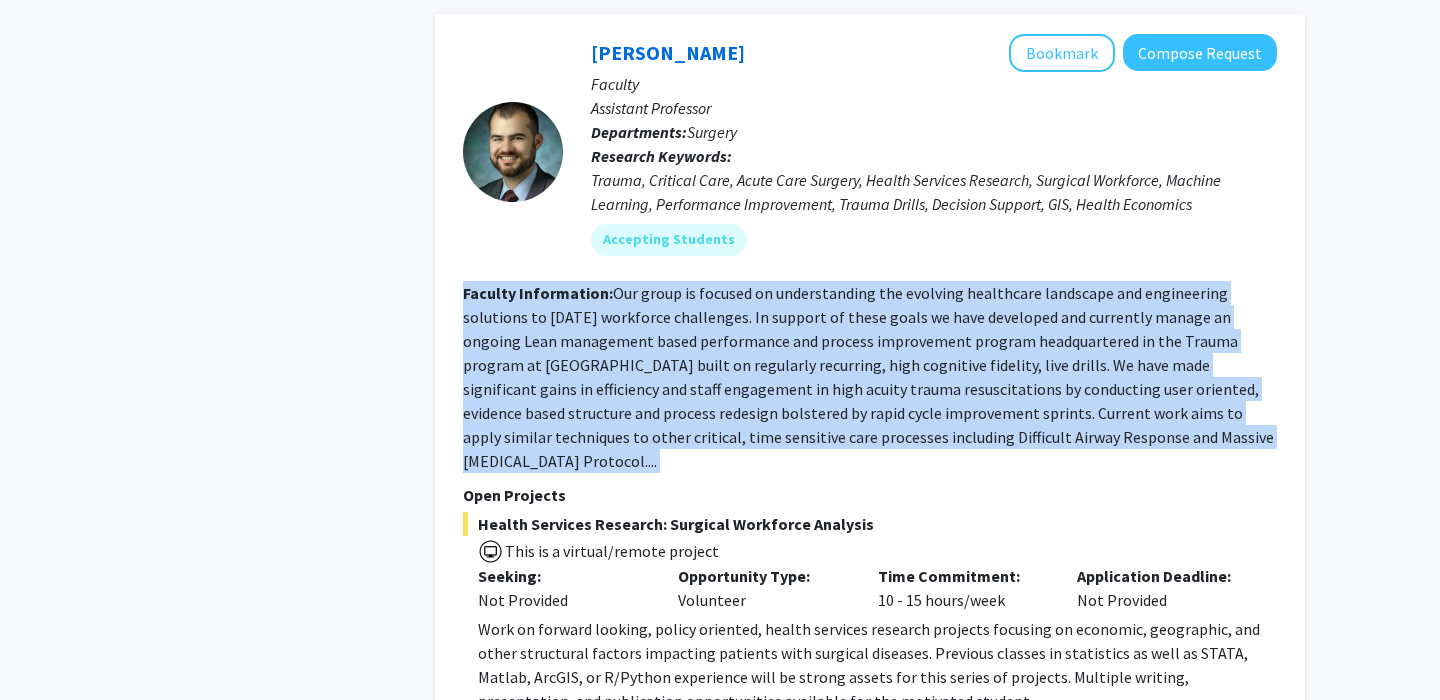 click on "Our group is focused on understanding the evolving healthcare landscape and engineering solutions to [DATE] workforce challenges.
In support of these goals we have developed and currently manage an ongoing Lean management based performance and process improvement program headquartered in the Trauma program at [GEOGRAPHIC_DATA] built on regularly recurring, high cognitive fidelity, live drills.  We have made significant gains in efficiency and staff engagement in high acuity trauma resuscitations by conducting user oriented, evidence based structure and process redesign bolstered by rapid cycle improvement sprints.   Current work aims to apply similar techniques to other critical, time sensitive care processes including Difficult Airway Response and Massive [MEDICAL_DATA] Protocol...." 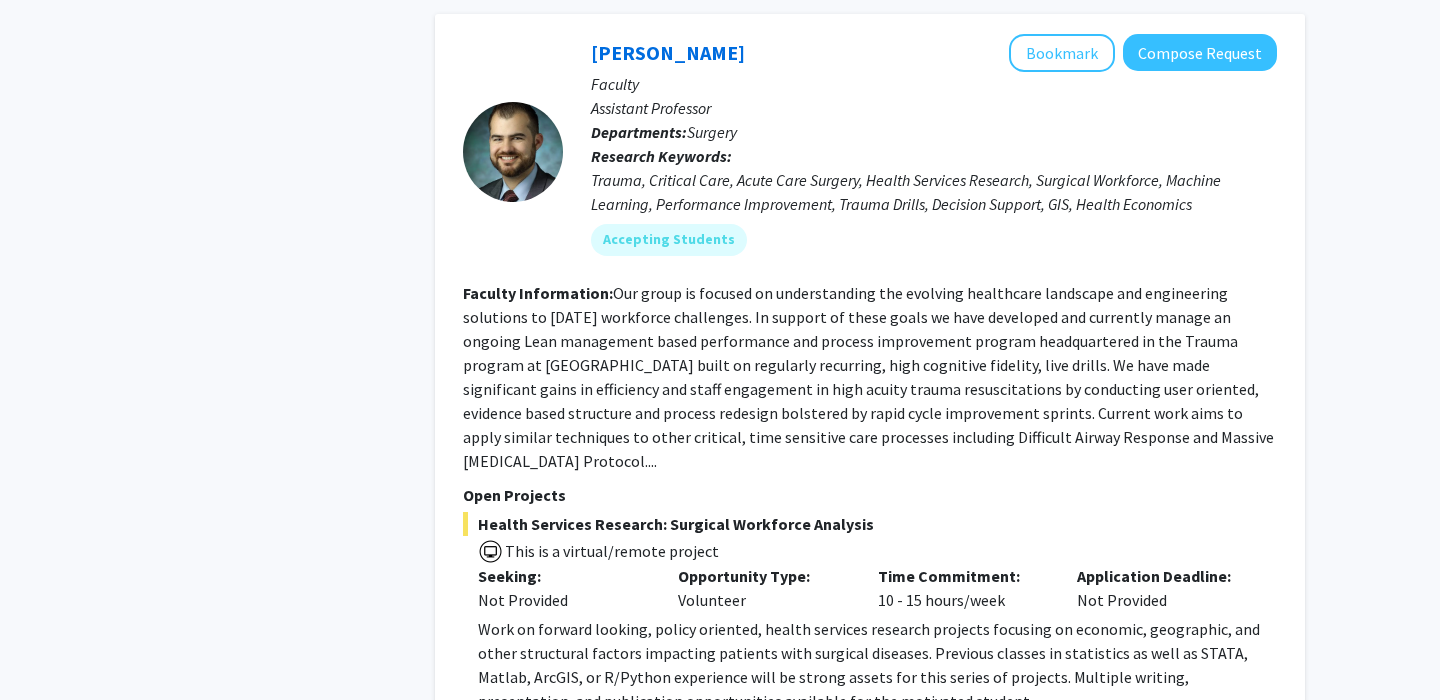 click on "Our group is focused on understanding the evolving healthcare landscape and engineering solutions to [DATE] workforce challenges.
In support of these goals we have developed and currently manage an ongoing Lean management based performance and process improvement program headquartered in the Trauma program at [GEOGRAPHIC_DATA] built on regularly recurring, high cognitive fidelity, live drills.  We have made significant gains in efficiency and staff engagement in high acuity trauma resuscitations by conducting user oriented, evidence based structure and process redesign bolstered by rapid cycle improvement sprints.   Current work aims to apply similar techniques to other critical, time sensitive care processes including Difficult Airway Response and Massive [MEDICAL_DATA] Protocol...." 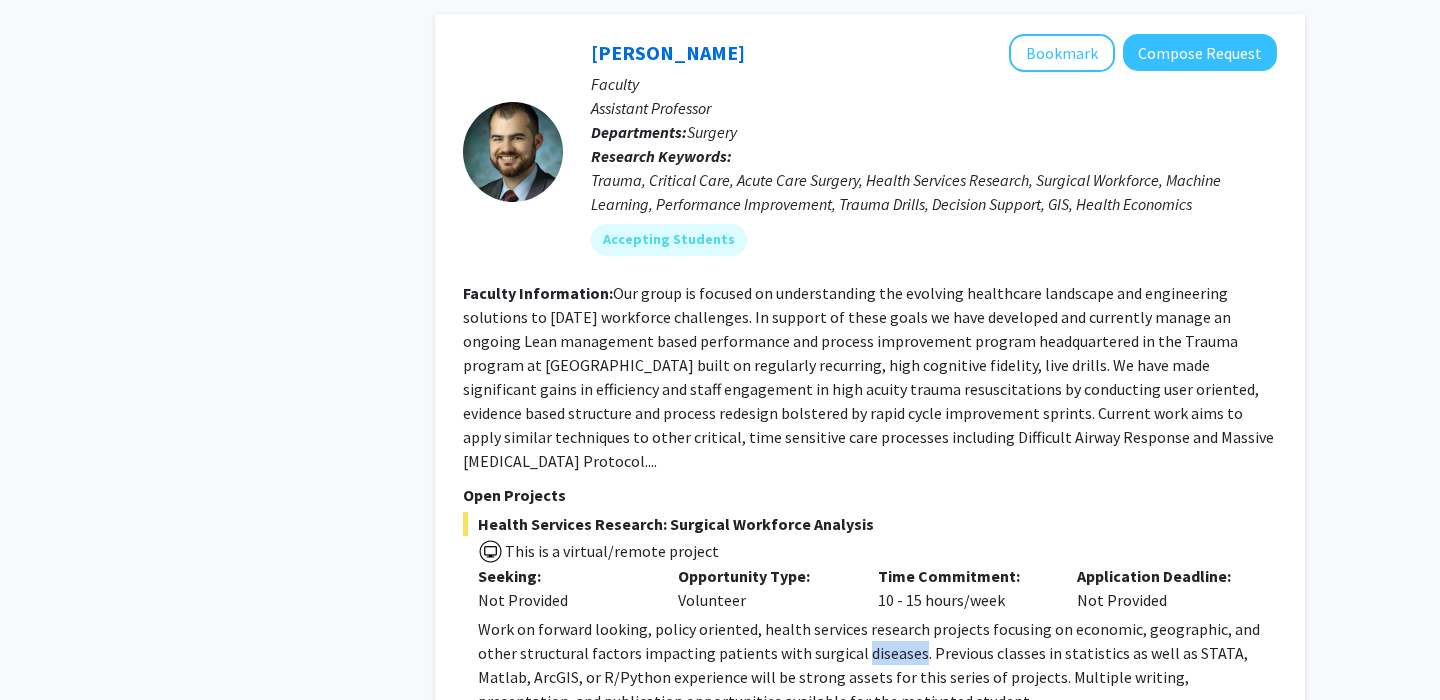 click on "Work on forward looking, policy oriented, health services research projects focusing on economic, geographic, and other structural factors impacting patients with surgical diseases. Previous classes in statistics as well as STATA, Matlab, ArcGIS, or R/Python experience will be strong assets for this series of projects. Multiple writing, presentation, and publication opportunities available for the motivated student." 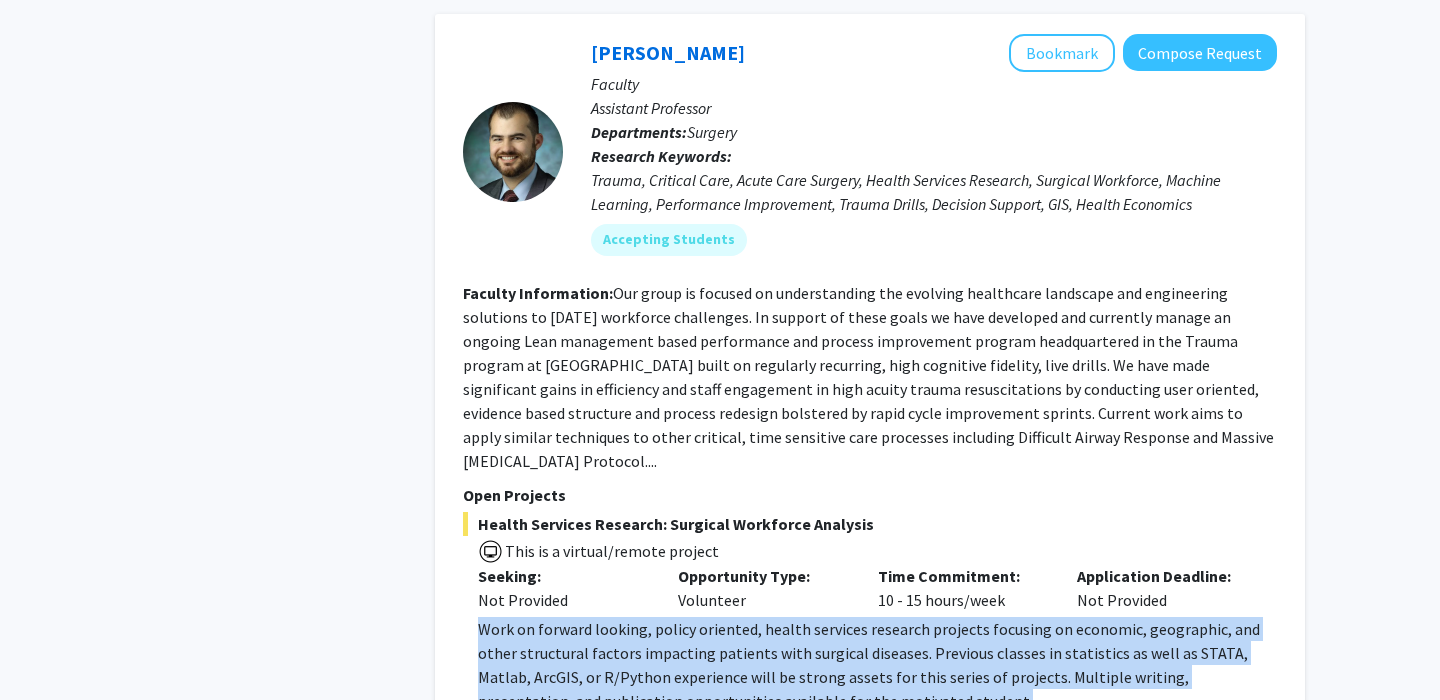 click on "Work on forward looking, policy oriented, health services research projects focusing on economic, geographic, and other structural factors impacting patients with surgical diseases. Previous classes in statistics as well as STATA, Matlab, ArcGIS, or R/Python experience will be strong assets for this series of projects. Multiple writing, presentation, and publication opportunities available for the motivated student." 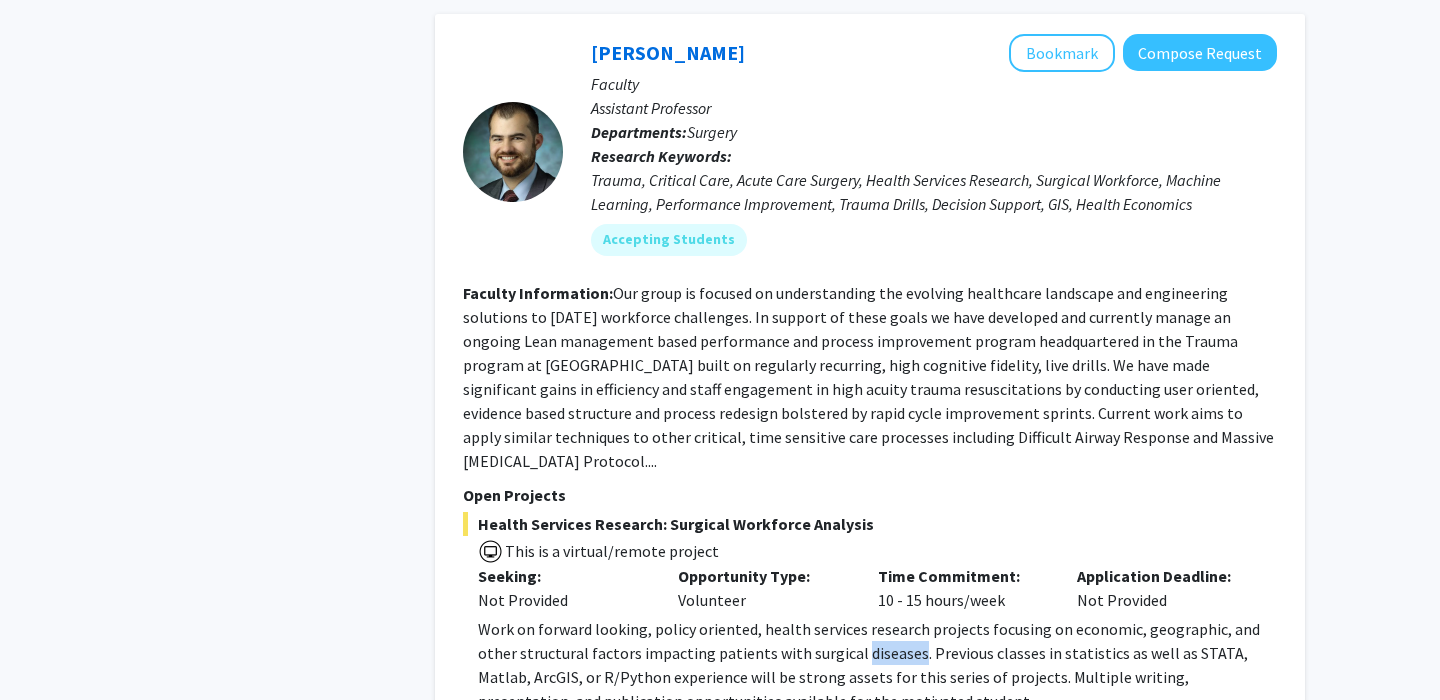 click on "Work on forward looking, policy oriented, health services research projects focusing on economic, geographic, and other structural factors impacting patients with surgical diseases. Previous classes in statistics as well as STATA, Matlab, ArcGIS, or R/Python experience will be strong assets for this series of projects. Multiple writing, presentation, and publication opportunities available for the motivated student." 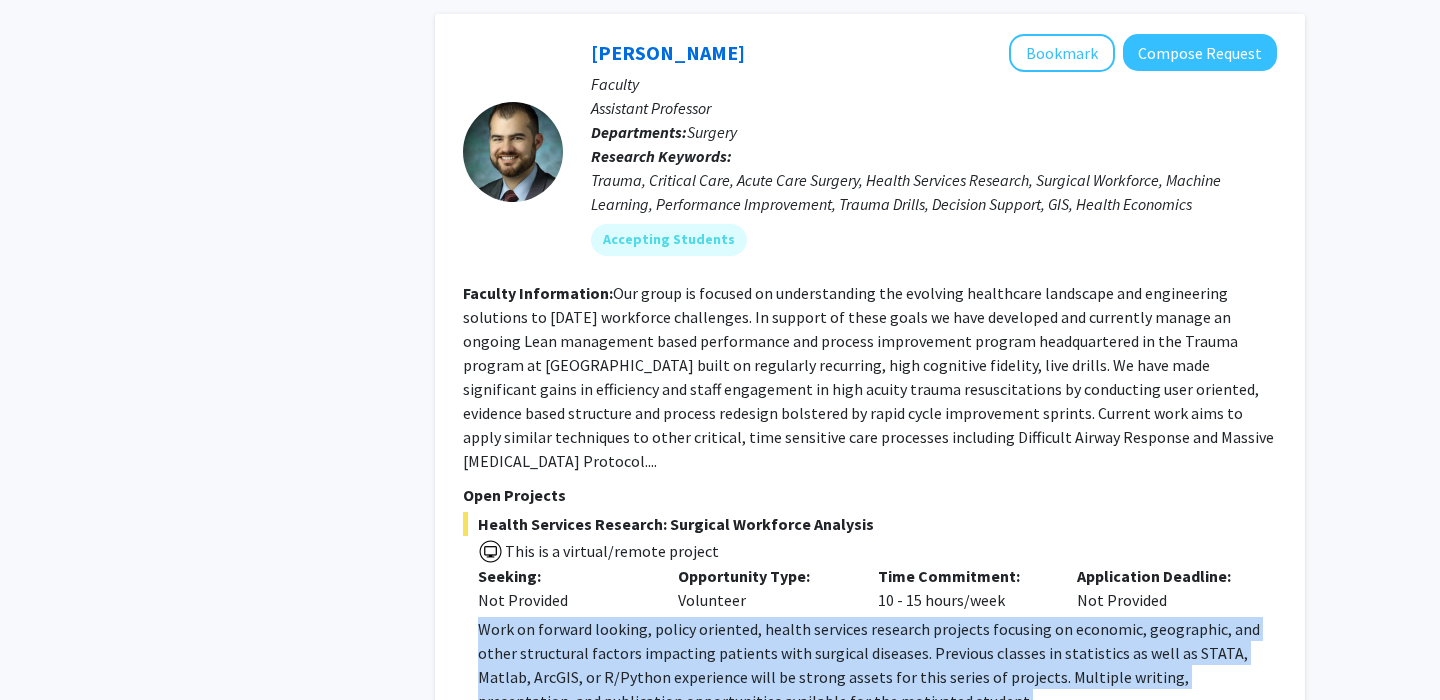 click on "Work on forward looking, policy oriented, health services research projects focusing on economic, geographic, and other structural factors impacting patients with surgical diseases. Previous classes in statistics as well as STATA, Matlab, ArcGIS, or R/Python experience will be strong assets for this series of projects. Multiple writing, presentation, and publication opportunities available for the motivated student." 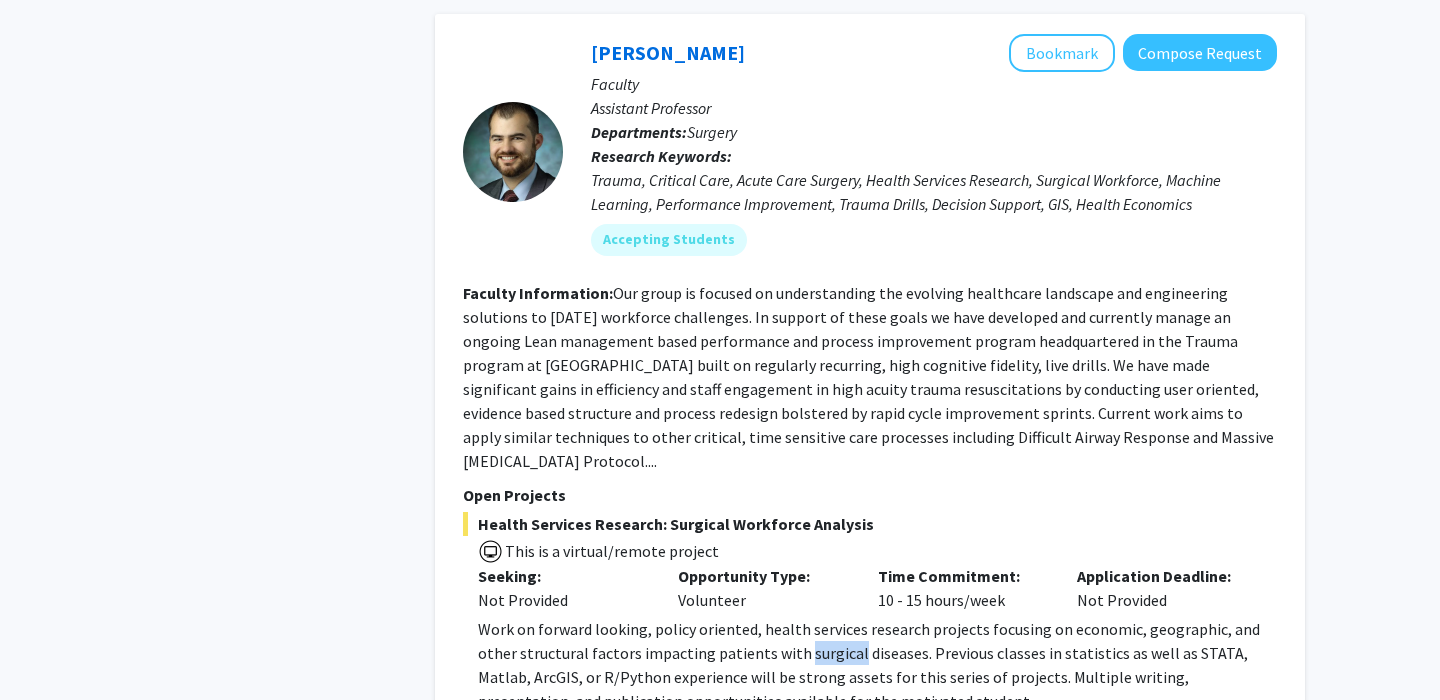 click on "Work on forward looking, policy oriented, health services research projects focusing on economic, geographic, and other structural factors impacting patients with surgical diseases. Previous classes in statistics as well as STATA, Matlab, ArcGIS, or R/Python experience will be strong assets for this series of projects. Multiple writing, presentation, and publication opportunities available for the motivated student." 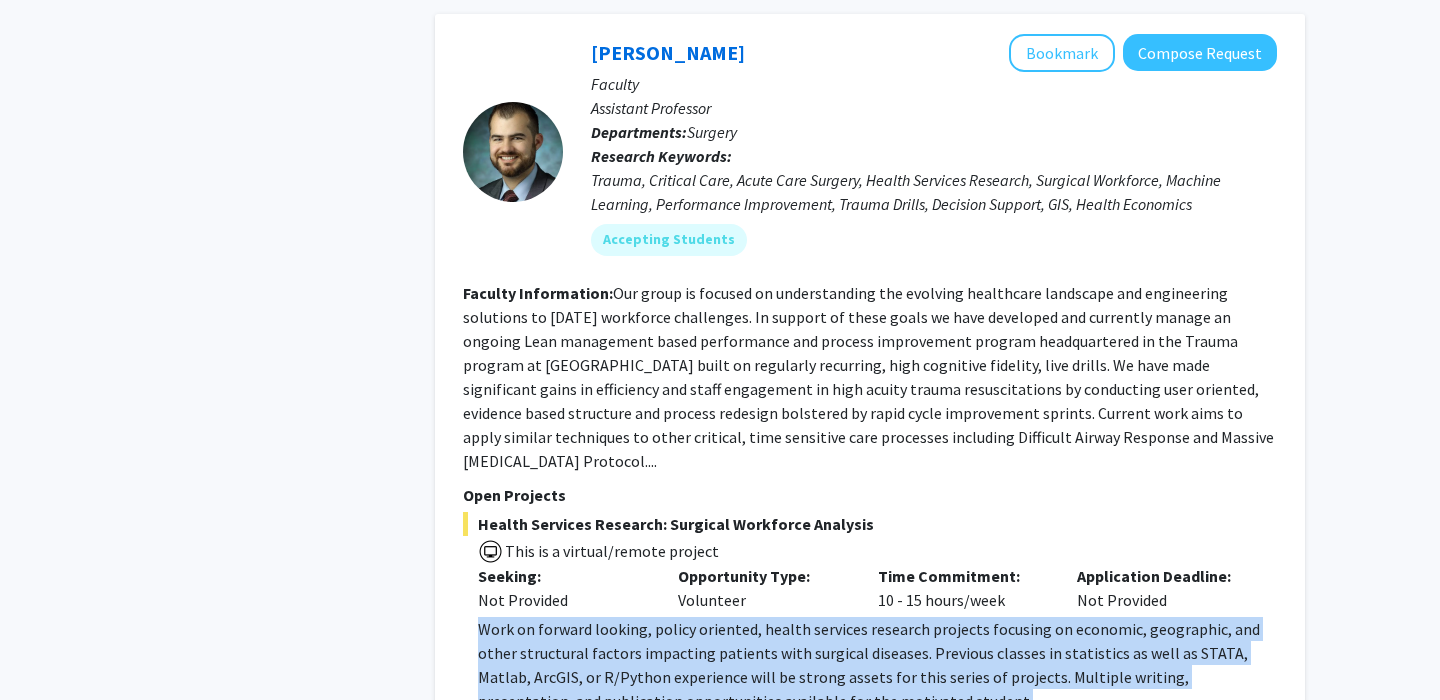 click on "Work on forward looking, policy oriented, health services research projects focusing on economic, geographic, and other structural factors impacting patients with surgical diseases. Previous classes in statistics as well as STATA, Matlab, ArcGIS, or R/Python experience will be strong assets for this series of projects. Multiple writing, presentation, and publication opportunities available for the motivated student." 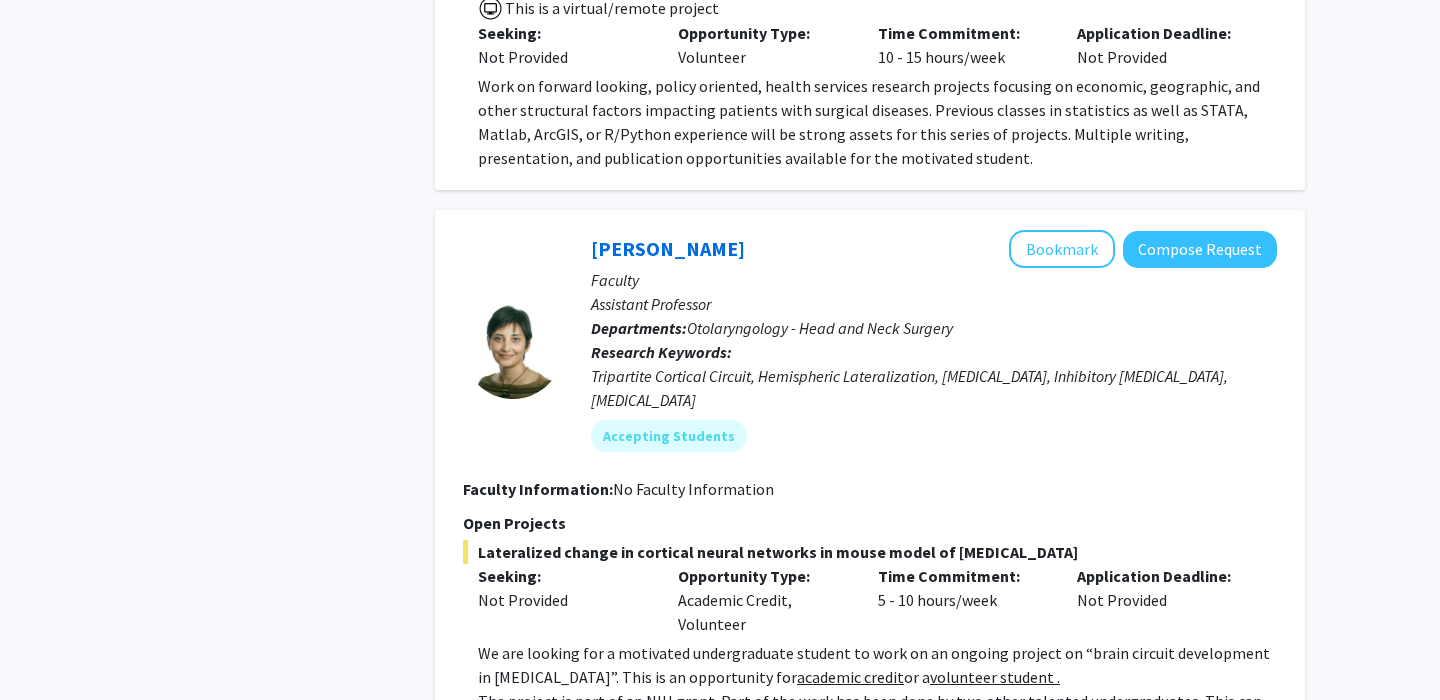 scroll, scrollTop: 6905, scrollLeft: 0, axis: vertical 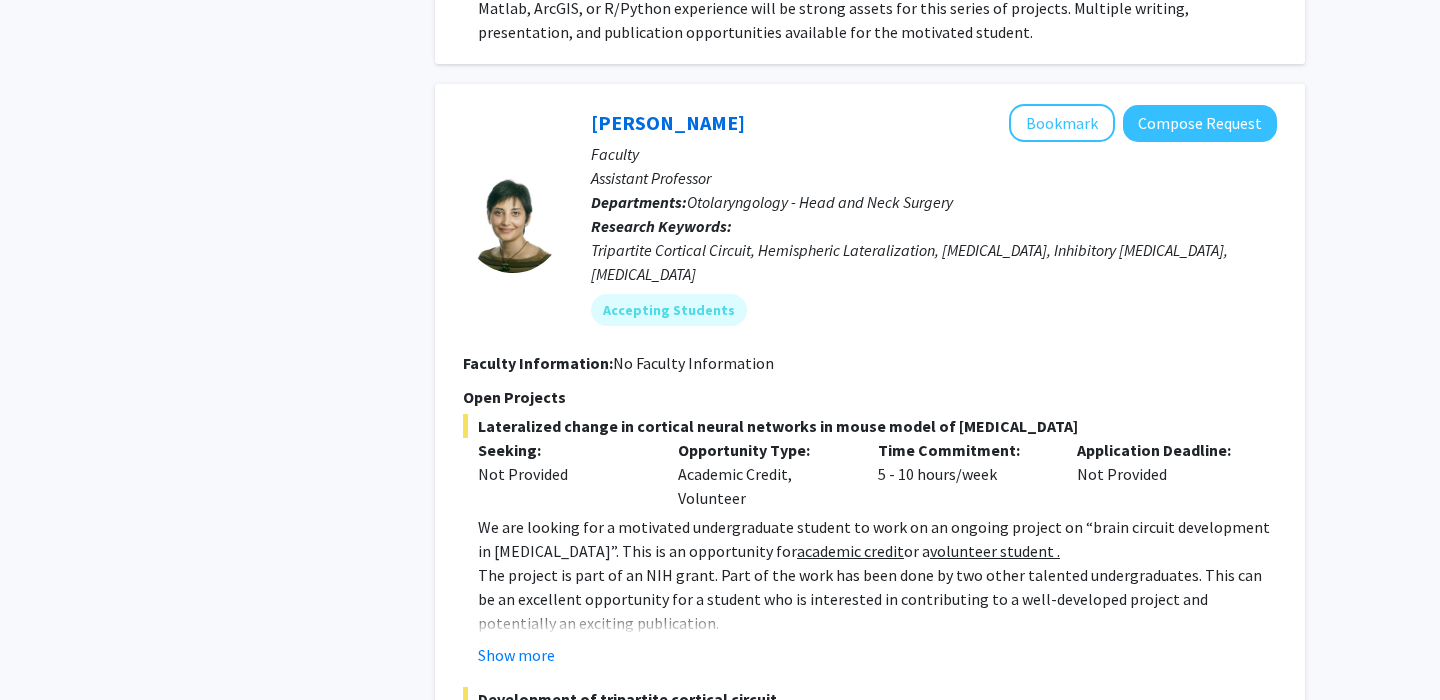 click on "We are looking for a motivated undergraduate student to work on an ongoing project on “brain circuit development in [MEDICAL_DATA]”. This is an opportunity for  academic credit  or a  volunteer student ." 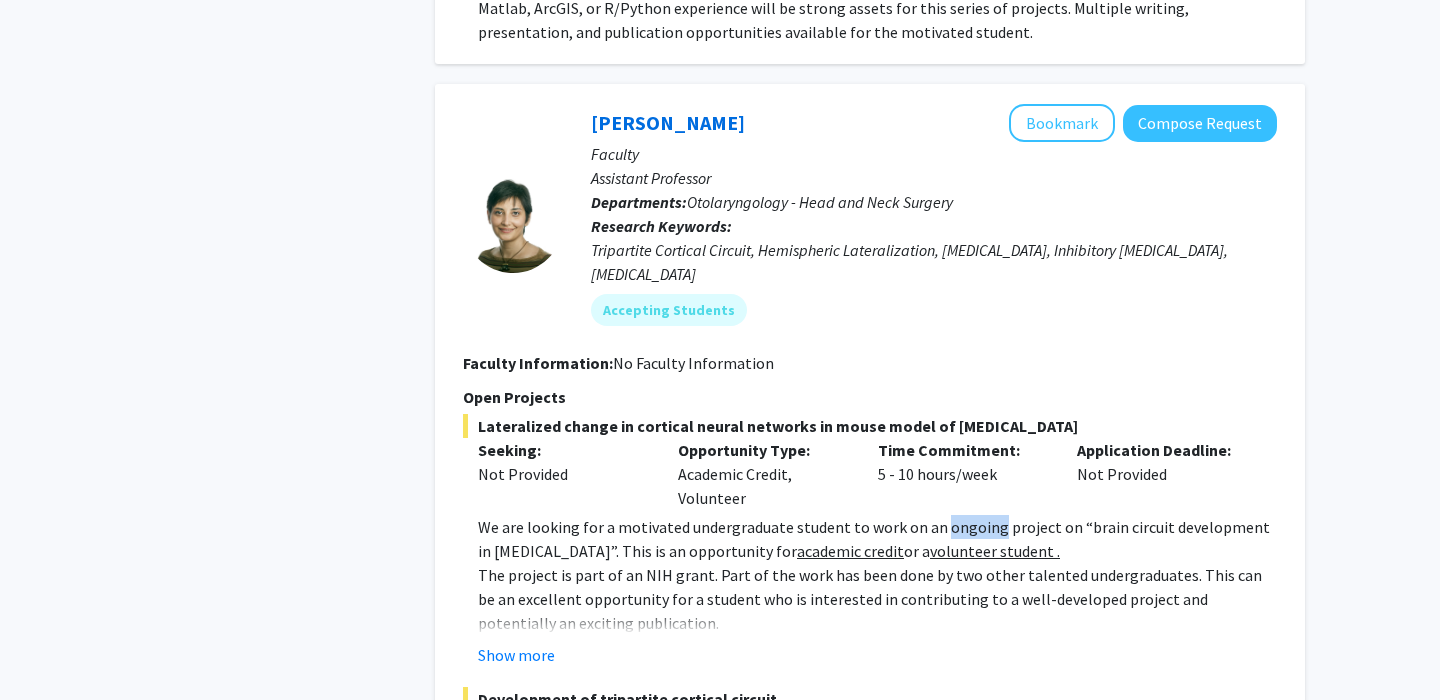 click on "We are looking for a motivated undergraduate student to work on an ongoing project on “brain circuit development in [MEDICAL_DATA]”. This is an opportunity for  academic credit  or a  volunteer student ." 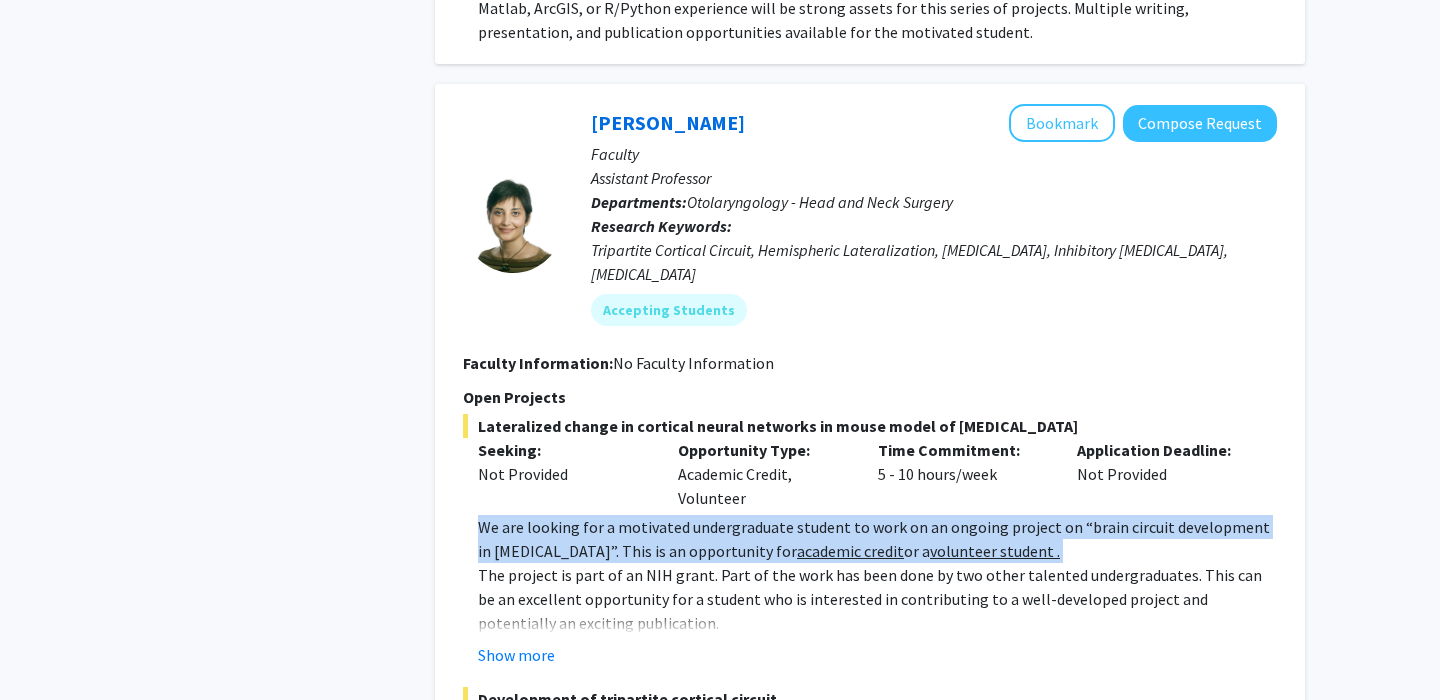 click on "We are looking for a motivated undergraduate student to work on an ongoing project on “brain circuit development in [MEDICAL_DATA]”. This is an opportunity for  academic credit  or a  volunteer student ." 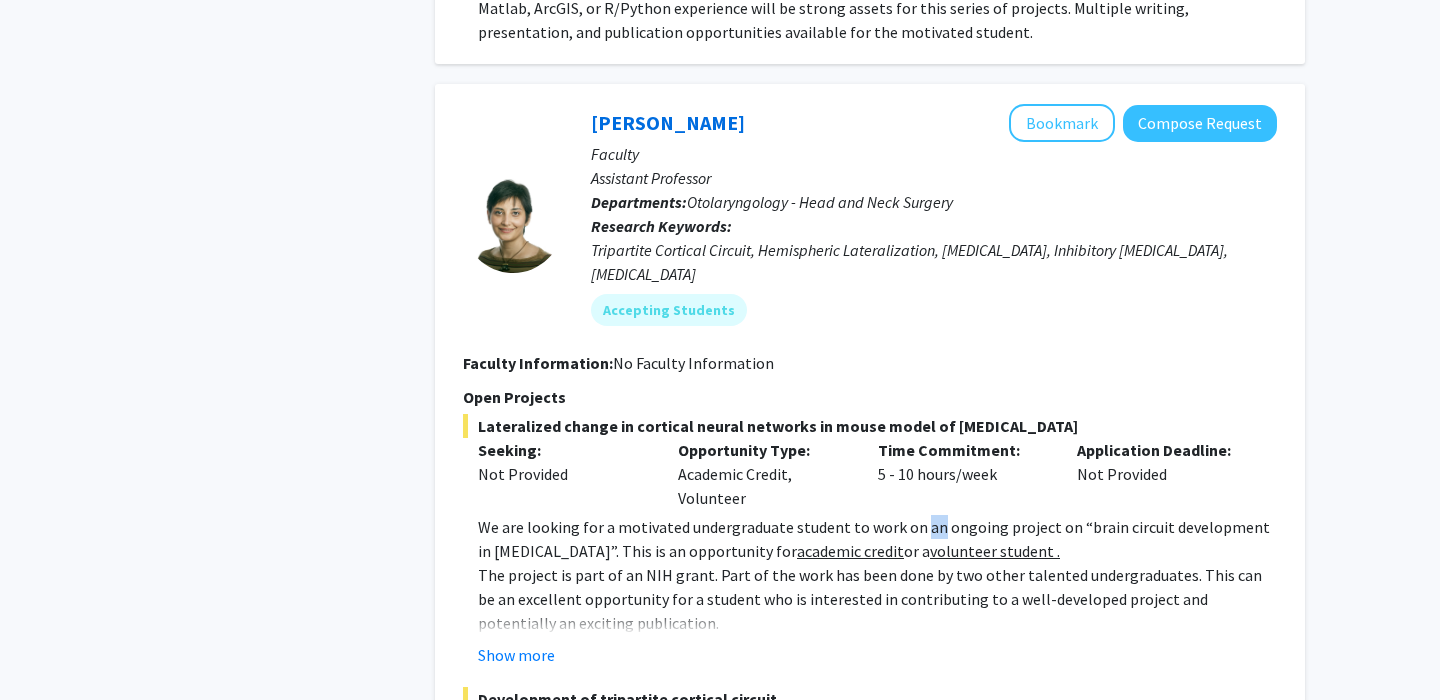 click on "We are looking for a motivated undergraduate student to work on an ongoing project on “brain circuit development in [MEDICAL_DATA]”. This is an opportunity for  academic credit  or a  volunteer student ." 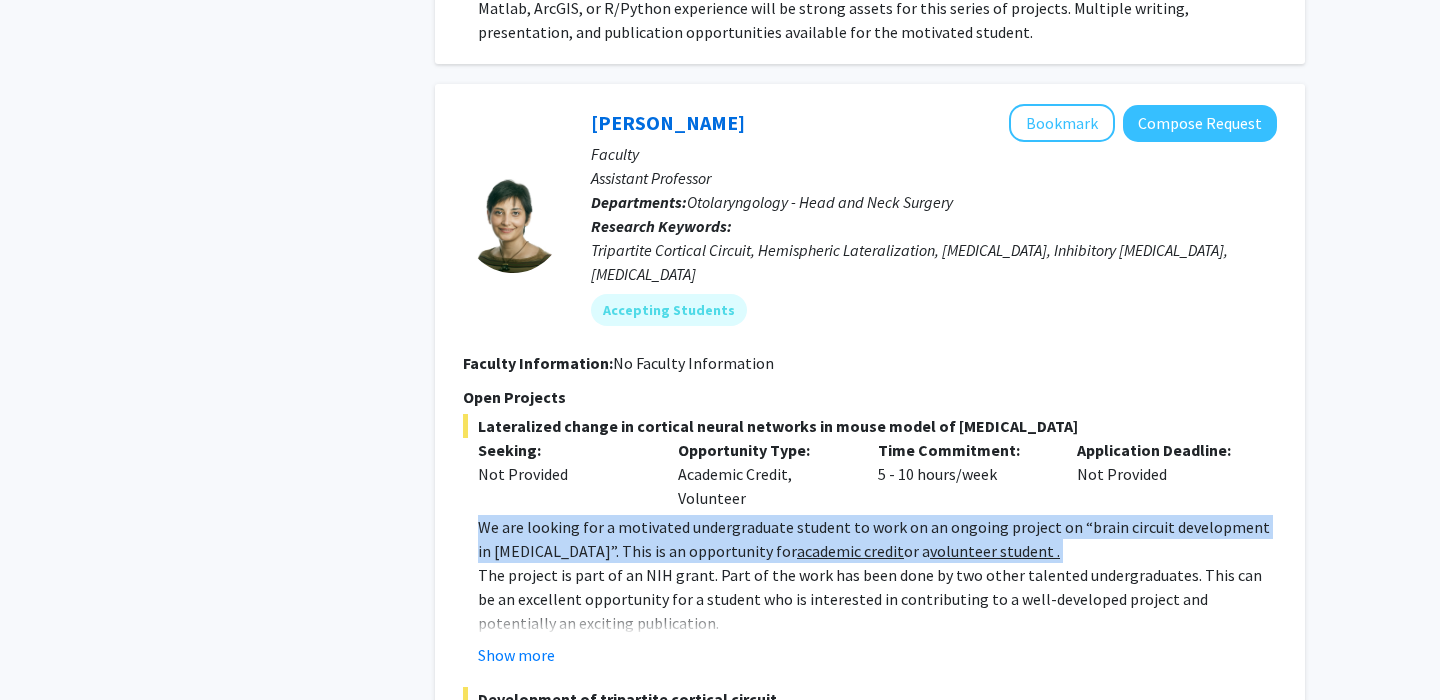 click on "We are looking for a motivated undergraduate student to work on an ongoing project on “brain circuit development in [MEDICAL_DATA]”. This is an opportunity for  academic credit  or a  volunteer student ." 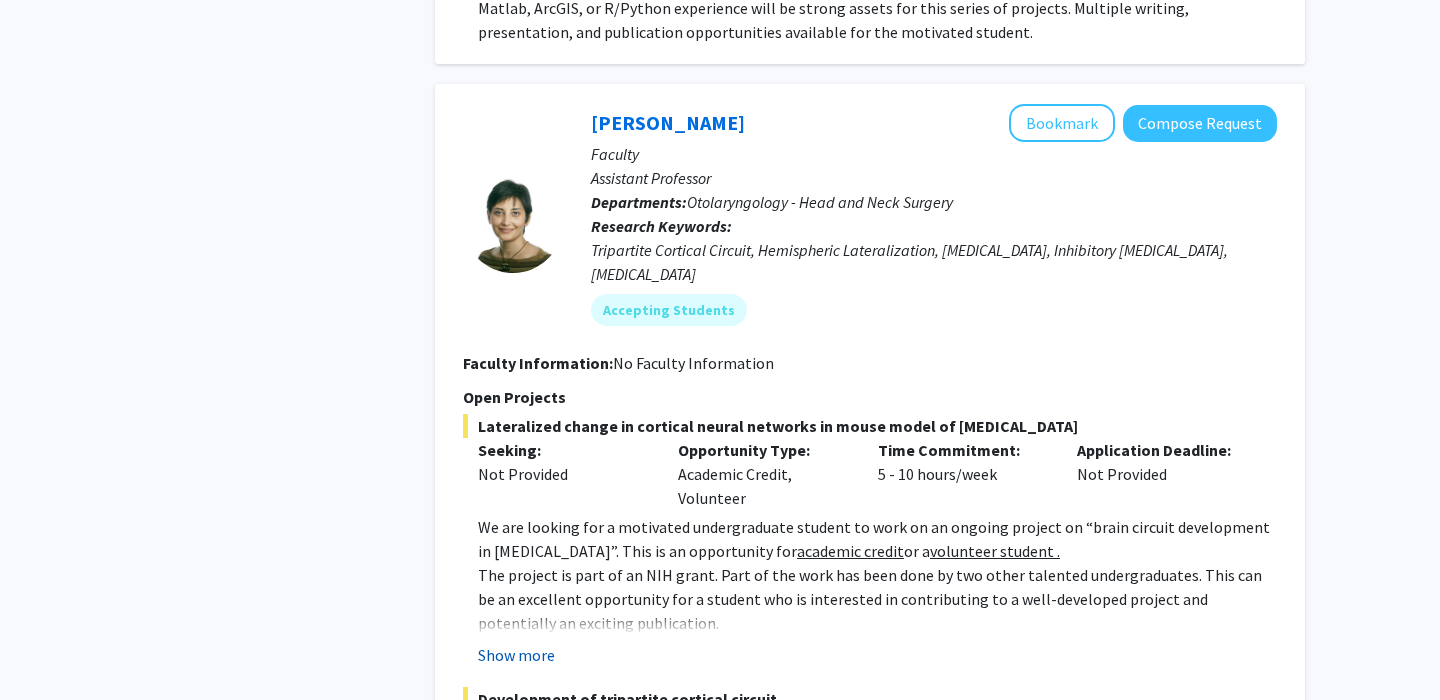 click on "Show more" 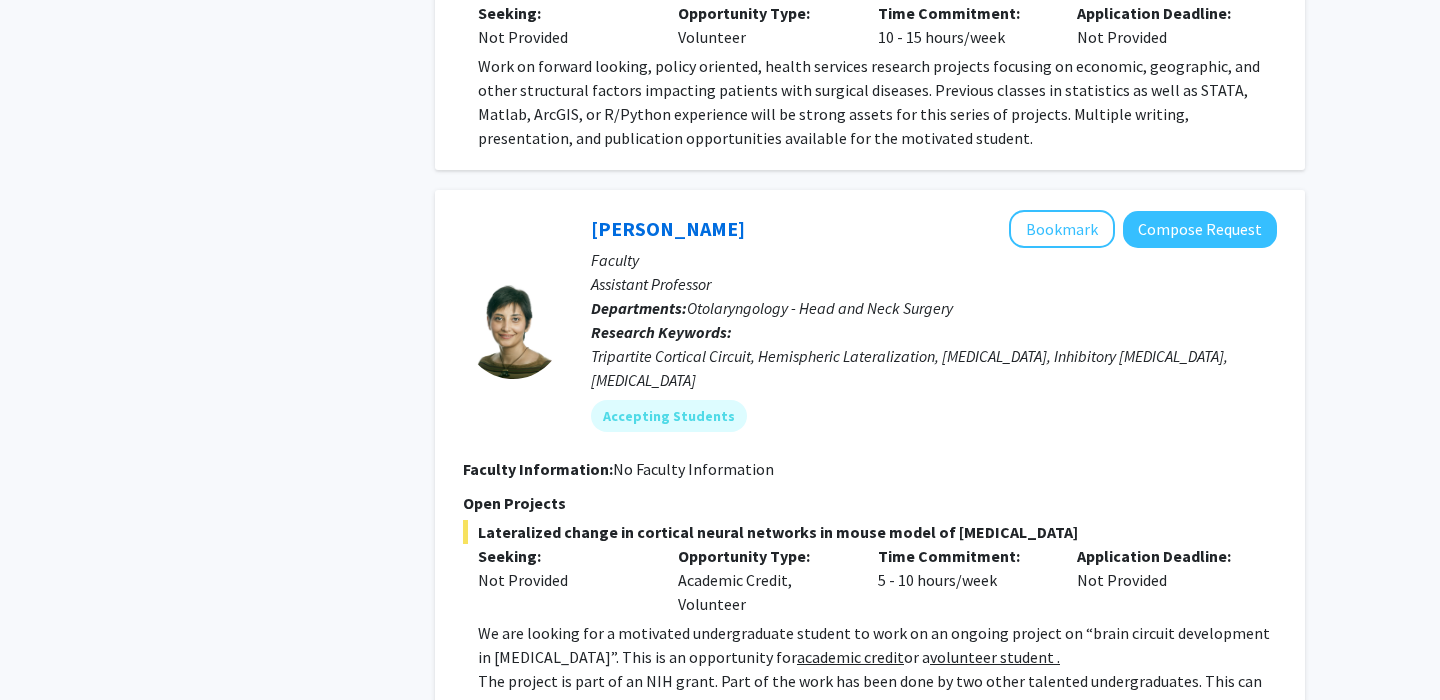 scroll, scrollTop: 6793, scrollLeft: 0, axis: vertical 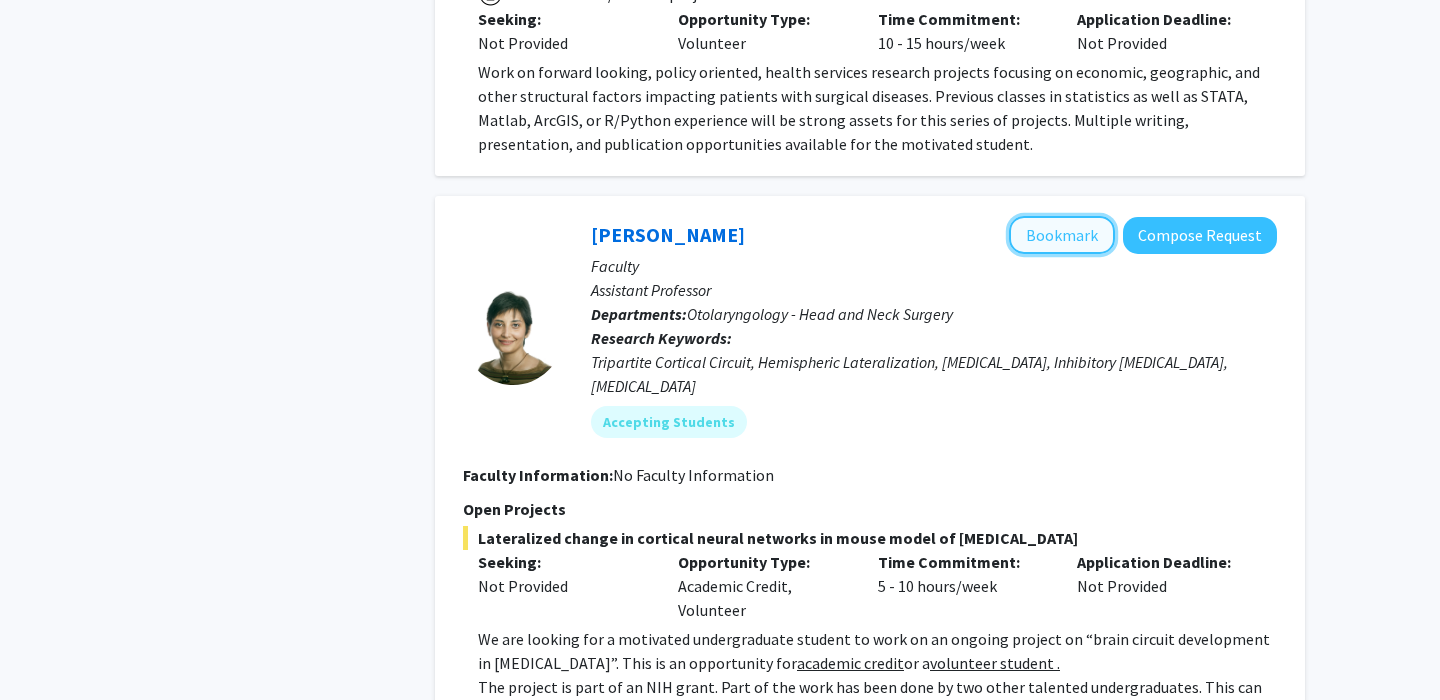 click on "Bookmark" 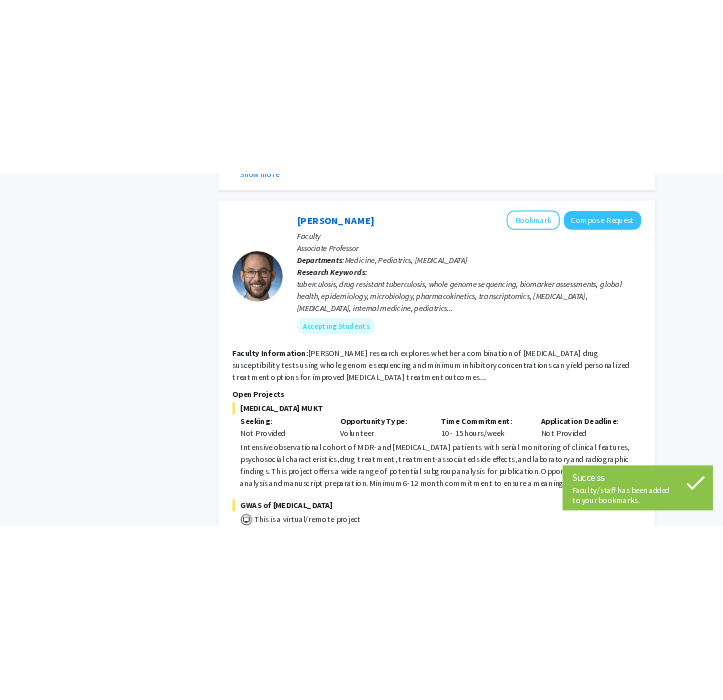 scroll, scrollTop: 8154, scrollLeft: 0, axis: vertical 